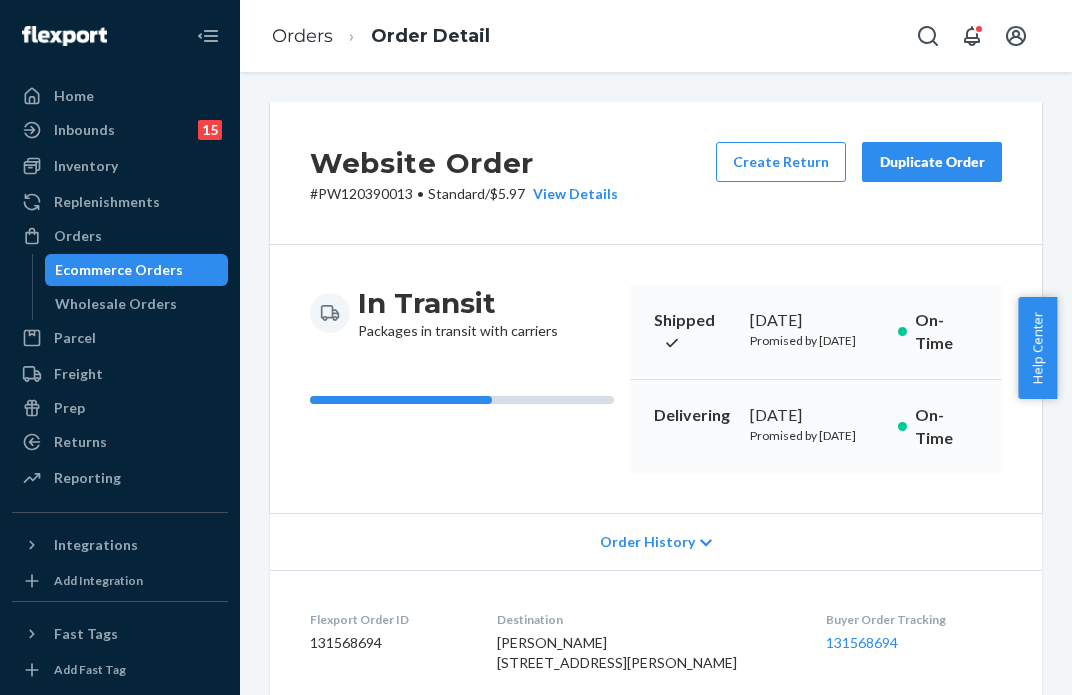 scroll, scrollTop: 0, scrollLeft: 0, axis: both 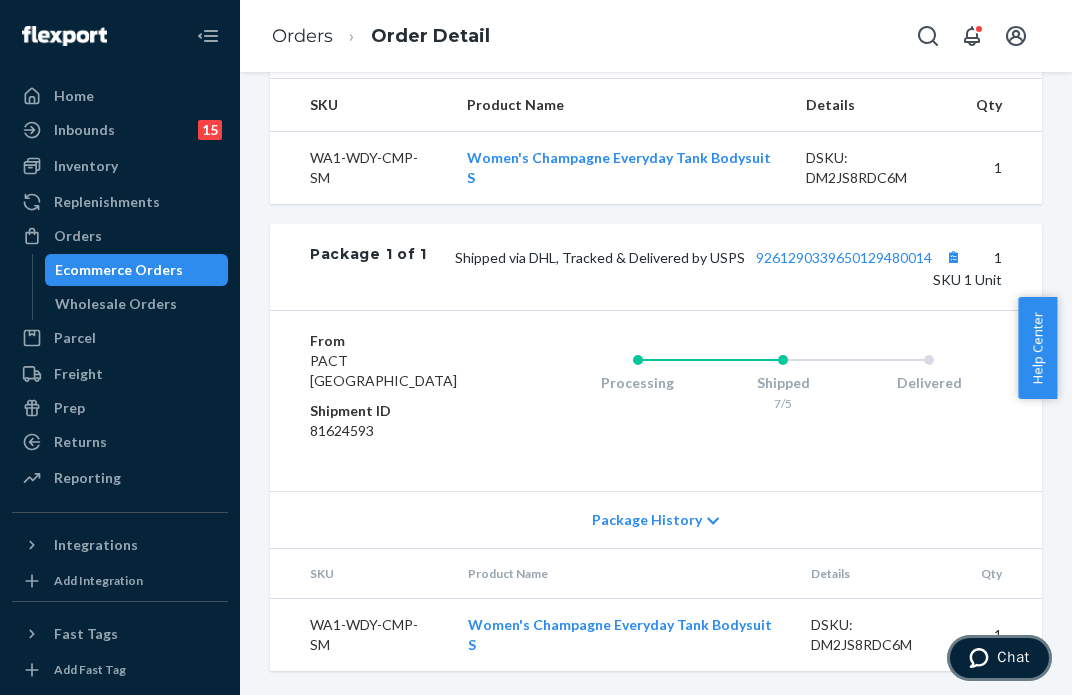 click on "Chat" at bounding box center [999, 658] 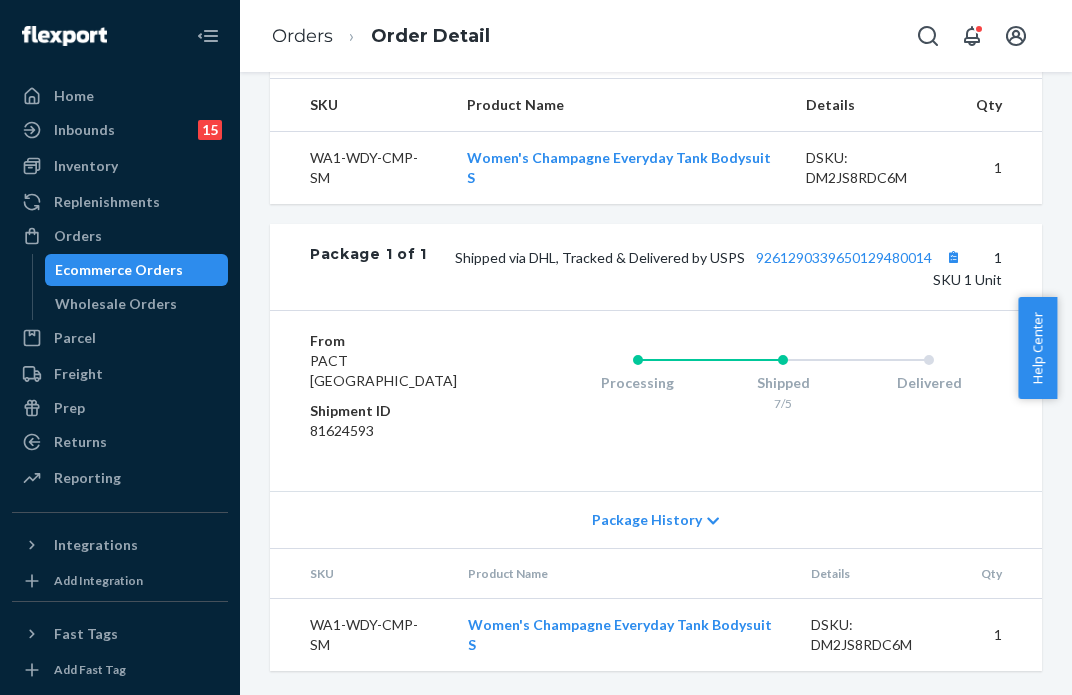 scroll, scrollTop: 0, scrollLeft: 0, axis: both 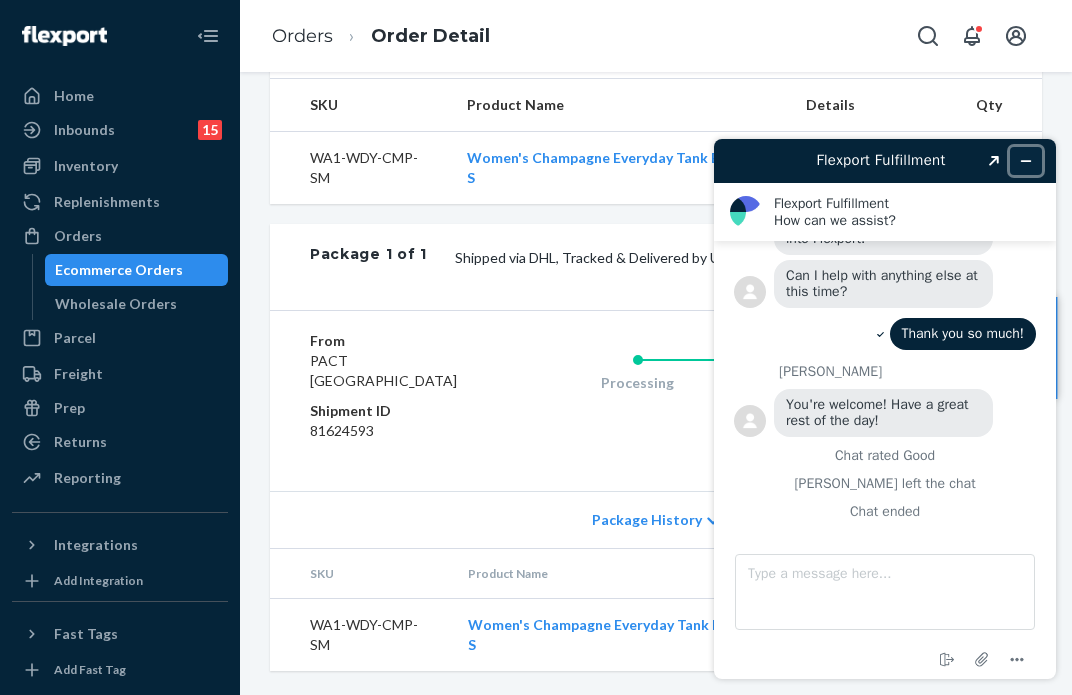 click at bounding box center (1026, 161) 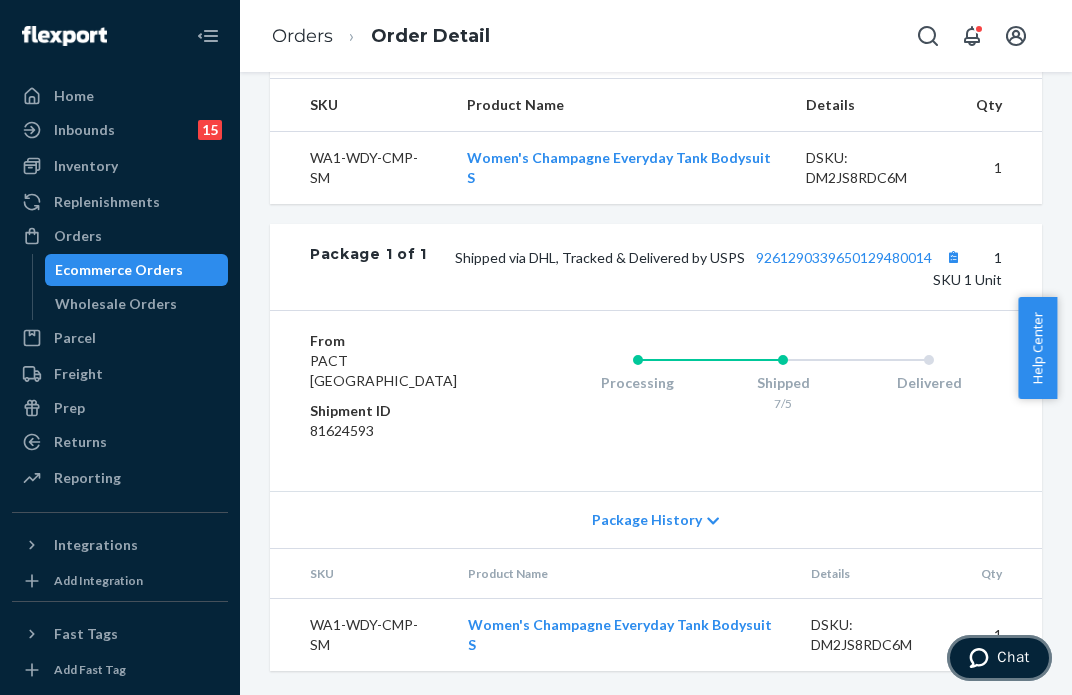 click on "Chat" at bounding box center (999, 658) 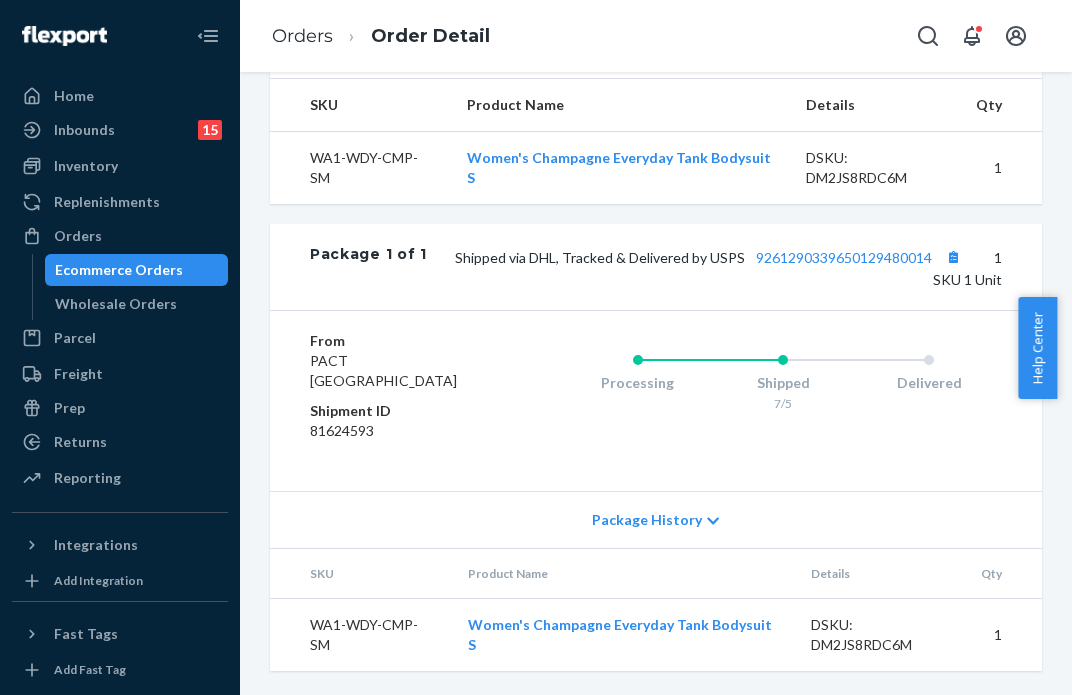 scroll, scrollTop: 0, scrollLeft: 0, axis: both 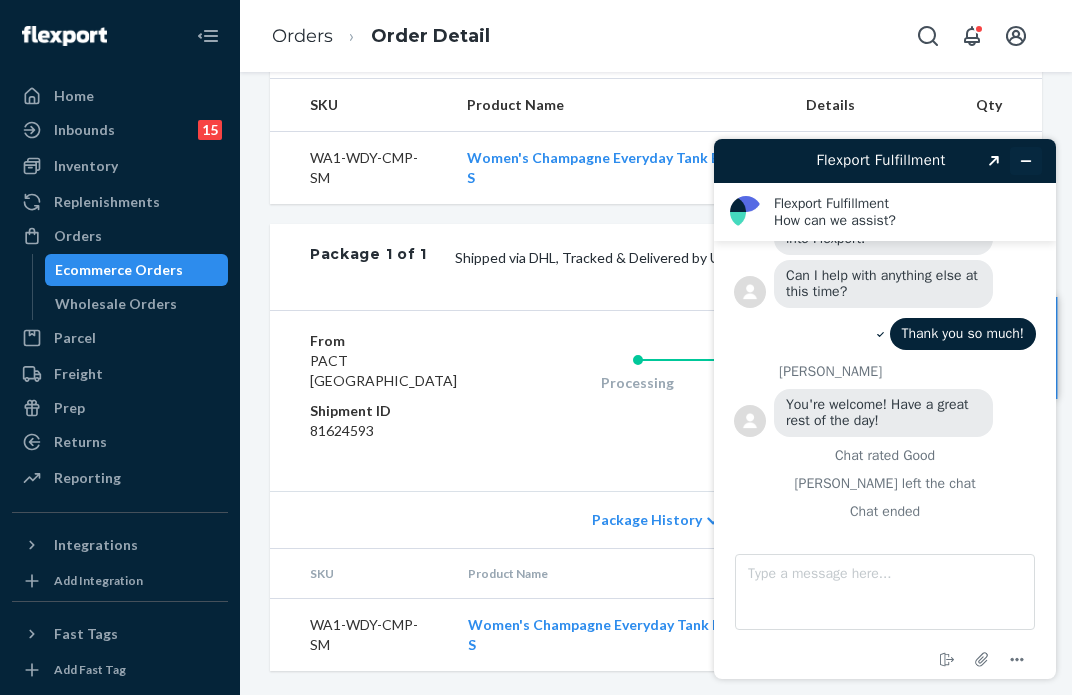 click at bounding box center (1026, 161) 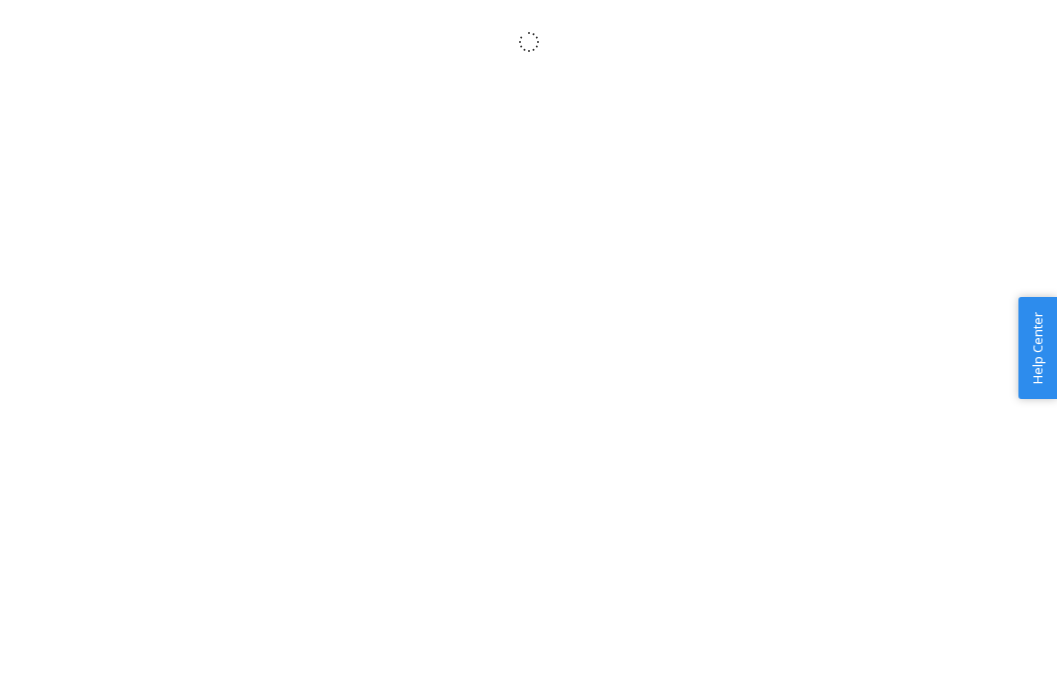 scroll, scrollTop: 0, scrollLeft: 0, axis: both 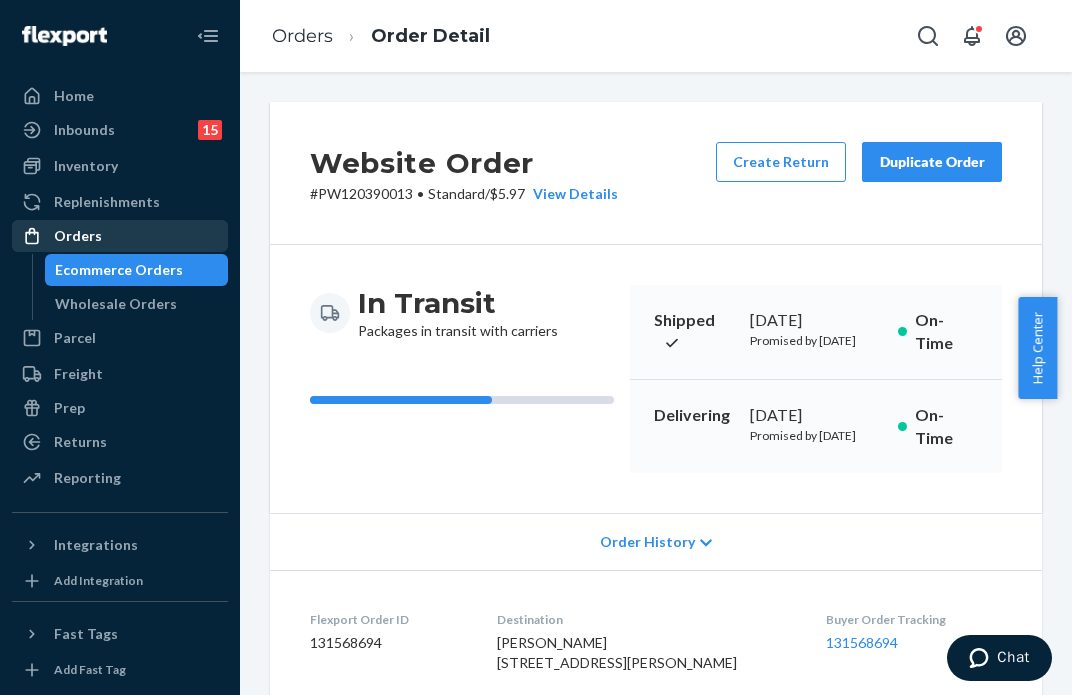 click on "Orders" at bounding box center (120, 236) 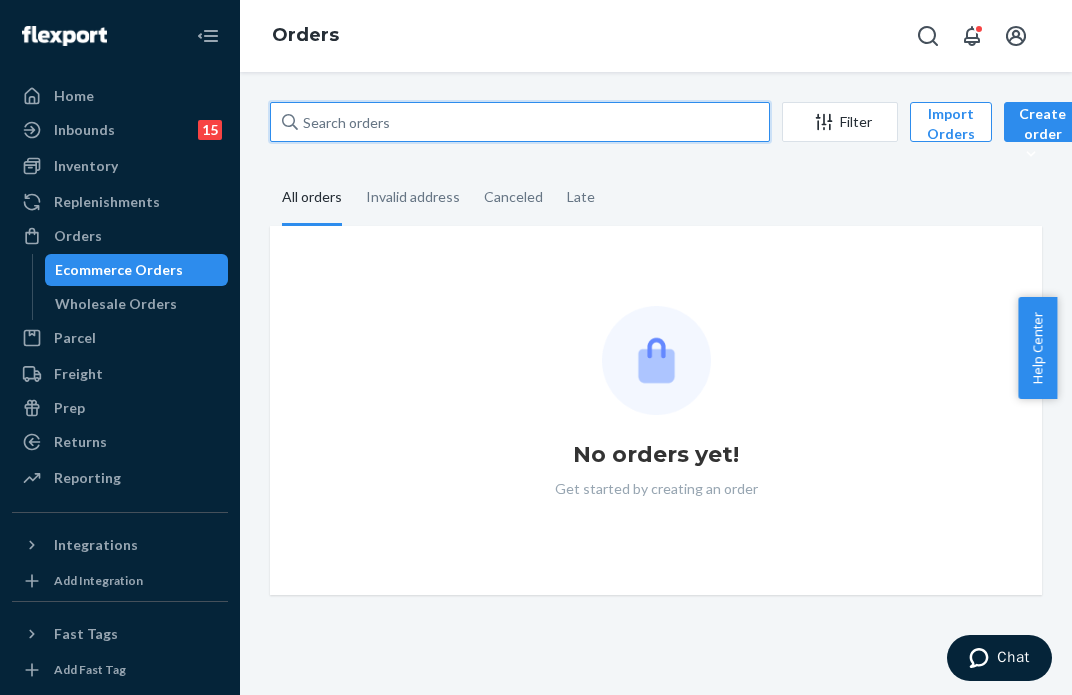 click at bounding box center [520, 122] 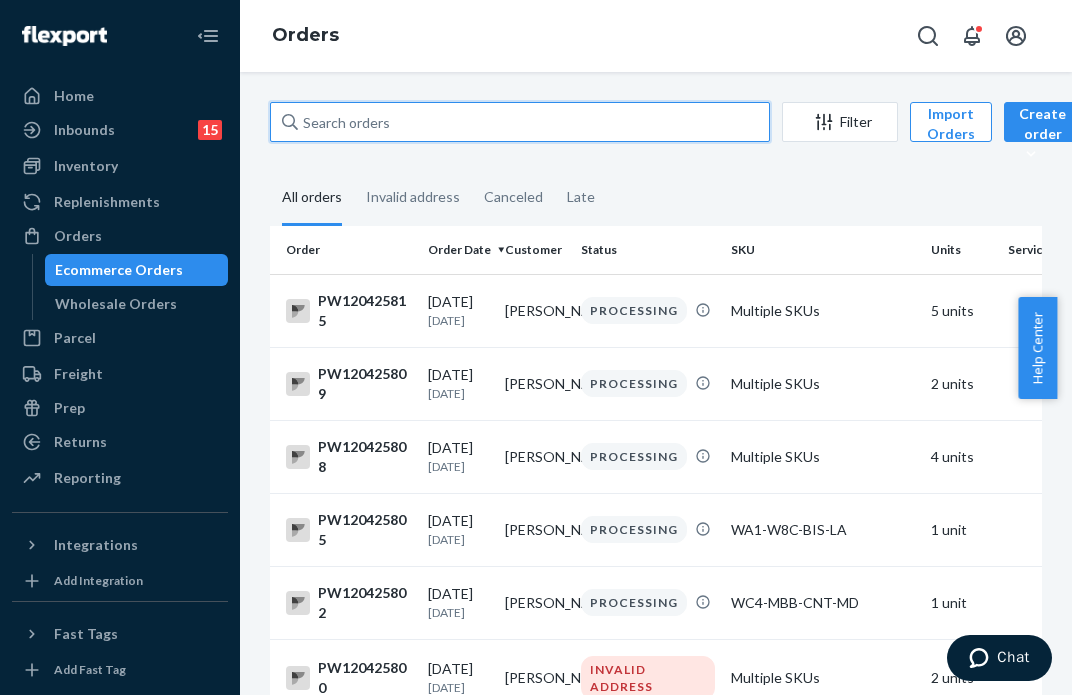 paste on "PW120381067" 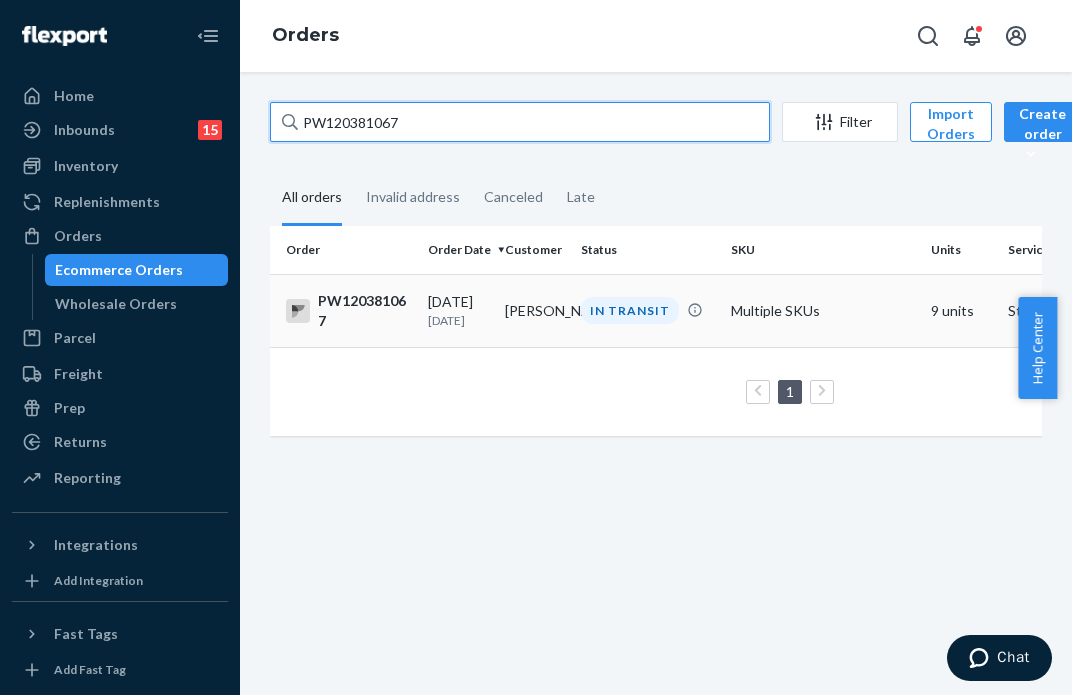 type on "PW120381067" 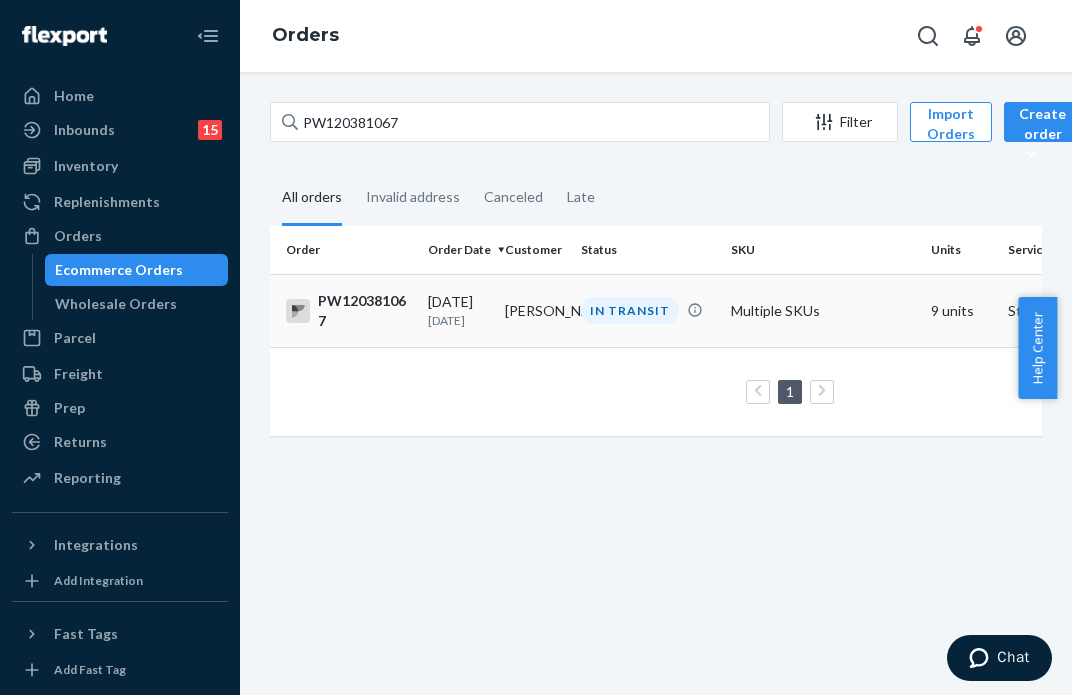 click on "[PERSON_NAME]" at bounding box center [535, 310] 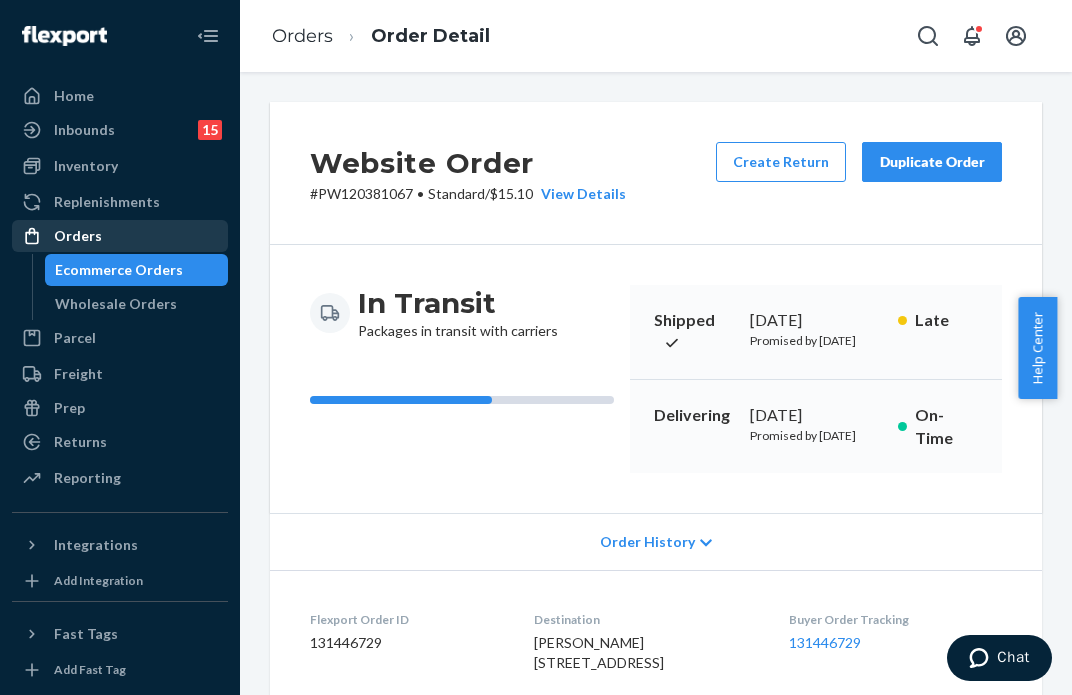 click on "Orders" at bounding box center (120, 236) 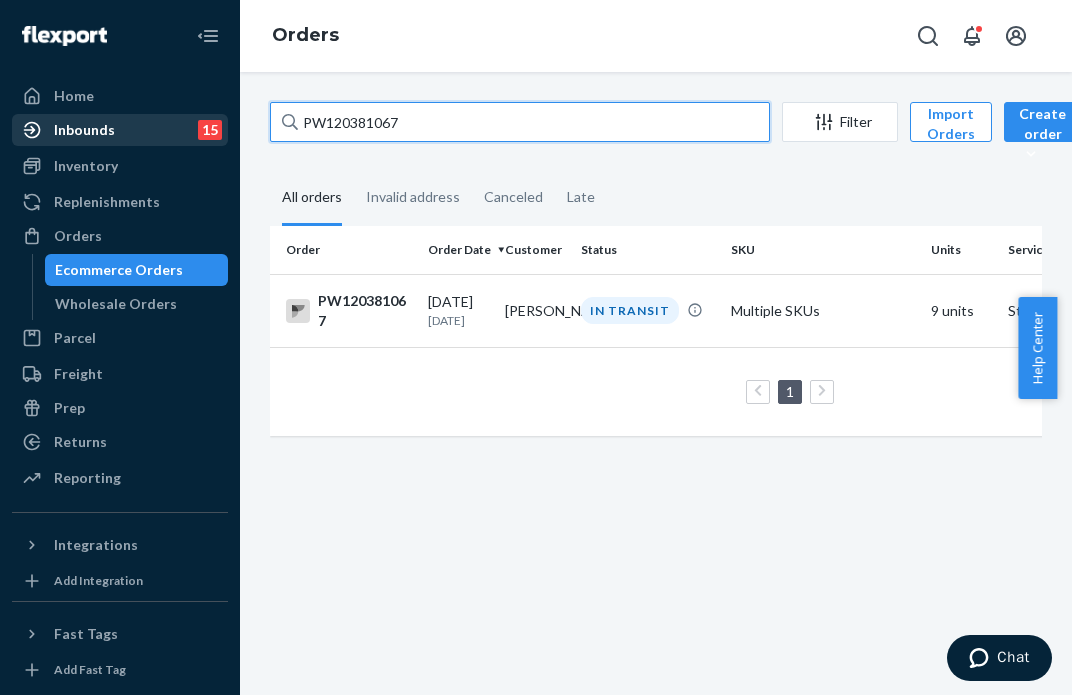 drag, startPoint x: 452, startPoint y: 135, endPoint x: 193, endPoint y: 135, distance: 259 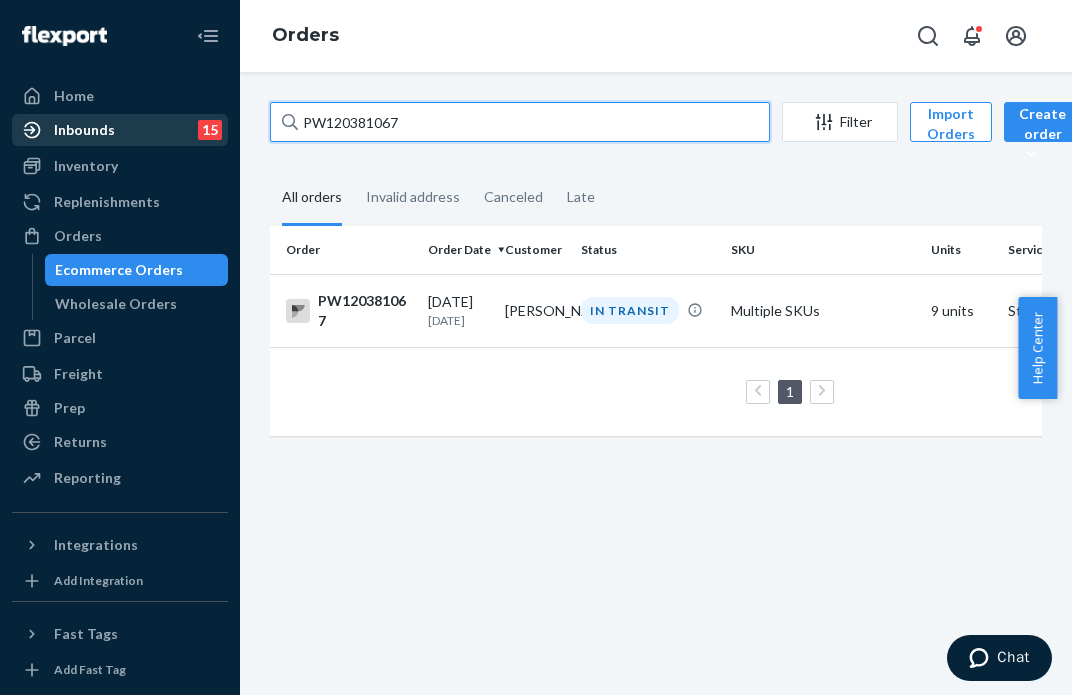 click on "Home Inbounds 15 Shipping Plans Problems 15 Inventory Products Branded Packaging Replenishments Orders Ecommerce Orders Wholesale Orders Parcel Parcel orders Integrations Freight Prep Returns All Returns Settings Packages Reporting Reports Analytics Integrations Add Integration Fast Tags Add Fast Tag Settings Talk to Support Help Center Give Feedback Orders PW120381067 Filter Import Orders Create order Ecommerce order Removal order All orders Invalid address Canceled Late Order Order Date Customer Status SKU Units Service Fee PW120381067 [DATE] [DATE] [PERSON_NAME] IN TRANSIT Multiple SKUs 9 units Standard $15.10 1 25 results per page" at bounding box center [536, 347] 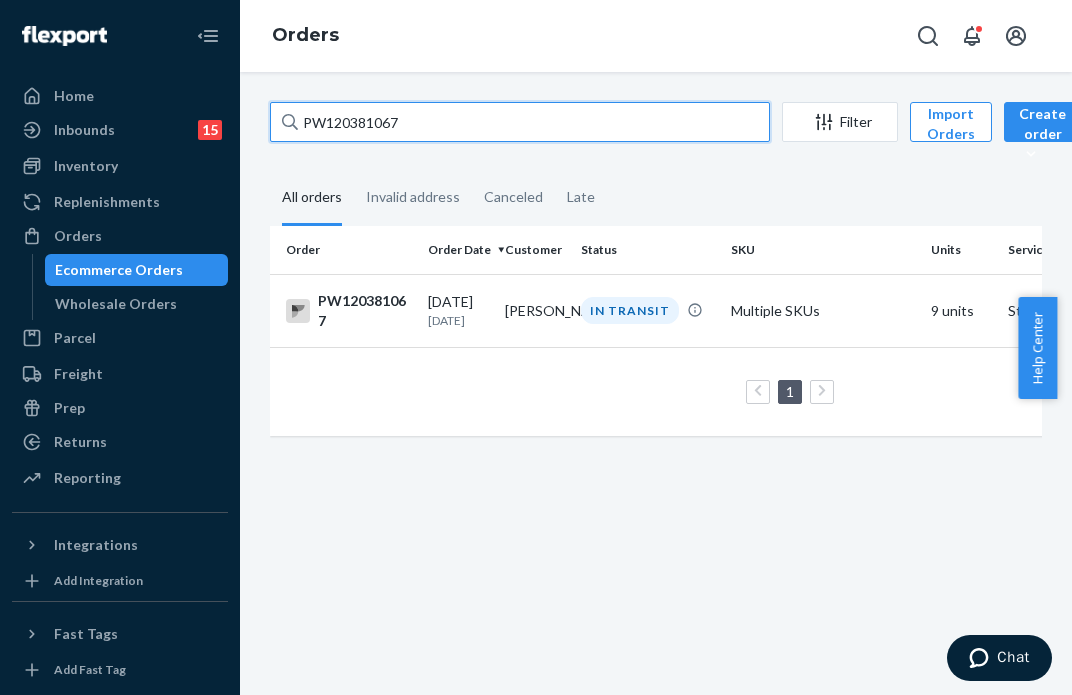 paste on "6801" 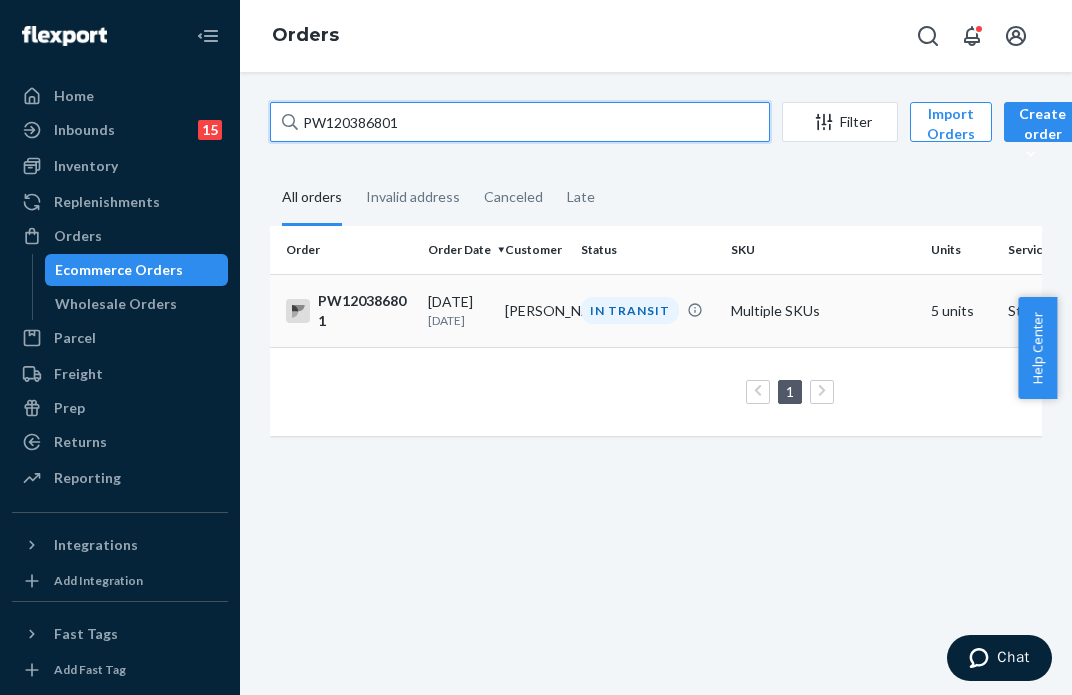 type on "PW120386801" 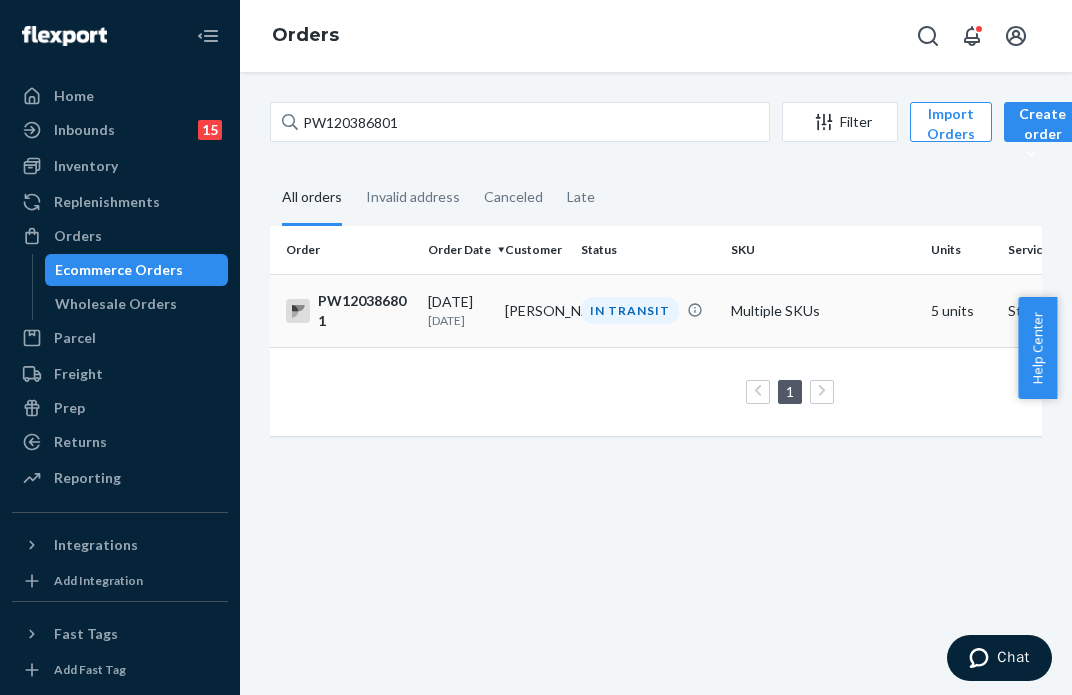 click on "[PERSON_NAME]" at bounding box center [535, 310] 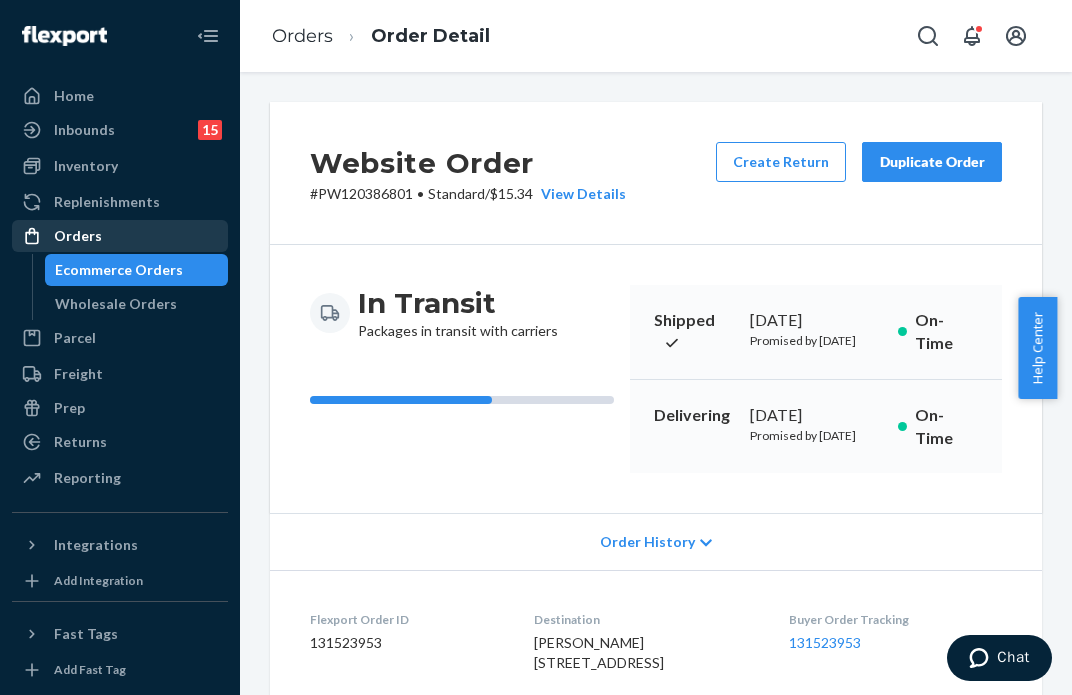 click on "Orders" at bounding box center [120, 236] 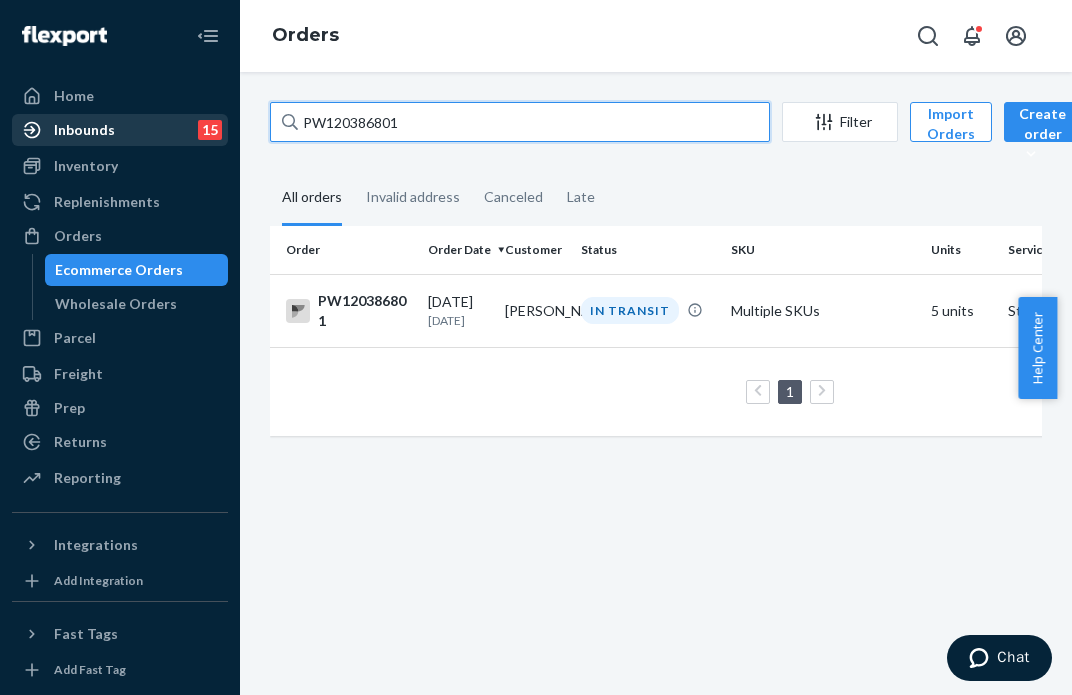 drag, startPoint x: 451, startPoint y: 131, endPoint x: 185, endPoint y: 127, distance: 266.03006 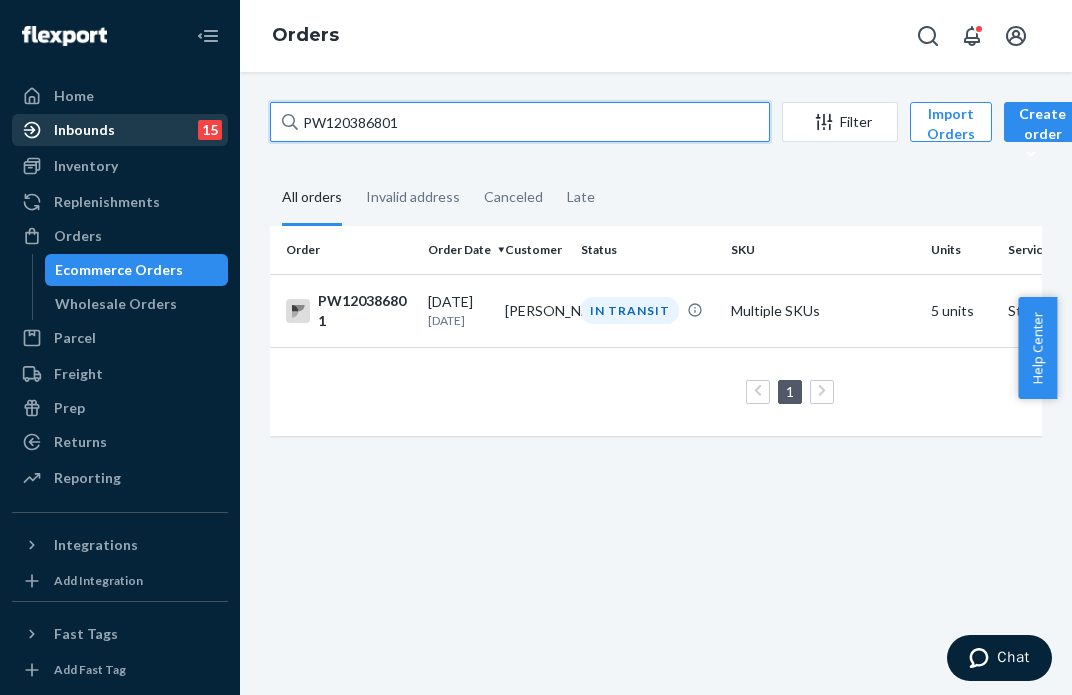 click on "Home Inbounds 15 Shipping Plans Problems 15 Inventory Products Branded Packaging Replenishments Orders Ecommerce Orders Wholesale Orders Parcel Parcel orders Integrations Freight Prep Returns All Returns Settings Packages Reporting Reports Analytics Integrations Add Integration Fast Tags Add Fast Tag Settings Talk to Support Help Center Give Feedback Orders PW120386801 Filter Import Orders Create order Ecommerce order Removal order All orders Invalid address Canceled Late Order Order Date Customer Status SKU Units Service Fee PW120386801 [DATE] [DATE] [PERSON_NAME] IN TRANSIT Multiple SKUs 5 units Standard $15.34 1 25 results per page" at bounding box center (536, 347) 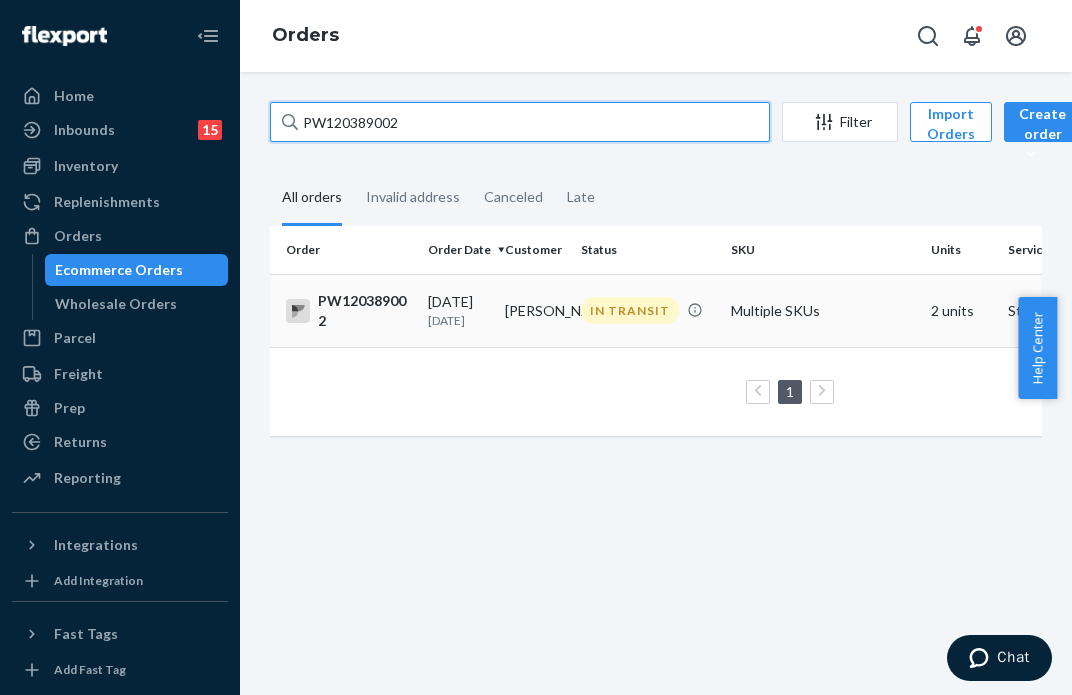 type on "PW120389002" 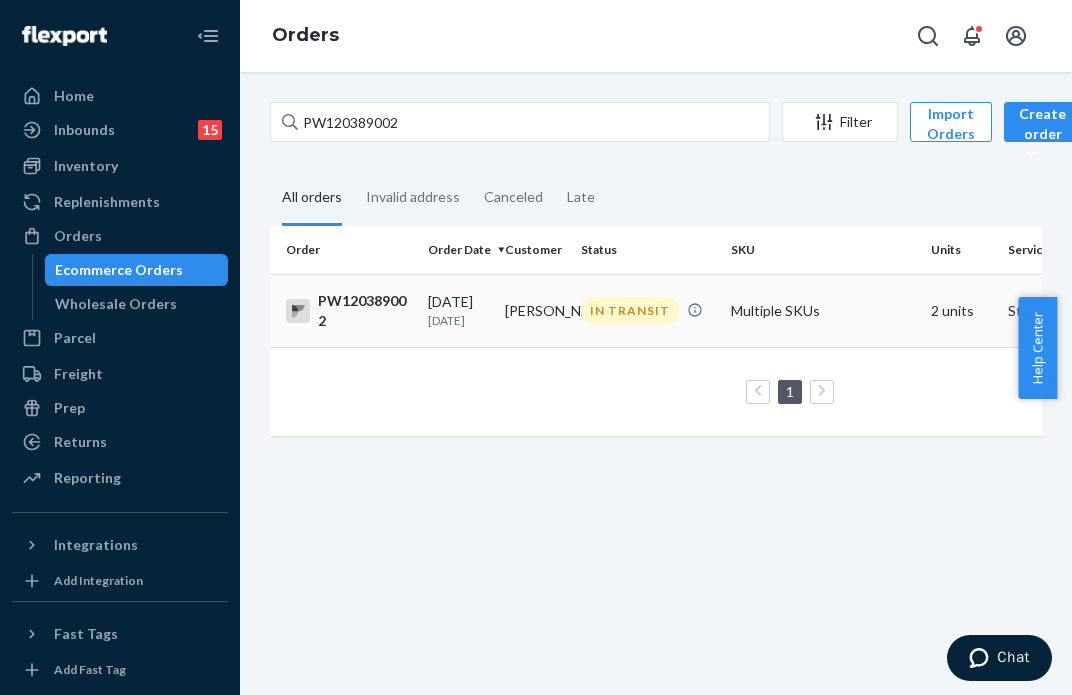 click on "[DATE] [DATE]" at bounding box center [458, 310] 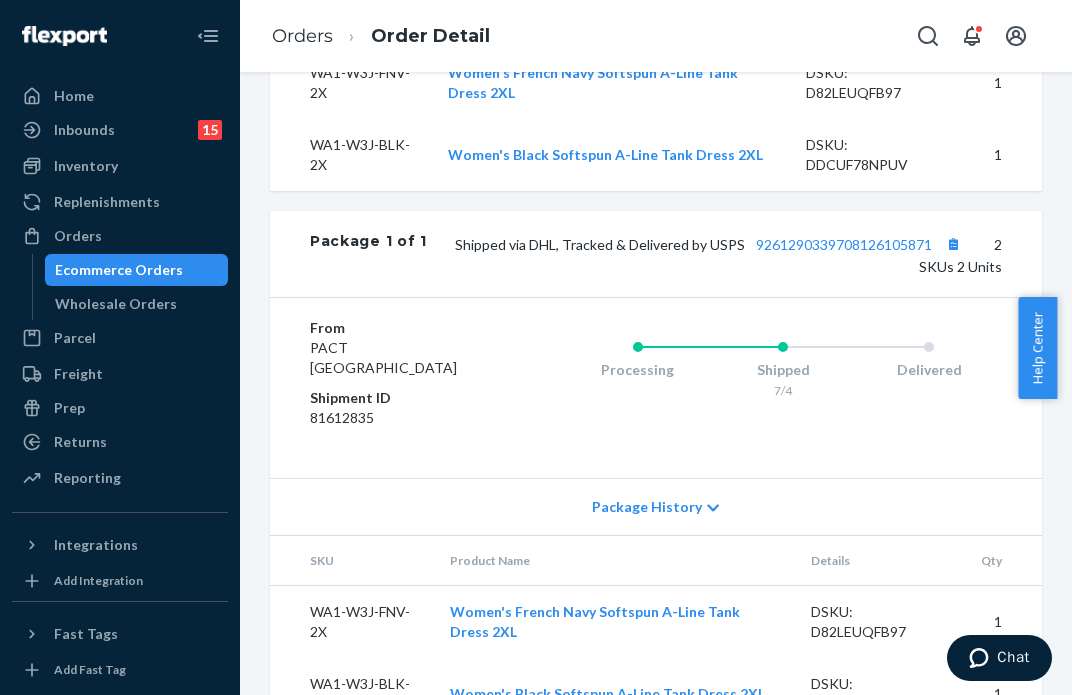 scroll, scrollTop: 867, scrollLeft: 0, axis: vertical 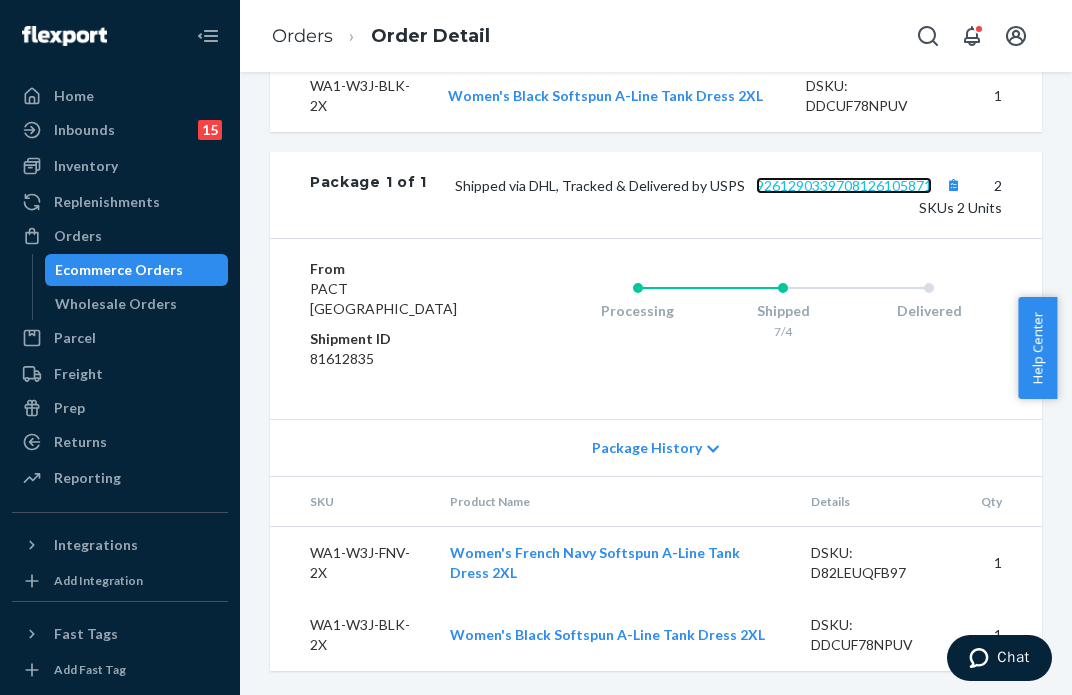 click on "9261290339708126105871" at bounding box center (844, 185) 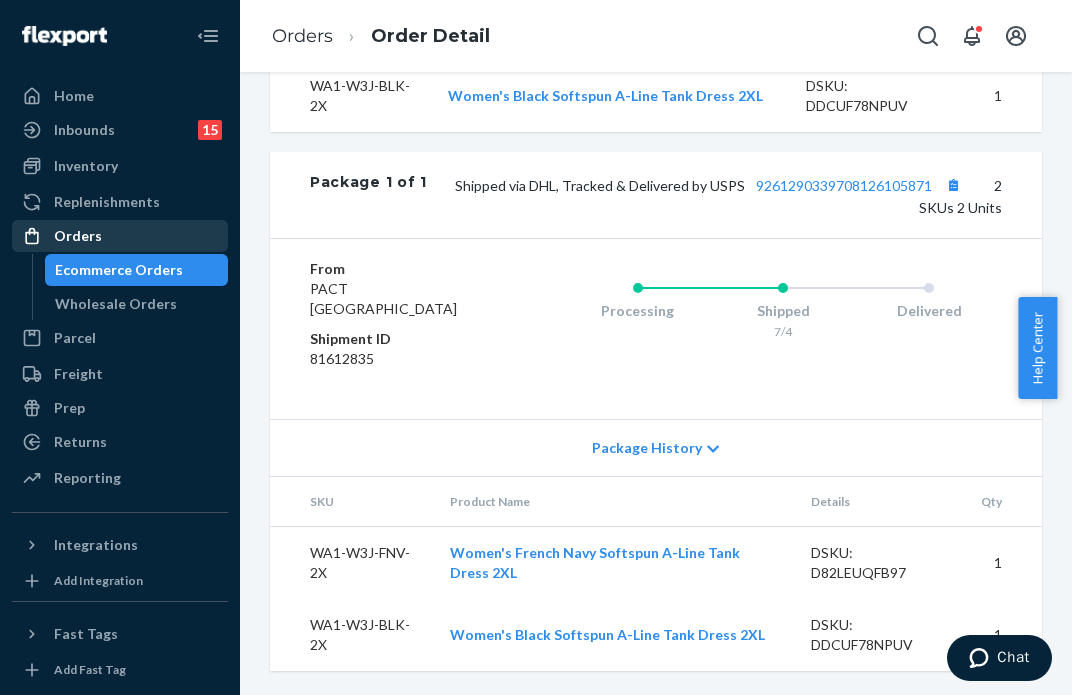 click on "Orders" at bounding box center (120, 236) 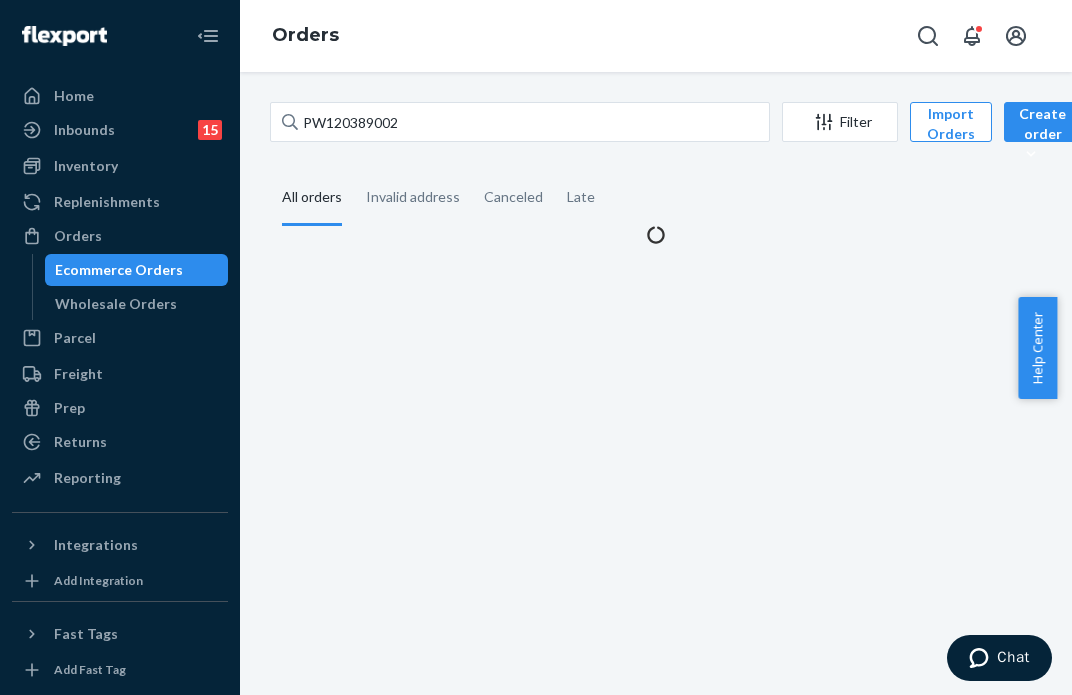 scroll, scrollTop: 0, scrollLeft: 0, axis: both 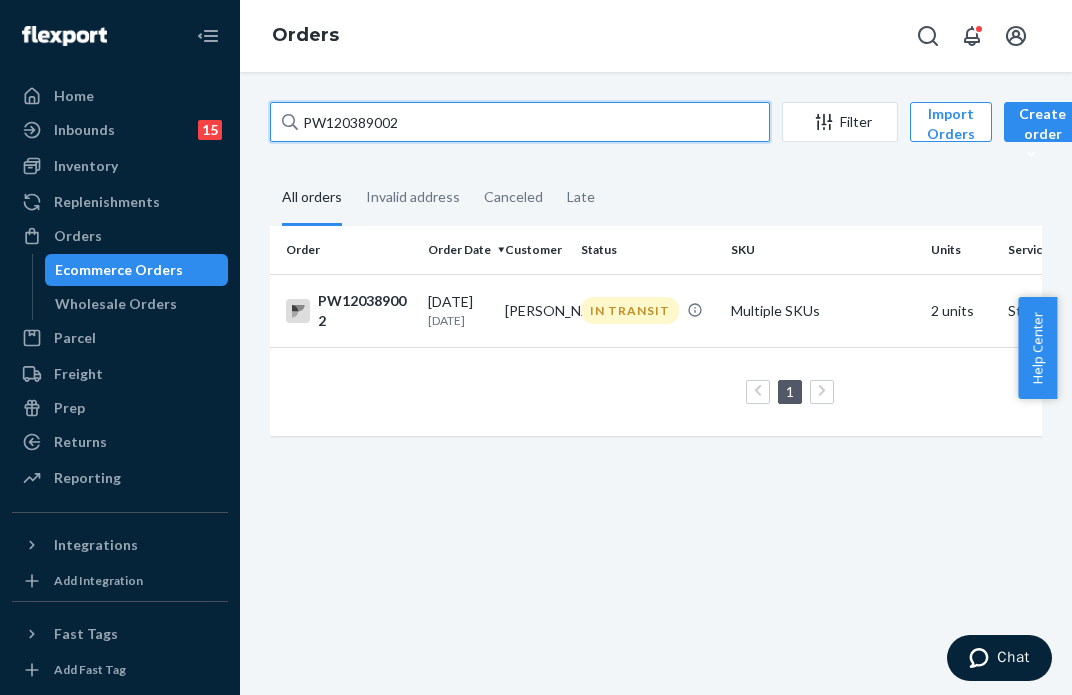drag, startPoint x: 426, startPoint y: 135, endPoint x: 249, endPoint y: 131, distance: 177.0452 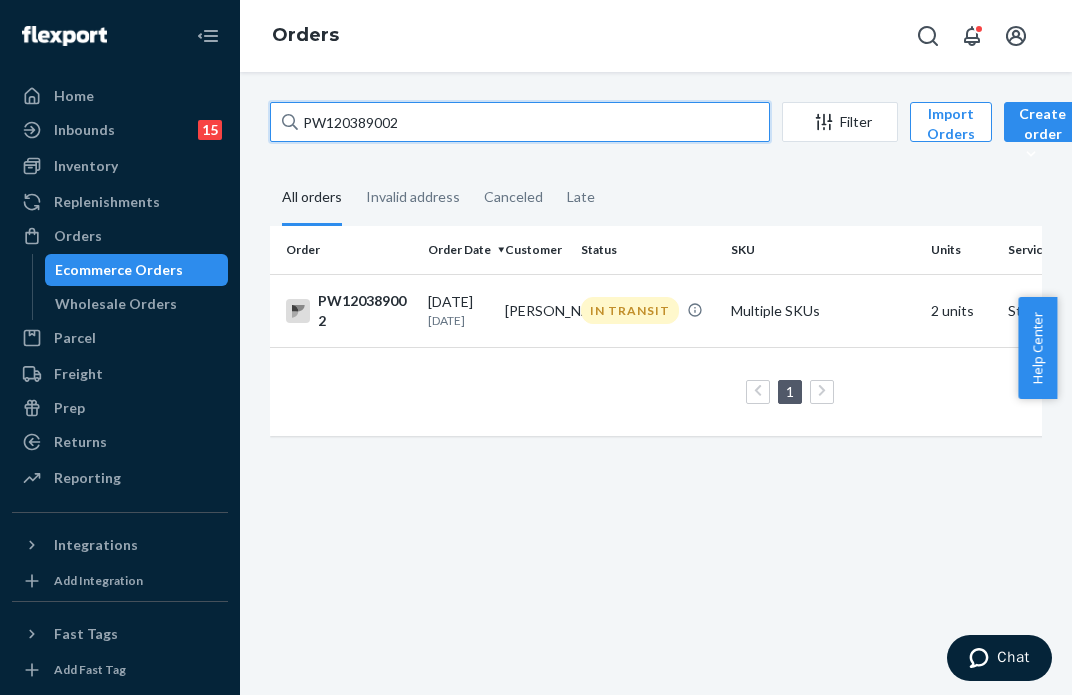 click on "PW120389002 Filter Import Orders Create order Ecommerce order Removal order All orders Invalid address Canceled Late Order Order Date Customer Status SKU Units Service Fee PW120389002 [DATE] [DATE] [PERSON_NAME] IN TRANSIT Multiple SKUs 2 units Standard $7.12 1 25 results per page" at bounding box center [656, 383] 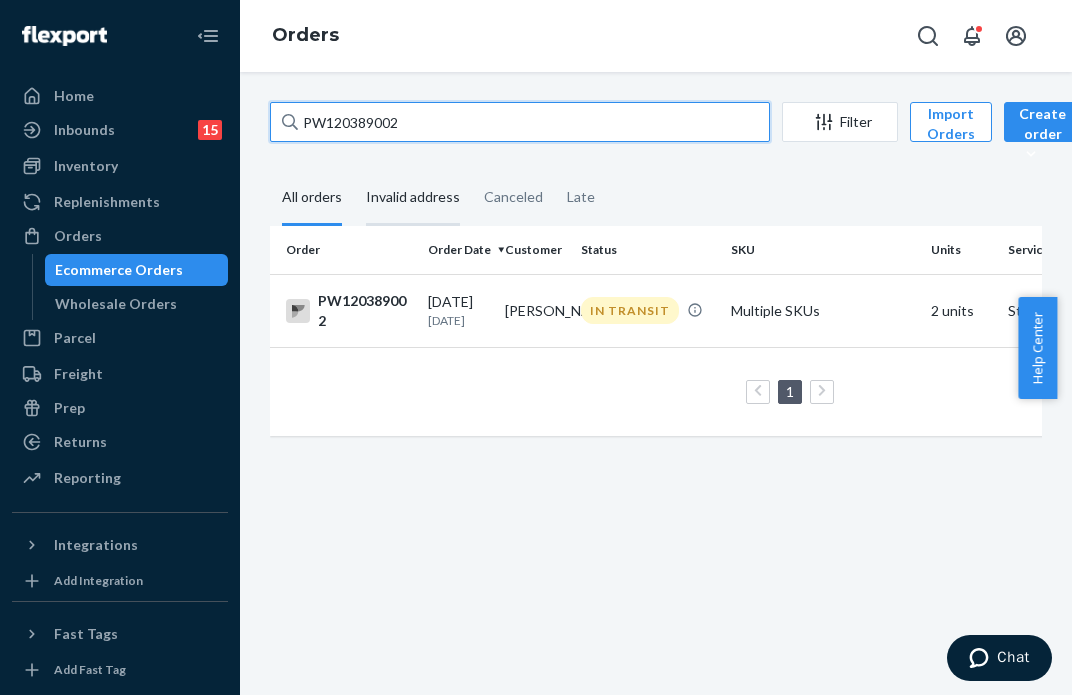 paste on "25933" 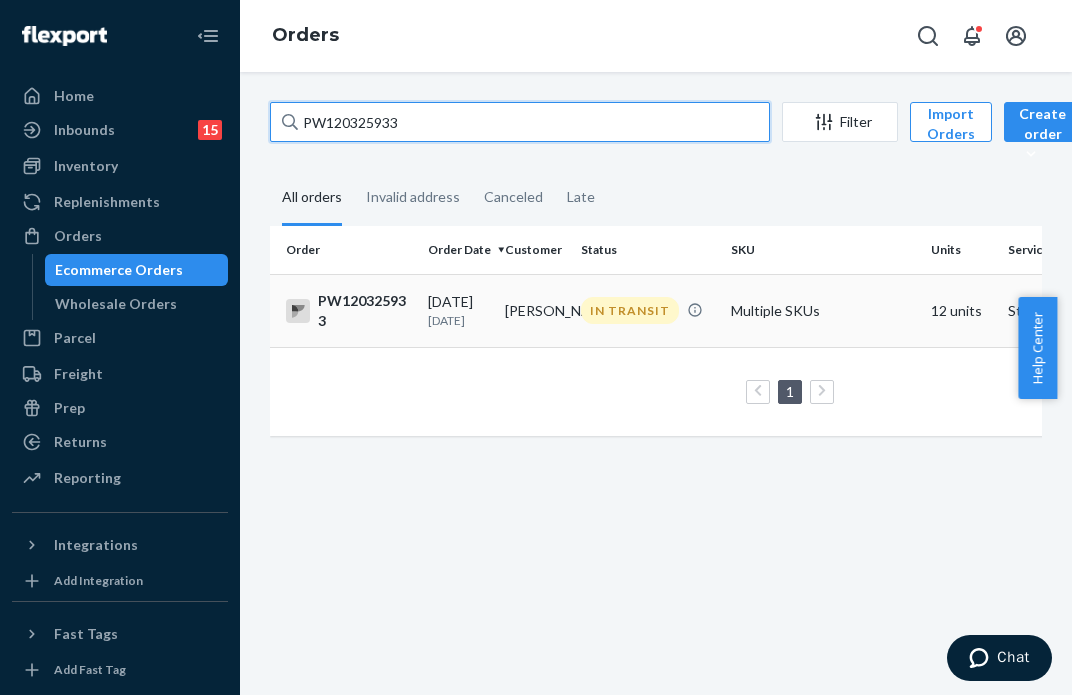 type on "PW120325933" 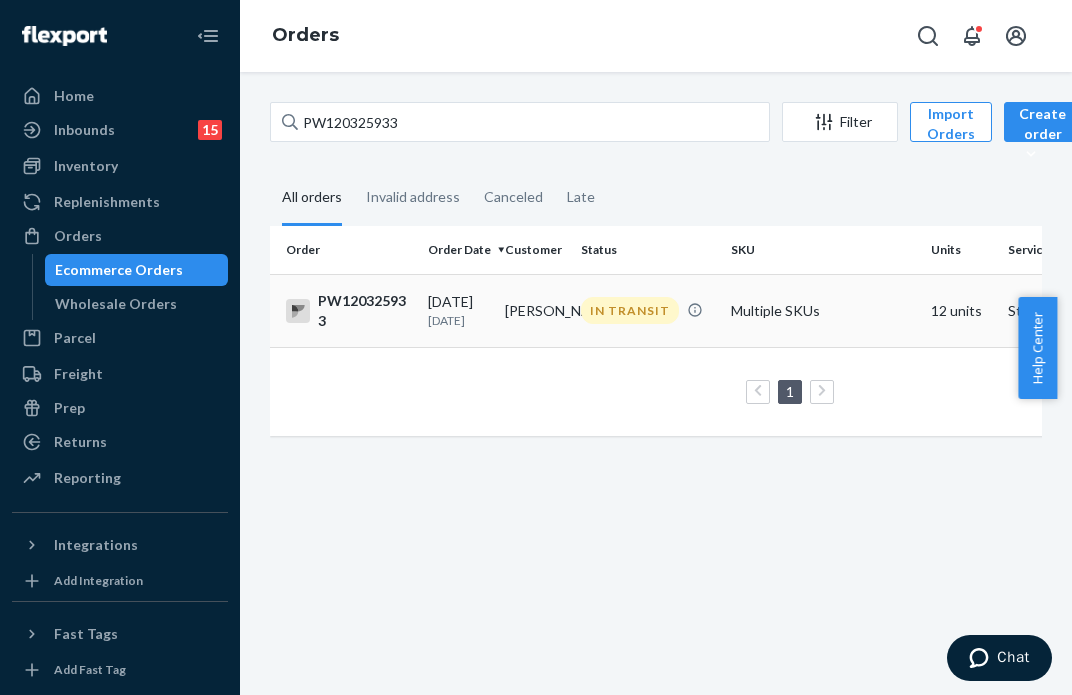 click on "IN TRANSIT" at bounding box center [630, 310] 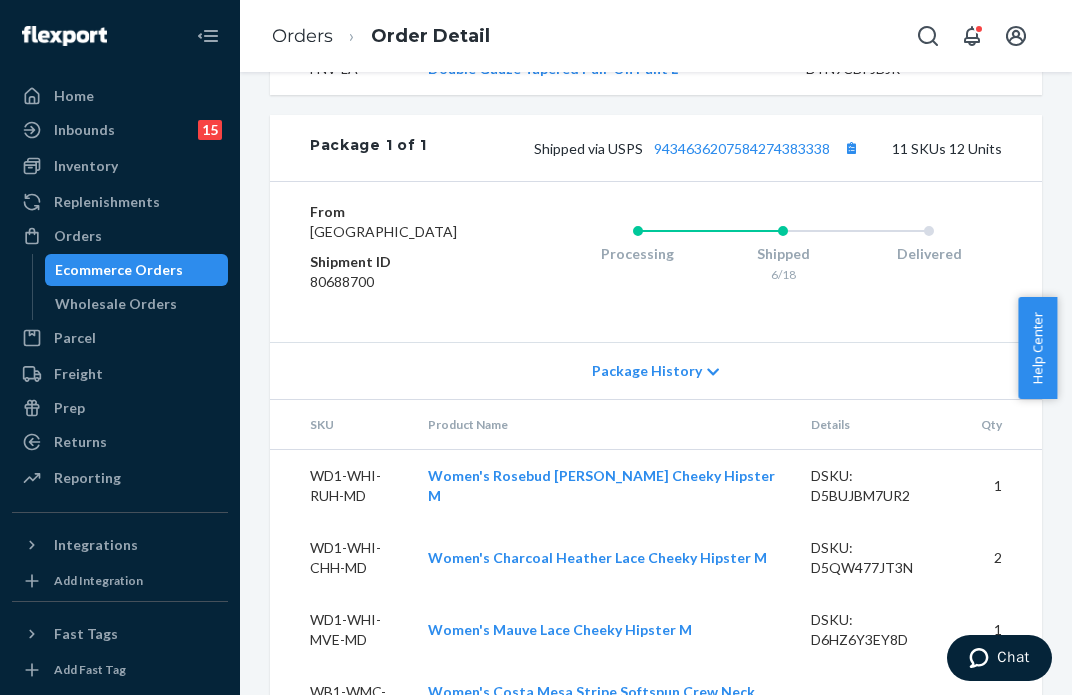 scroll, scrollTop: 1400, scrollLeft: 0, axis: vertical 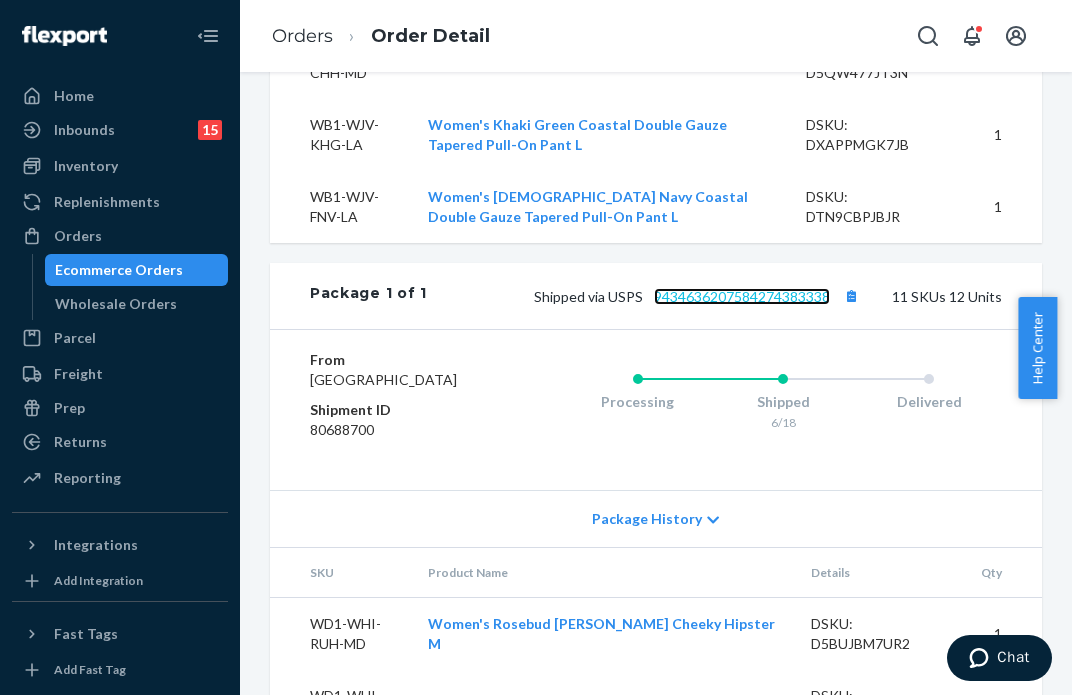 click on "9434636207584274383338" at bounding box center (742, 296) 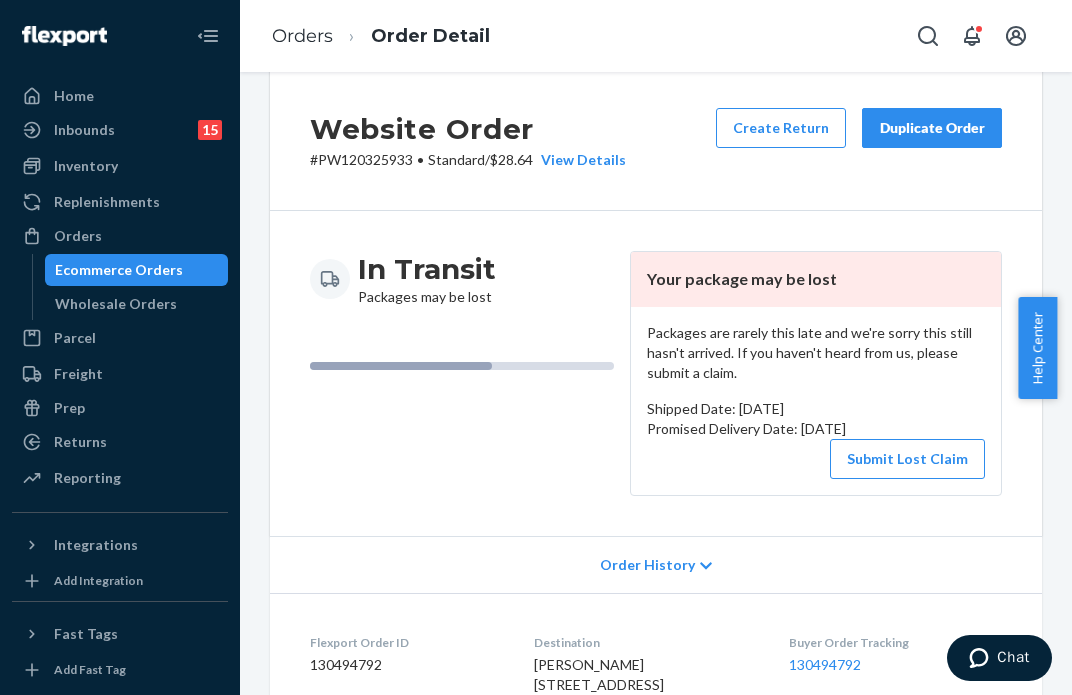 scroll, scrollTop: 0, scrollLeft: 0, axis: both 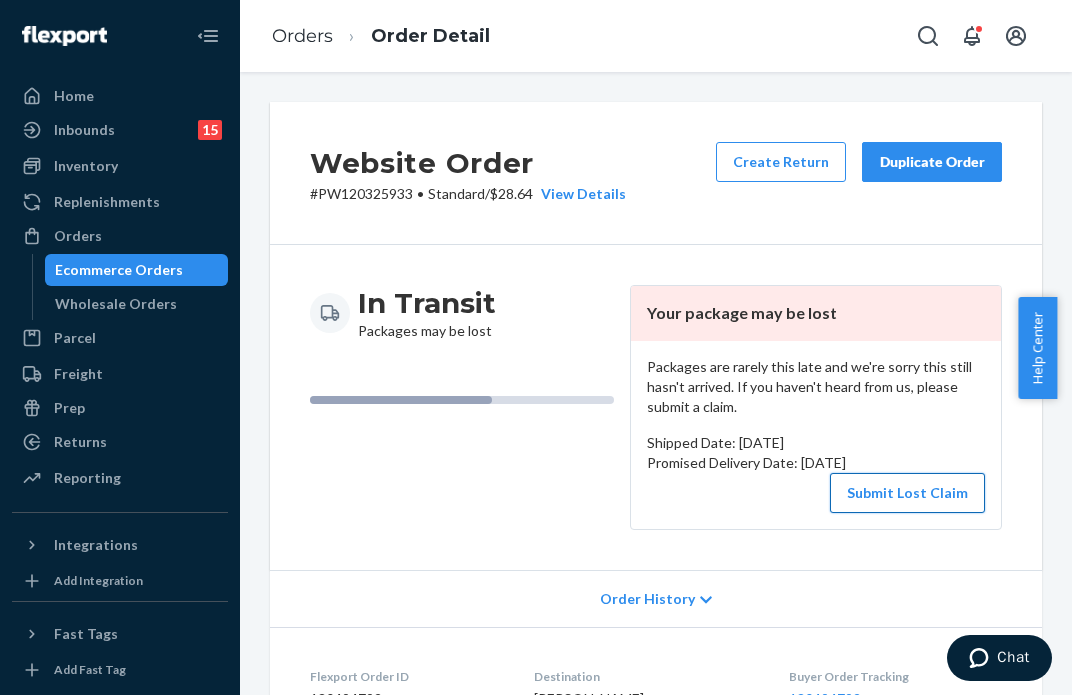 click on "Submit Lost Claim" at bounding box center (907, 493) 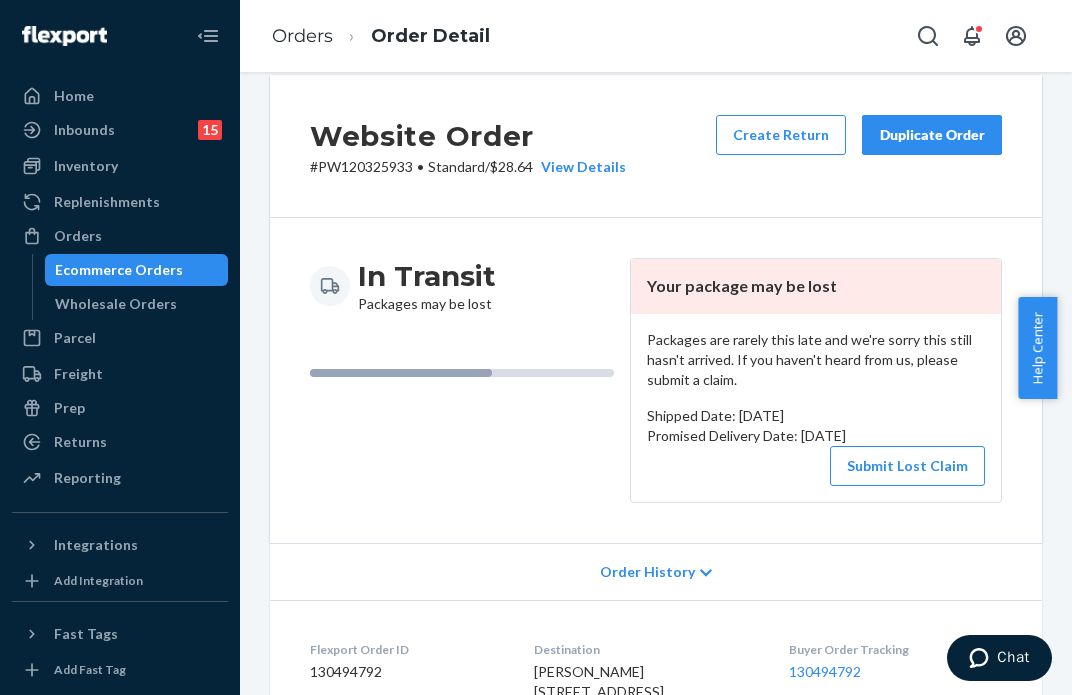 scroll, scrollTop: 0, scrollLeft: 0, axis: both 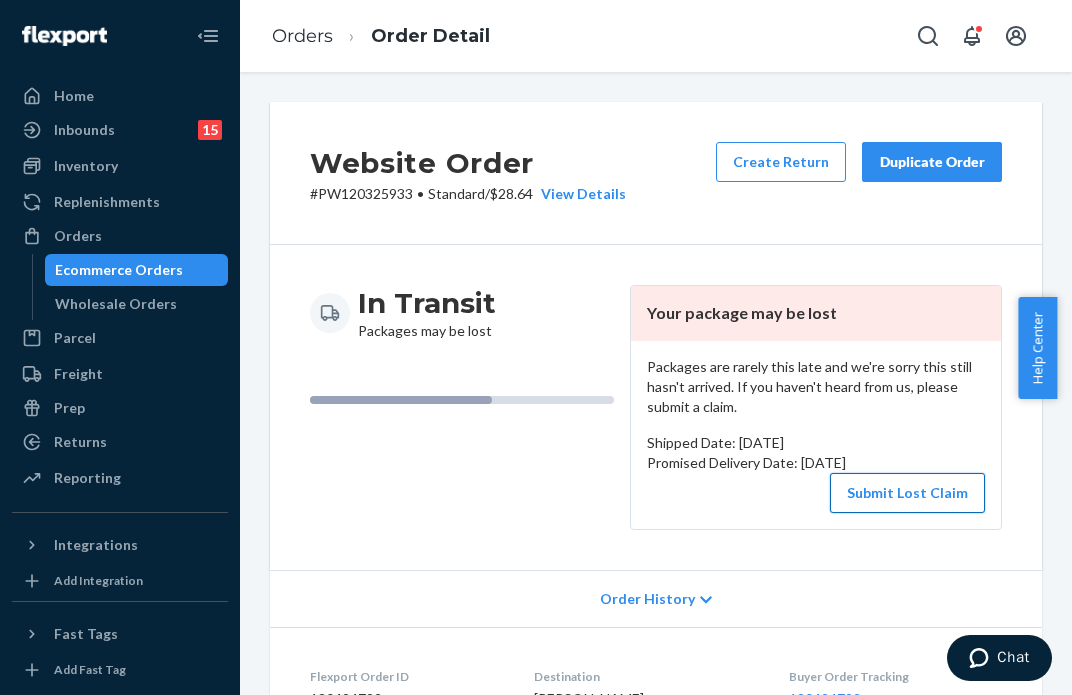 click on "Submit Lost Claim" at bounding box center [907, 493] 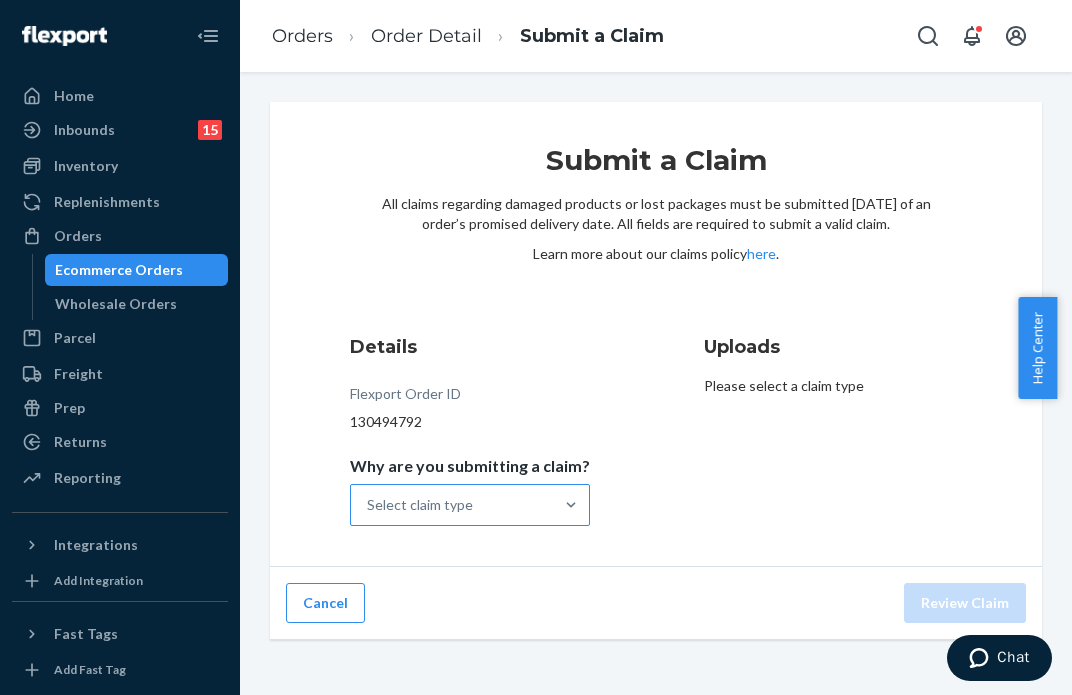 click on "Select claim type" at bounding box center [452, 505] 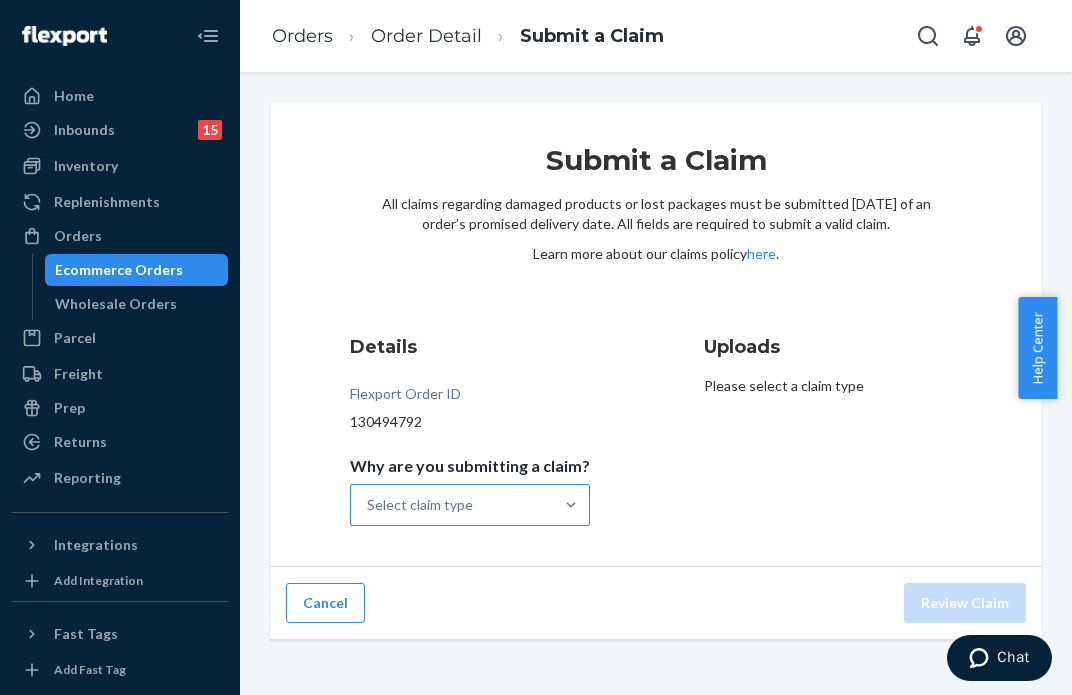 click on "Why are you submitting a claim? Select claim type" at bounding box center [368, 505] 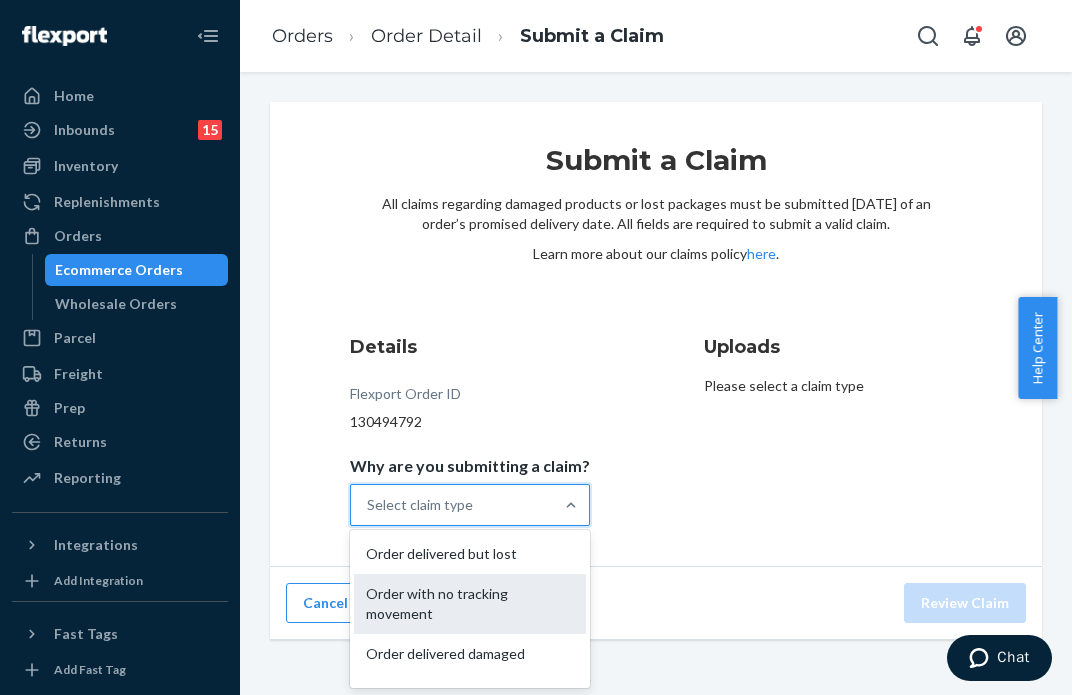 click on "Order with no tracking movement" at bounding box center (470, 604) 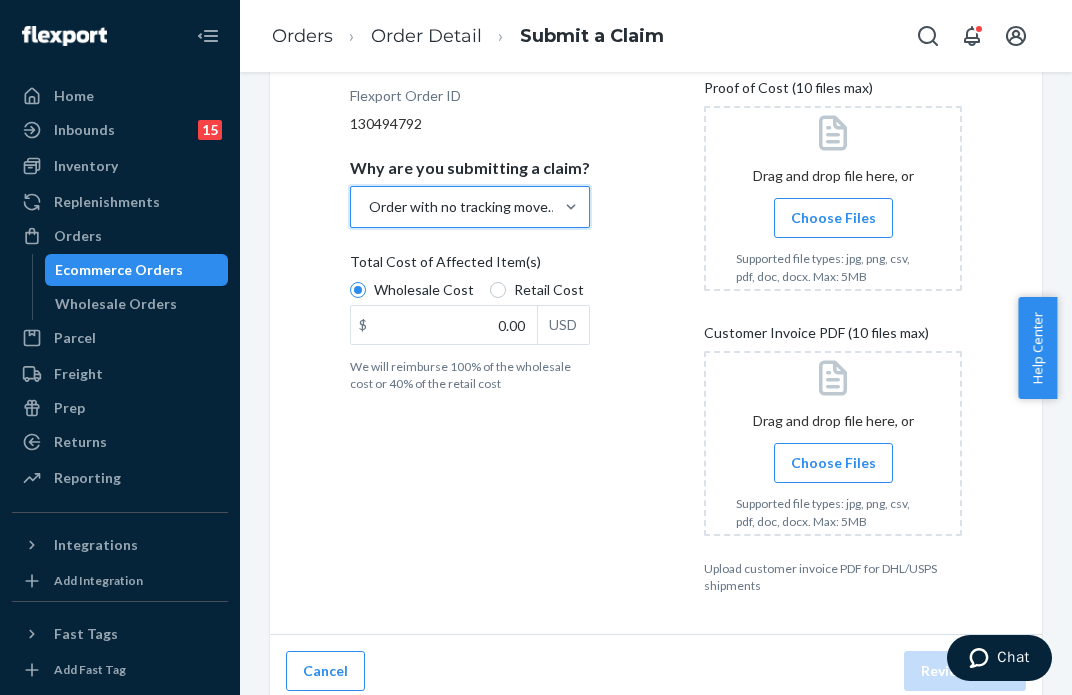scroll, scrollTop: 300, scrollLeft: 0, axis: vertical 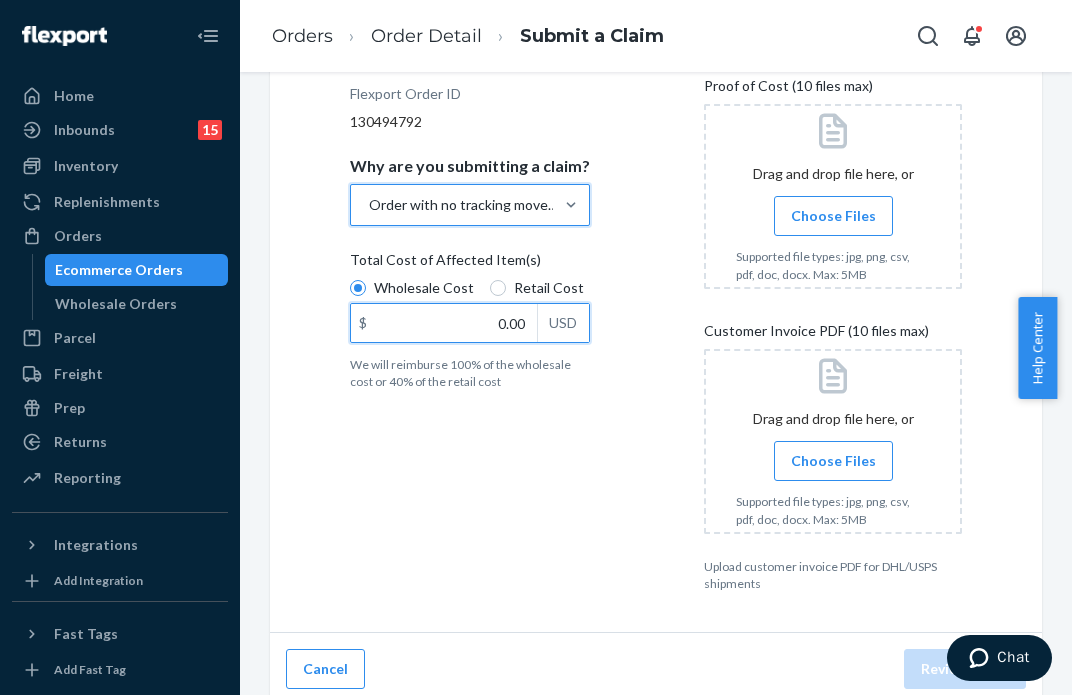 click on "0.00" at bounding box center (444, 323) 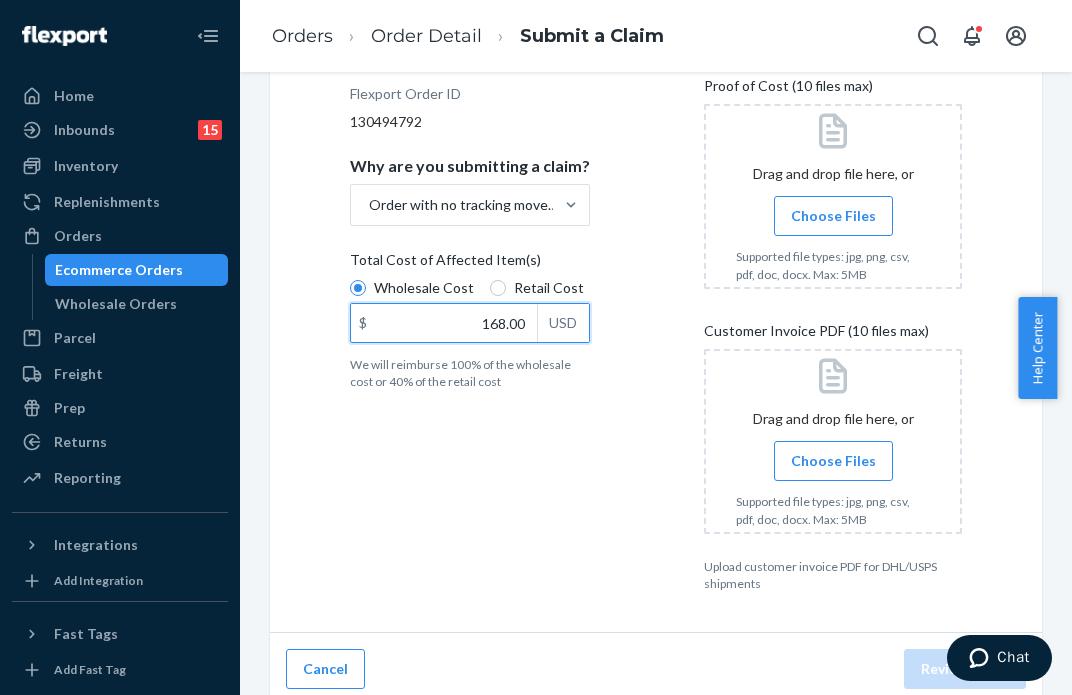type on "168.00" 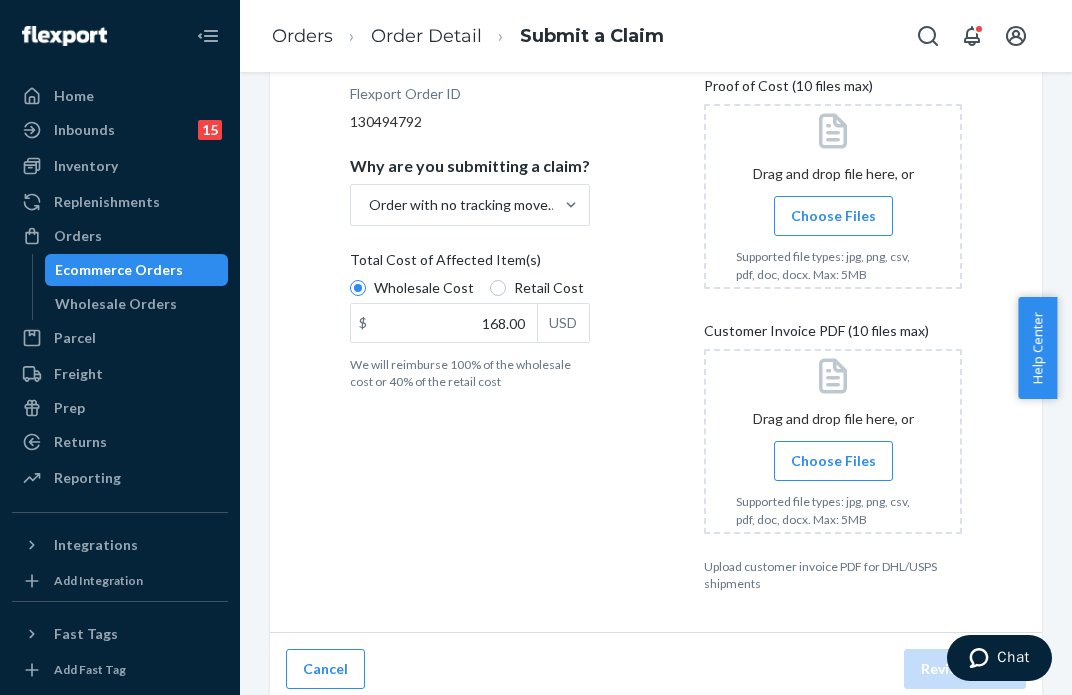 click on "Choose Files" at bounding box center (833, 216) 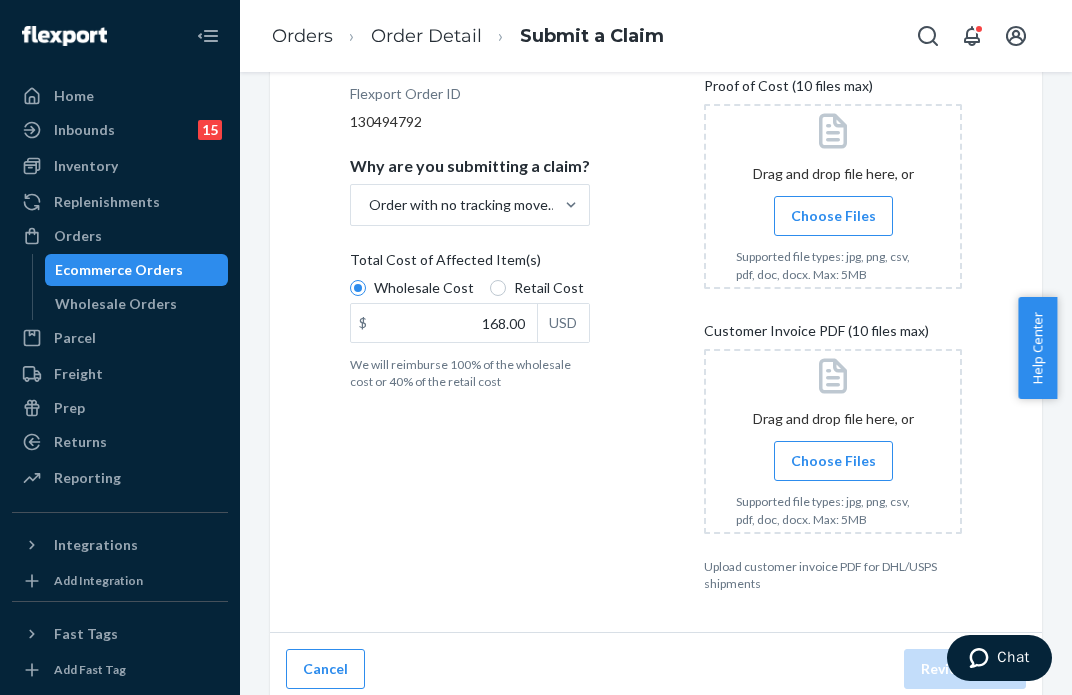 click on "Choose Files" at bounding box center [833, 216] 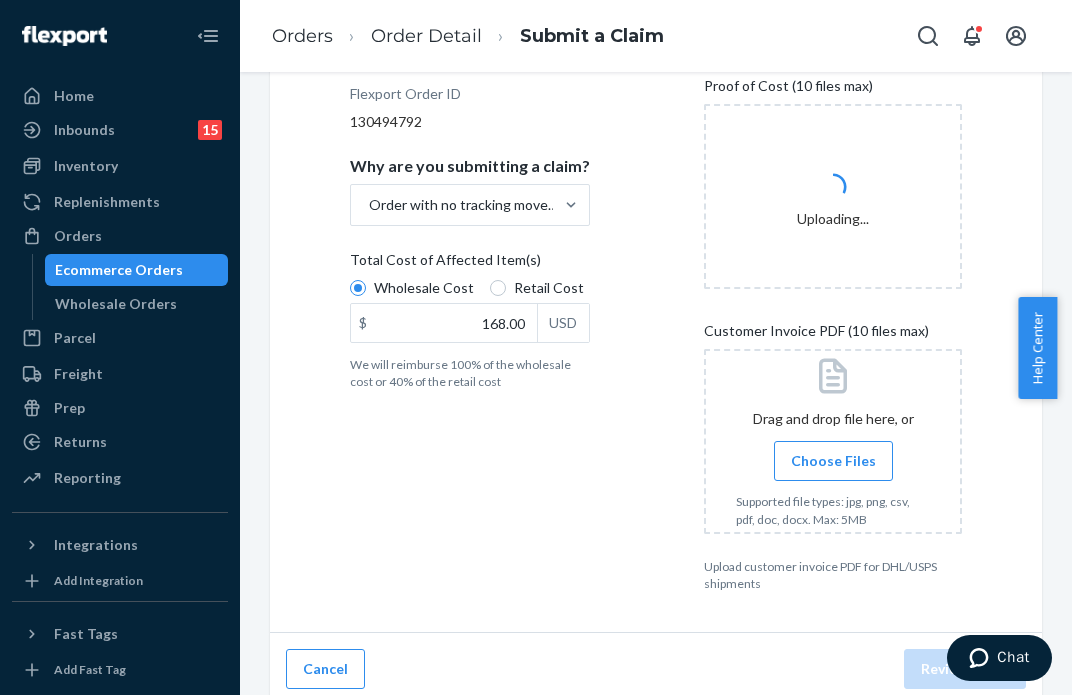 click on "Choose Files" at bounding box center (833, 461) 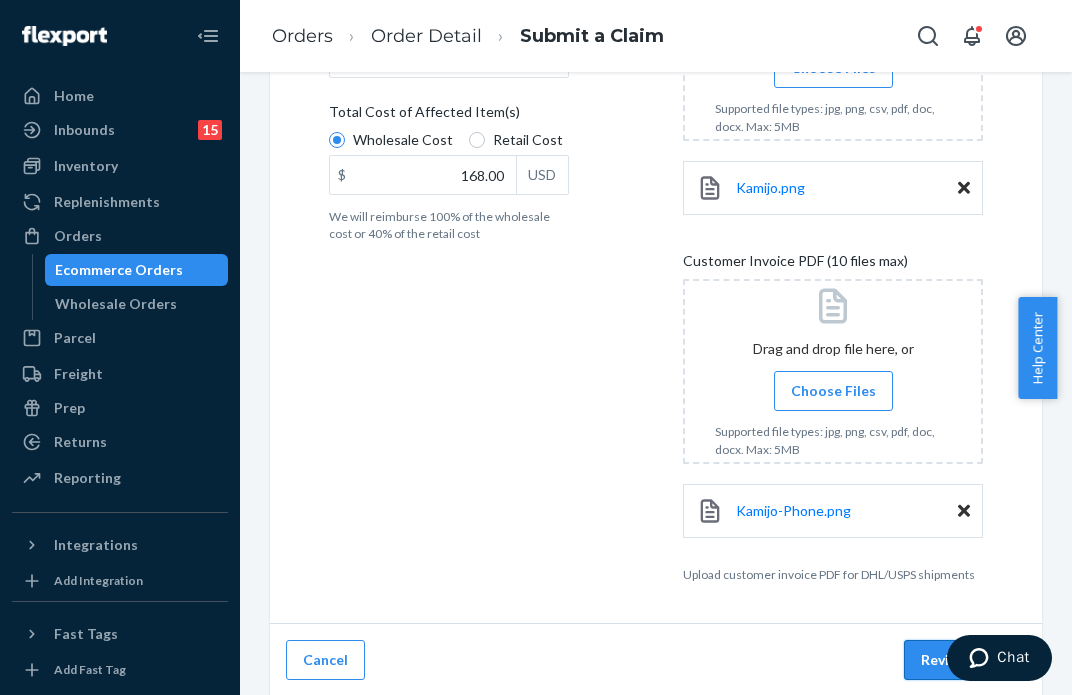 click on "Review Claim" at bounding box center (965, 660) 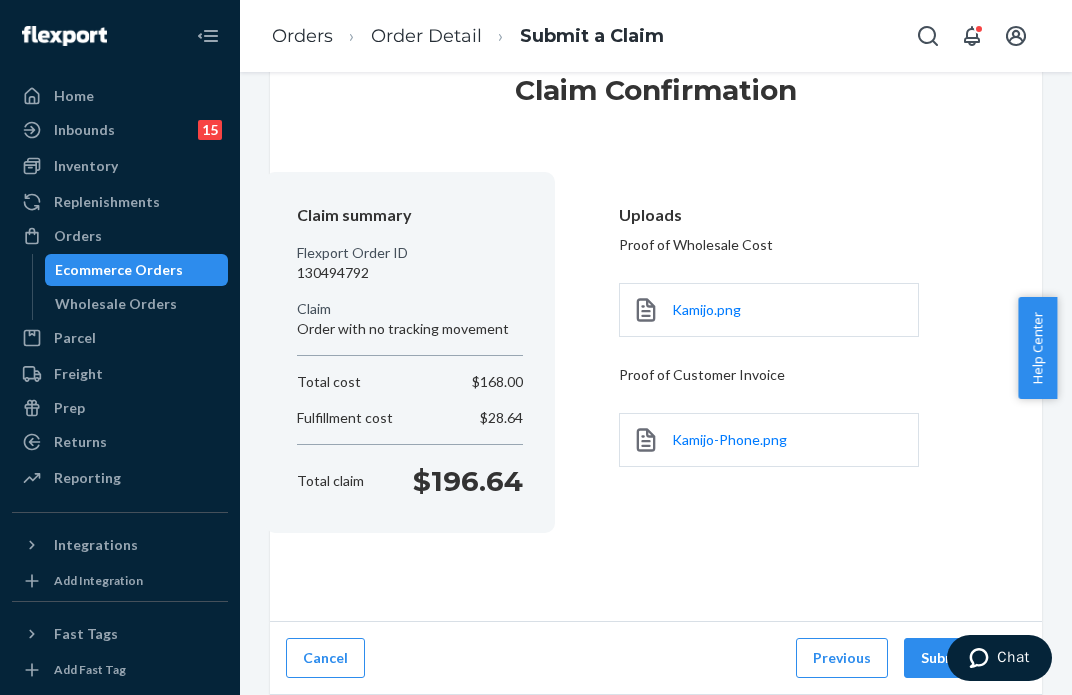 scroll, scrollTop: 68, scrollLeft: 0, axis: vertical 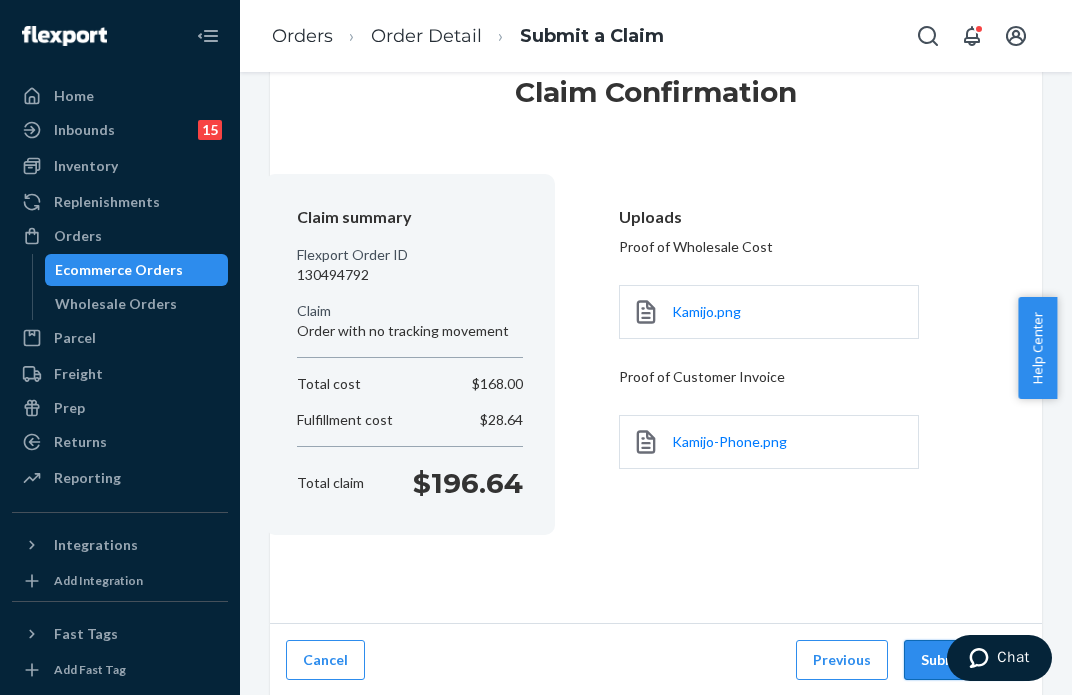 click on "Submit Claim" at bounding box center [965, 660] 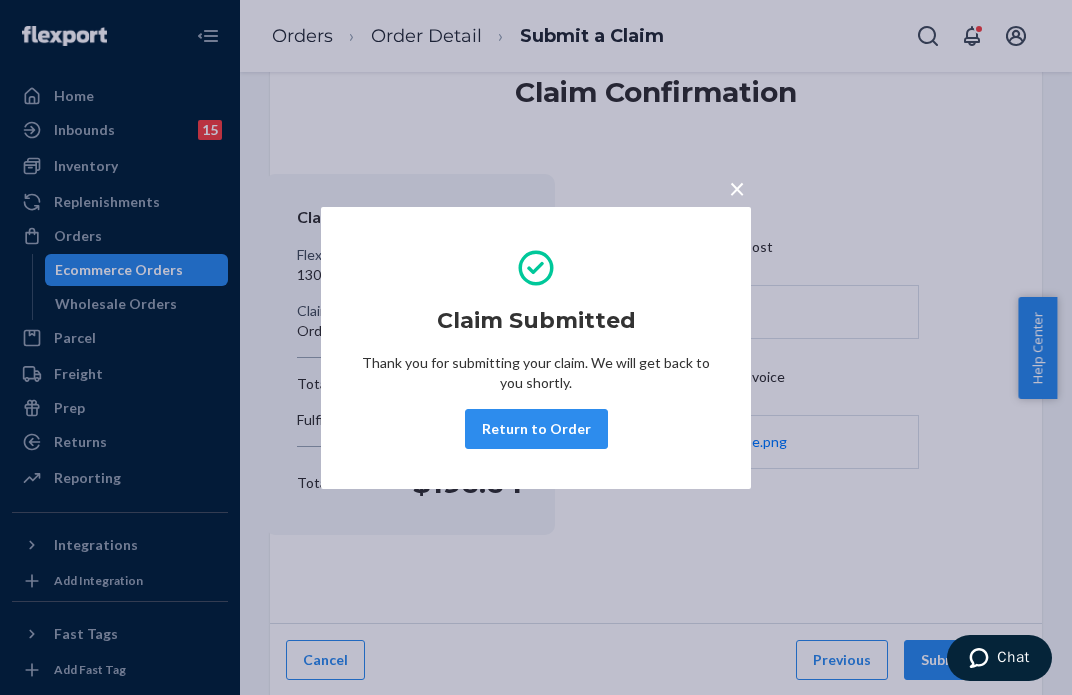 click on "Claim Submitted Thank you for submitting your claim. We will get back to you shortly. Return to Order" at bounding box center [536, 348] 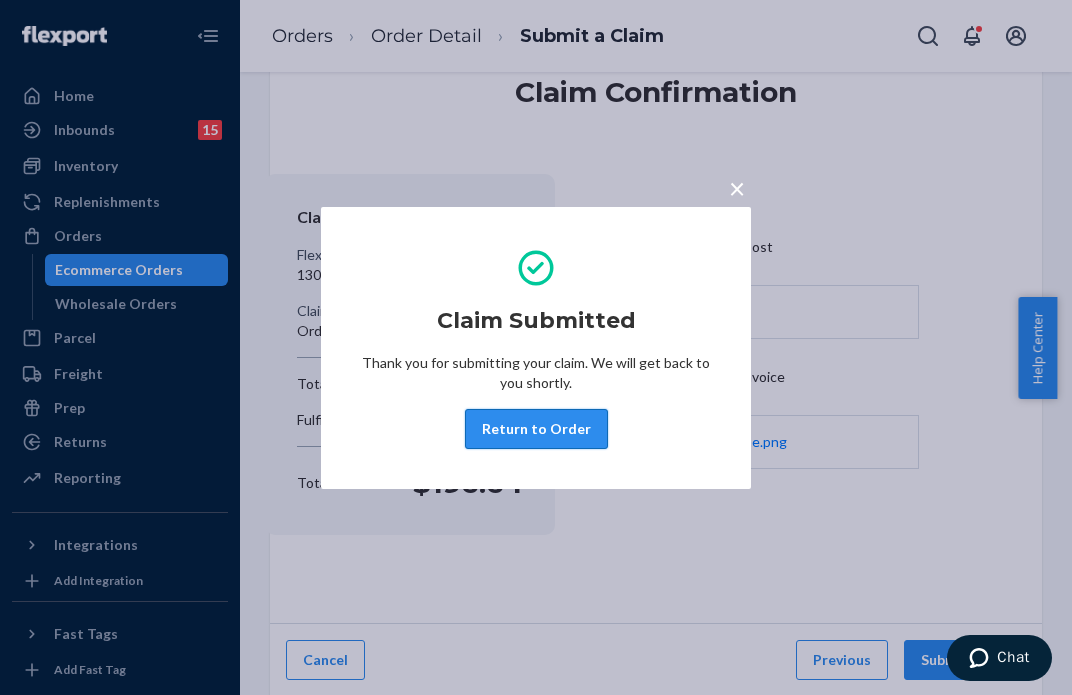 click on "Return to Order" at bounding box center (536, 429) 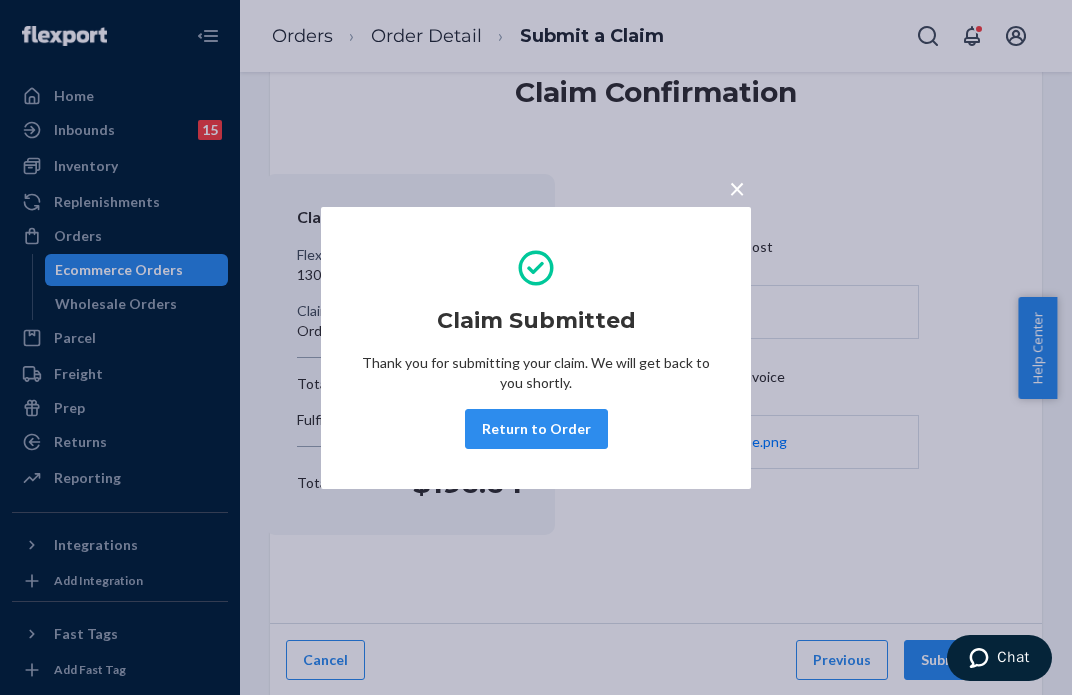 scroll, scrollTop: 0, scrollLeft: 0, axis: both 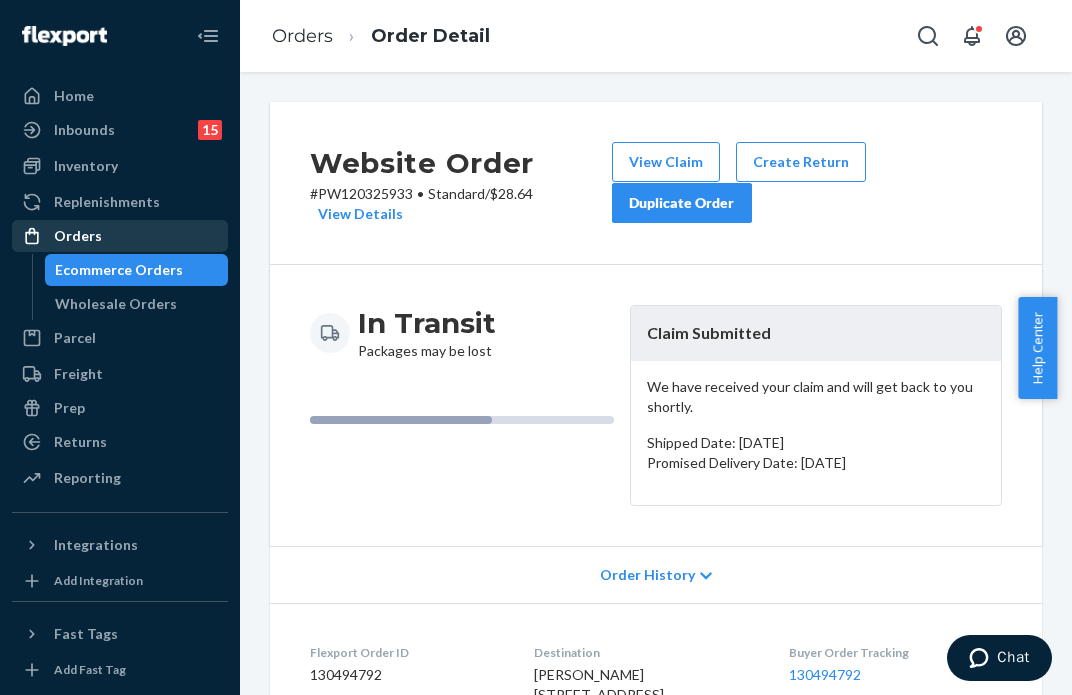 click on "Orders" at bounding box center (78, 236) 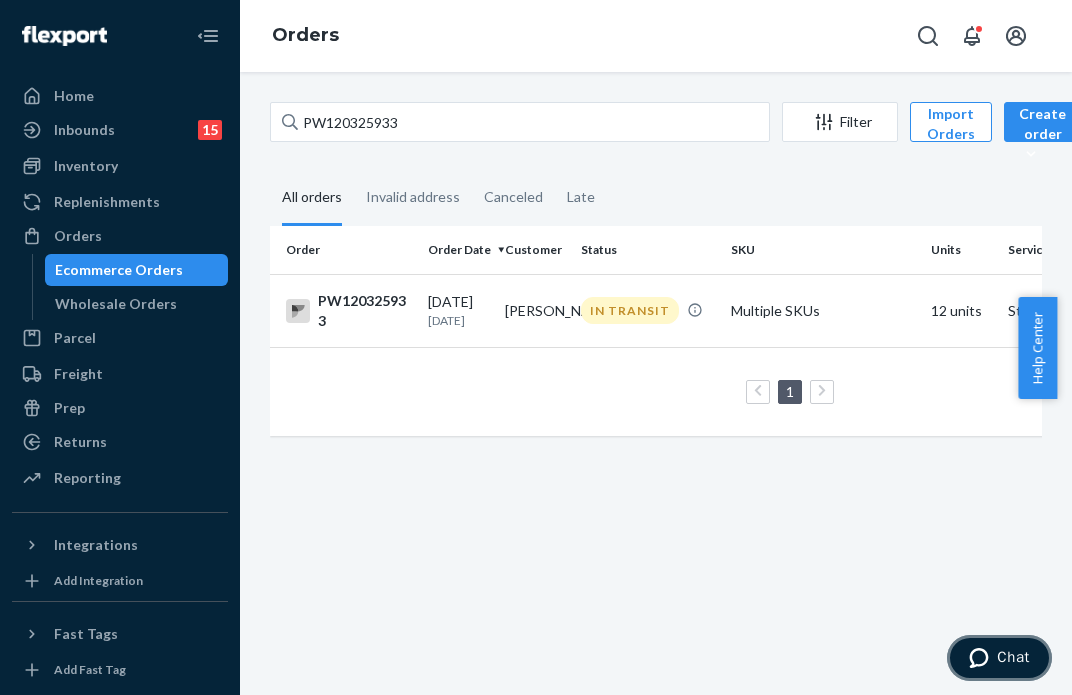 click on "Chat" at bounding box center [999, 658] 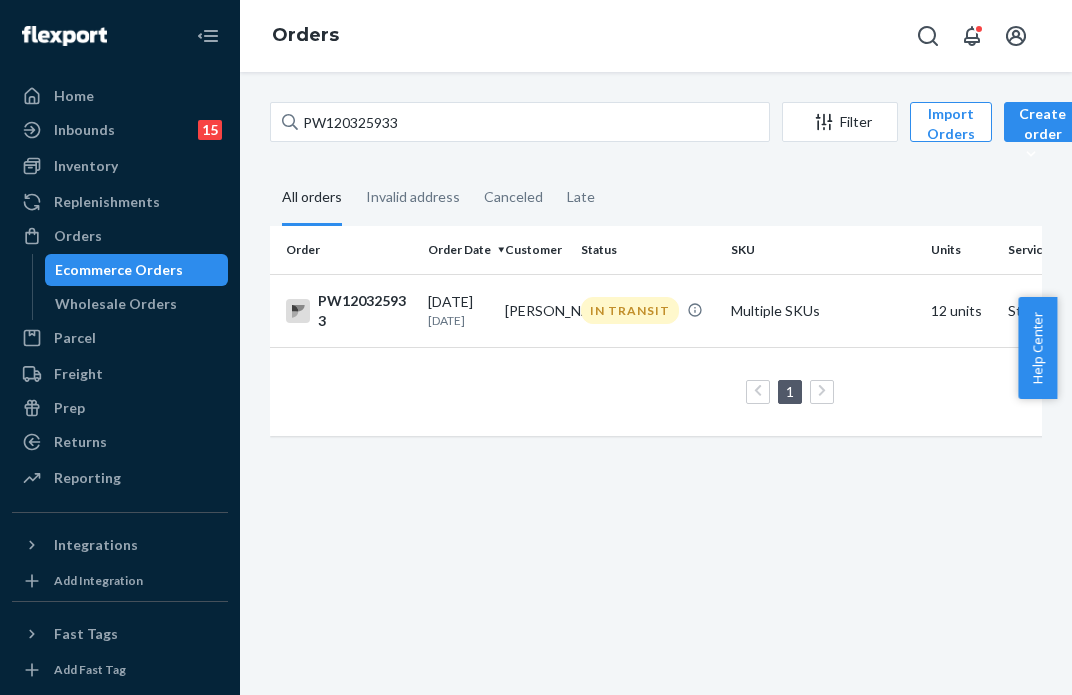 scroll, scrollTop: 0, scrollLeft: 0, axis: both 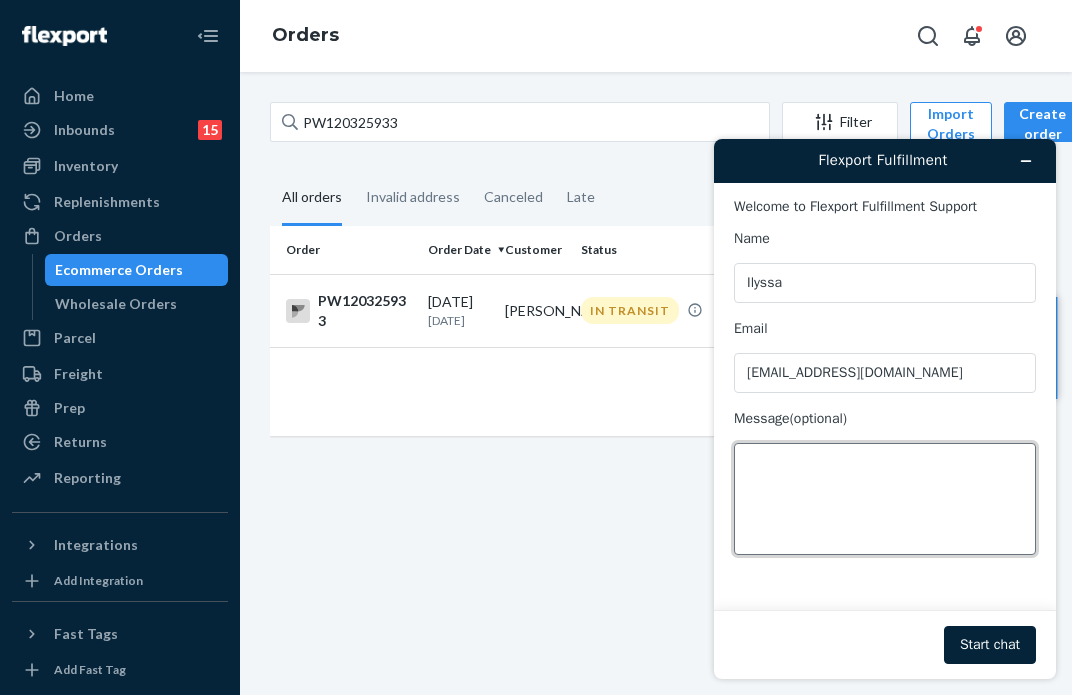 click on "Message  (optional)" at bounding box center [885, 499] 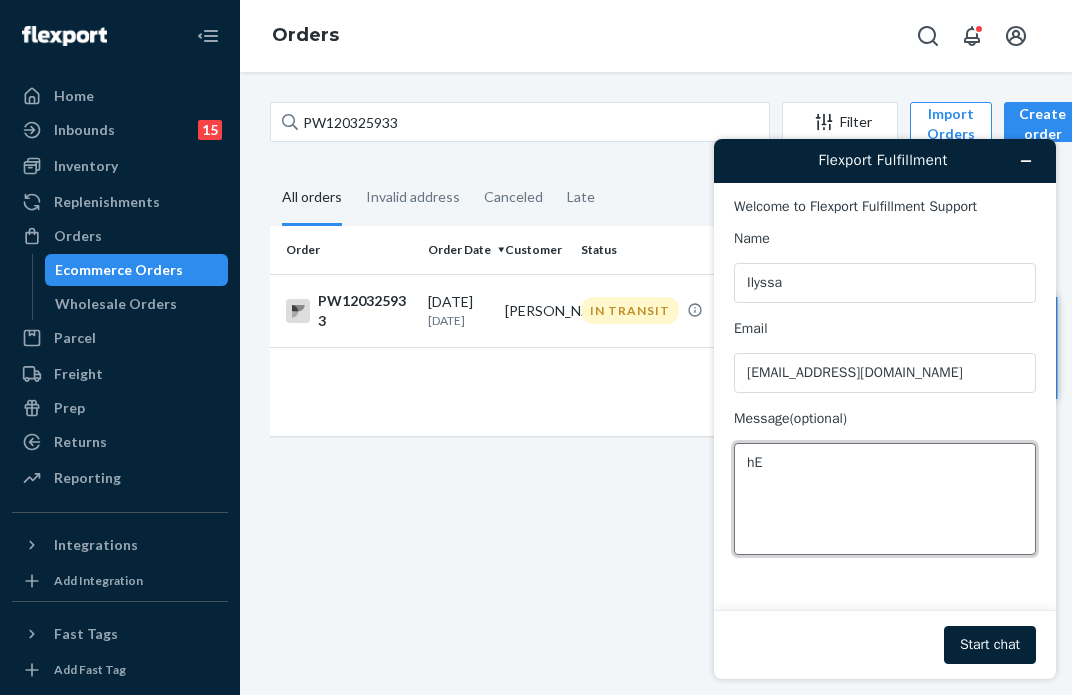 type on "h" 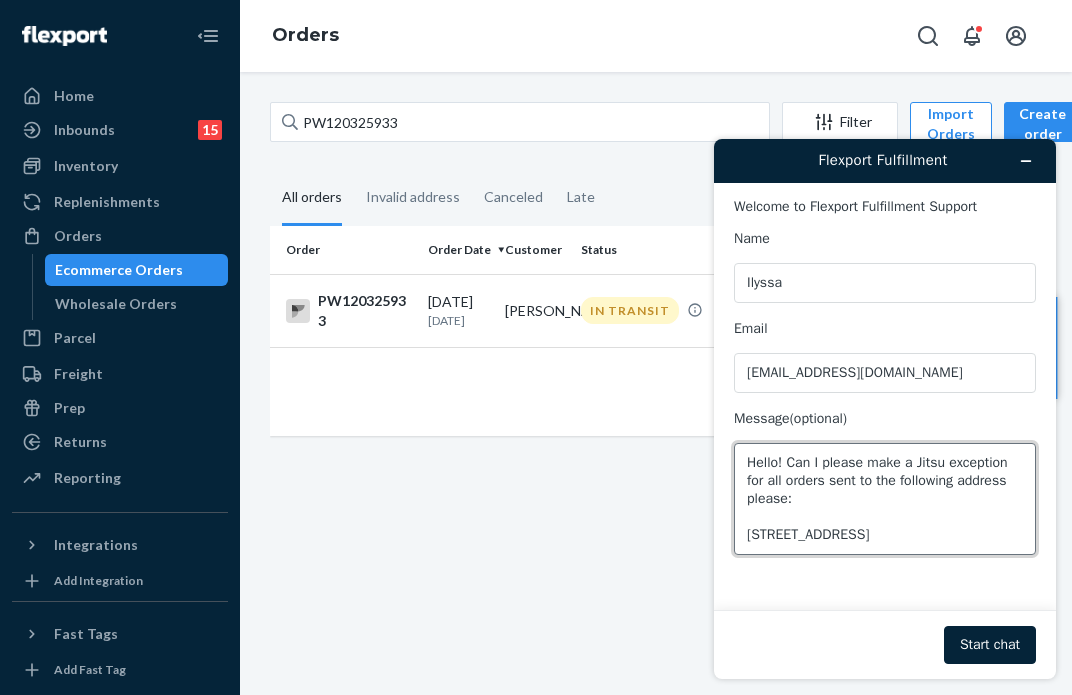 scroll, scrollTop: 8, scrollLeft: 0, axis: vertical 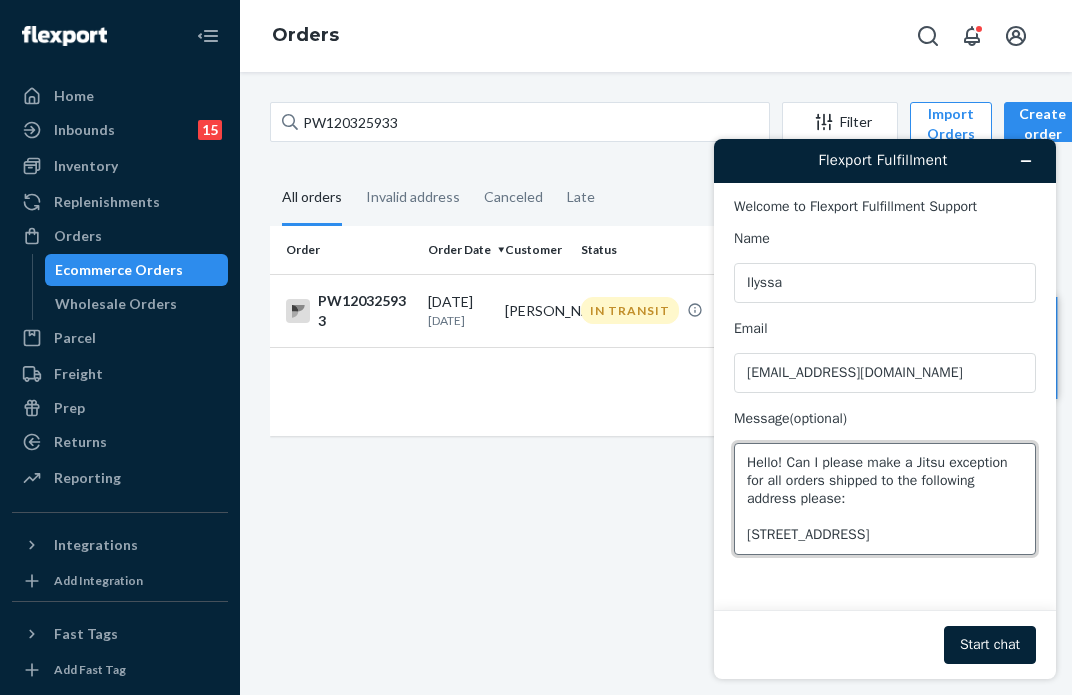 click on "Hello! Can I please make a Jitsu exception for all orders shipped to the following address please:
[STREET_ADDRESS]" at bounding box center (885, 499) 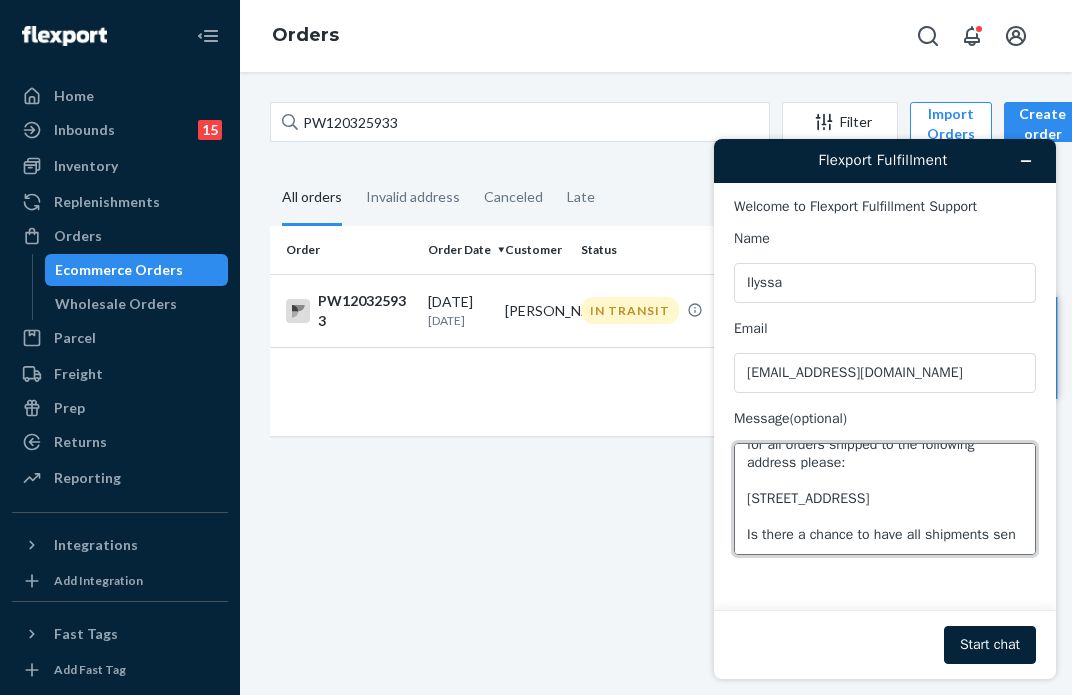 scroll, scrollTop: 61, scrollLeft: 0, axis: vertical 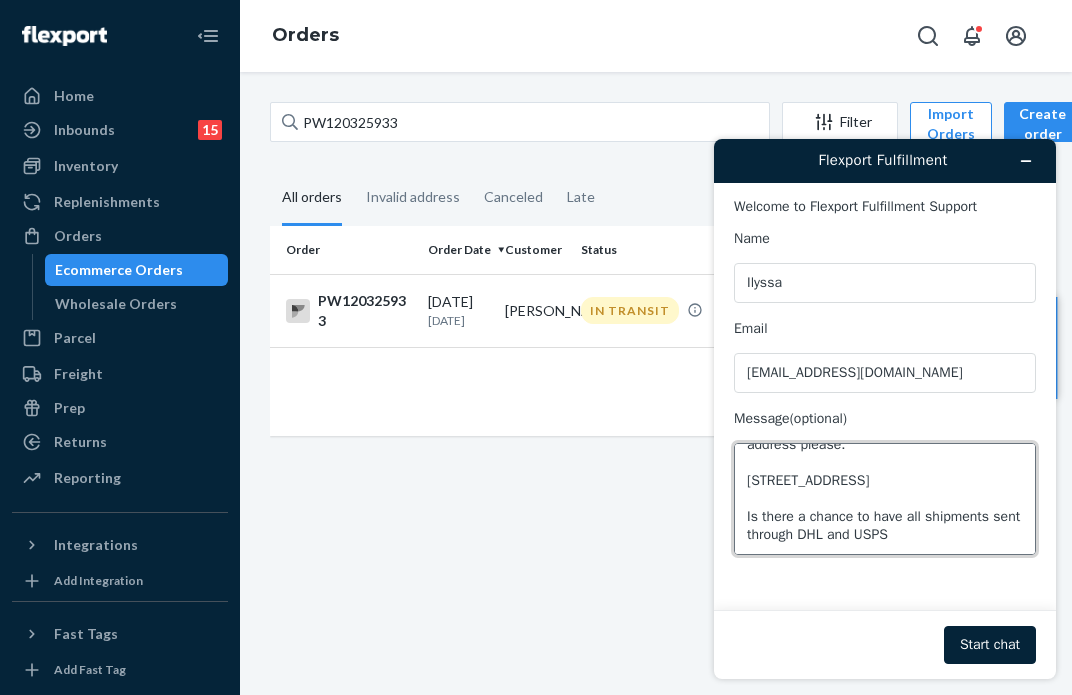 click on "Hello! Can I please make a Jitsu exception for all orders shipped to the following address please:
[STREET_ADDRESS]
Is there a chance to have all shipments sent through DHL and USPS" at bounding box center [885, 499] 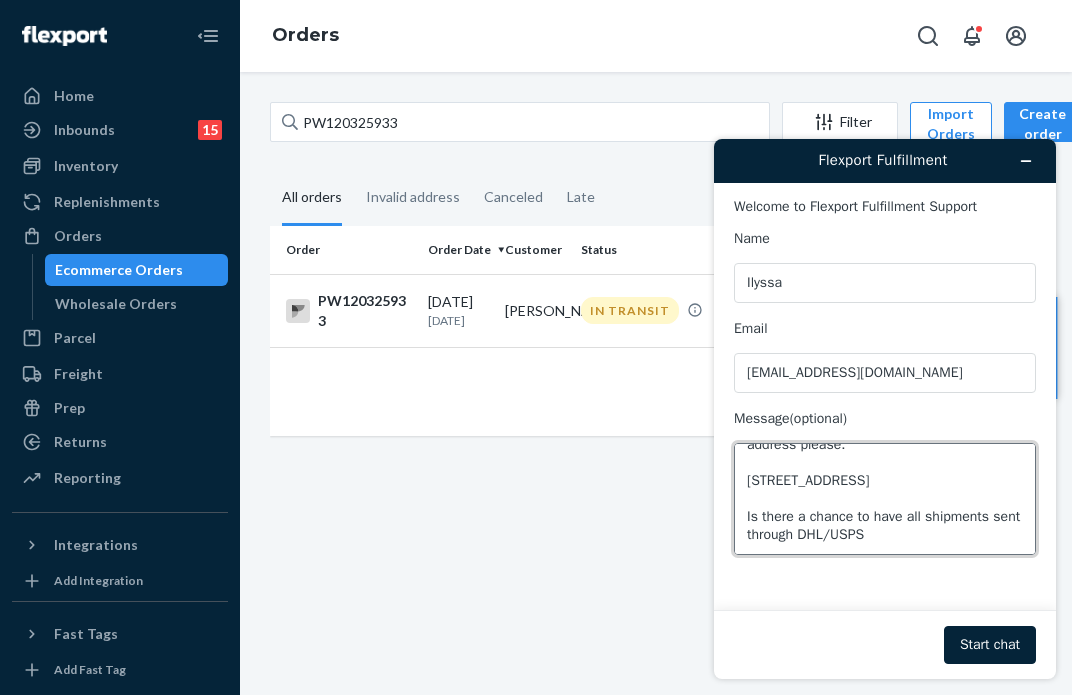 click on "Hello! Can I please make a Jitsu exception for all orders shipped to the following address please:
[STREET_ADDRESS]
Is there a chance to have all shipments sent through DHL/USPS" at bounding box center (885, 499) 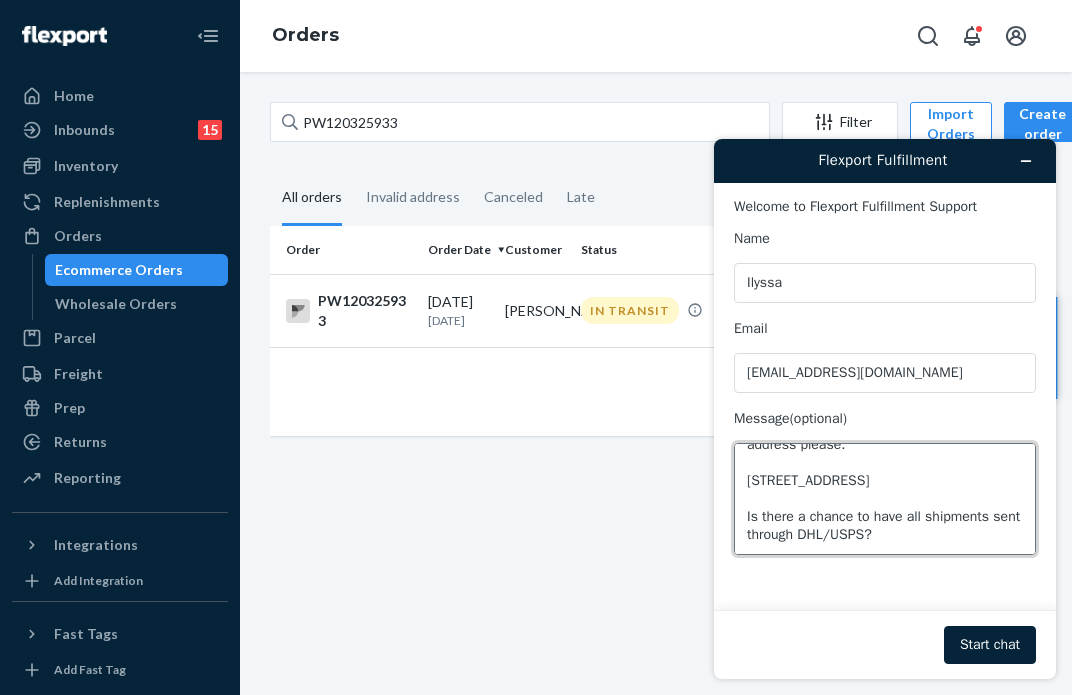 scroll, scrollTop: 0, scrollLeft: 0, axis: both 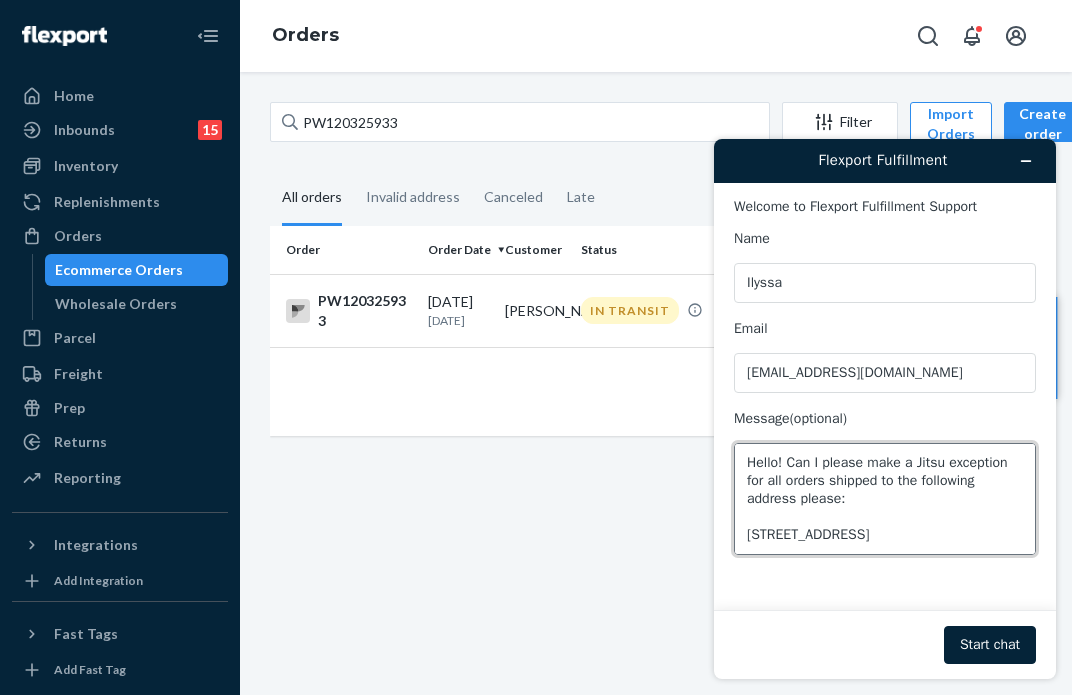 click on "Hello! Can I please make a Jitsu exception for all orders shipped to the following address please:
[STREET_ADDRESS]
Is there a chance to have all shipments sent through DHL/USPS?" at bounding box center (885, 499) 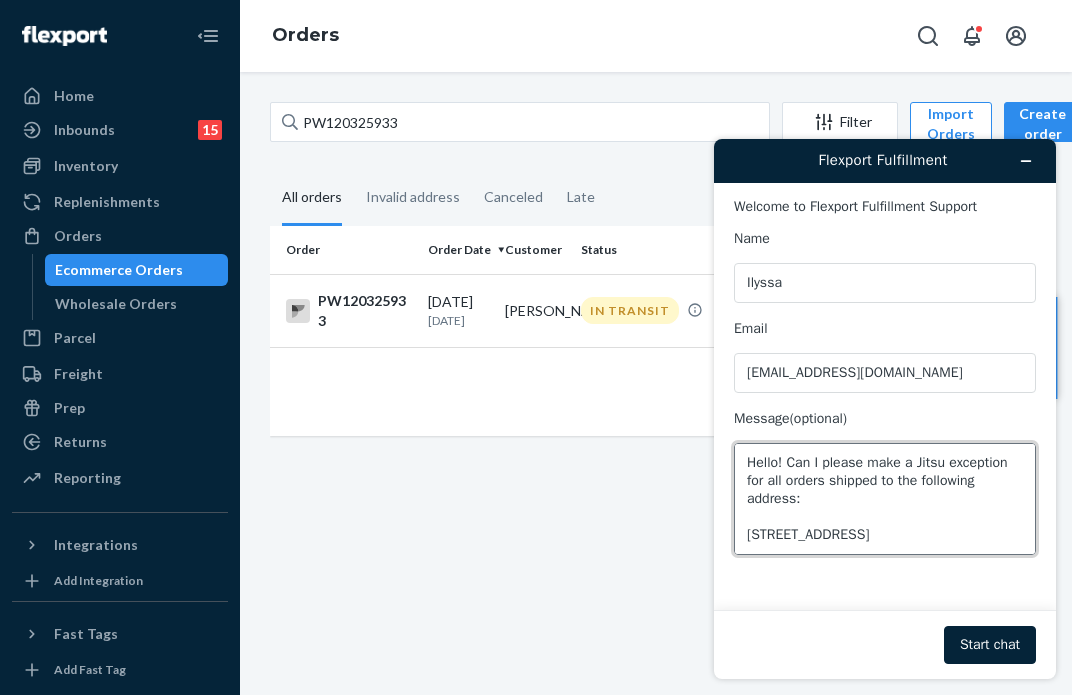 click on "Hello! Can I please make a Jitsu exception for all orders shipped to the following address:
[STREET_ADDRESS]
Is there a chance to have all shipments sent through DHL/USPS?" at bounding box center (885, 499) 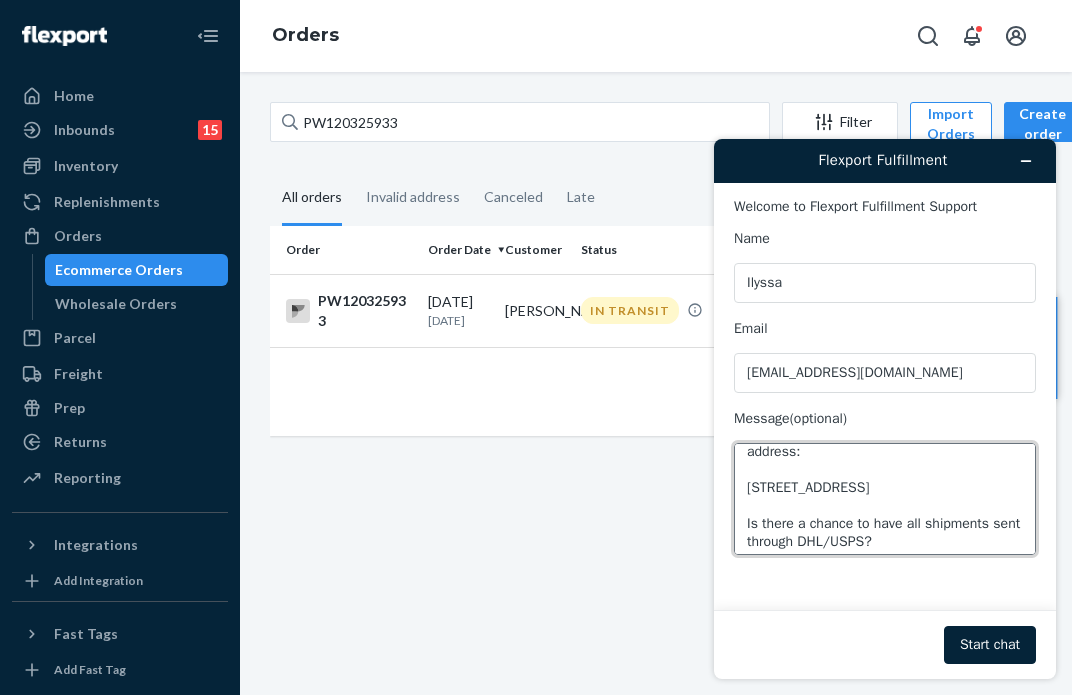 scroll, scrollTop: 72, scrollLeft: 0, axis: vertical 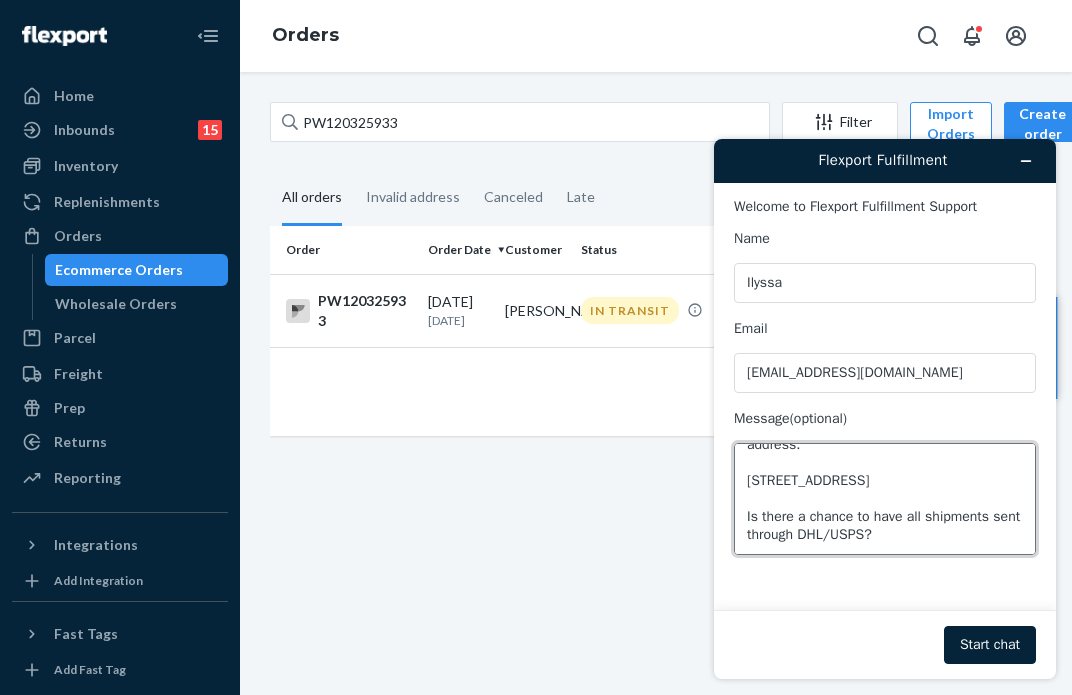 click on "Hello! Can I please make a Jitsu exception for all orders shipped to the following address:
[STREET_ADDRESS]
Is there a chance to have all shipments sent through DHL/USPS?" at bounding box center [885, 499] 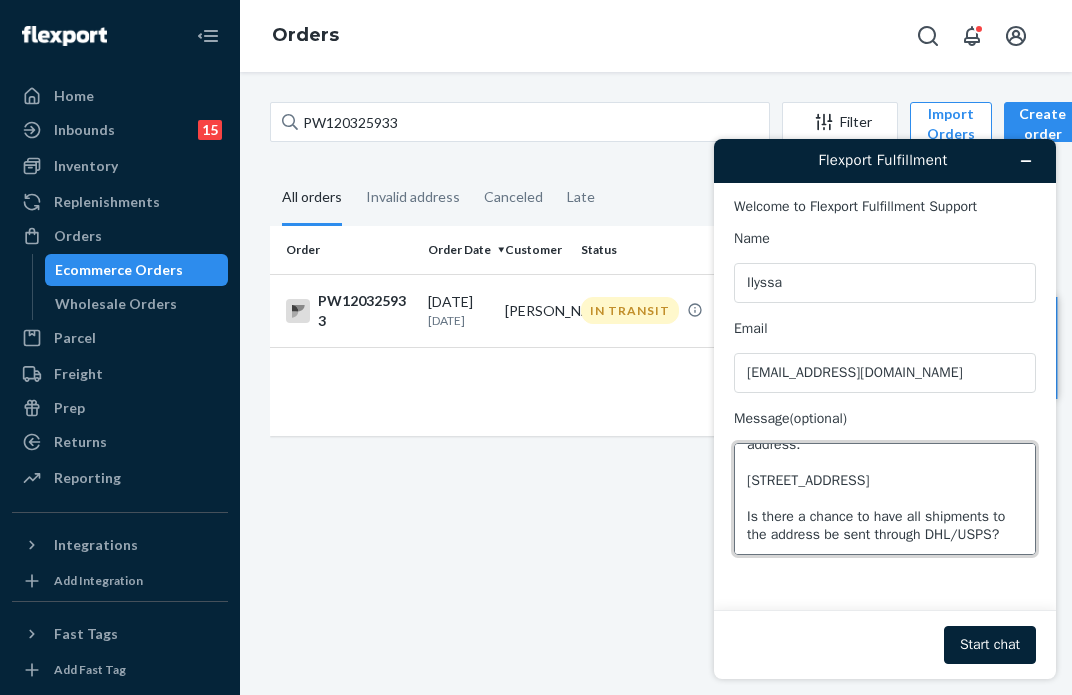 click on "Hello! Can I please make a Jitsu exception for all orders shipped to the following address:
[STREET_ADDRESS]
Is there a chance to have all shipments to the address be sent through DHL/USPS?" at bounding box center [885, 499] 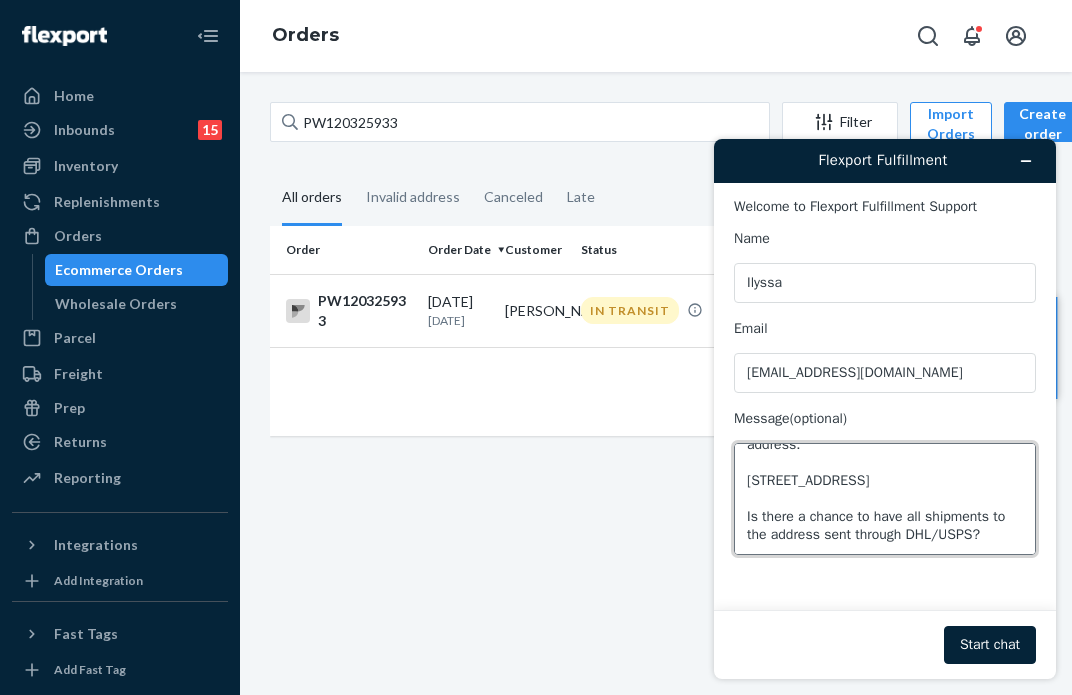 click on "Hello! Can I please make a Jitsu exception for all orders shipped to the following address:
[STREET_ADDRESS]
Is there a chance to have all shipments to the address sent through DHL/USPS?" at bounding box center [885, 499] 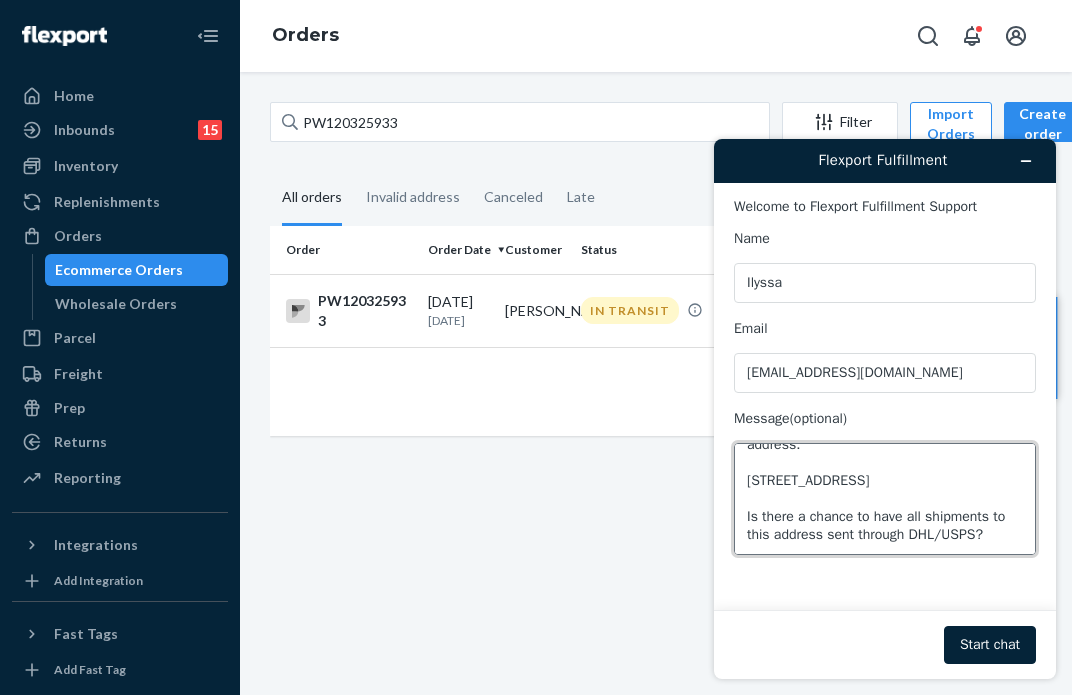 click on "Hello! Can I please make a Jitsu exception for all orders shipped to the following address:
[STREET_ADDRESS]
Is there a chance to have all shipments to this address sent through DHL/USPS?" at bounding box center (885, 499) 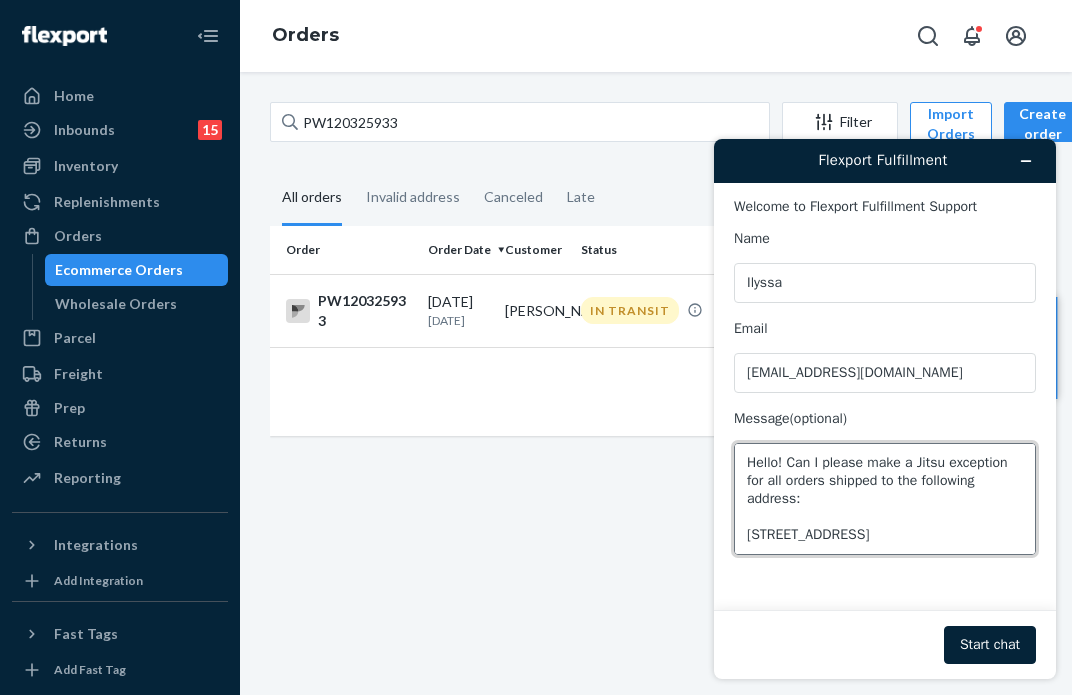 scroll, scrollTop: 0, scrollLeft: 0, axis: both 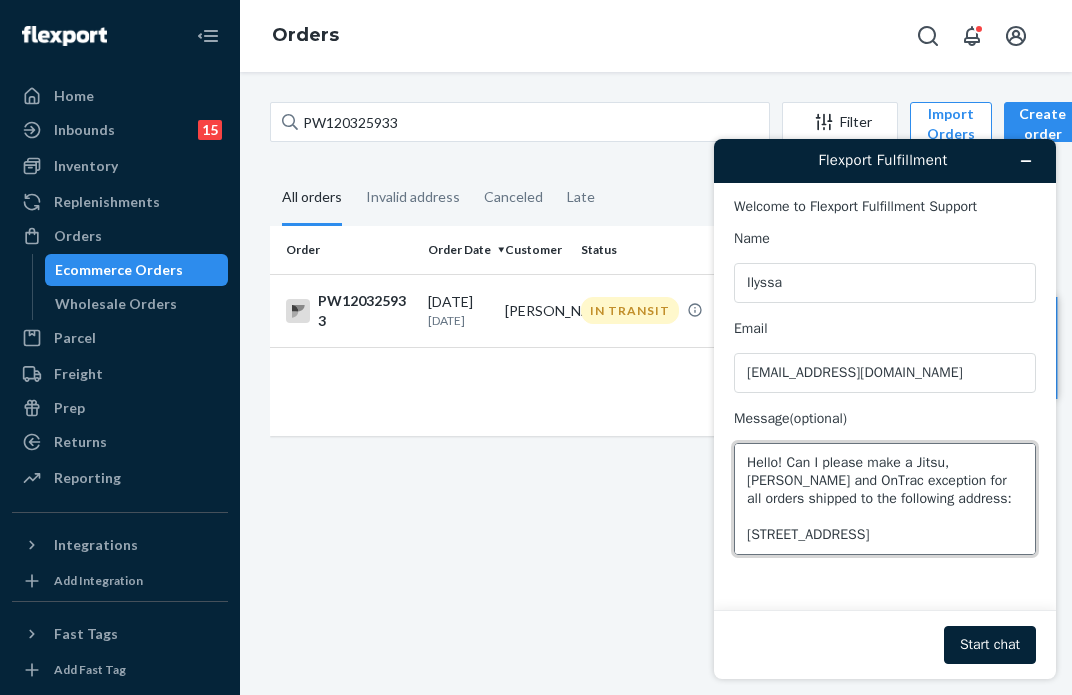 click on "Hello! Can I please make a Jitsu, [PERSON_NAME] and OnTrac exception for all orders shipped to the following address:
[STREET_ADDRESS]
Is there a chance to have all shipments to this address sent through DHL/USPS?" at bounding box center [885, 499] 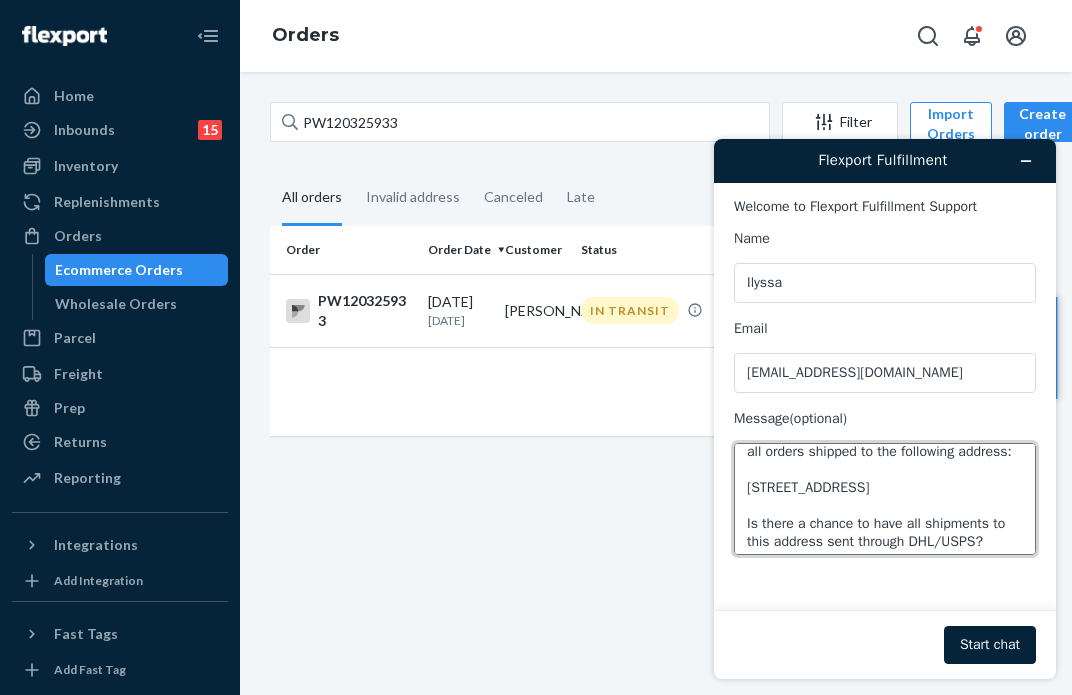 scroll, scrollTop: 72, scrollLeft: 0, axis: vertical 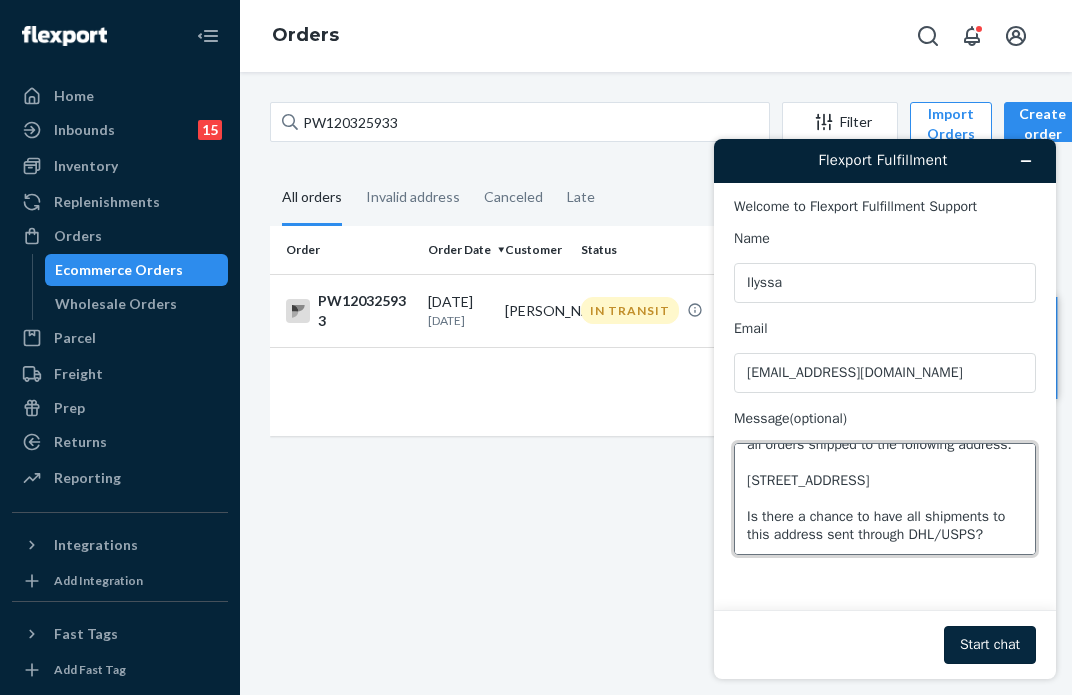 type on "Hello! Can I please make a Jitsu, [PERSON_NAME] and OnTrac exception for all orders shipped to the following address:
[STREET_ADDRESS]
Is there a chance to have all shipments to this address sent through DHL/USPS?" 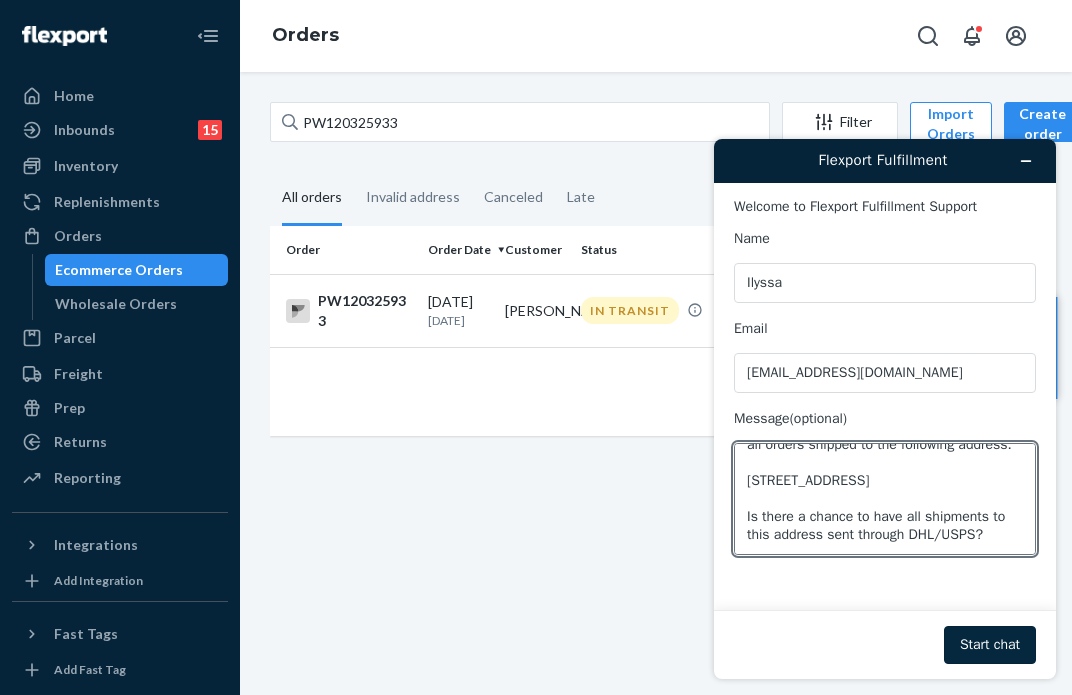 click on "Start chat" at bounding box center (990, 645) 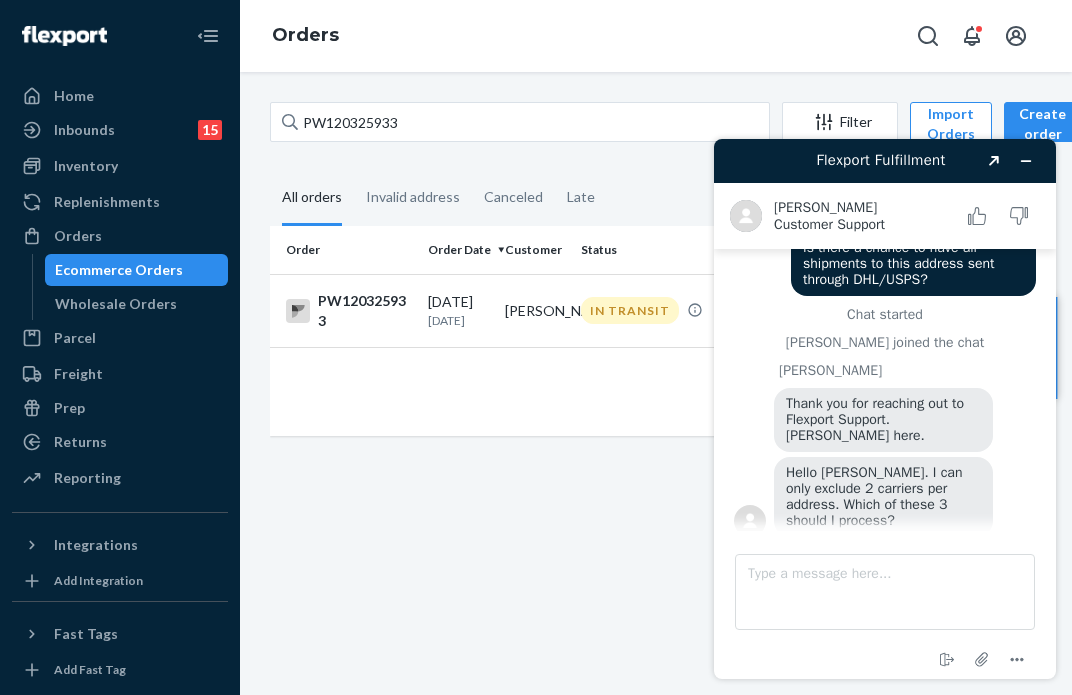 scroll, scrollTop: 149, scrollLeft: 0, axis: vertical 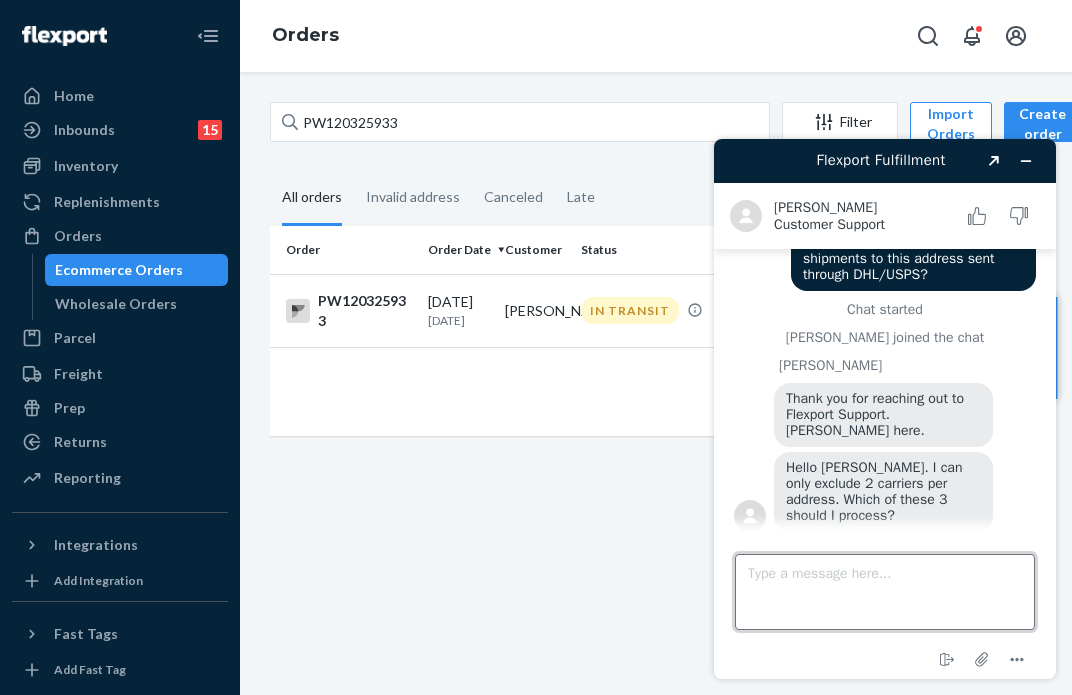 click on "Type a message here..." at bounding box center [885, 592] 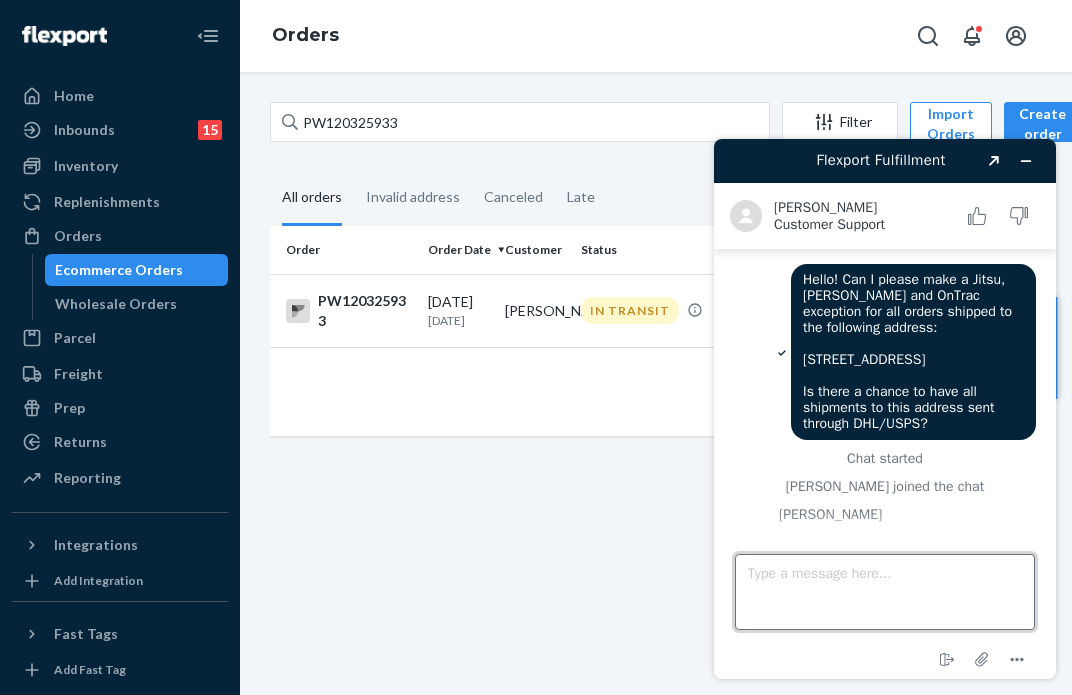 scroll, scrollTop: 184, scrollLeft: 0, axis: vertical 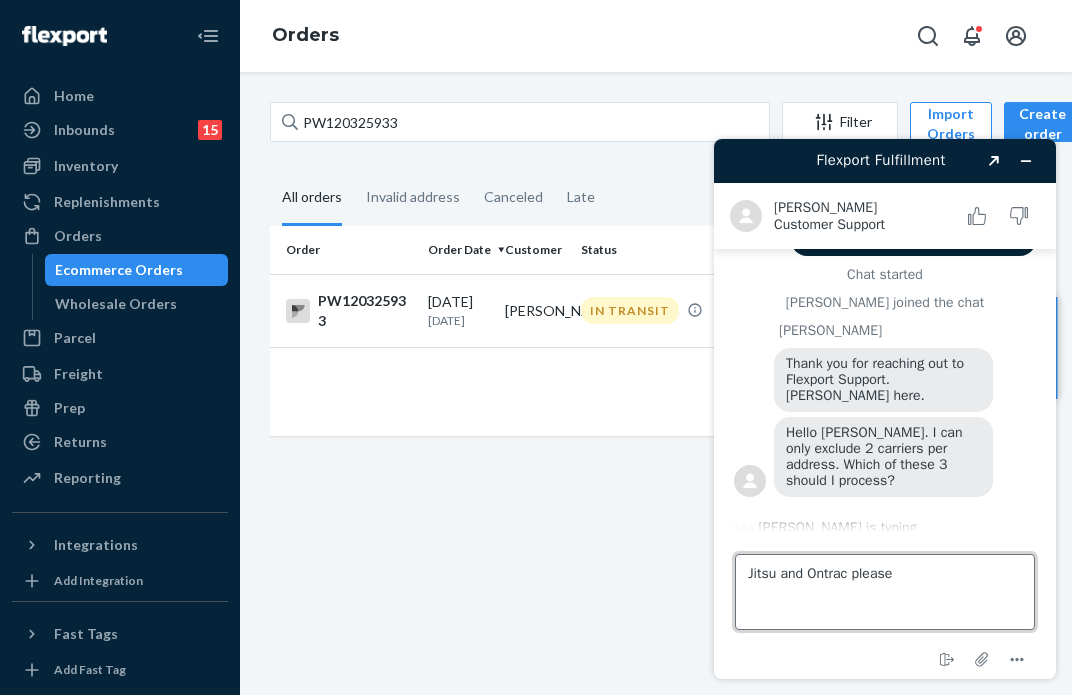 type on "Jitsu and Ontrac please!" 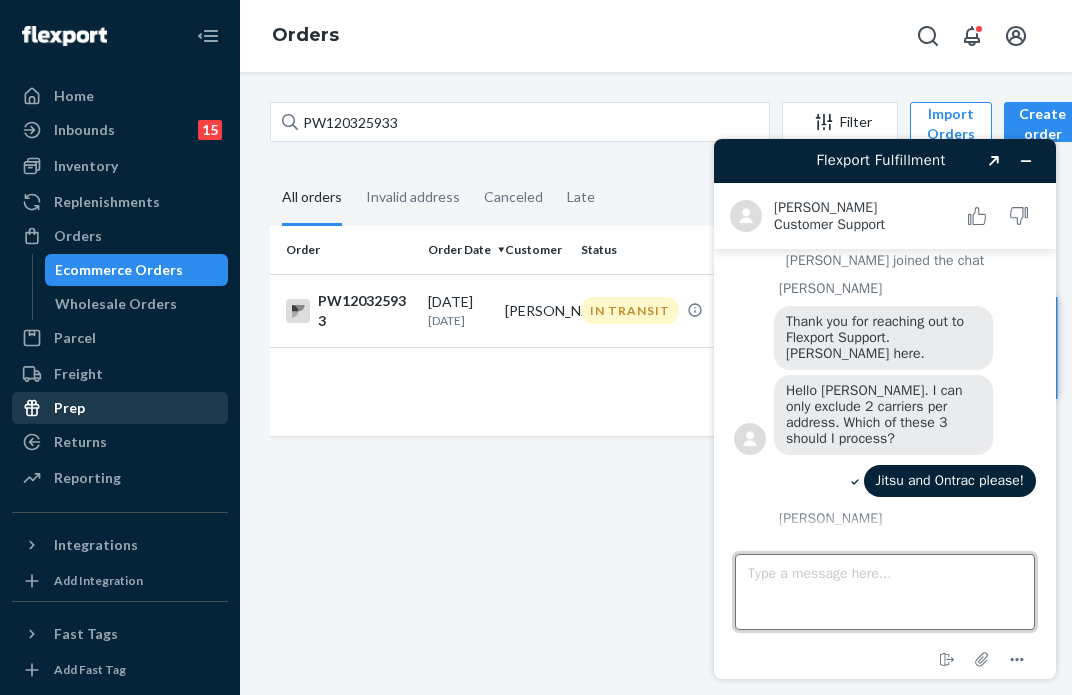 scroll, scrollTop: 338, scrollLeft: 0, axis: vertical 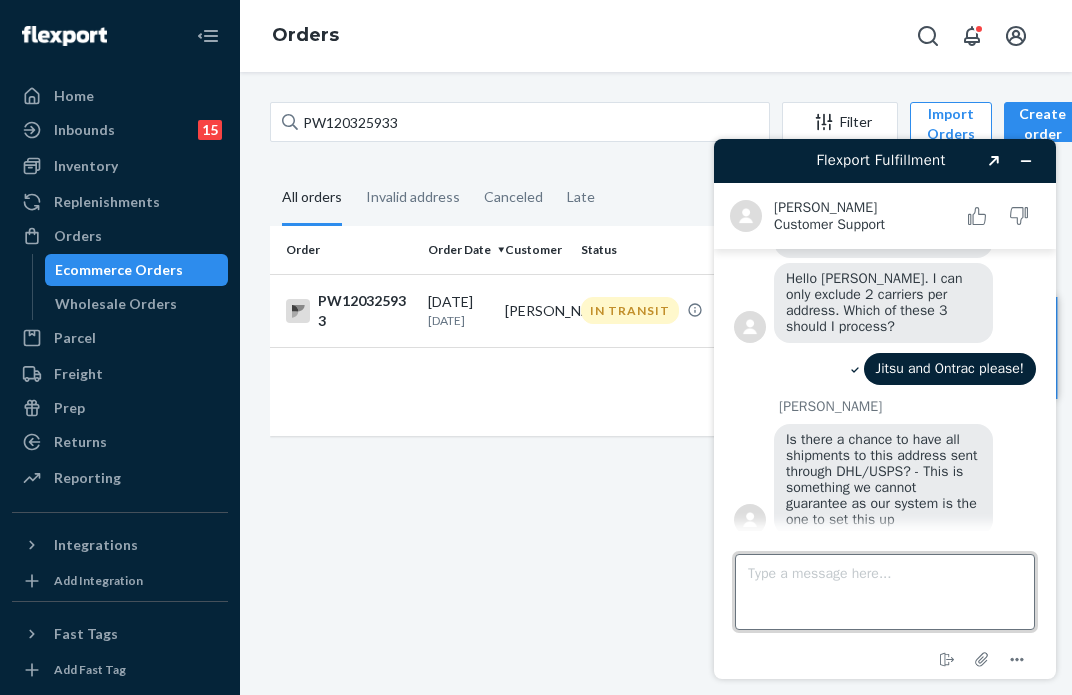 click on "Type a message here..." at bounding box center (885, 592) 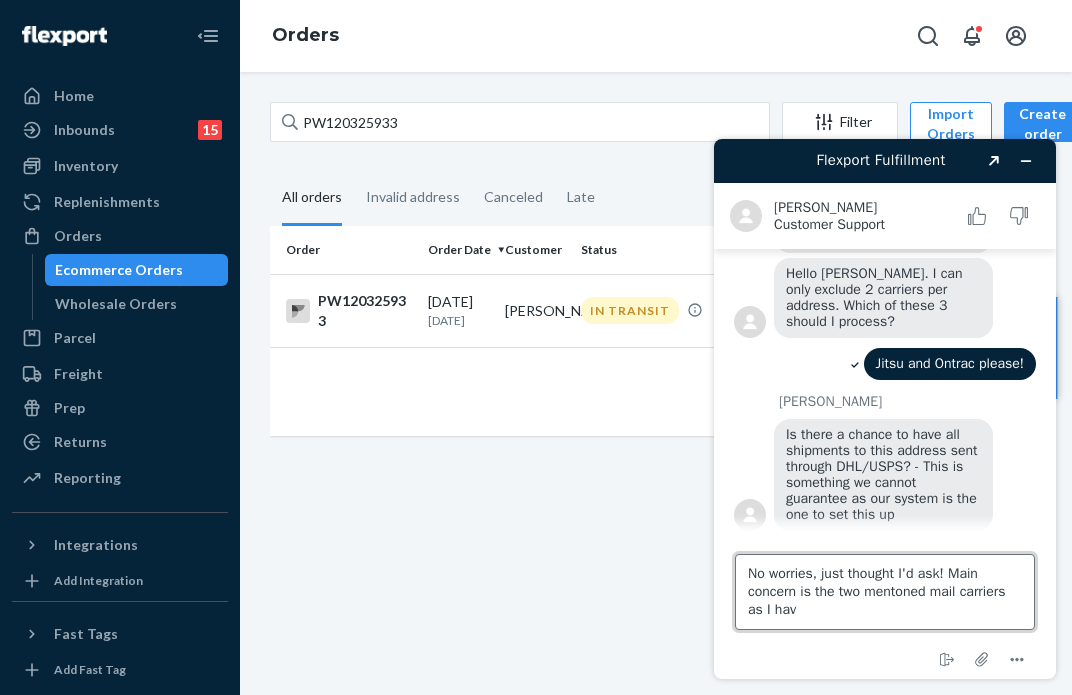 scroll, scrollTop: 391, scrollLeft: 0, axis: vertical 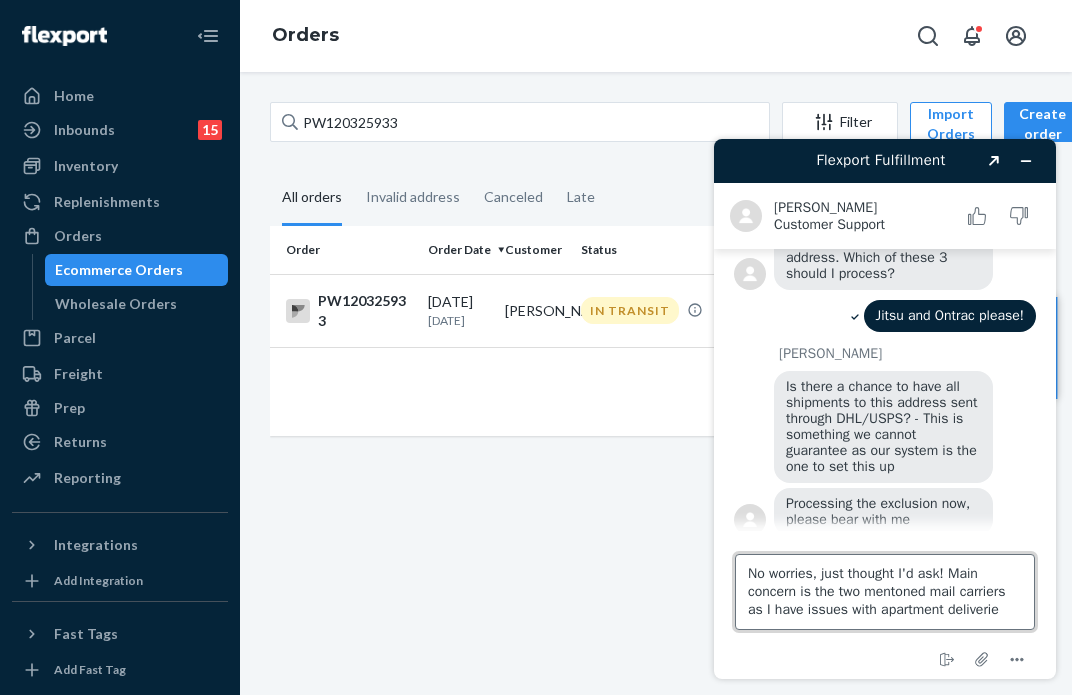 type on "No worries, just thought I'd ask! Main concern is the two mentoned mail carriers as I have issues with apartment deliveries" 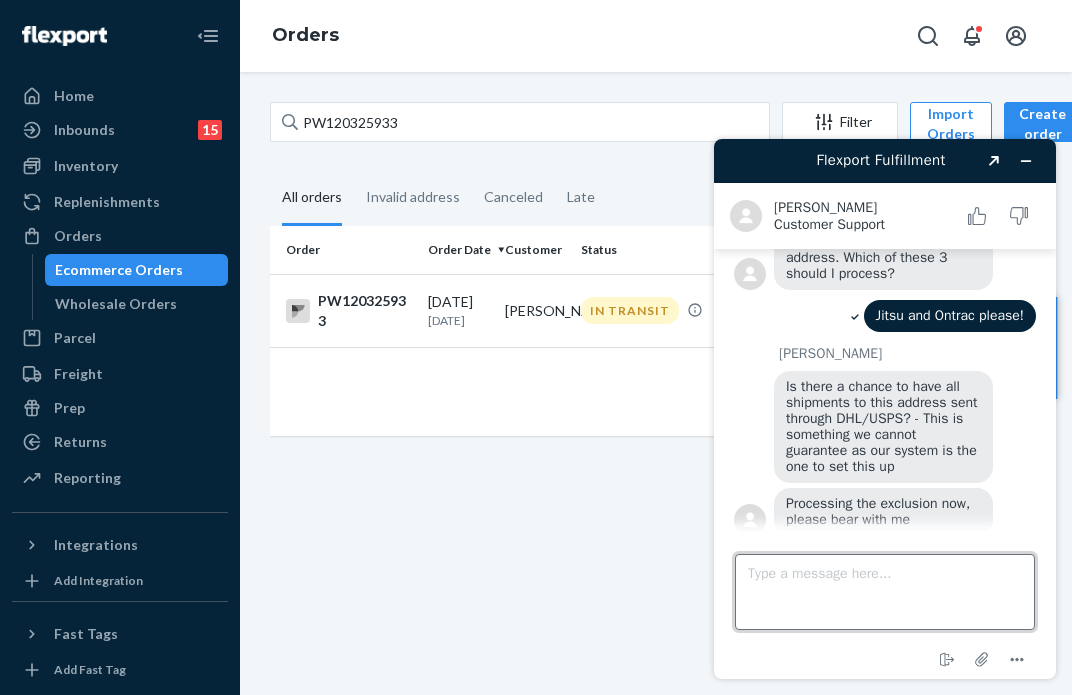 scroll, scrollTop: 480, scrollLeft: 0, axis: vertical 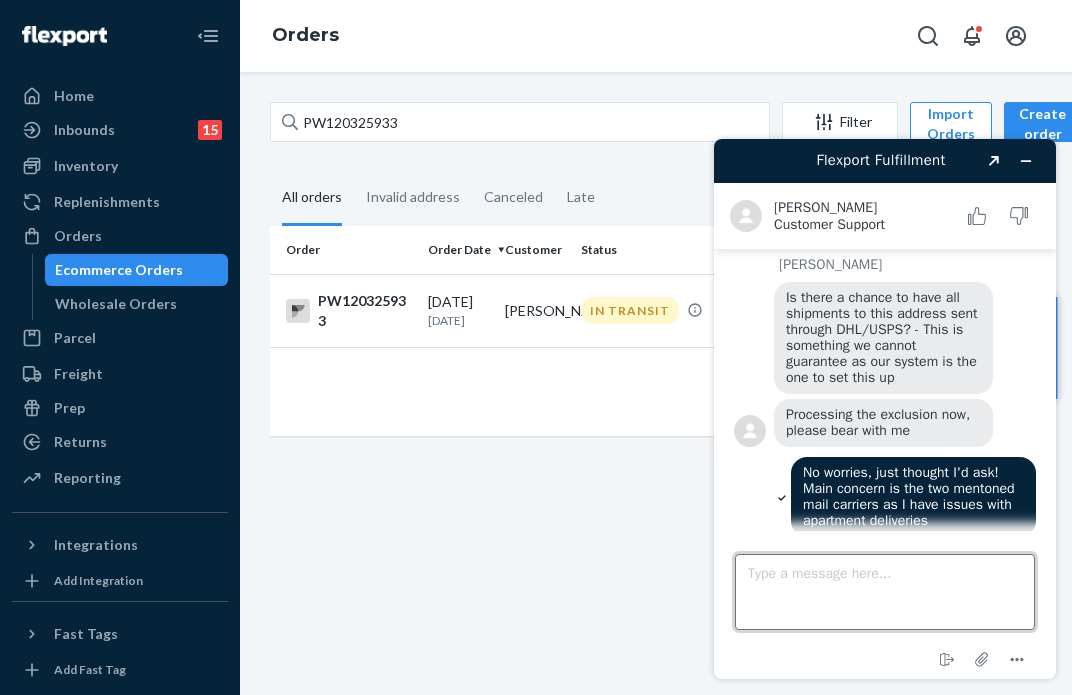 click on "Type a message here..." at bounding box center [885, 592] 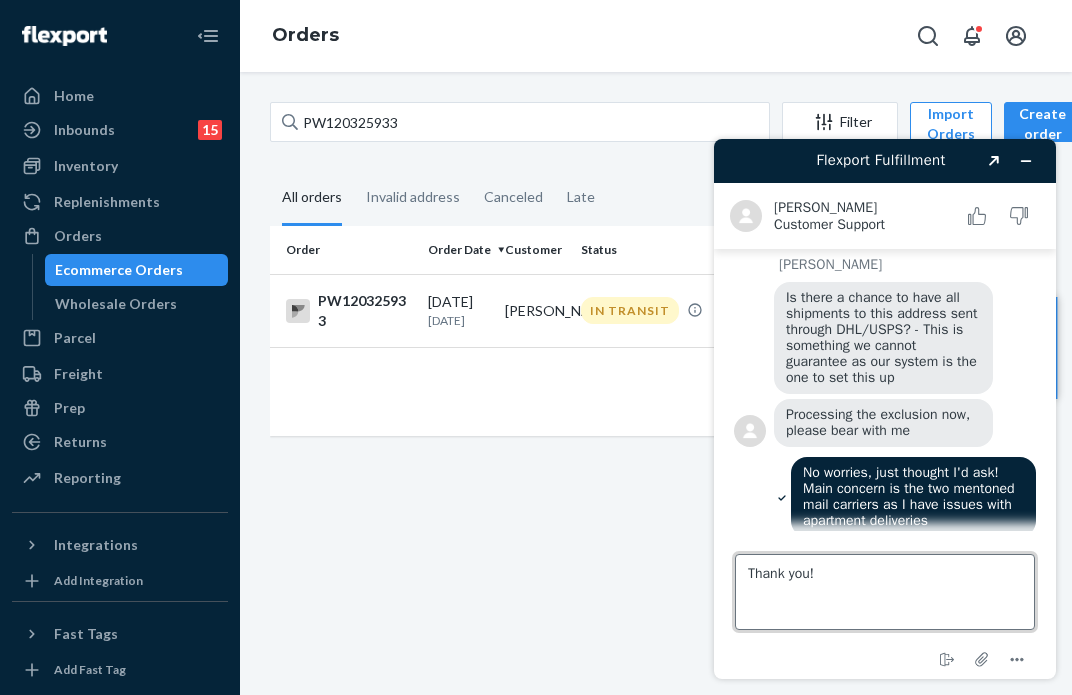 type on "Thank you!" 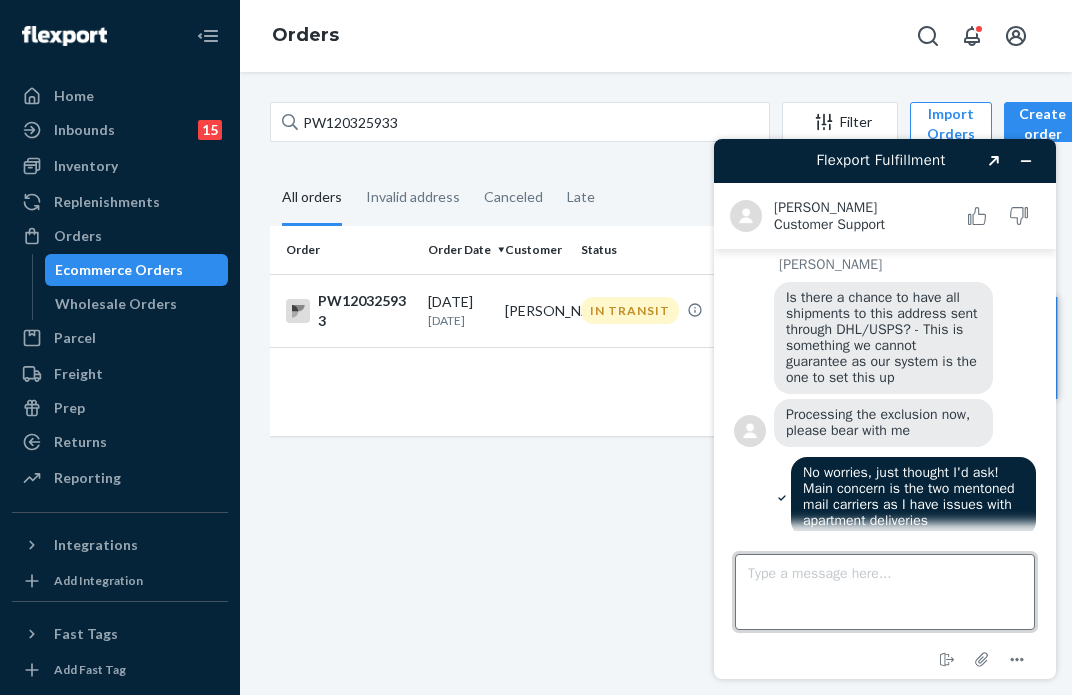 scroll, scrollTop: 518, scrollLeft: 0, axis: vertical 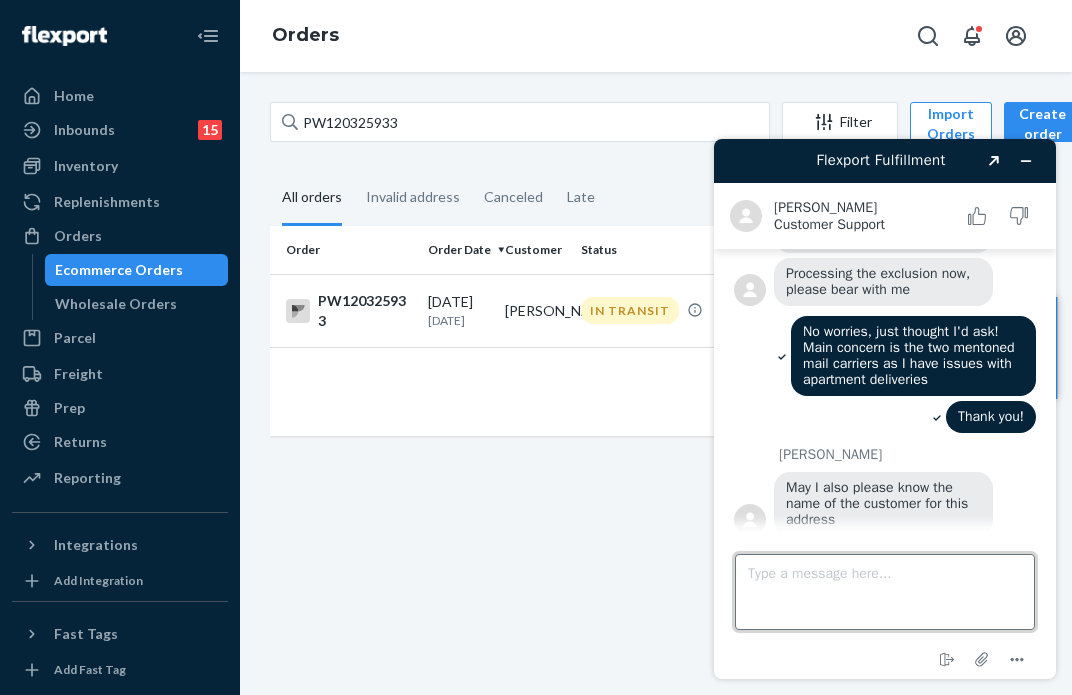 click on "Type a message here..." at bounding box center [885, 592] 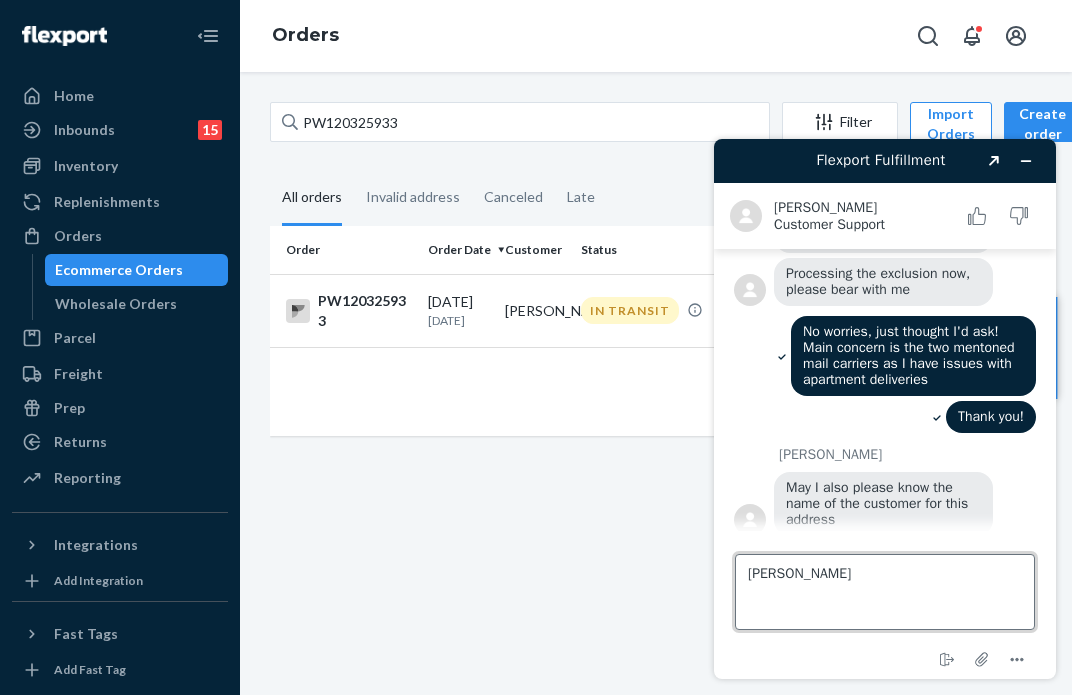 type on "[PERSON_NAME]" 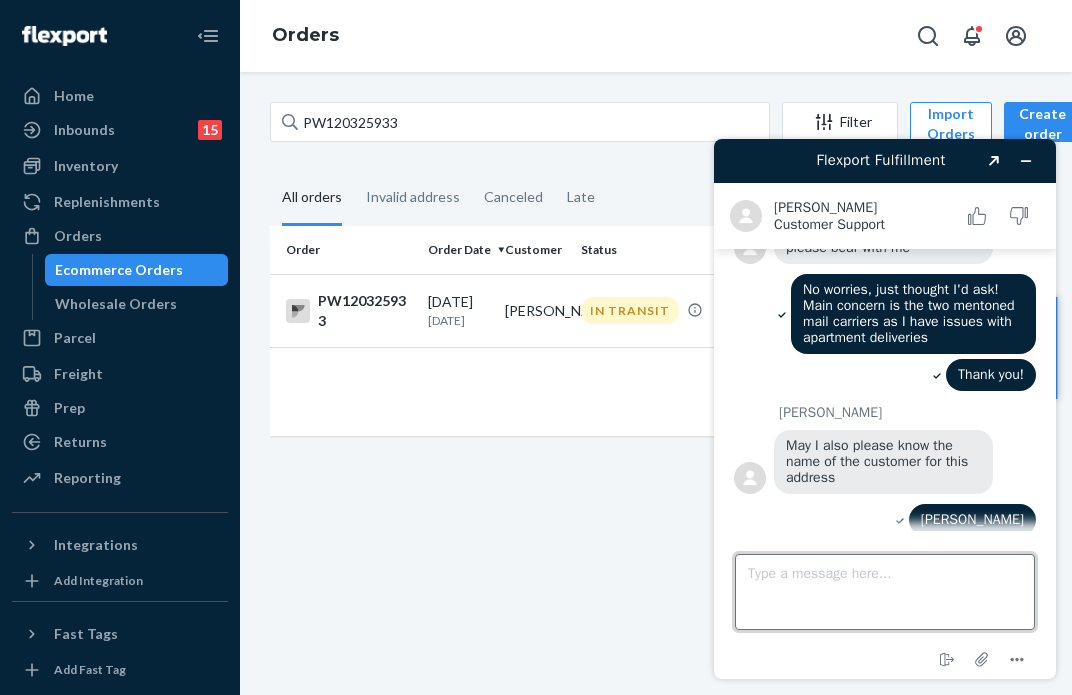 scroll, scrollTop: 668, scrollLeft: 0, axis: vertical 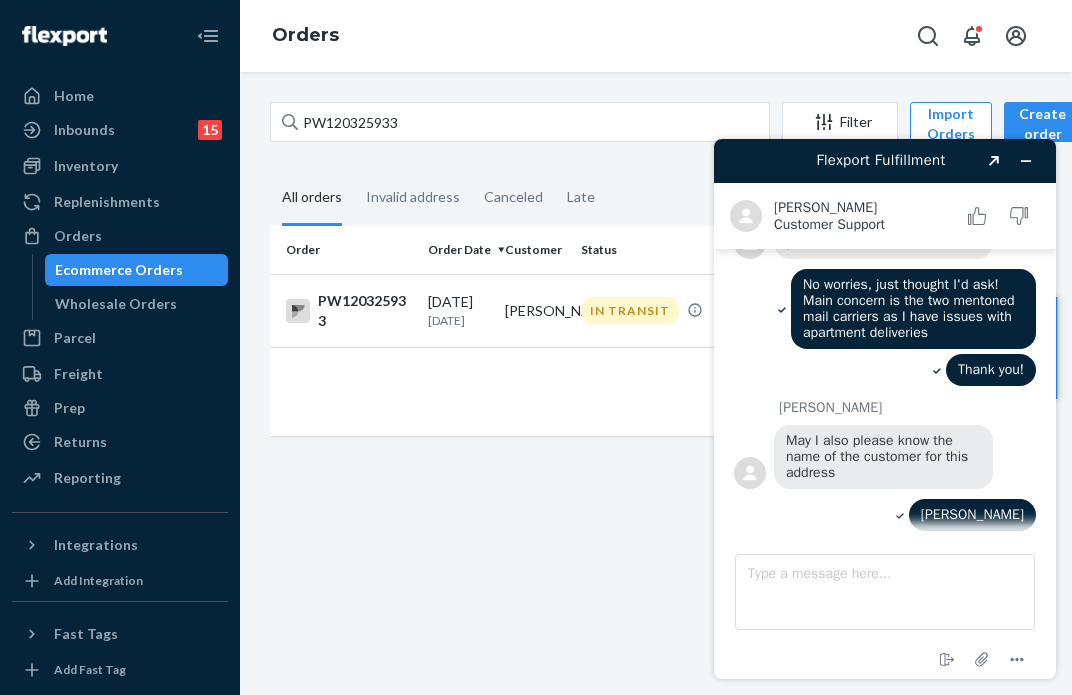 click on "May I also please know the name of the customer for this address" at bounding box center (879, 456) 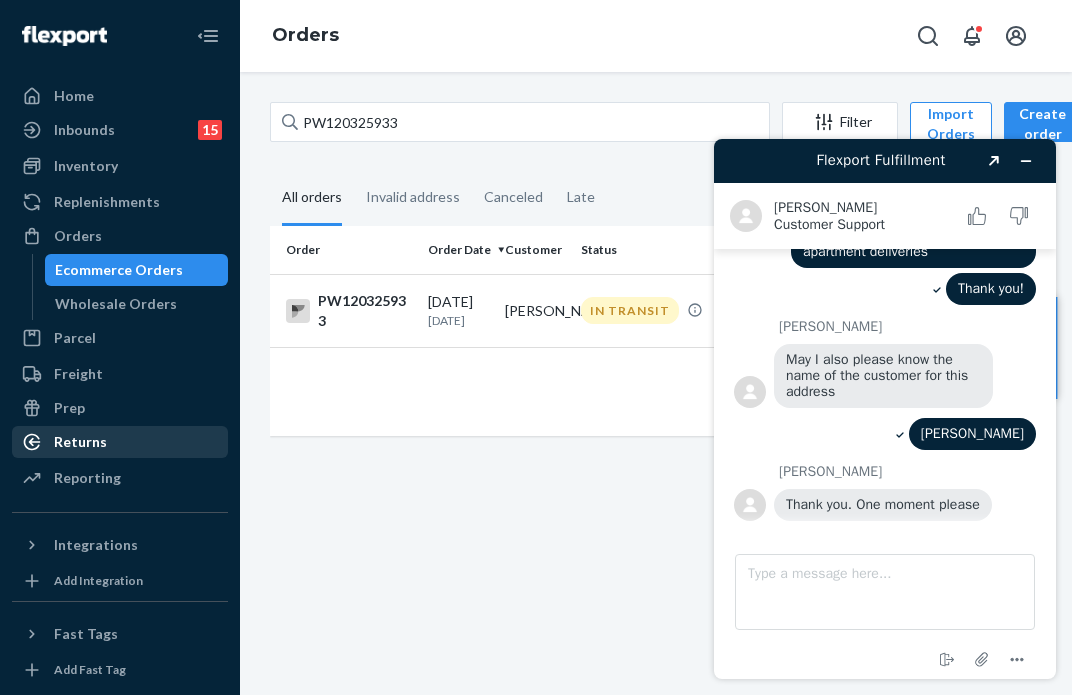 scroll, scrollTop: 751, scrollLeft: 0, axis: vertical 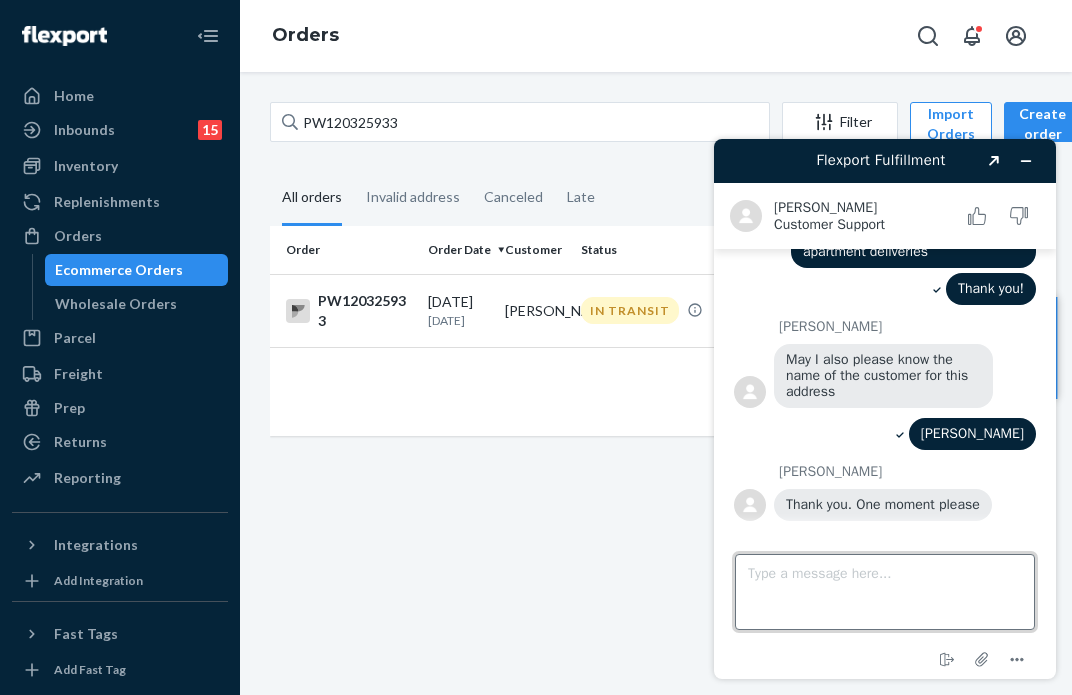 click on "Type a message here..." at bounding box center [885, 592] 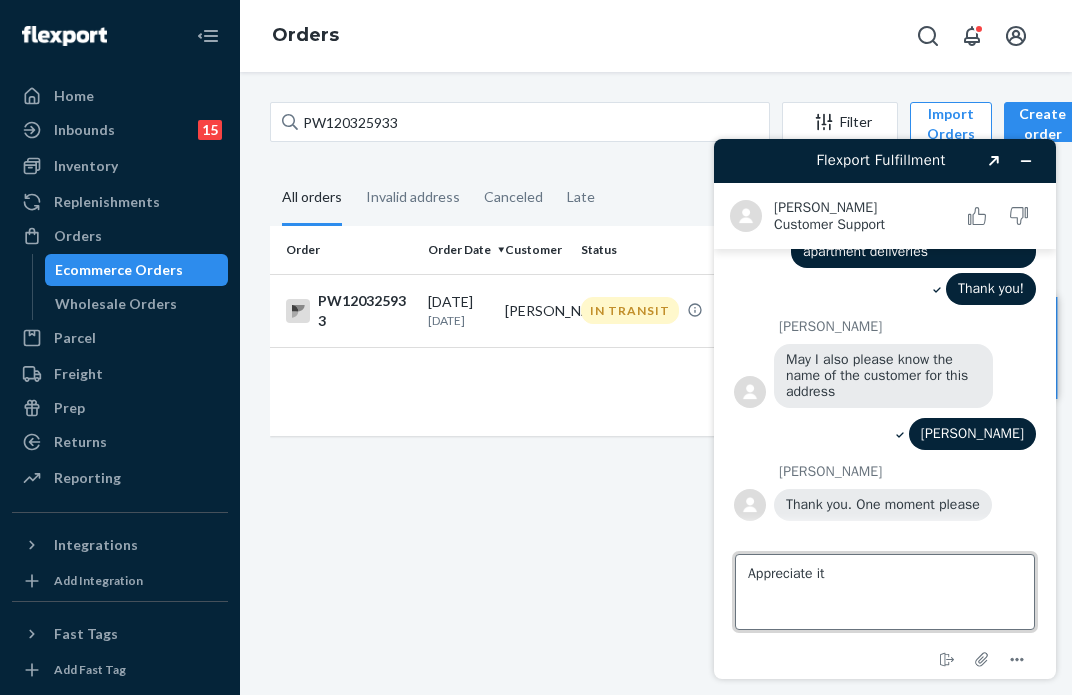 type on "Appreciate it!" 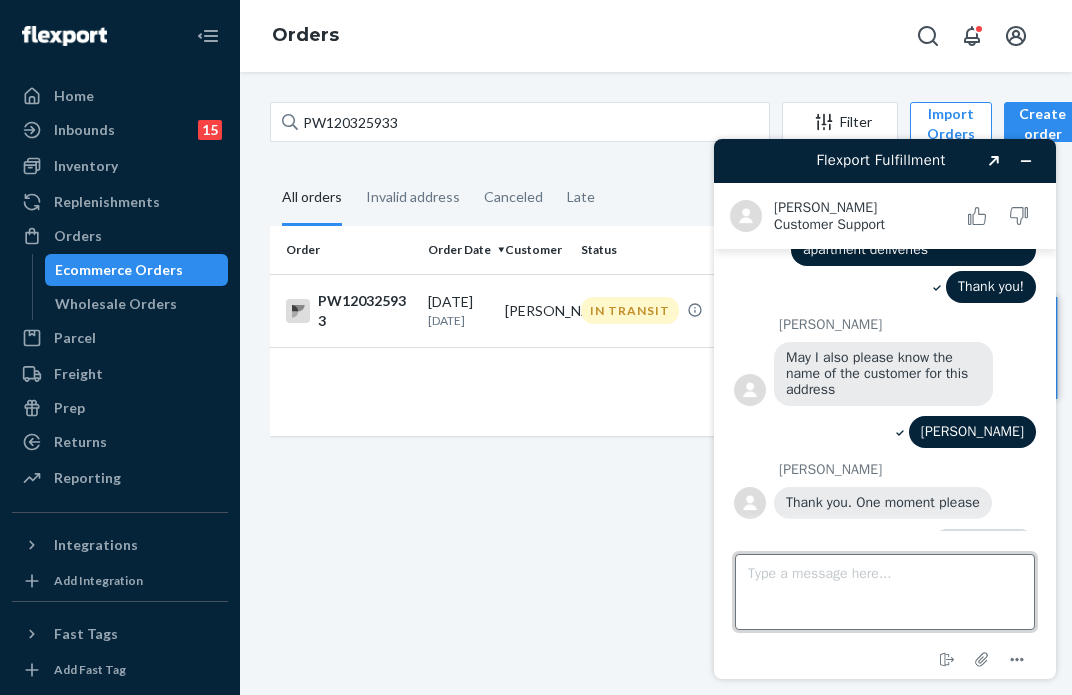scroll, scrollTop: 792, scrollLeft: 0, axis: vertical 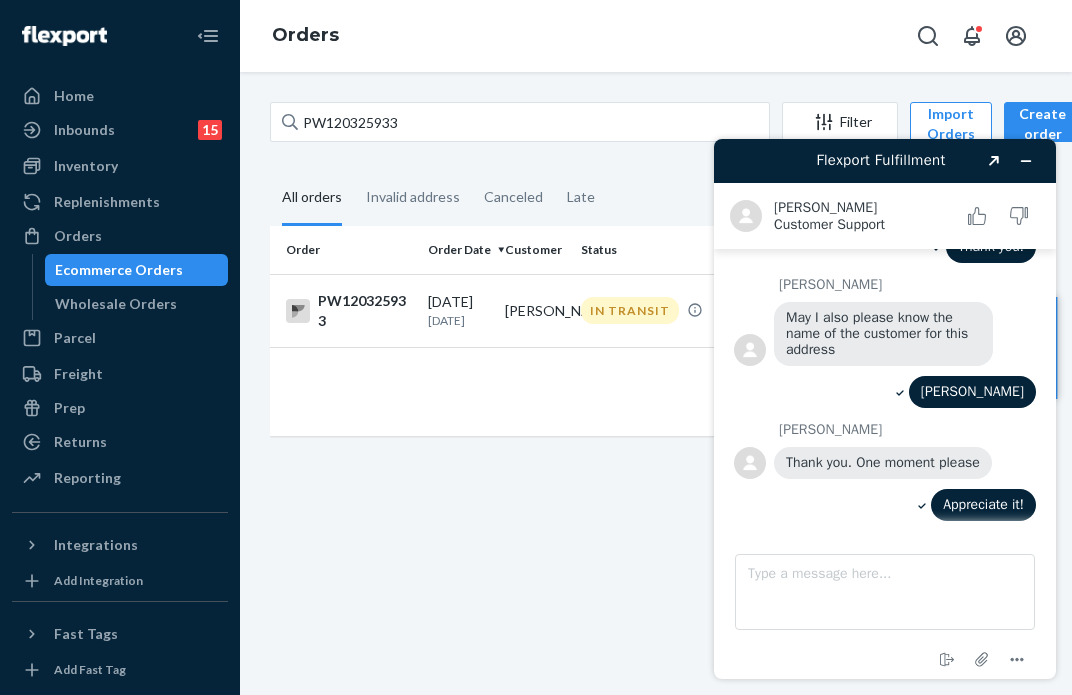 click on "Thank you. One moment please" at bounding box center [883, 462] 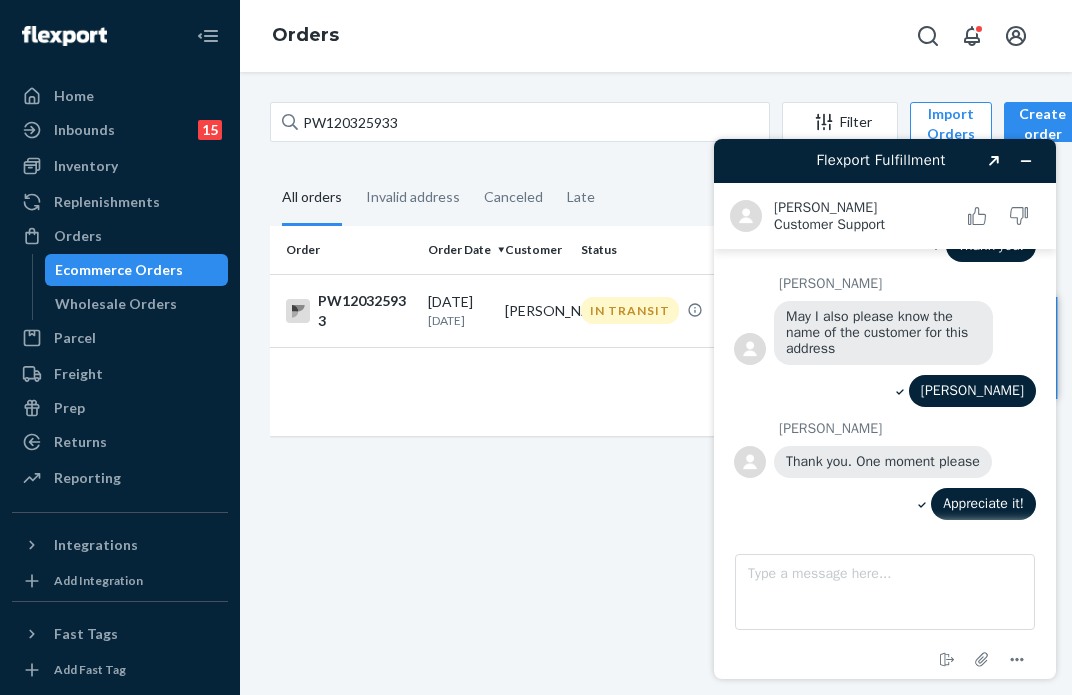 scroll, scrollTop: 944, scrollLeft: 0, axis: vertical 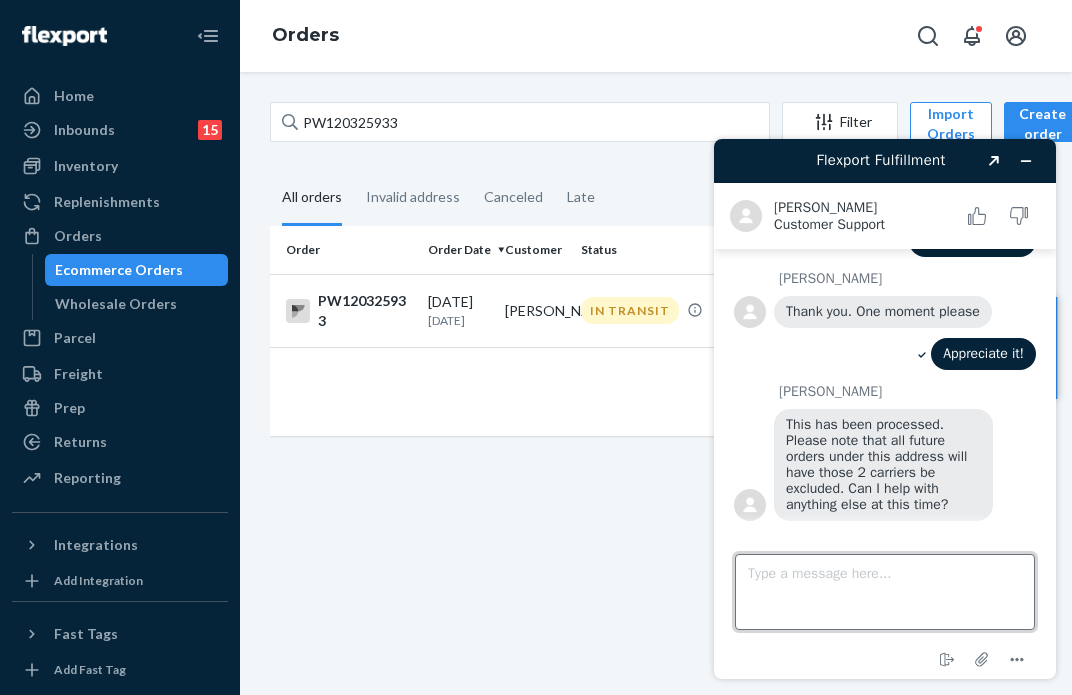 click on "Type a message here..." at bounding box center (885, 592) 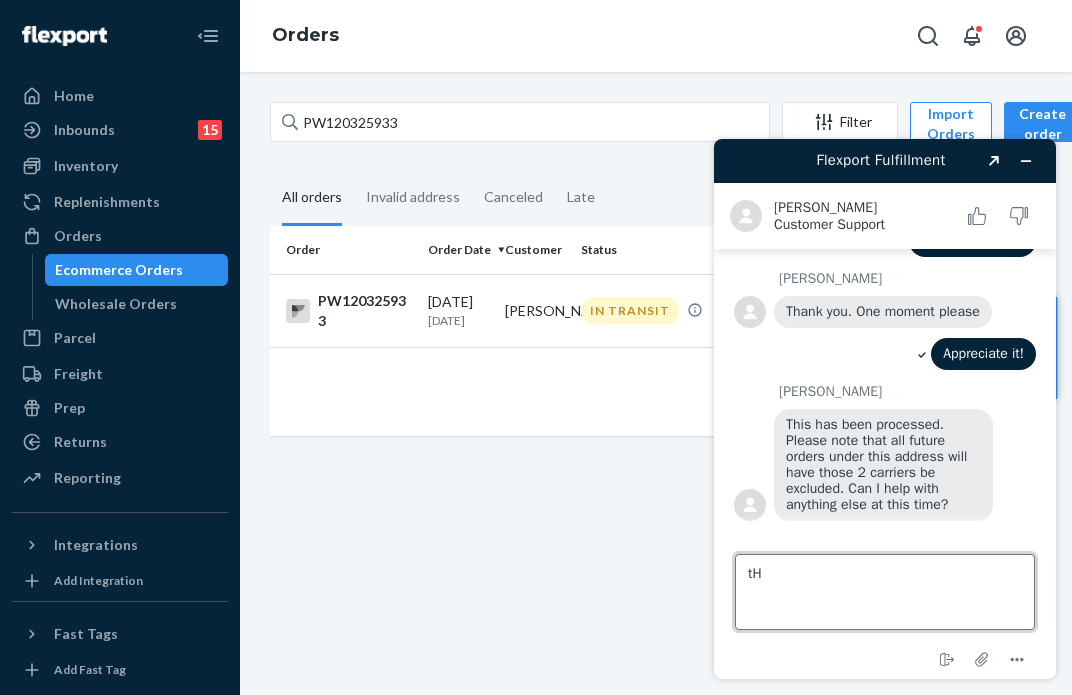 type on "t" 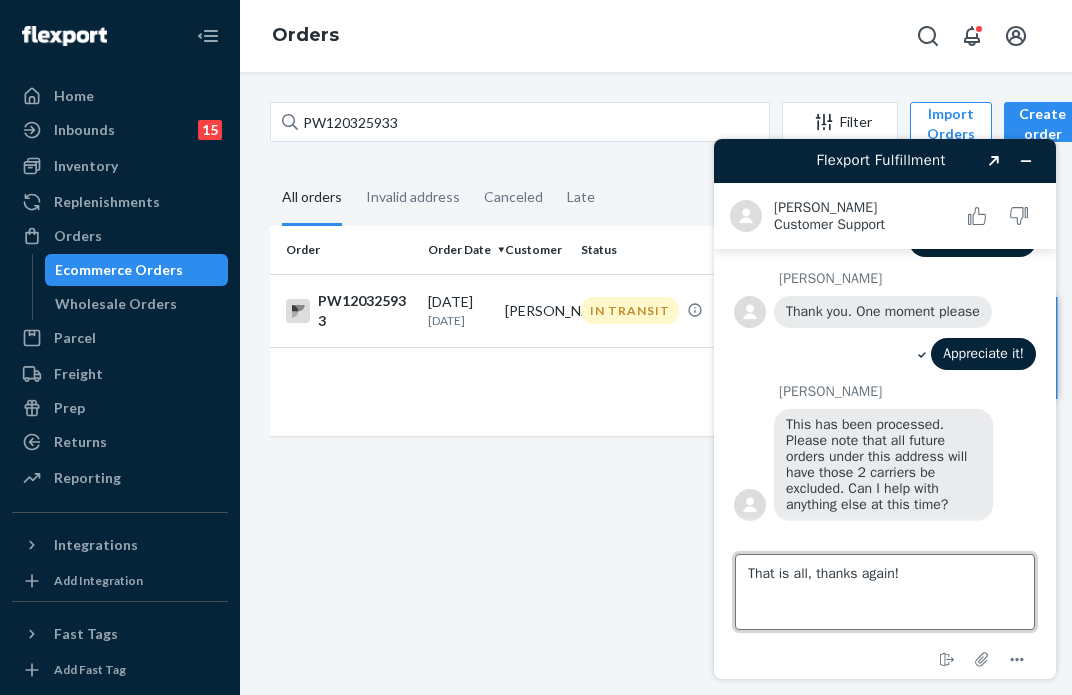 type on "That is all, thanks again!" 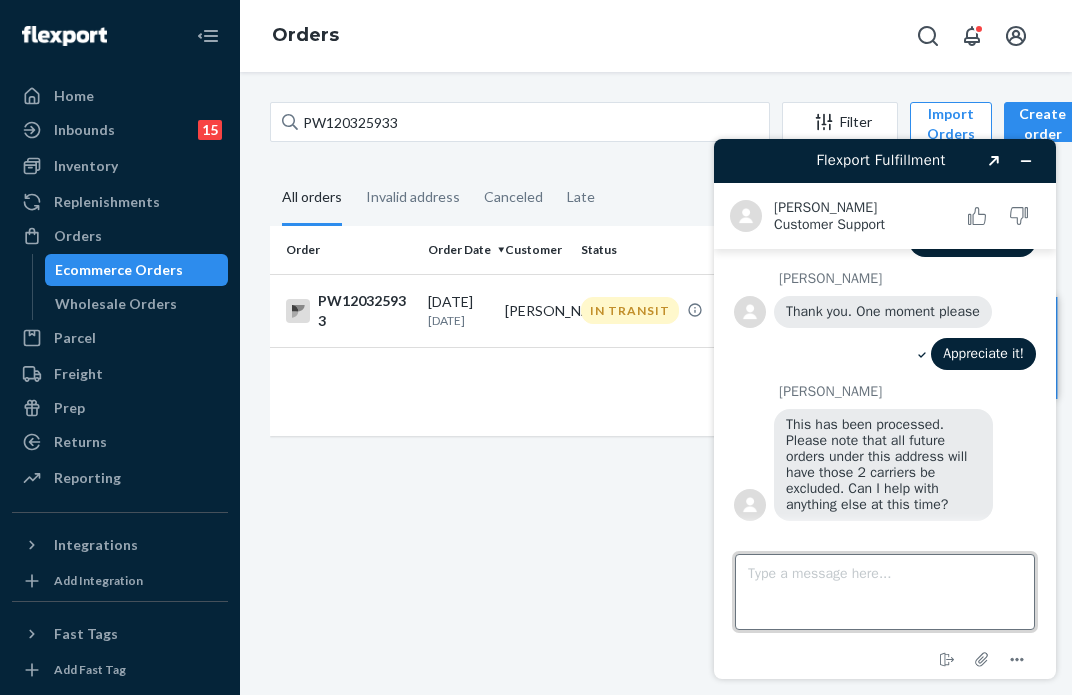 scroll, scrollTop: 986, scrollLeft: 0, axis: vertical 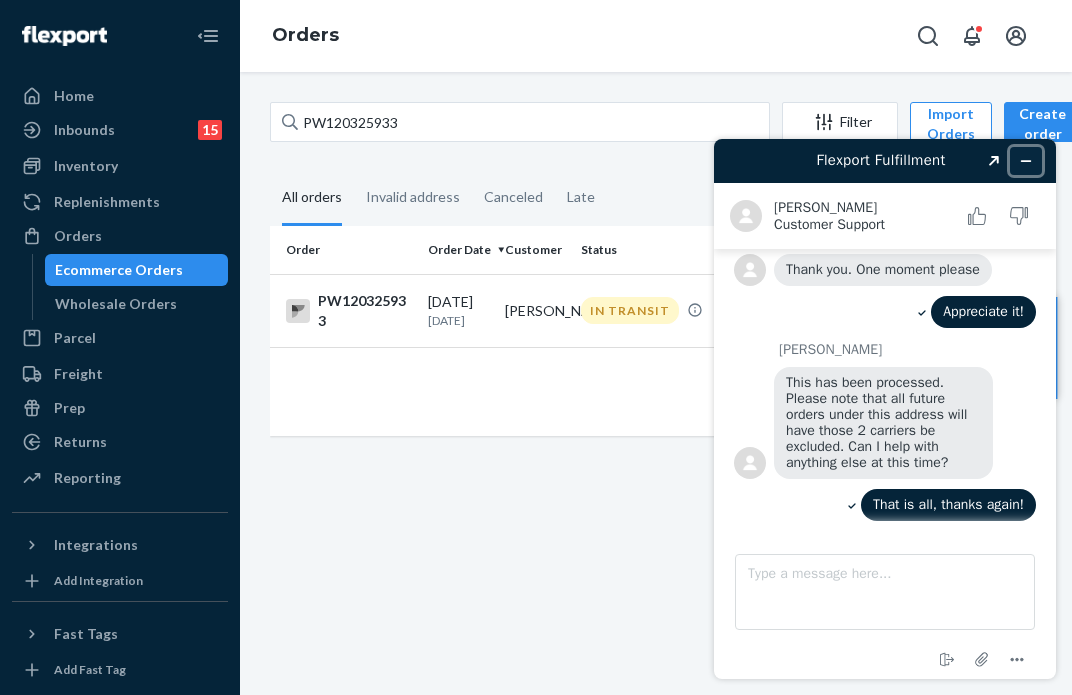 click 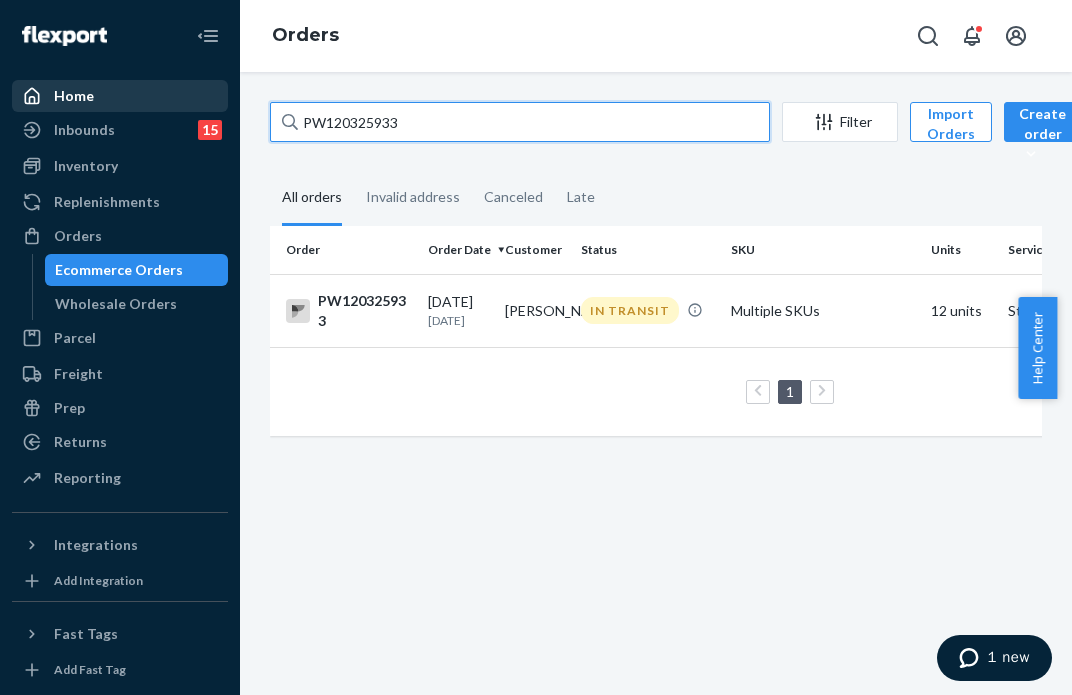 drag, startPoint x: 420, startPoint y: 119, endPoint x: 31, endPoint y: 85, distance: 390.48303 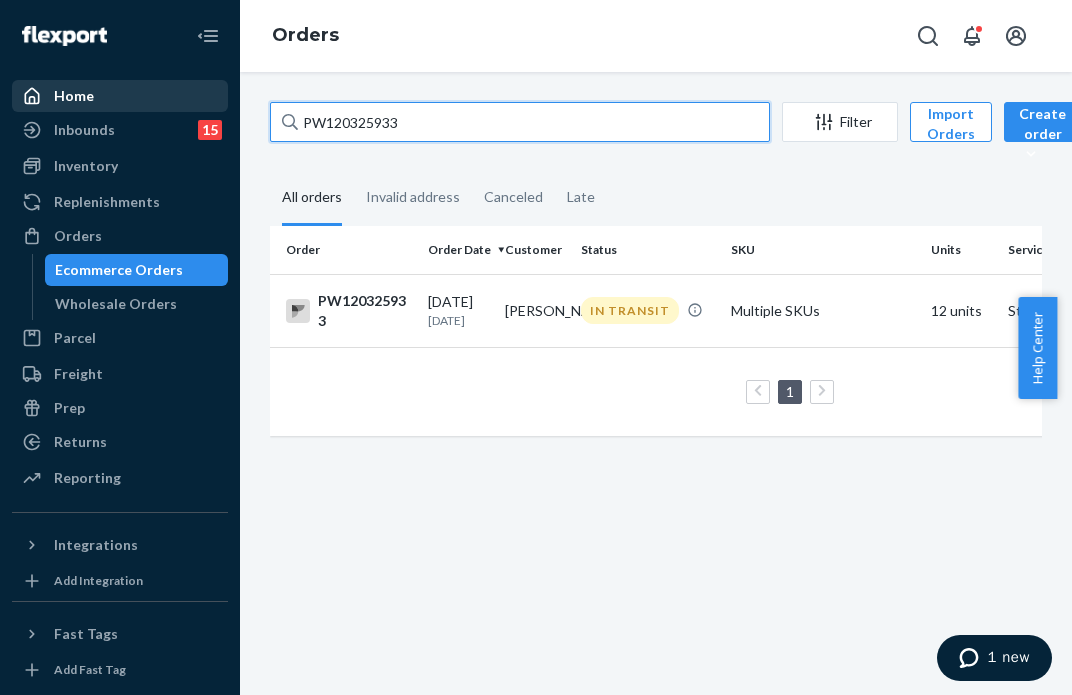 click on "Home Inbounds 15 Shipping Plans Problems 15 Inventory Products Branded Packaging Replenishments Orders Ecommerce Orders Wholesale Orders Parcel Parcel orders Integrations Freight Prep Returns All Returns Settings Packages Reporting Reports Analytics Integrations Add Integration Fast Tags Add Fast Tag Settings Talk to Support Help Center Give Feedback Orders PW120325933 Filter Import Orders Create order Ecommerce order Removal order All orders Invalid address Canceled Late Order Order Date Customer Status SKU Units Service Fee PW120325933 [DATE] [DATE] Rie Kamijo IN TRANSIT Multiple SKUs 12 units Standard $28.64 1 25 results per page" at bounding box center (536, 347) 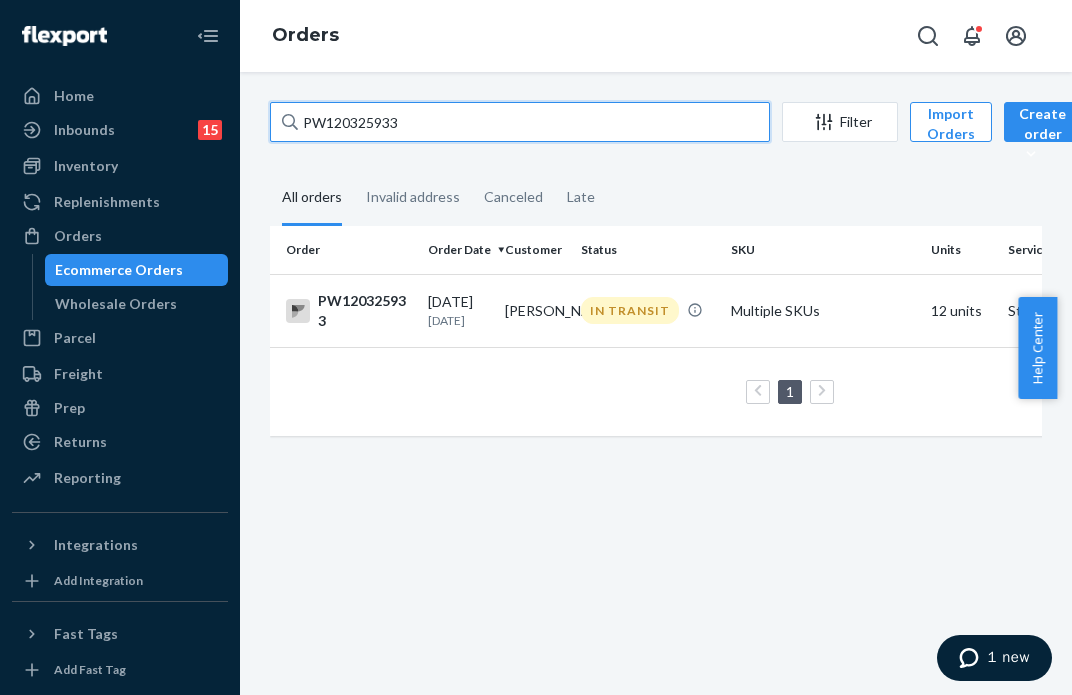 paste on "81067" 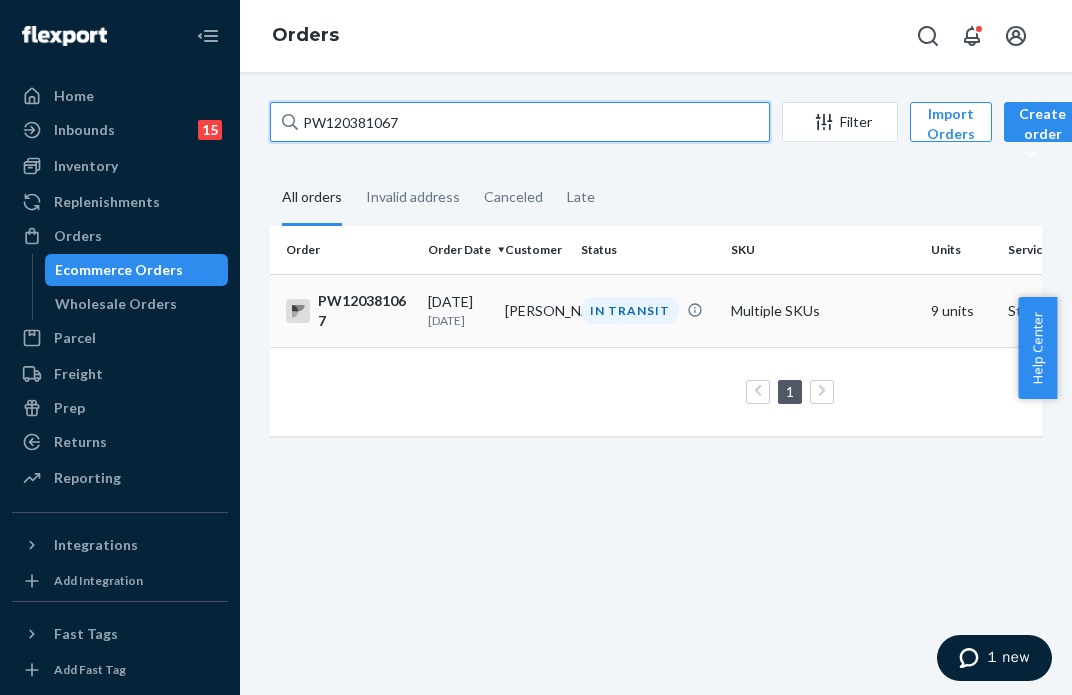 type on "PW120381067" 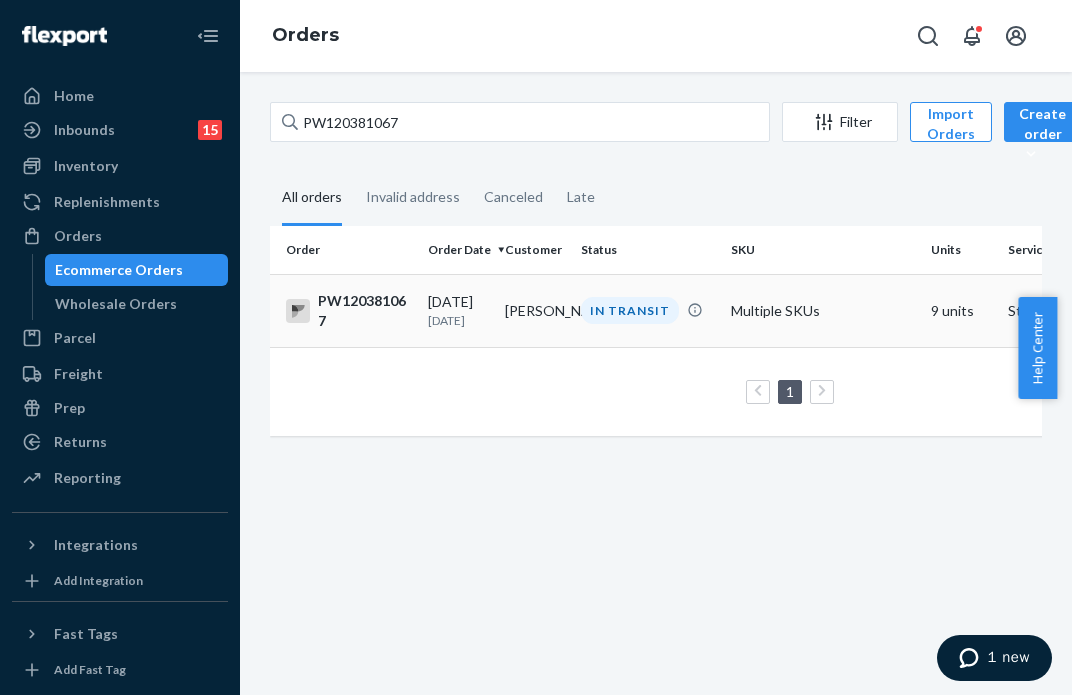 click on "IN TRANSIT" at bounding box center (648, 310) 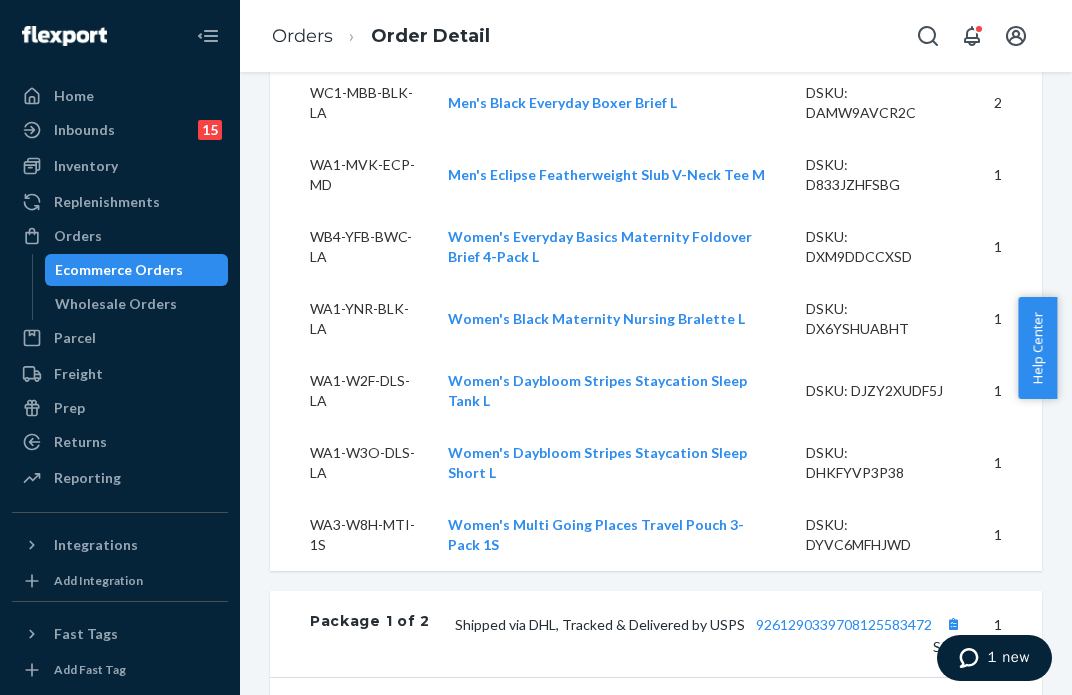 scroll, scrollTop: 1300, scrollLeft: 0, axis: vertical 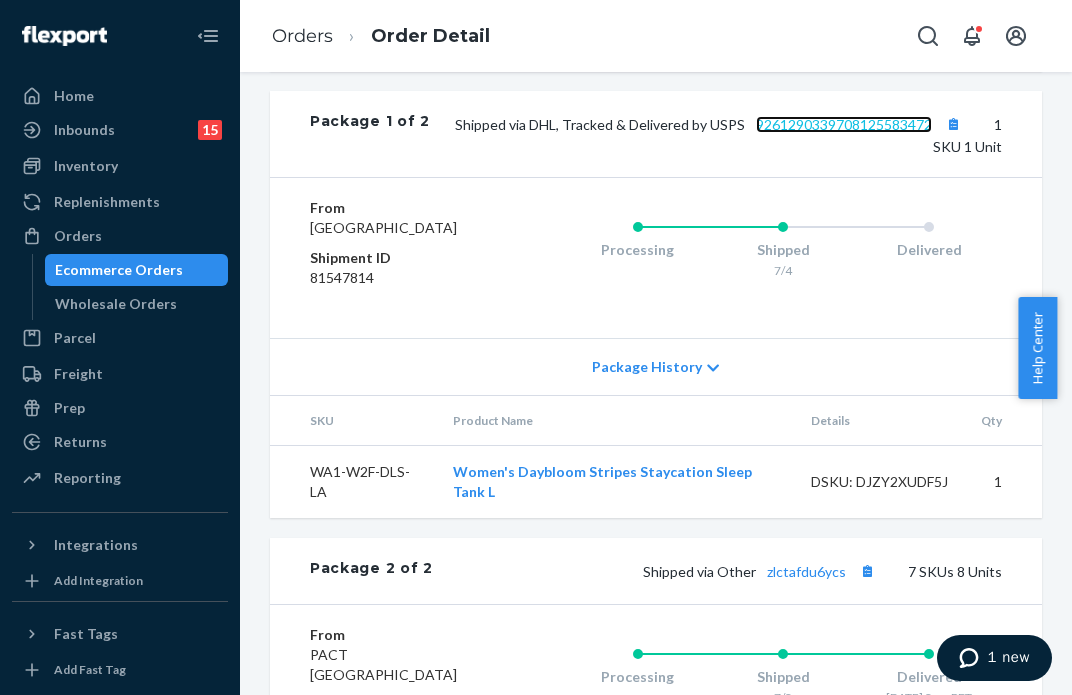 click on "9261290339708125583472" at bounding box center [844, 124] 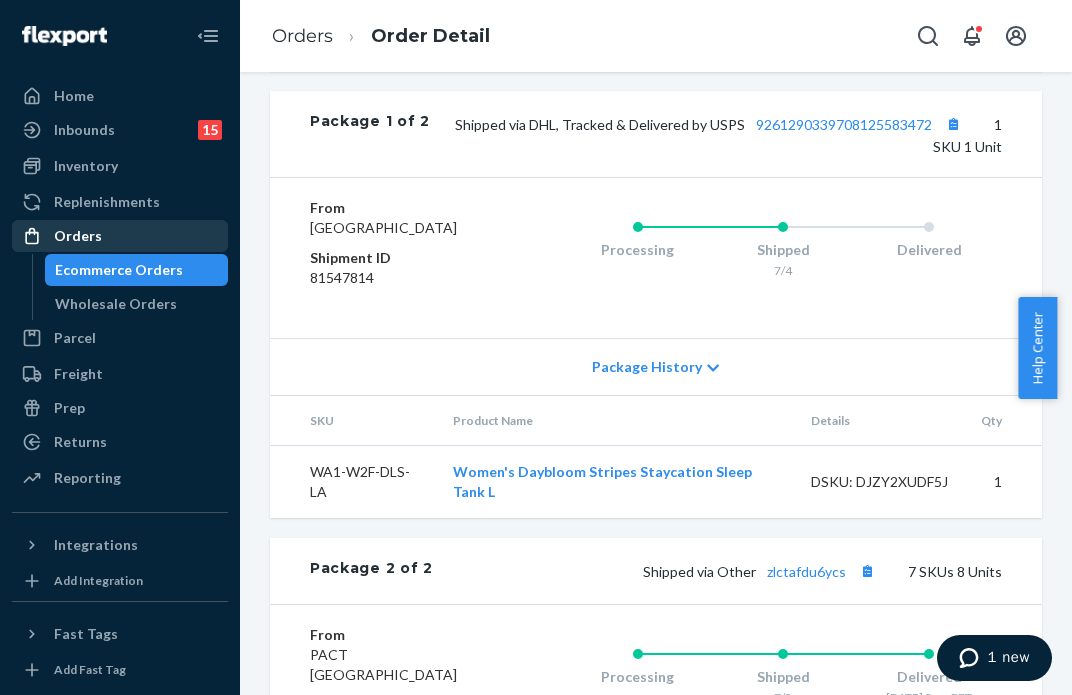click on "Orders" at bounding box center (120, 236) 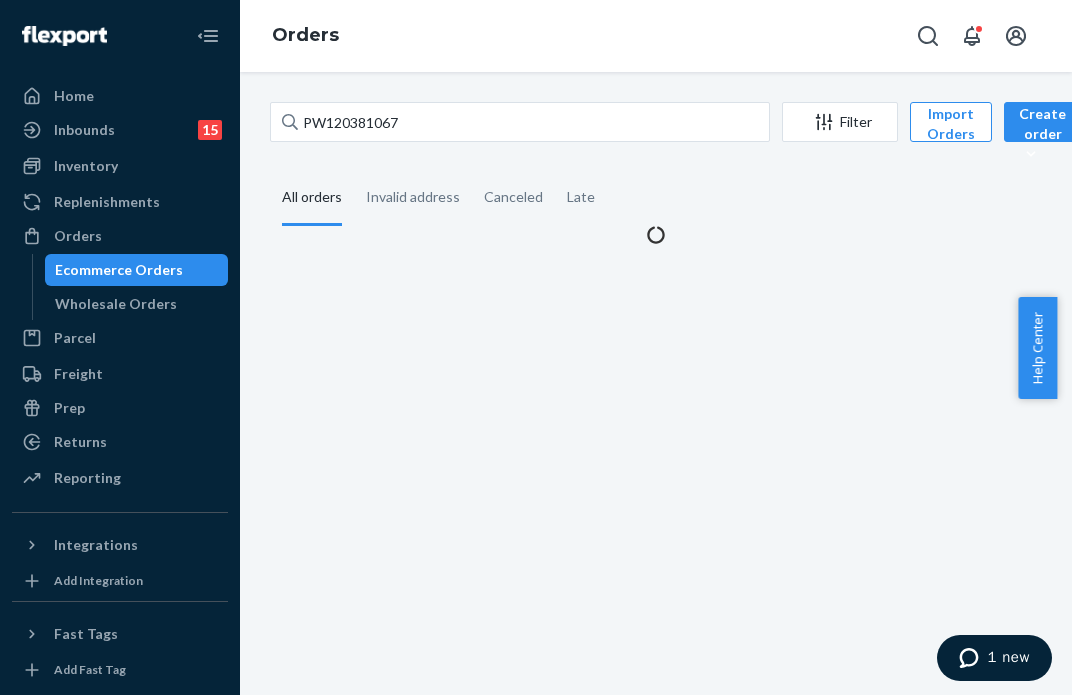 scroll, scrollTop: 0, scrollLeft: 0, axis: both 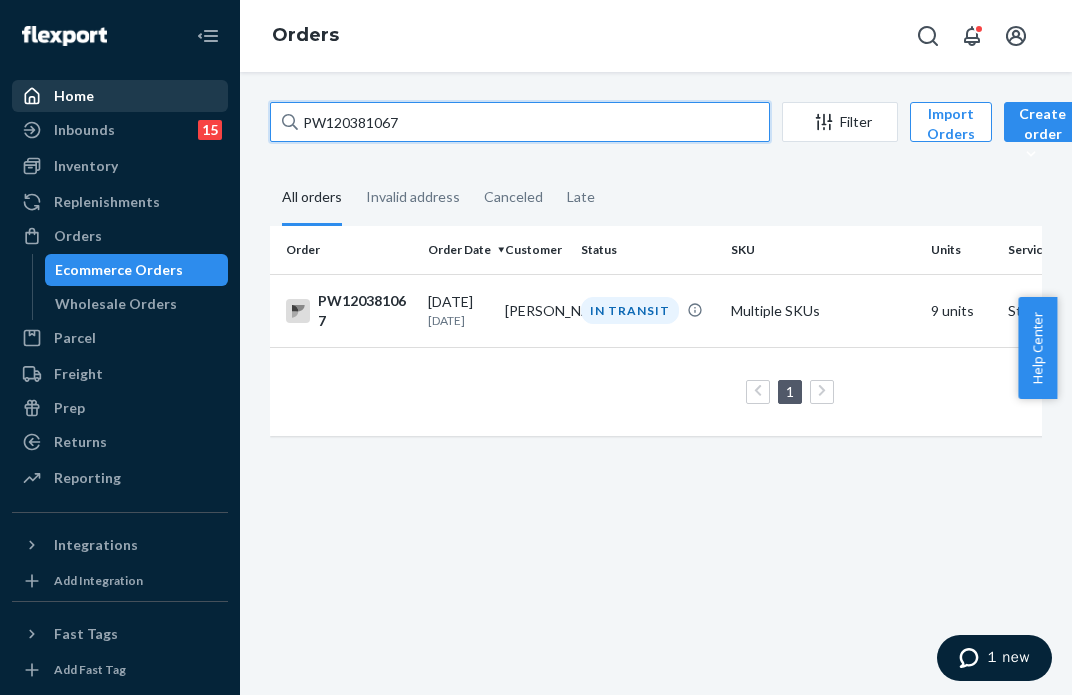 drag, startPoint x: 406, startPoint y: 121, endPoint x: 138, endPoint y: 100, distance: 268.8215 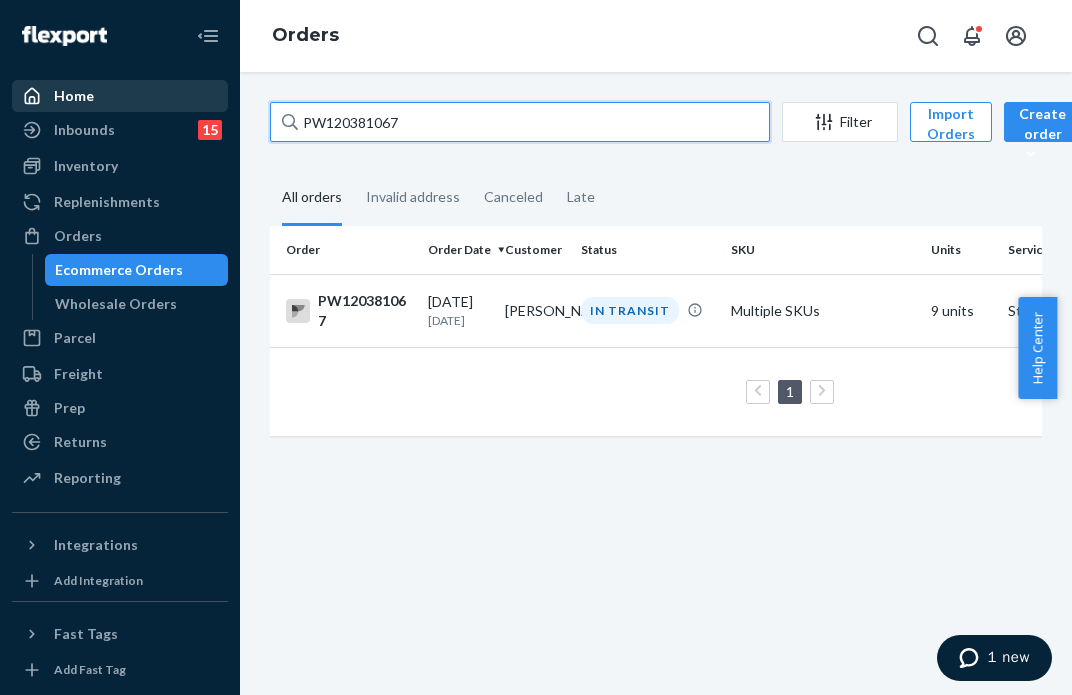 click on "Home Inbounds 15 Shipping Plans Problems 15 Inventory Products Branded Packaging Replenishments Orders Ecommerce Orders Wholesale Orders Parcel Parcel orders Integrations Freight Prep Returns All Returns Settings Packages Reporting Reports Analytics Integrations Add Integration Fast Tags Add Fast Tag Settings Talk to Support Help Center Give Feedback Orders PW120381067 Filter Import Orders Create order Ecommerce order Removal order All orders Invalid address Canceled Late Order Order Date Customer Status SKU Units Service Fee PW120381067 [DATE] [DATE] [PERSON_NAME] IN TRANSIT Multiple SKUs 9 units Standard $15.10 1 25 results per page" at bounding box center [536, 347] 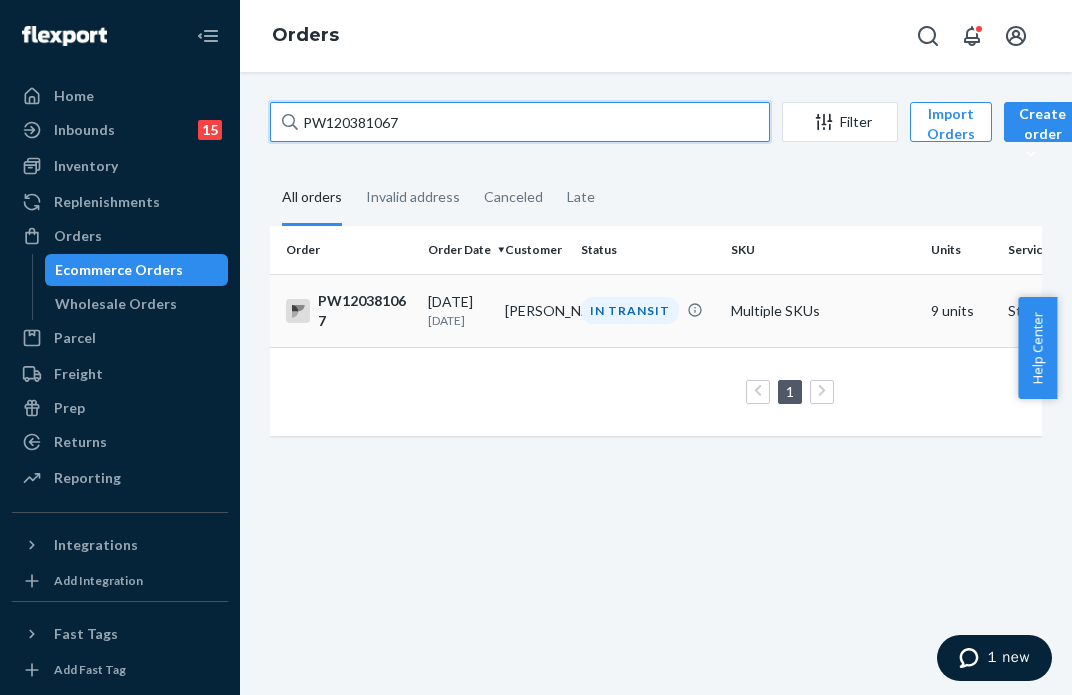 paste on "PW120386801" 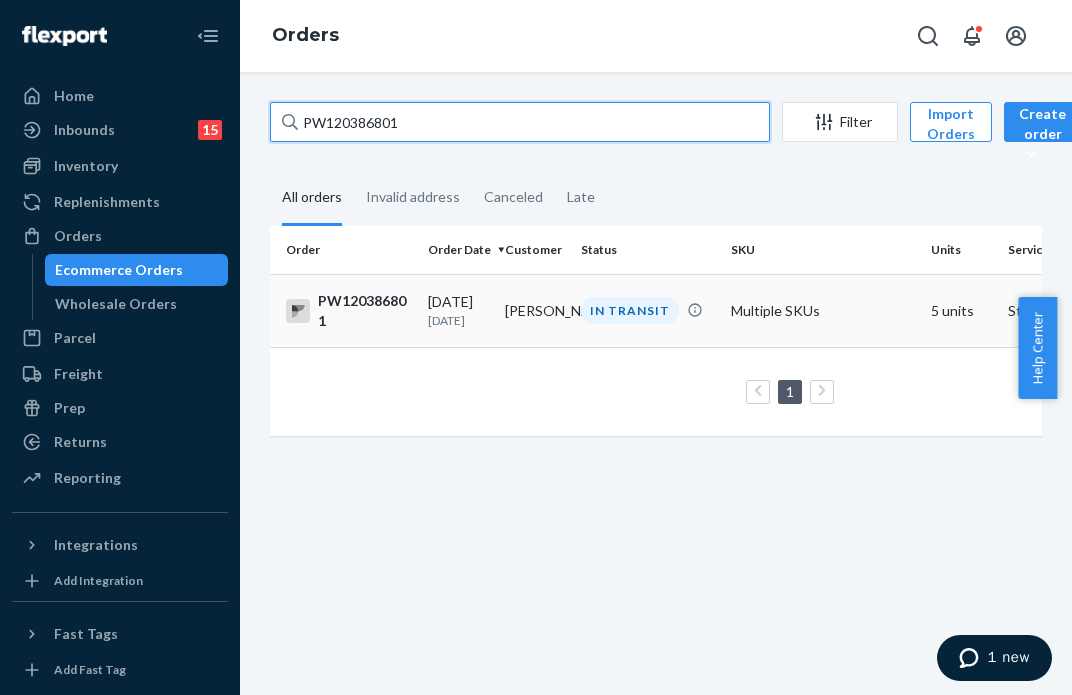 type on "PW120386801" 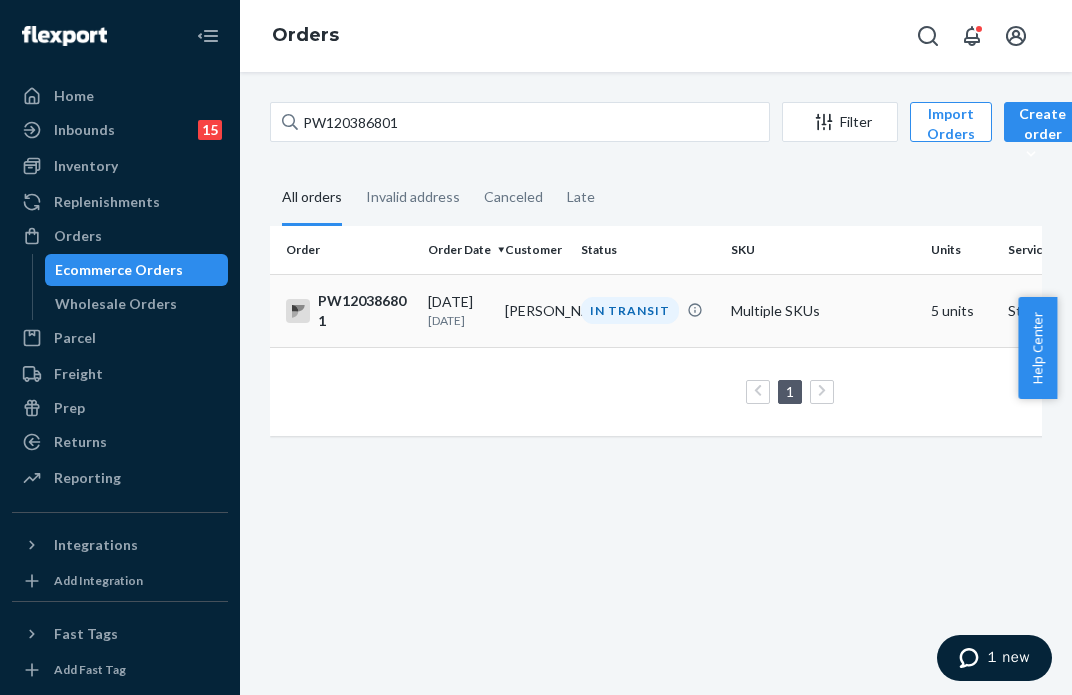 click on "[DATE] [DATE]" at bounding box center [458, 310] 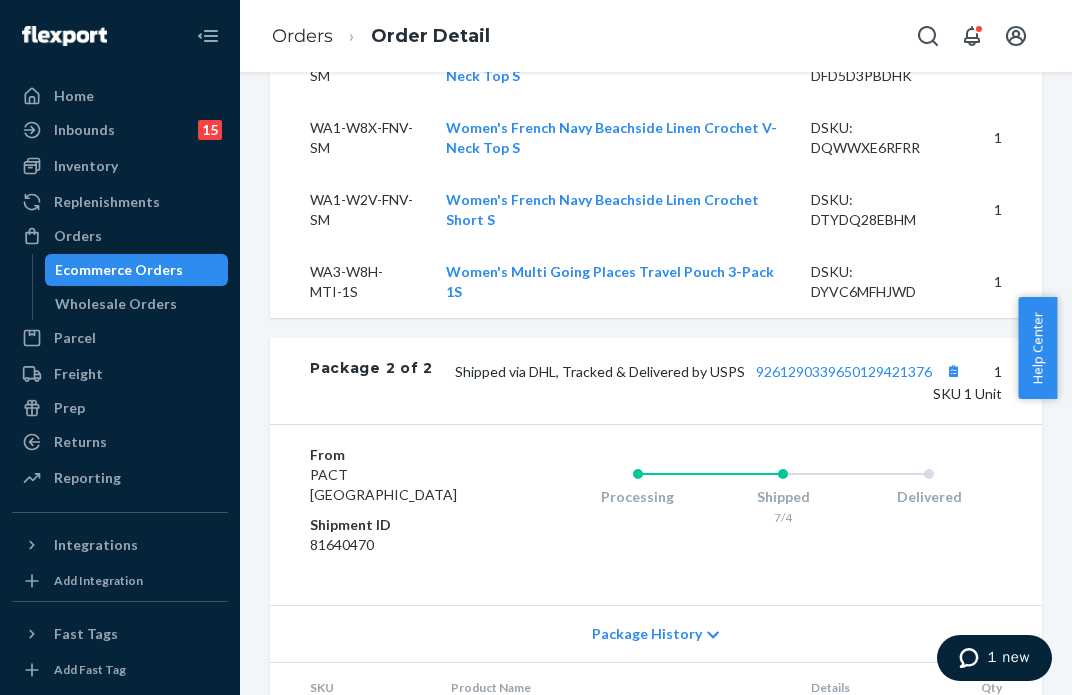 scroll, scrollTop: 1693, scrollLeft: 0, axis: vertical 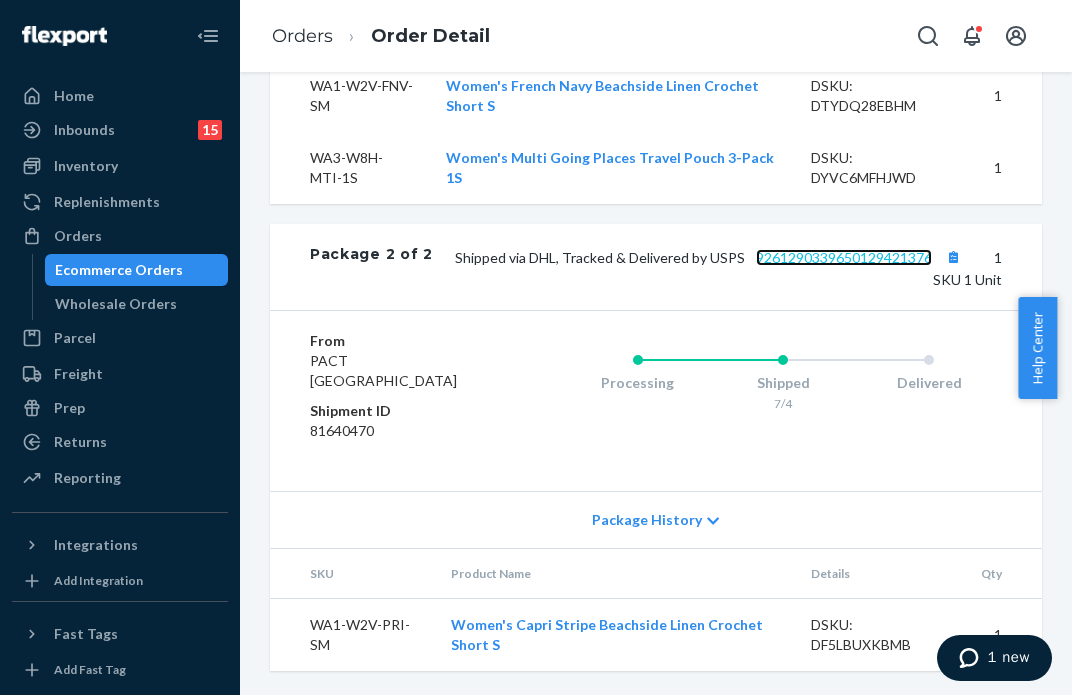click on "9261290339650129421376" at bounding box center [844, 257] 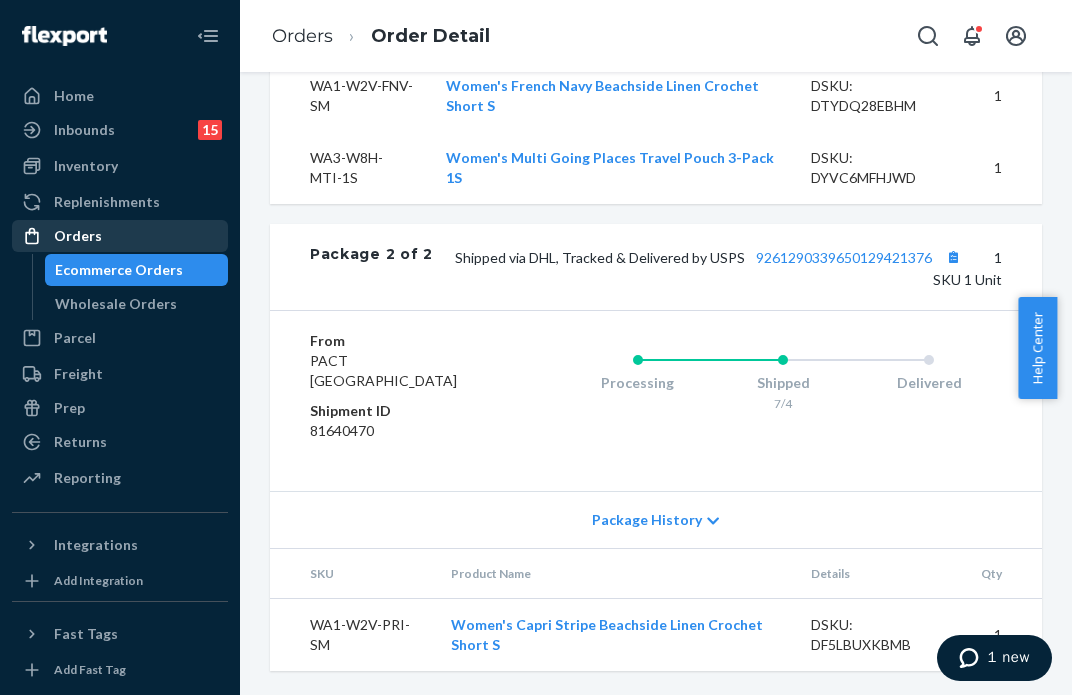 click on "Orders" at bounding box center [120, 236] 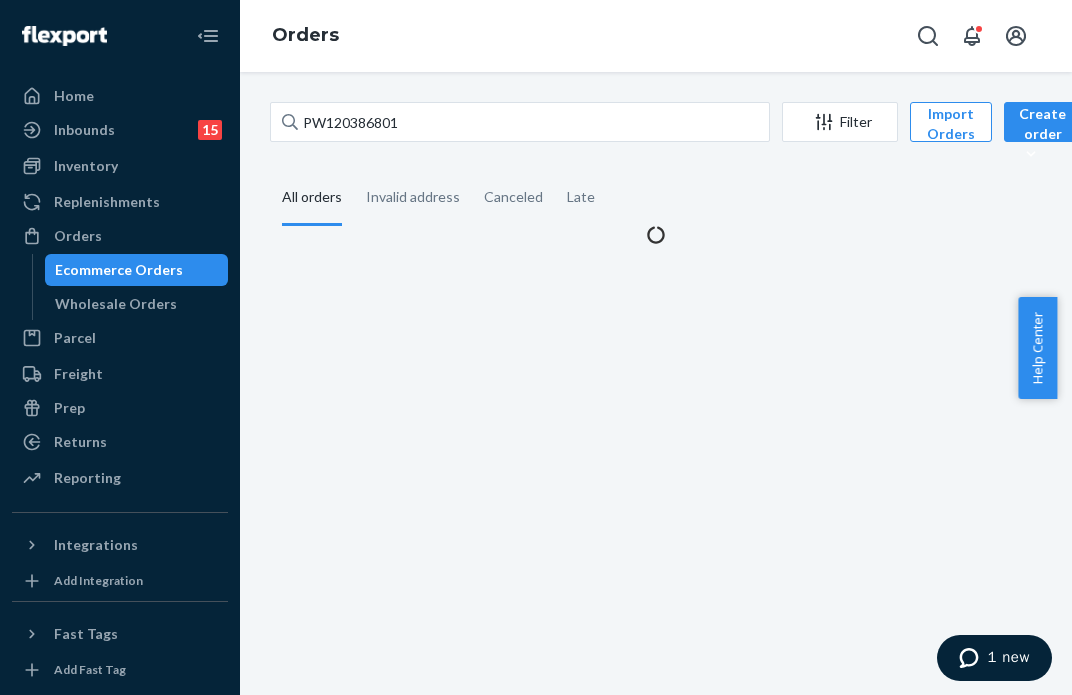 scroll, scrollTop: 0, scrollLeft: 0, axis: both 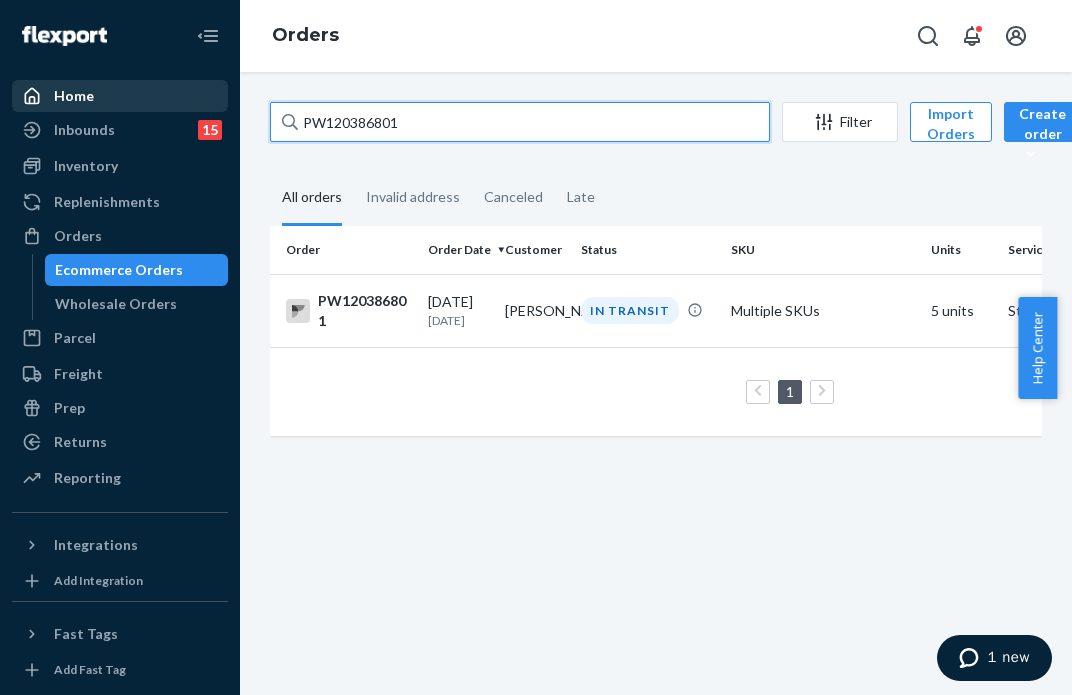 drag, startPoint x: 447, startPoint y: 111, endPoint x: 92, endPoint y: 119, distance: 355.09012 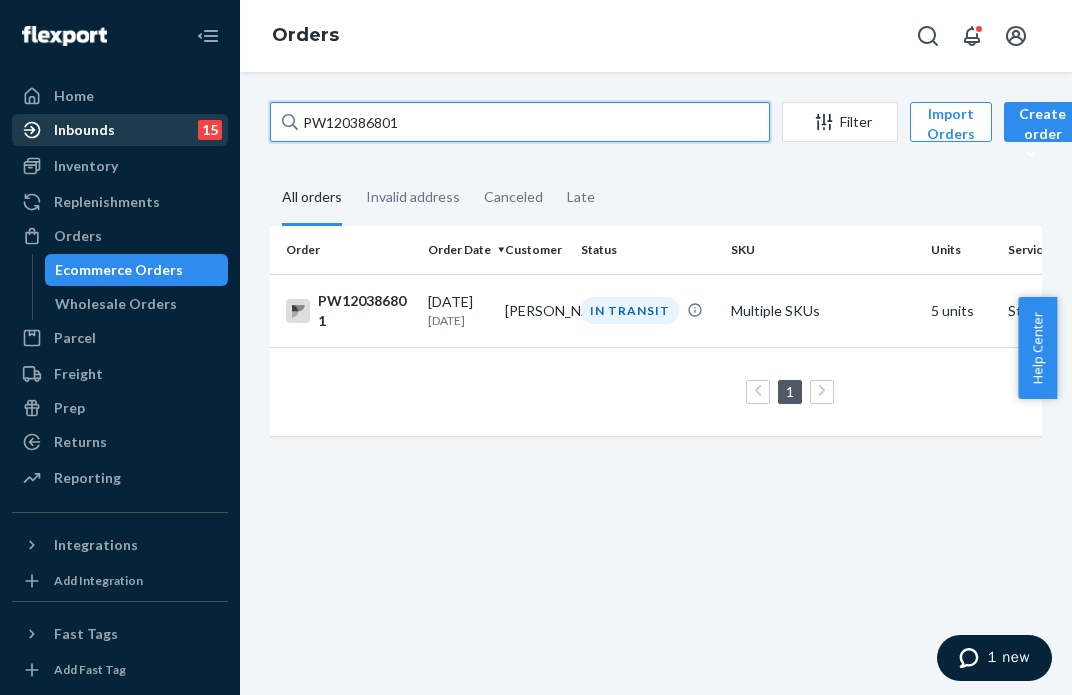 click on "Home Inbounds 15 Shipping Plans Problems 15 Inventory Products Branded Packaging Replenishments Orders Ecommerce Orders Wholesale Orders Parcel Parcel orders Integrations Freight Prep Returns All Returns Settings Packages Reporting Reports Analytics Integrations Add Integration Fast Tags Add Fast Tag Settings Talk to Support Help Center Give Feedback Orders PW120386801 Filter Import Orders Create order Ecommerce order Removal order All orders Invalid address Canceled Late Order Order Date Customer Status SKU Units Service Fee PW120386801 [DATE] [DATE] [PERSON_NAME] IN TRANSIT Multiple SKUs 5 units Standard $15.34 1 25 results per page" at bounding box center (536, 347) 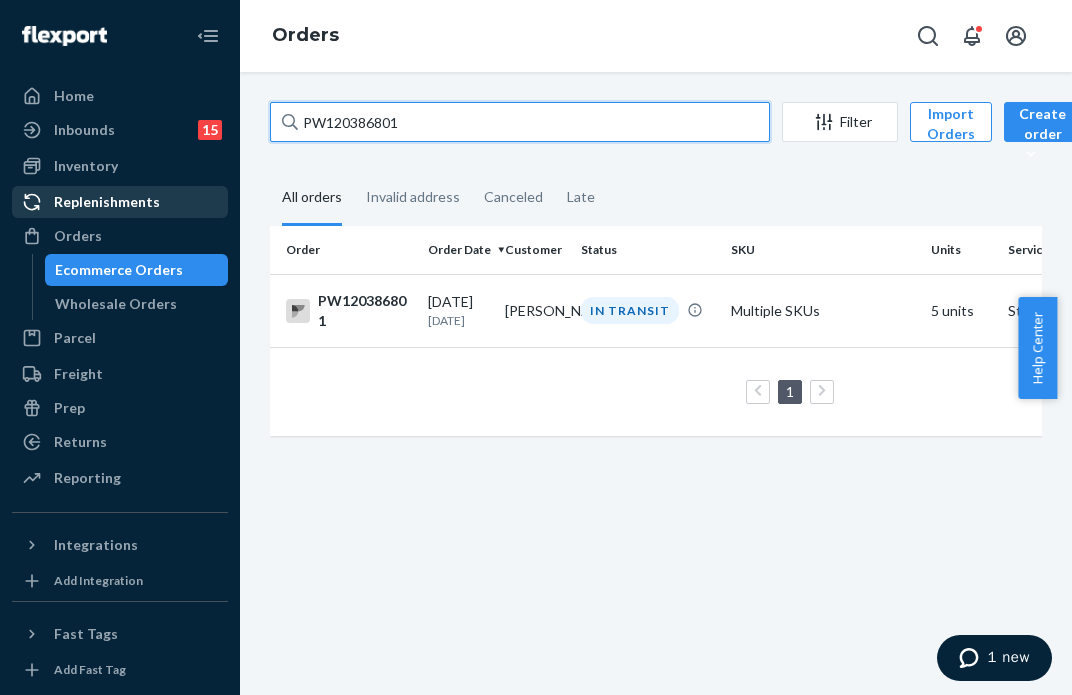 paste on "PW120389002" 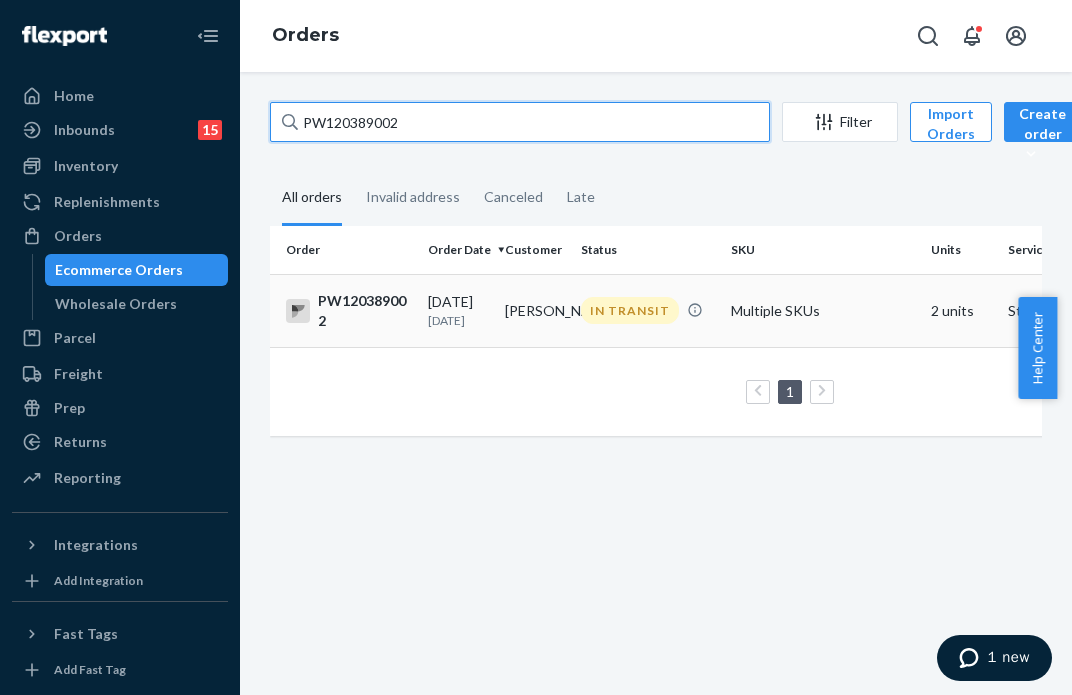 type on "PW120389002" 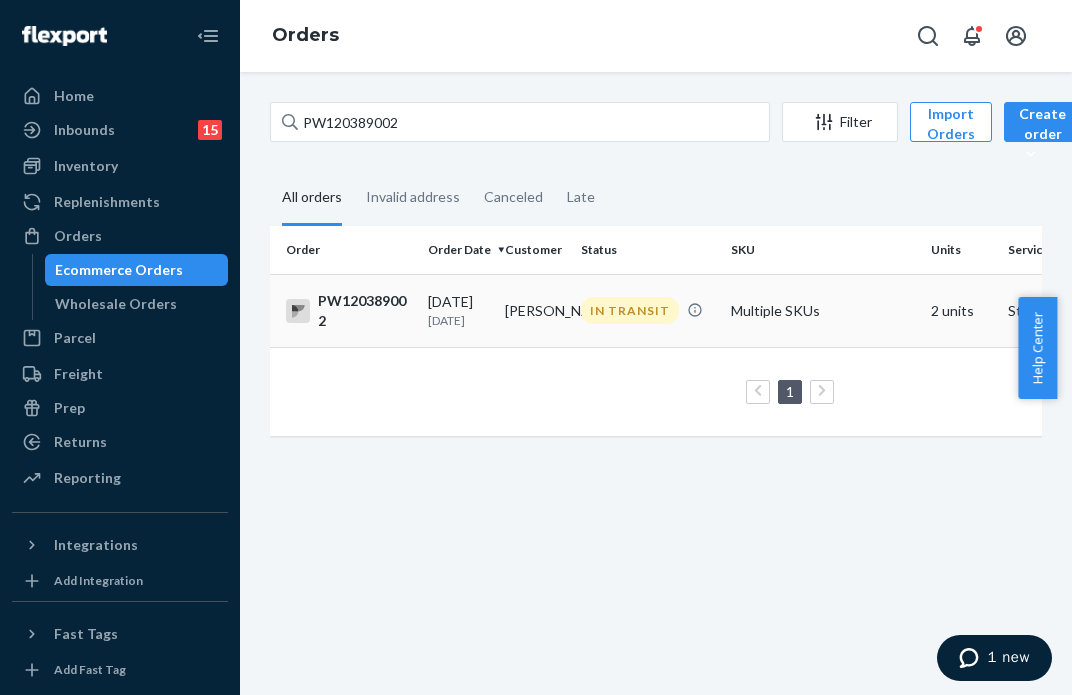 click on "IN TRANSIT" at bounding box center (630, 310) 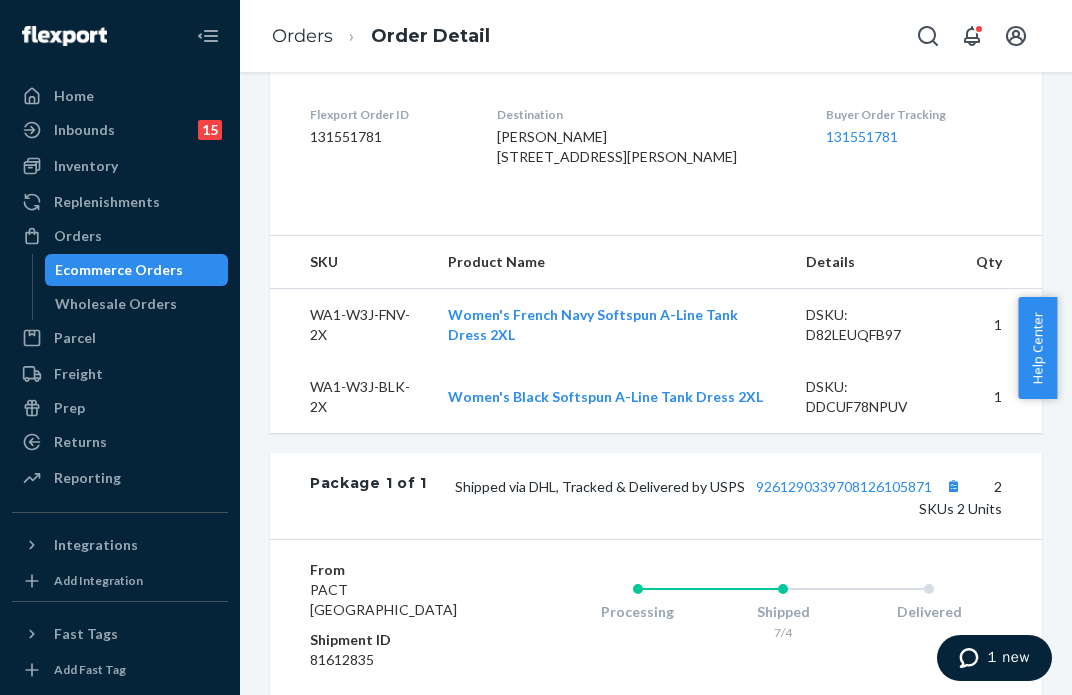 scroll, scrollTop: 867, scrollLeft: 0, axis: vertical 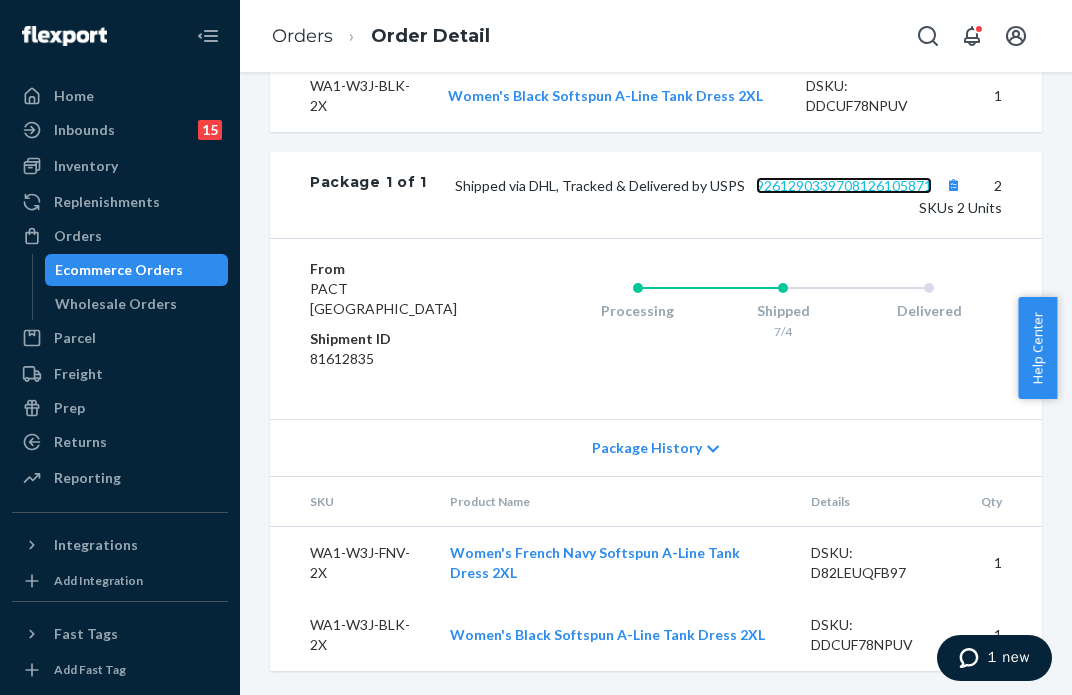 click on "9261290339708126105871" at bounding box center [844, 185] 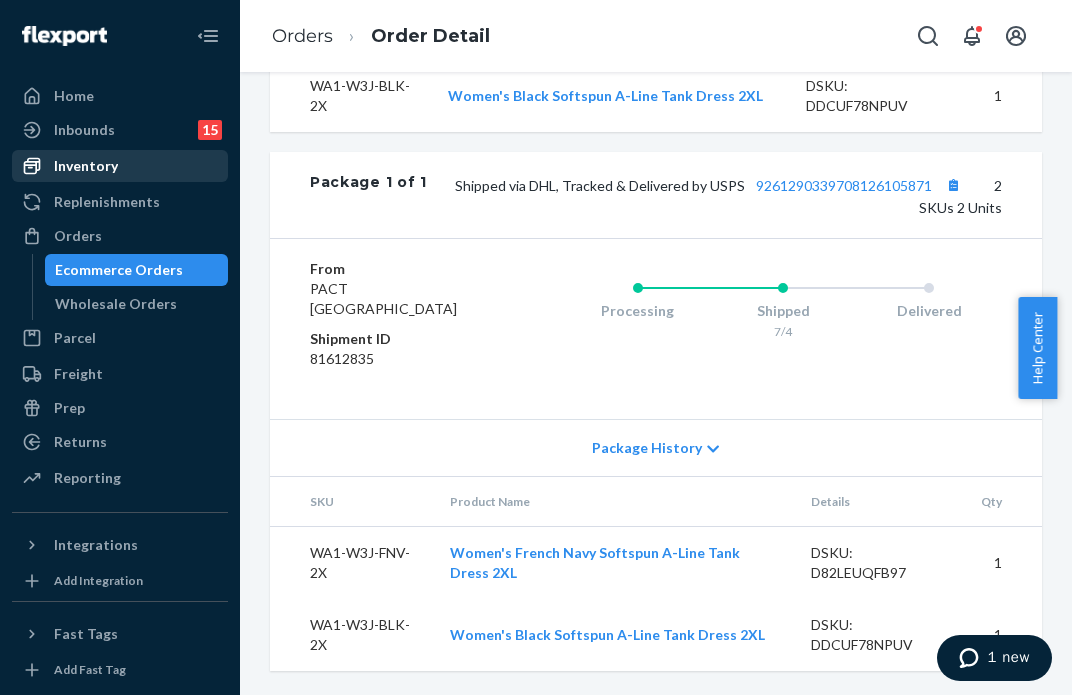 click on "Inventory" at bounding box center [120, 166] 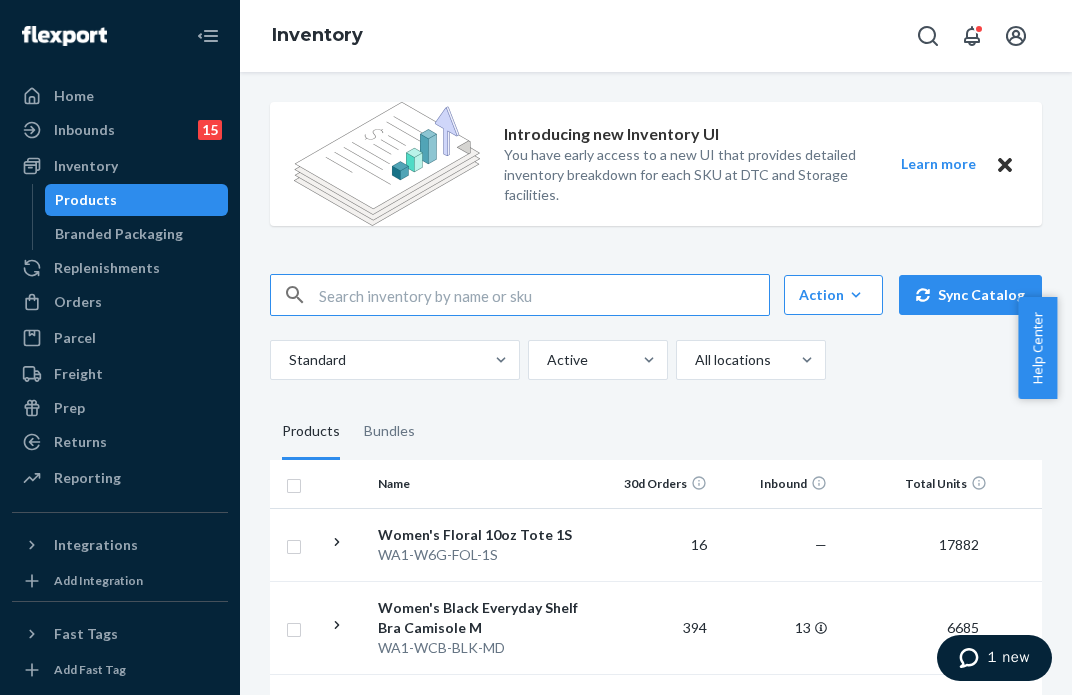 click at bounding box center [544, 295] 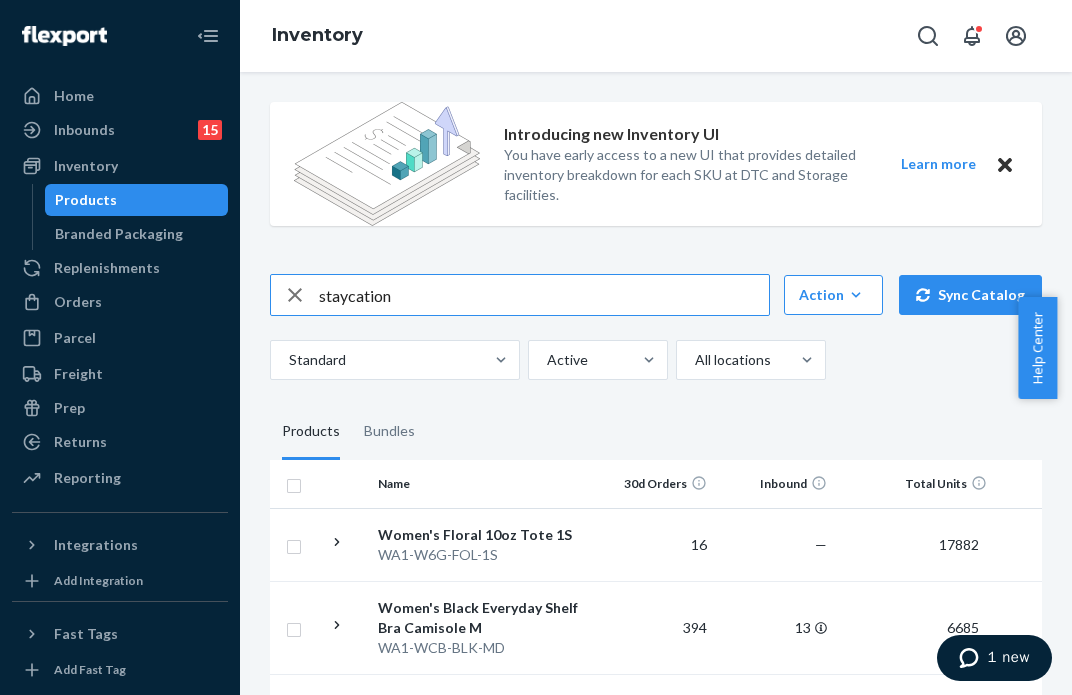 type on "staycation" 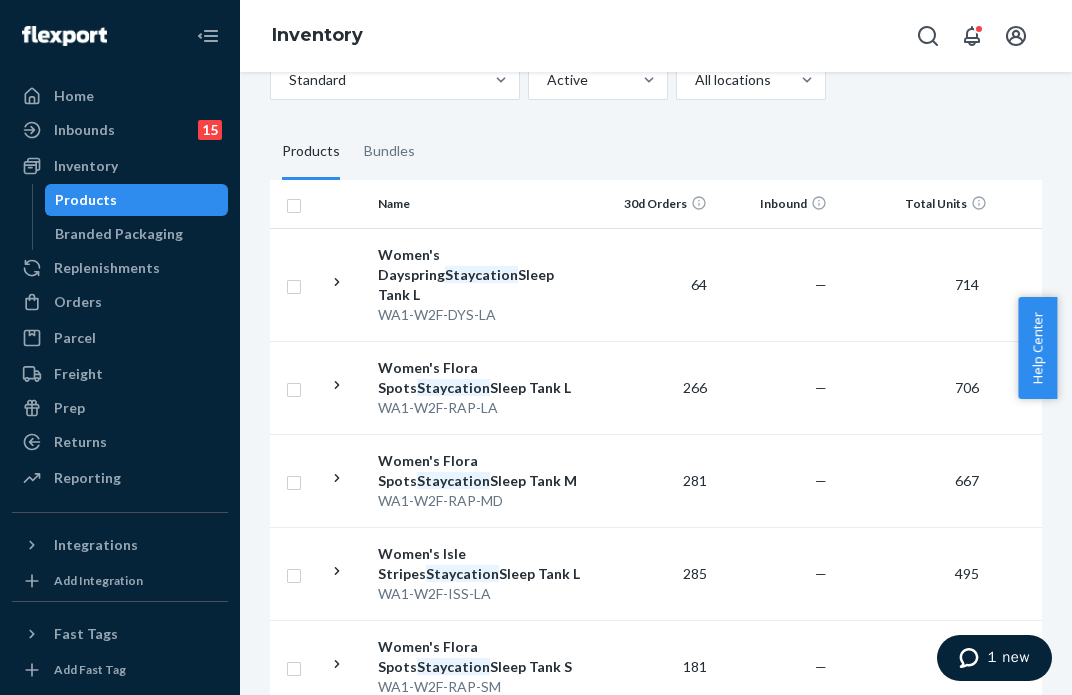 scroll, scrollTop: 100, scrollLeft: 0, axis: vertical 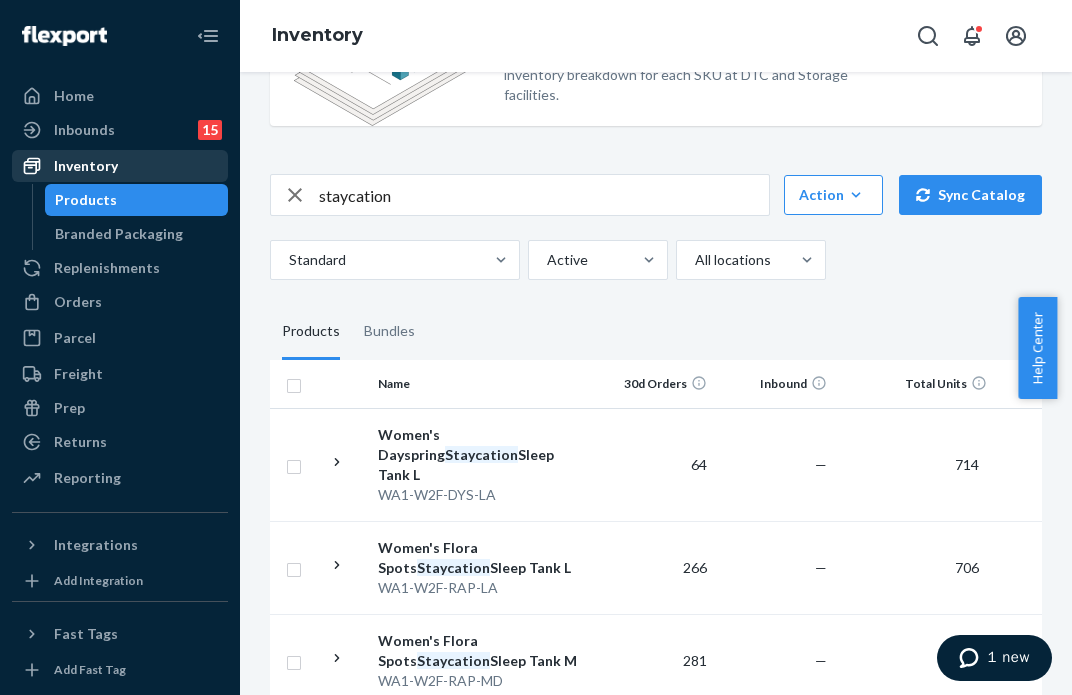 click on "Inventory" at bounding box center [120, 166] 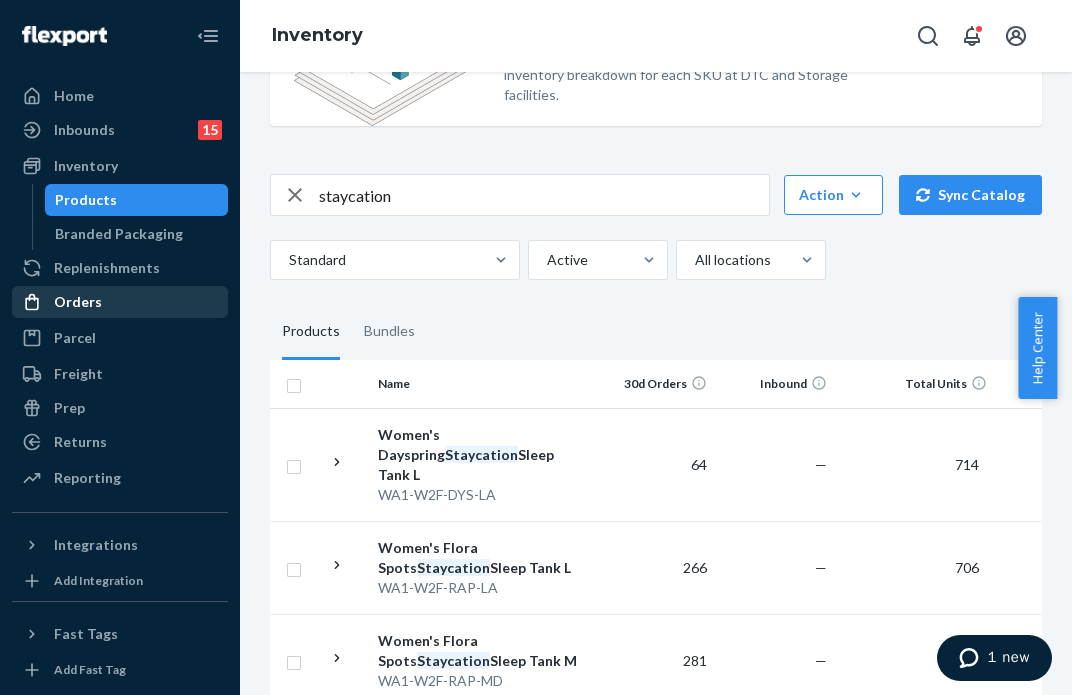 click on "Orders" at bounding box center [120, 302] 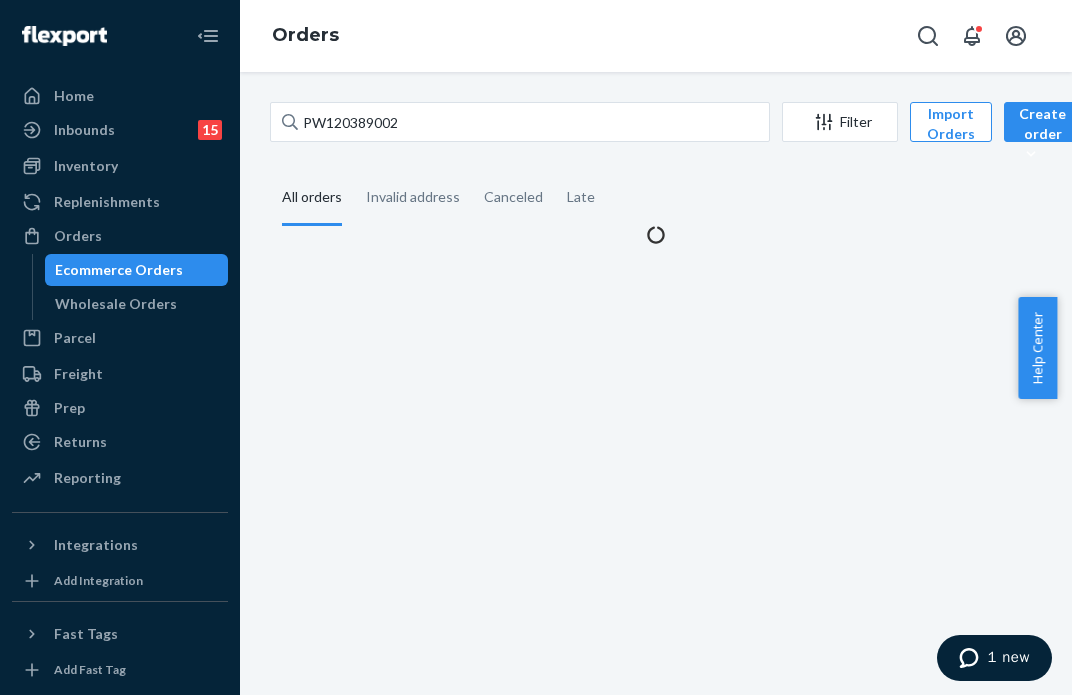 scroll, scrollTop: 0, scrollLeft: 0, axis: both 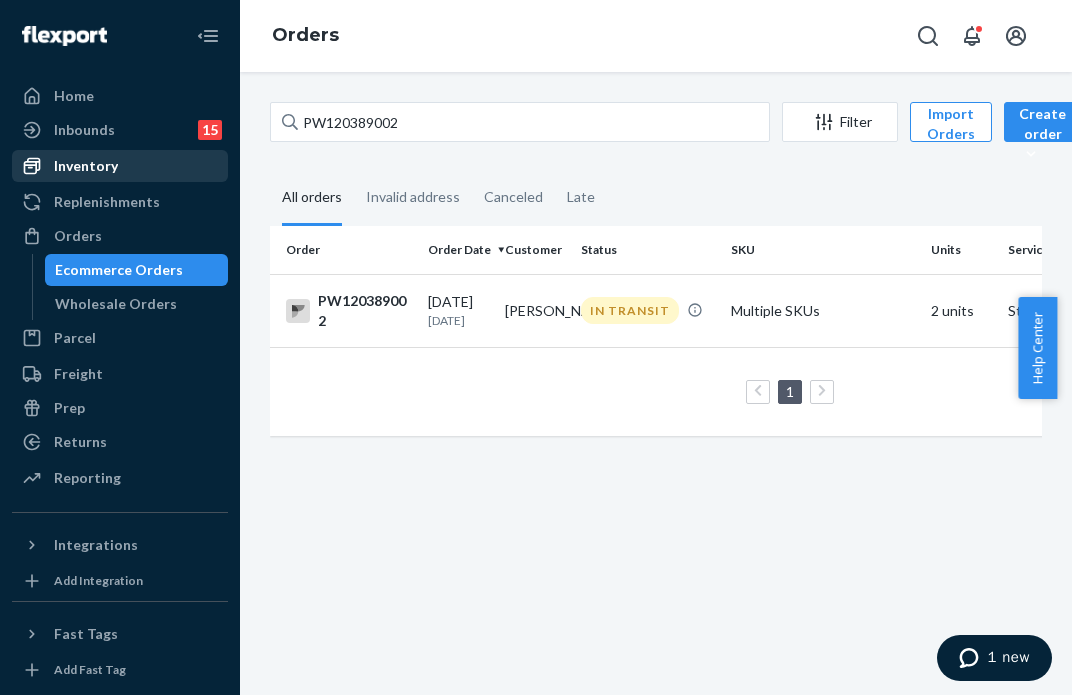 click on "Inventory" at bounding box center [120, 166] 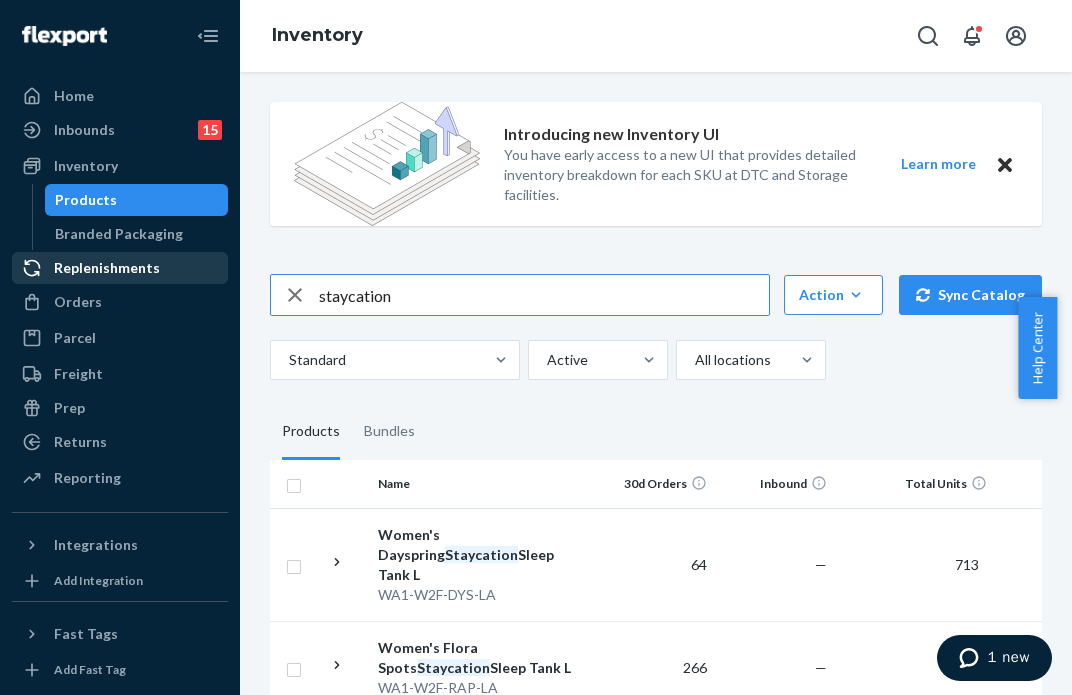 drag, startPoint x: 417, startPoint y: 296, endPoint x: 184, endPoint y: 254, distance: 236.75514 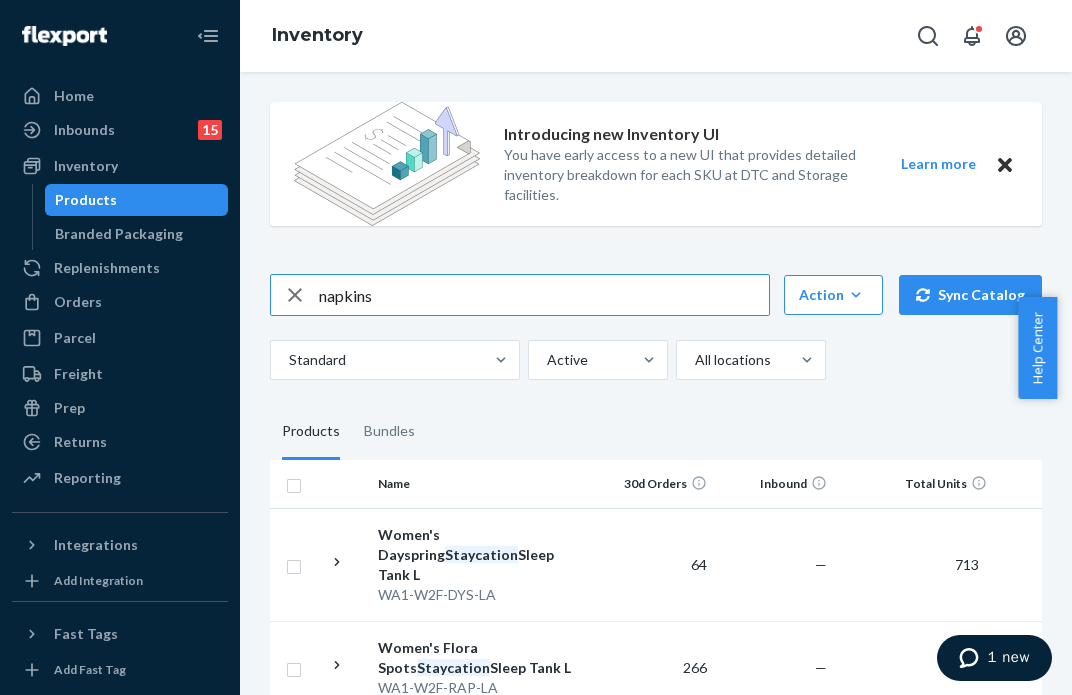 type on "napkins" 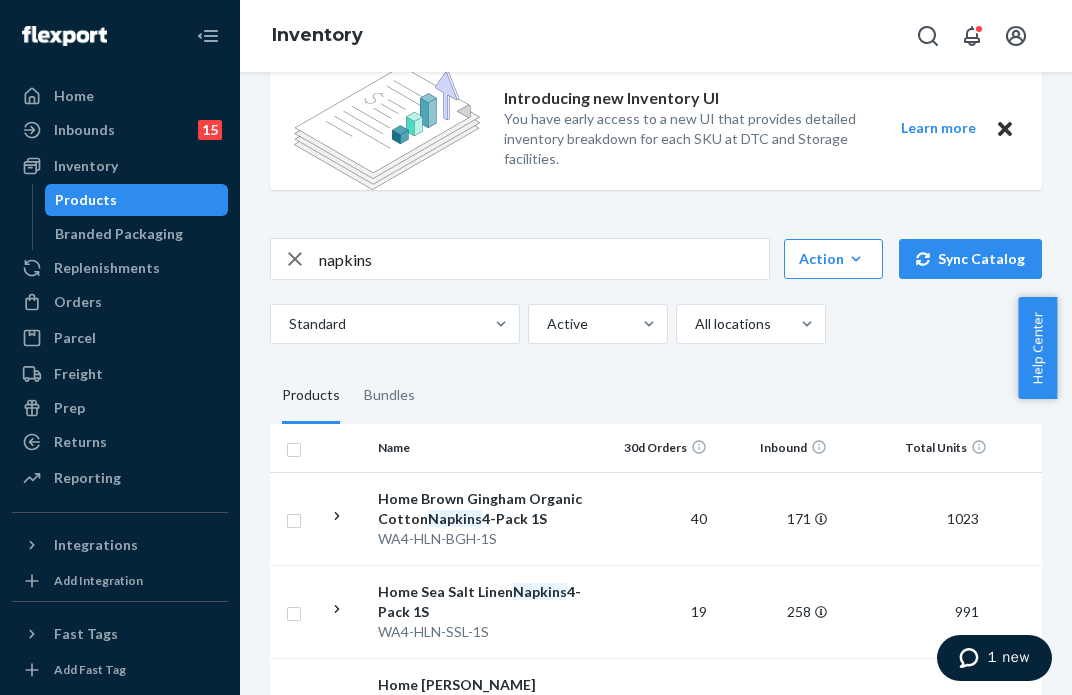 scroll, scrollTop: 0, scrollLeft: 0, axis: both 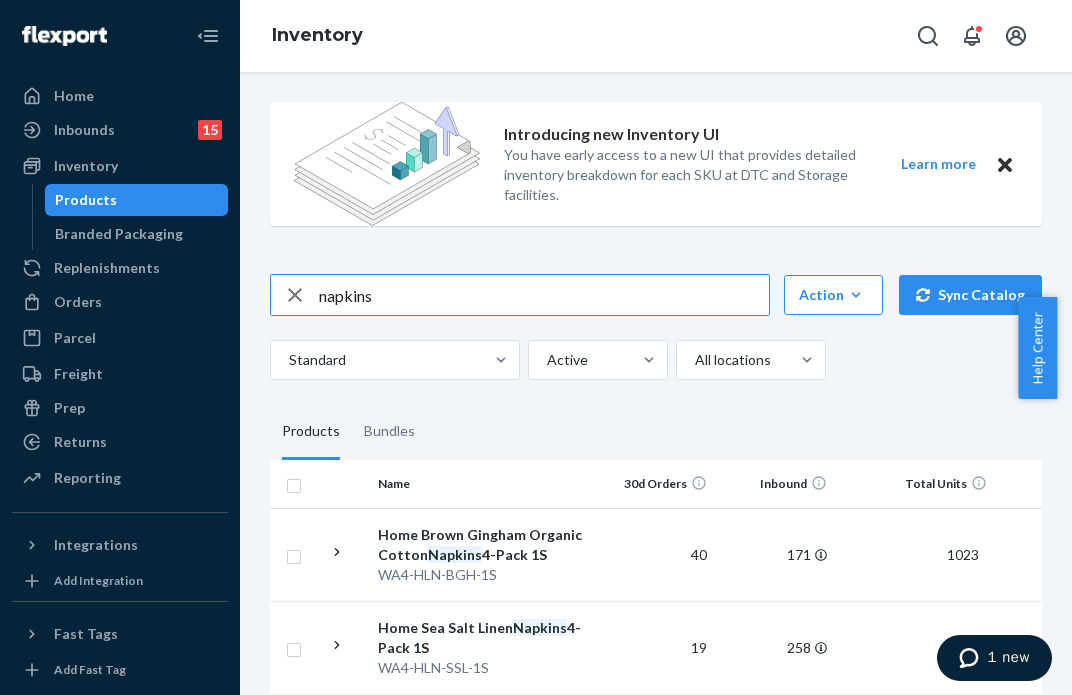 drag, startPoint x: 419, startPoint y: 287, endPoint x: 25, endPoint y: 246, distance: 396.1275 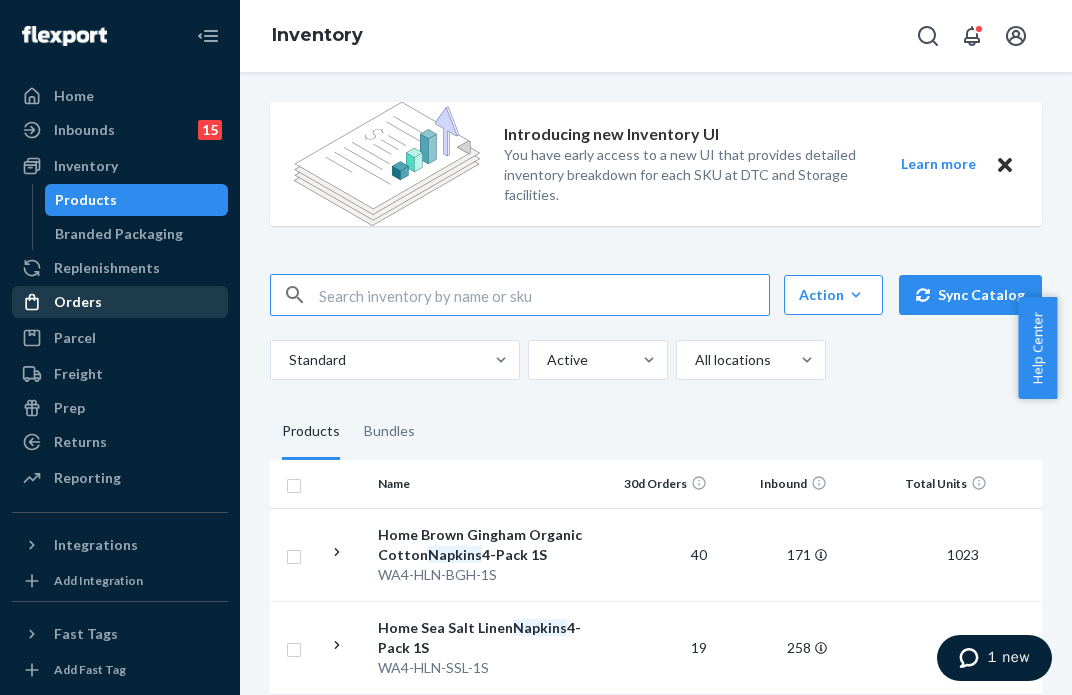 type 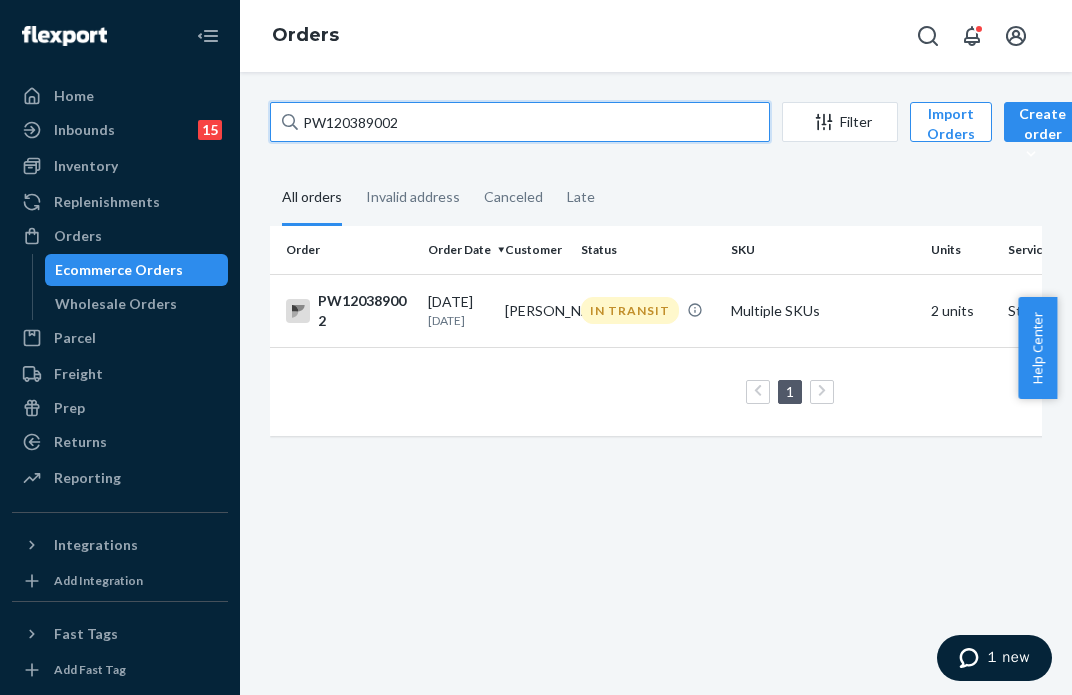 drag, startPoint x: 456, startPoint y: 104, endPoint x: 436, endPoint y: 107, distance: 20.22375 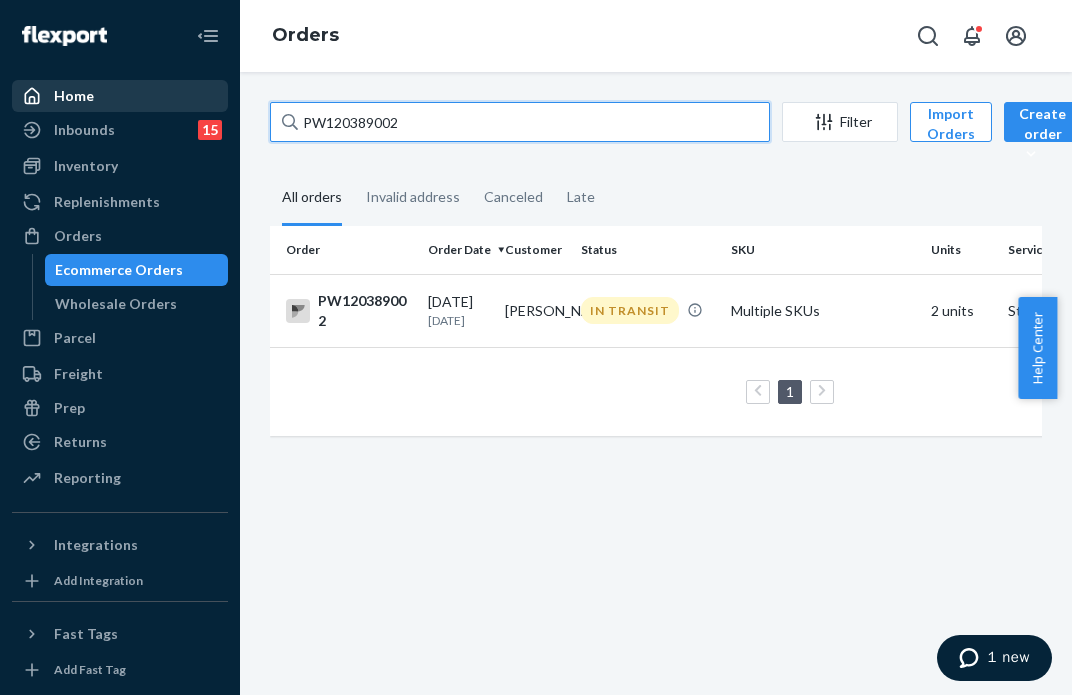 drag, startPoint x: 396, startPoint y: 115, endPoint x: 177, endPoint y: 107, distance: 219.14607 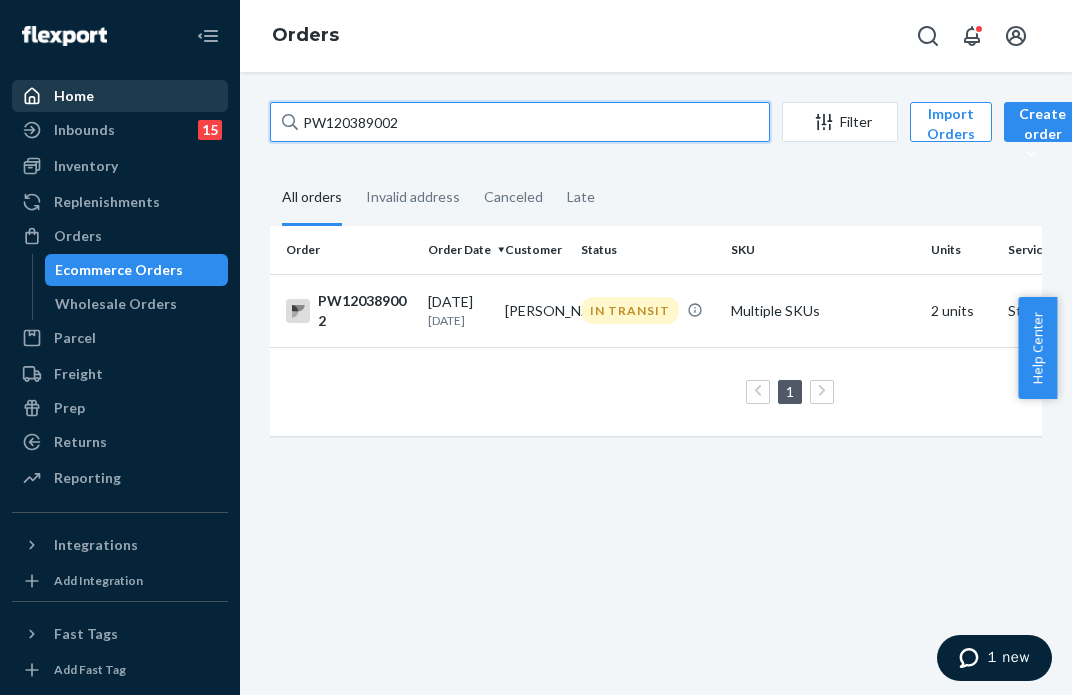 click on "Home Inbounds 15 Shipping Plans Problems 15 Inventory Products Branded Packaging Replenishments Orders Ecommerce Orders Wholesale Orders Parcel Parcel orders Integrations Freight Prep Returns All Returns Settings Packages Reporting Reports Analytics Integrations Add Integration Fast Tags Add Fast Tag Settings Talk to Support Help Center Give Feedback Orders PW120389002 Filter Import Orders Create order Ecommerce order Removal order All orders Invalid address Canceled Late Order Order Date Customer Status SKU Units Service Fee PW120389002 [DATE] [DATE] [PERSON_NAME] IN TRANSIT Multiple SKUs 2 units Standard $7.12 1 25 results per page" at bounding box center (536, 347) 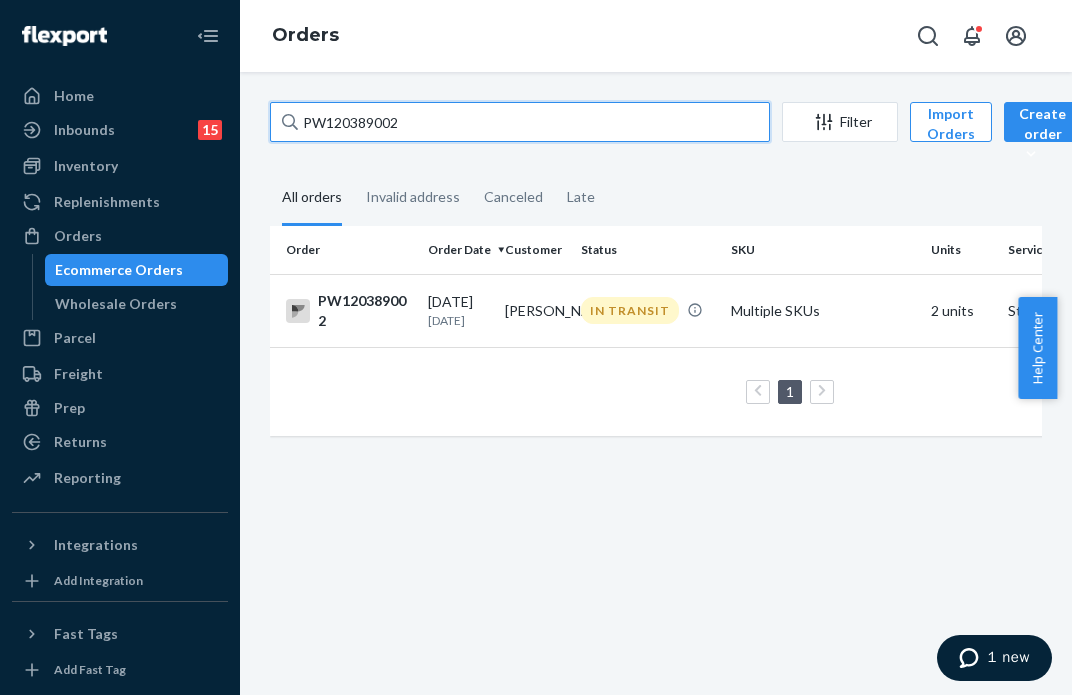 paste on "418746" 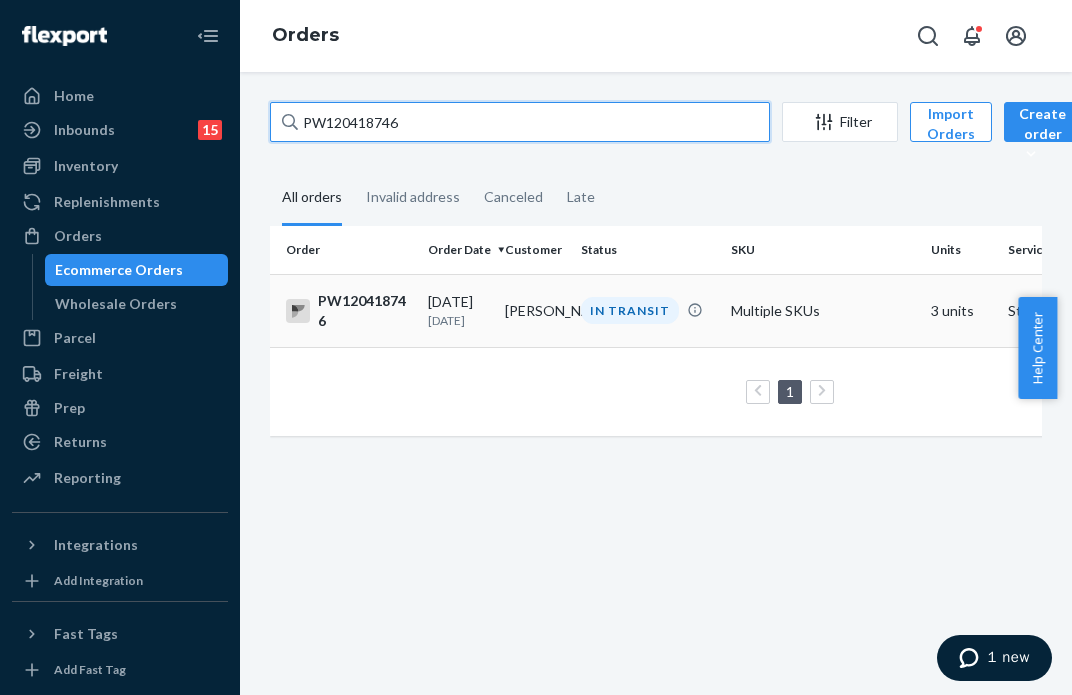 type on "PW120418746" 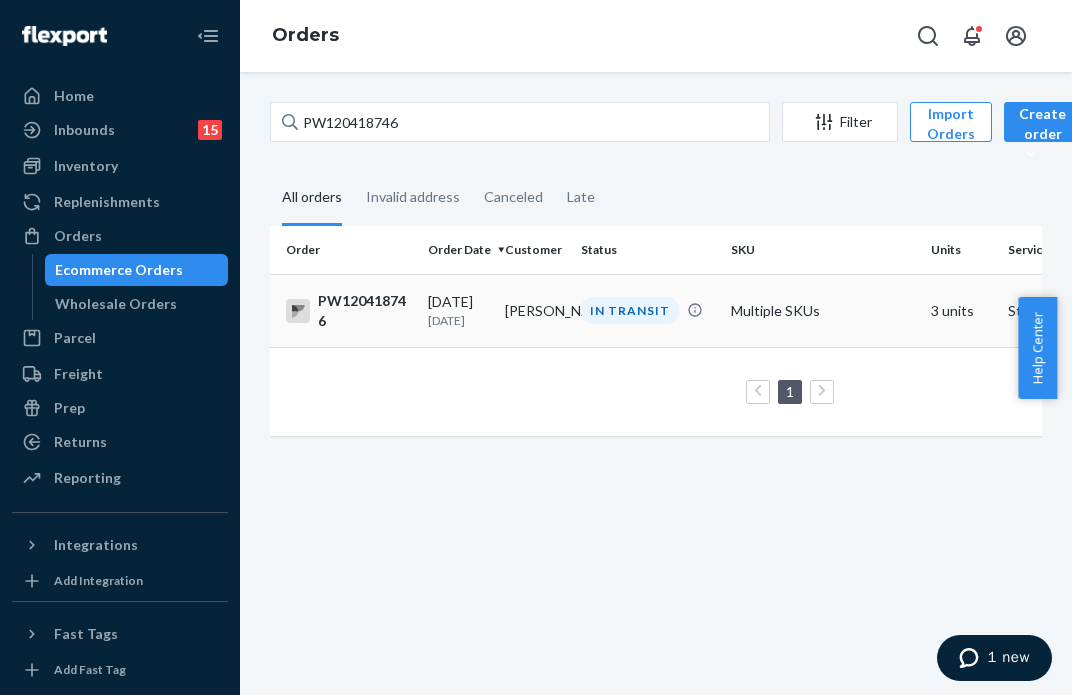 click on "IN TRANSIT" at bounding box center [648, 310] 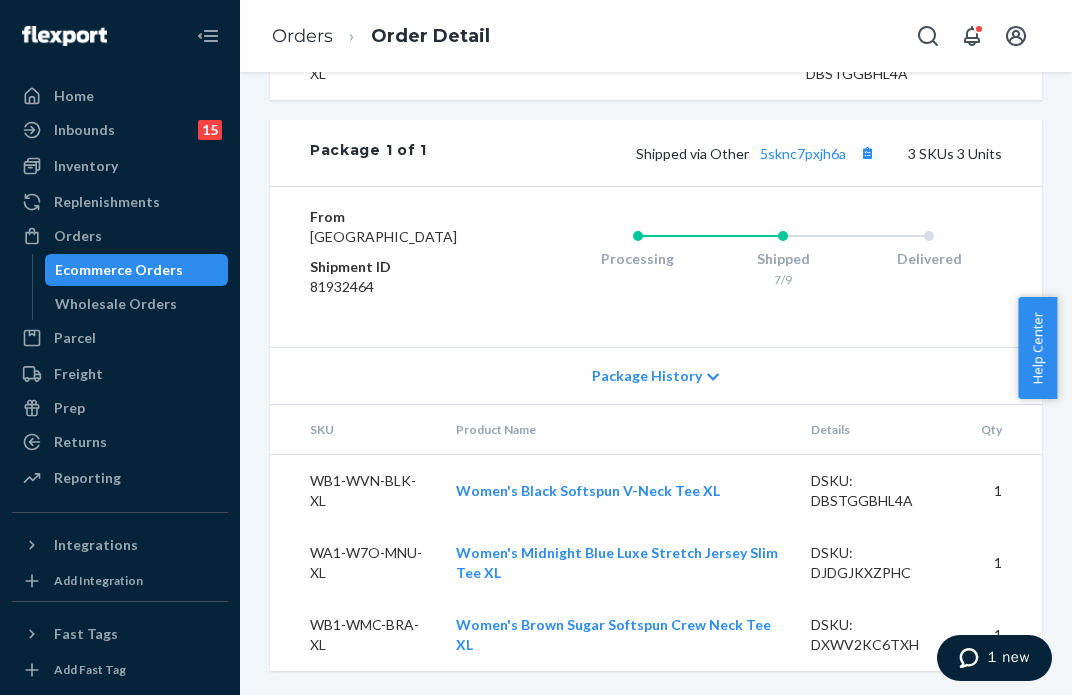 scroll, scrollTop: 891, scrollLeft: 0, axis: vertical 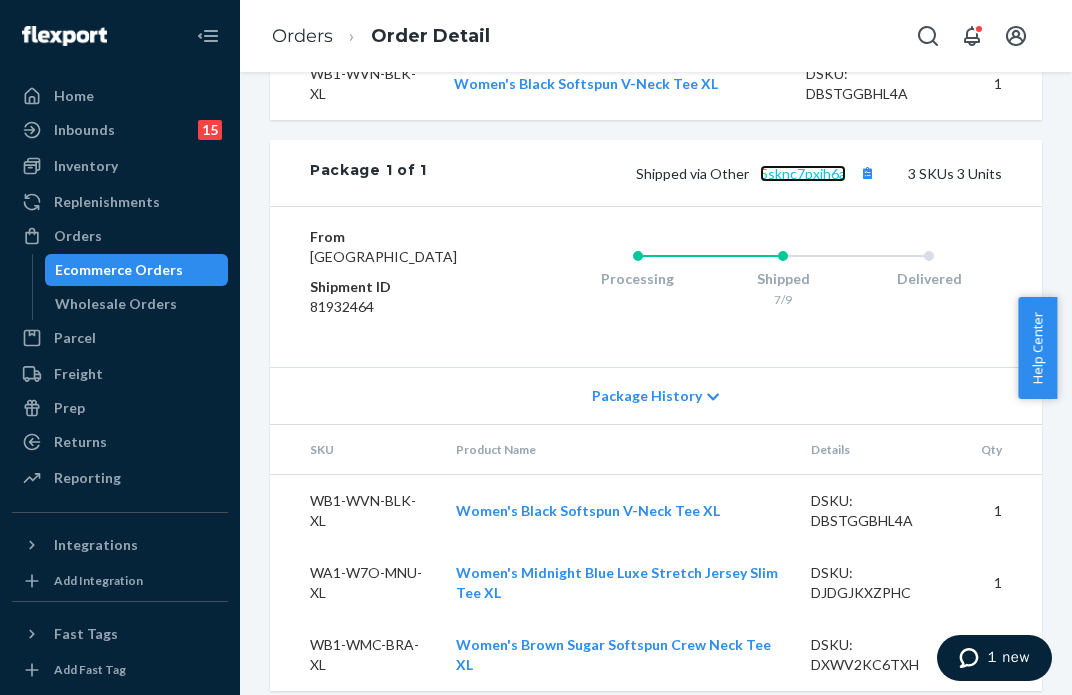 click on "5sknc7pxjh6a" at bounding box center (803, 173) 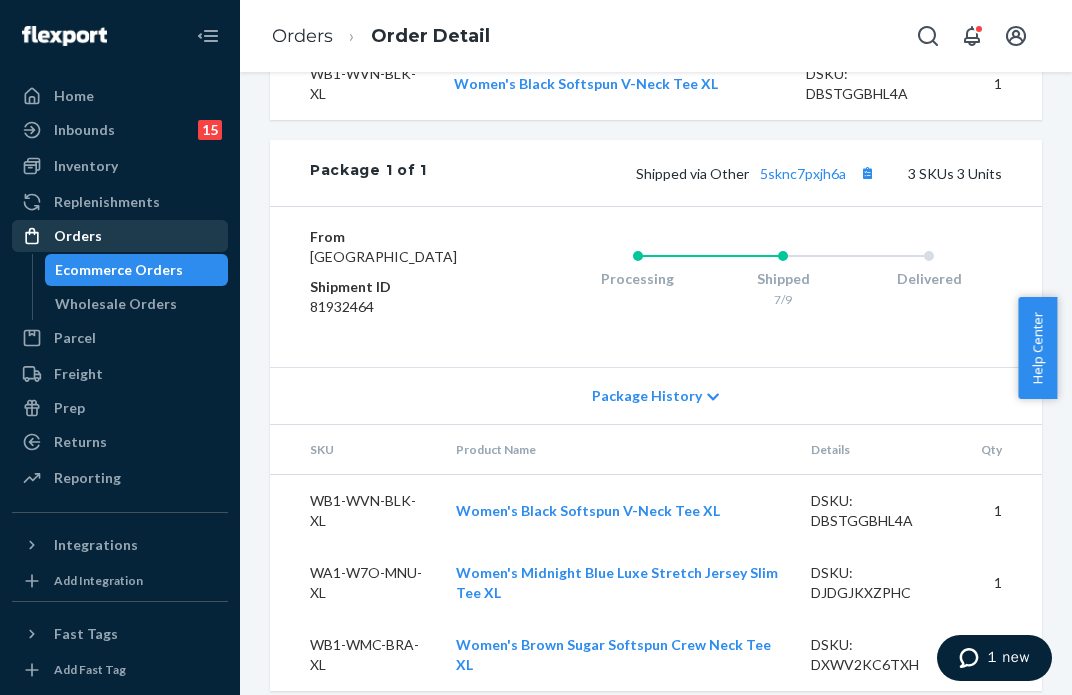 click on "Orders" at bounding box center [120, 236] 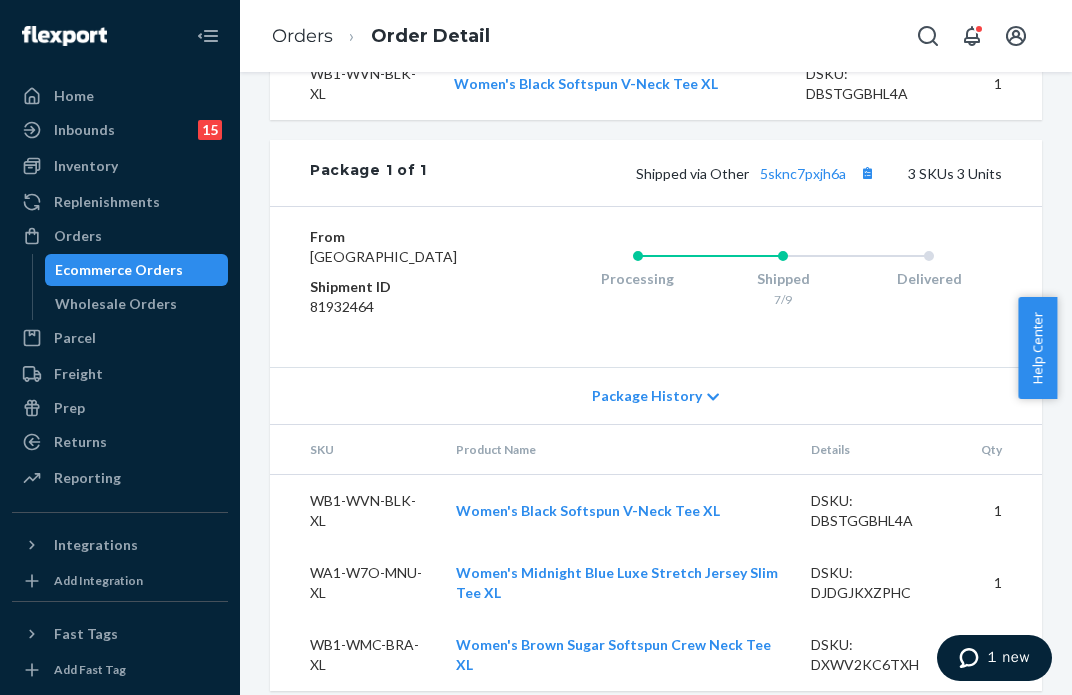 scroll, scrollTop: 0, scrollLeft: 0, axis: both 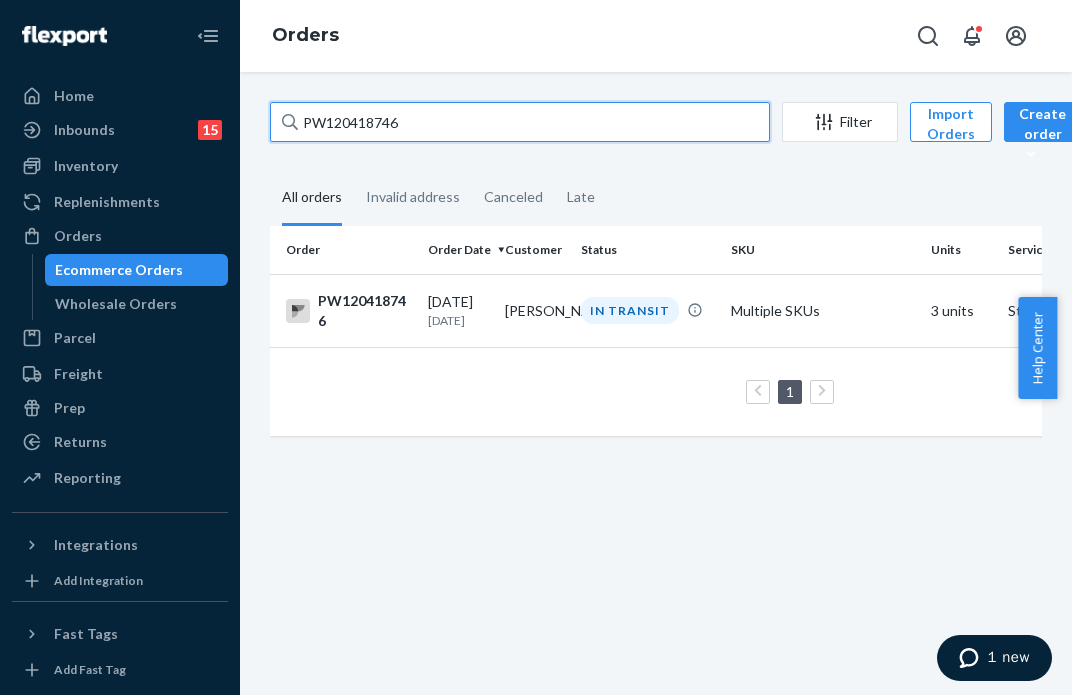 drag, startPoint x: 335, startPoint y: 99, endPoint x: 118, endPoint y: 73, distance: 218.55205 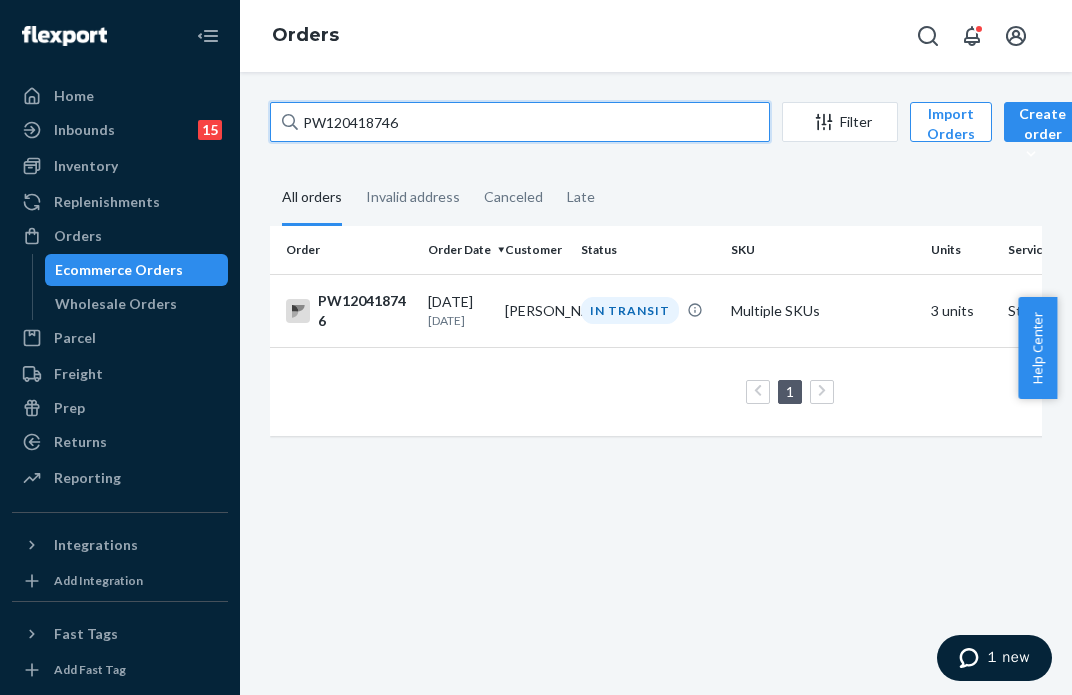 click on "Home Inbounds 15 Shipping Plans Problems 15 Inventory Products Branded Packaging Replenishments Orders Ecommerce Orders Wholesale Orders Parcel Parcel orders Integrations Freight Prep Returns All Returns Settings Packages Reporting Reports Analytics Integrations Add Integration Fast Tags Add Fast Tag Settings Talk to Support Help Center Give Feedback Orders PW120418746 Filter Import Orders Create order Ecommerce order Removal order All orders Invalid address Canceled Late Order Order Date Customer Status SKU Units Service Fee PW120418746 [DATE] [DATE] [PERSON_NAME] IN TRANSIT Multiple SKUs 3 units Standard $7.61 1 25 results per page" at bounding box center (536, 347) 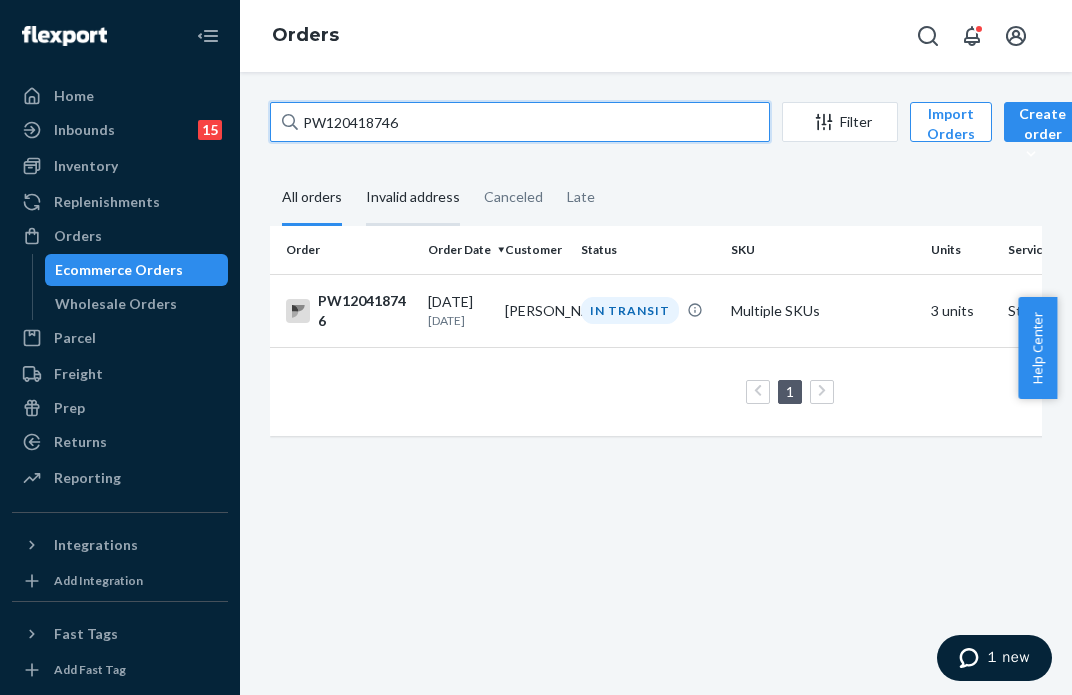 paste on "391350" 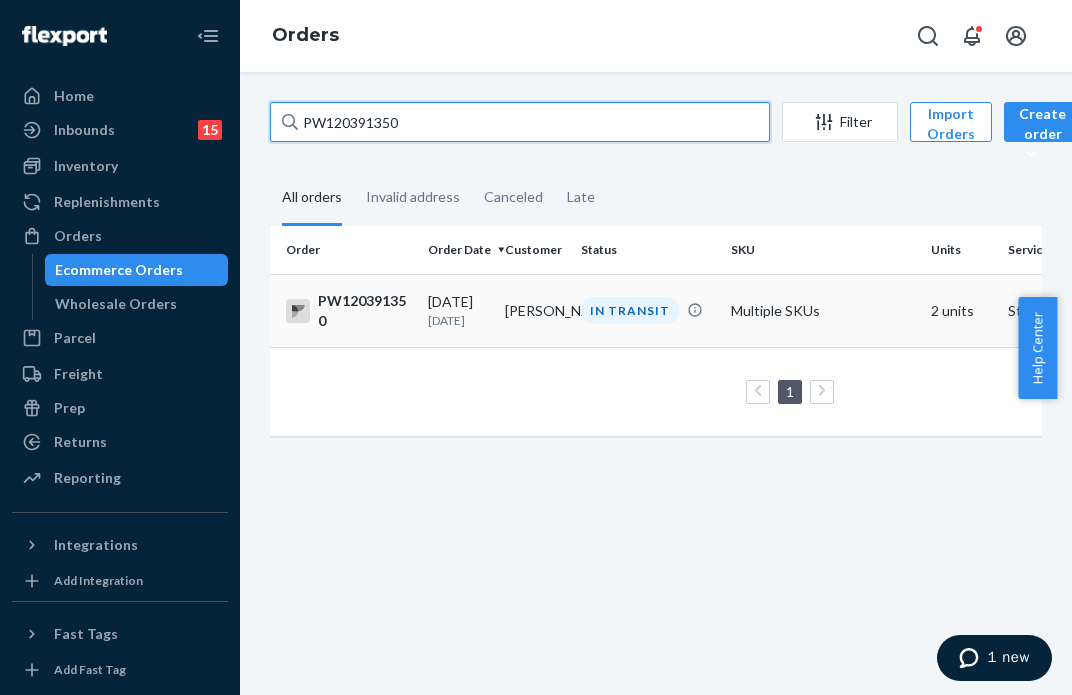 type on "PW120391350" 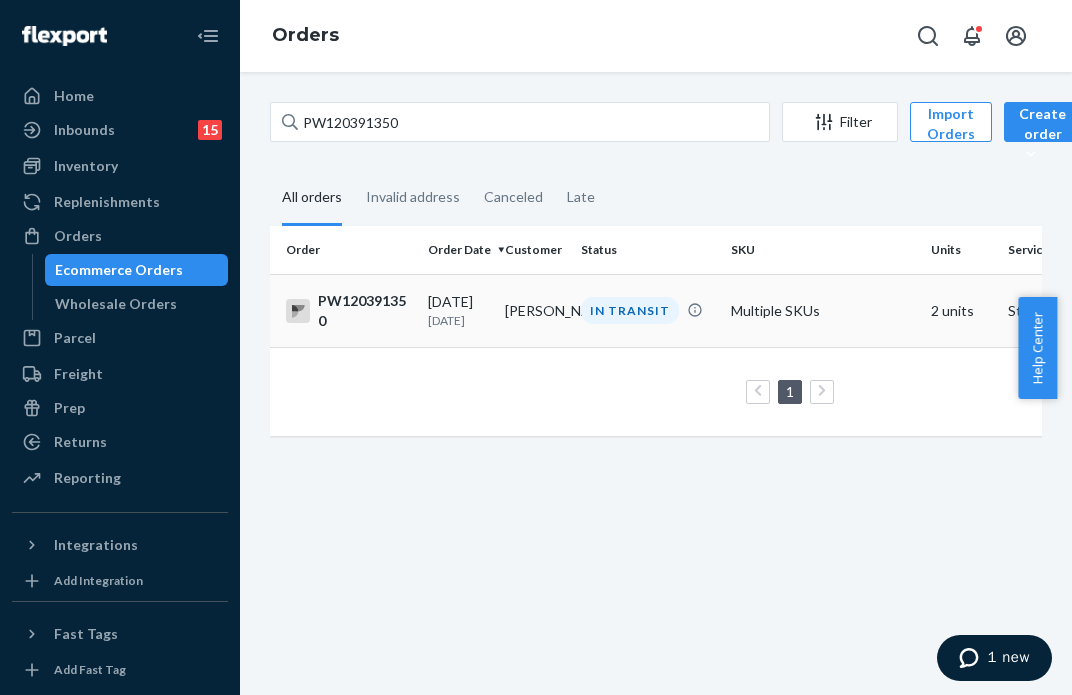 click on "IN TRANSIT" at bounding box center [648, 310] 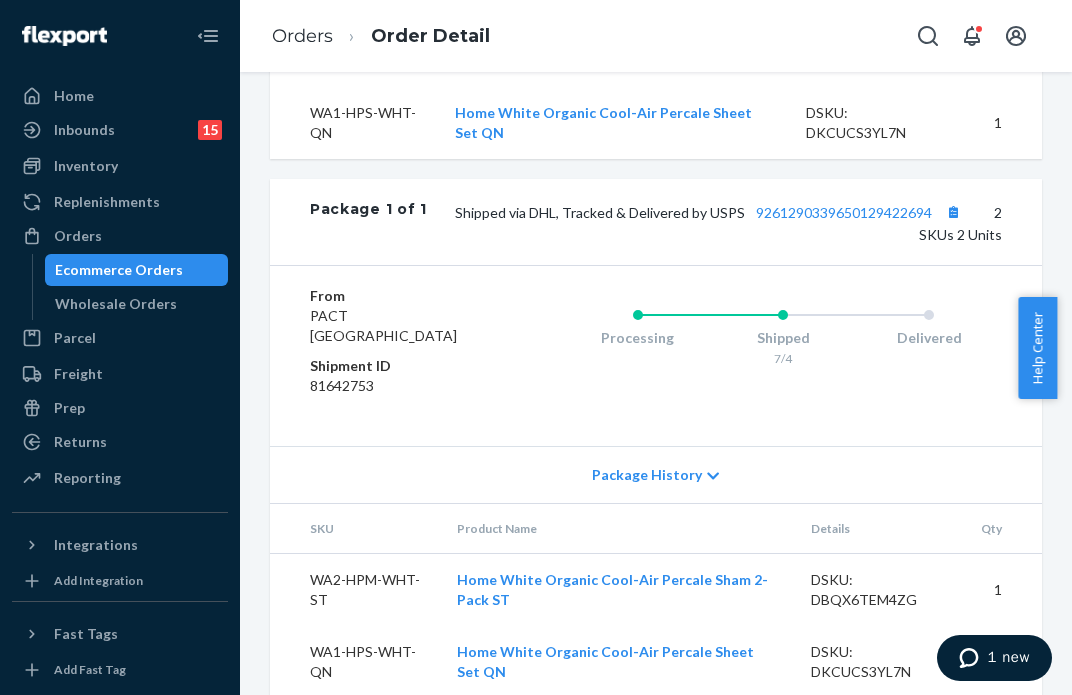 scroll, scrollTop: 867, scrollLeft: 0, axis: vertical 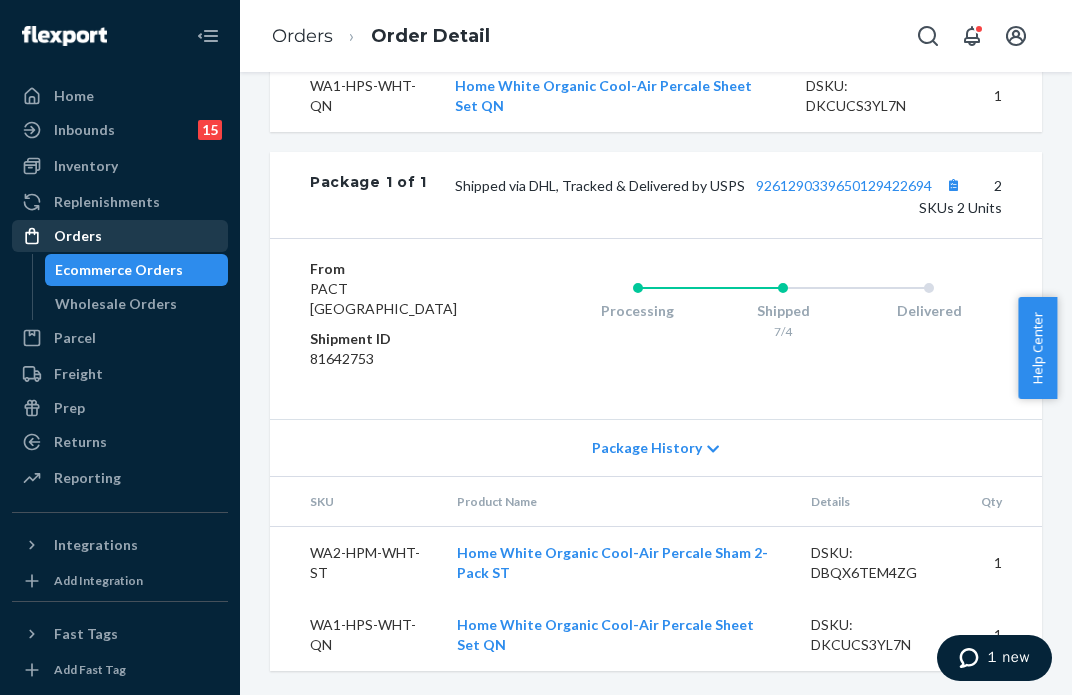 click on "Orders" at bounding box center [120, 236] 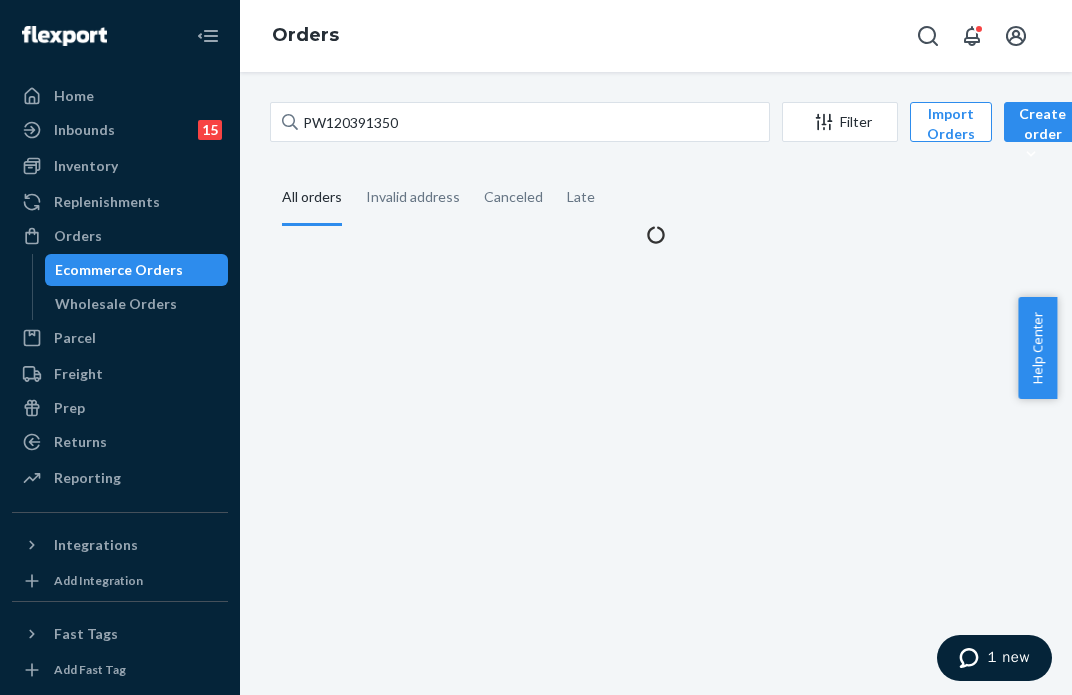 scroll, scrollTop: 0, scrollLeft: 0, axis: both 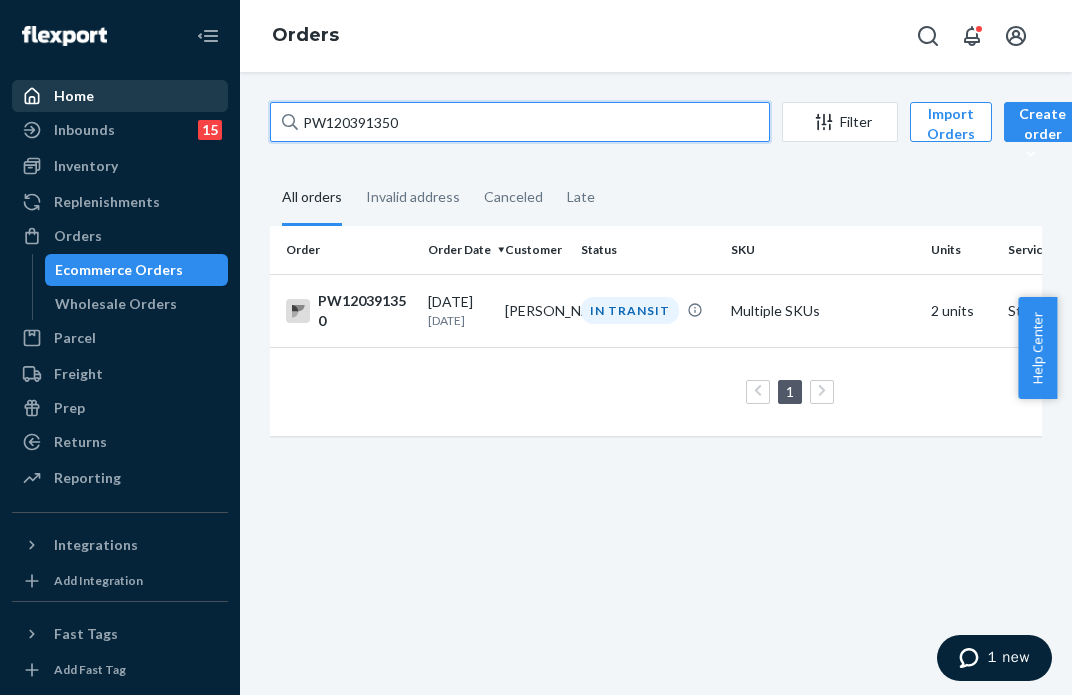 drag, startPoint x: 450, startPoint y: 115, endPoint x: 120, endPoint y: 100, distance: 330.34073 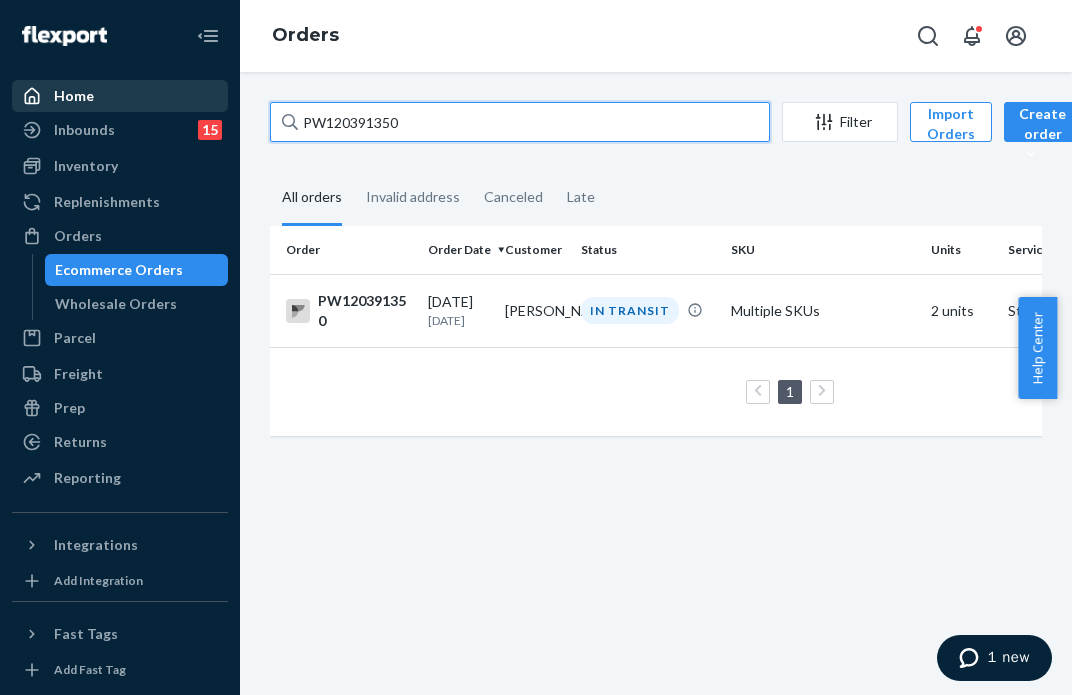 click on "Home Inbounds 15 Shipping Plans Problems 15 Inventory Products Branded Packaging Replenishments Orders Ecommerce Orders Wholesale Orders Parcel Parcel orders Integrations Freight Prep Returns All Returns Settings Packages Reporting Reports Analytics Integrations Add Integration Fast Tags Add Fast Tag Settings Talk to Support Help Center Give Feedback Orders PW120391350 Filter Import Orders Create order Ecommerce order Removal order All orders Invalid address Canceled Late Order Order Date Customer Status SKU Units Service Fee PW120391350 [DATE] [DATE] [PERSON_NAME] IN TRANSIT Multiple SKUs 2 units Standard $11.62 1 25 results per page" at bounding box center [536, 347] 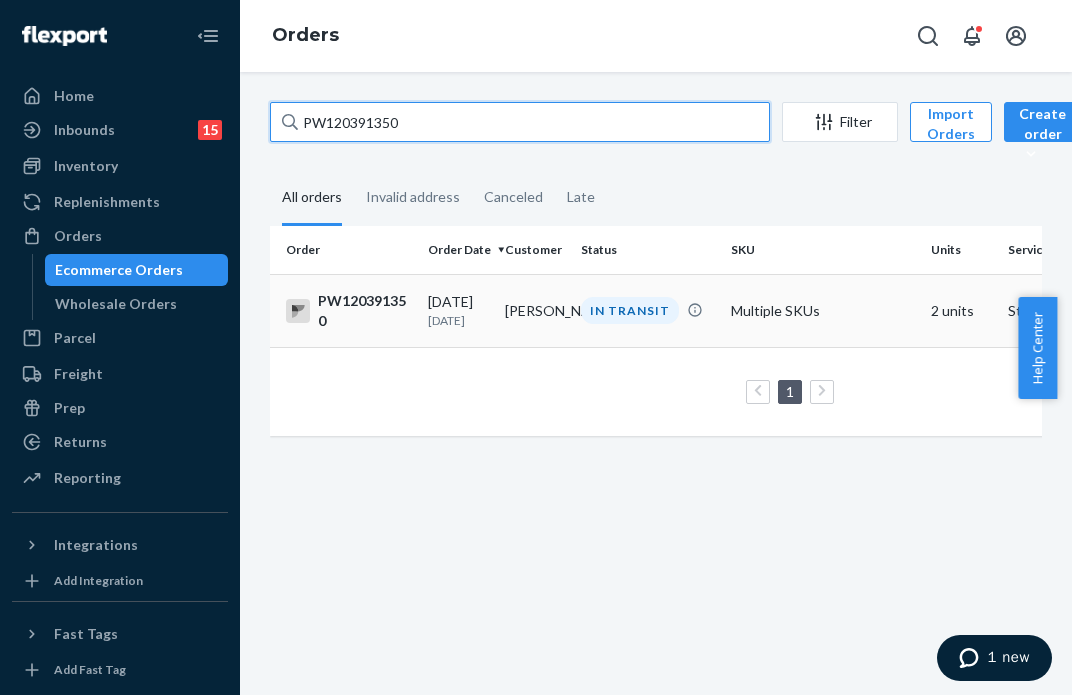 paste on "63151" 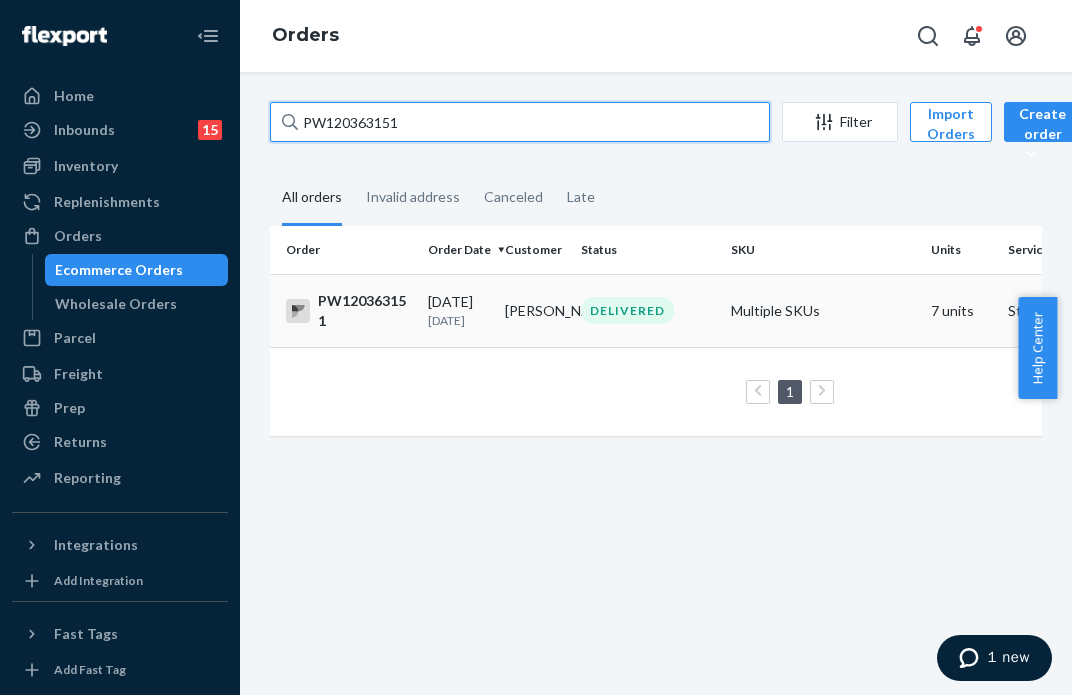 type on "PW120363151" 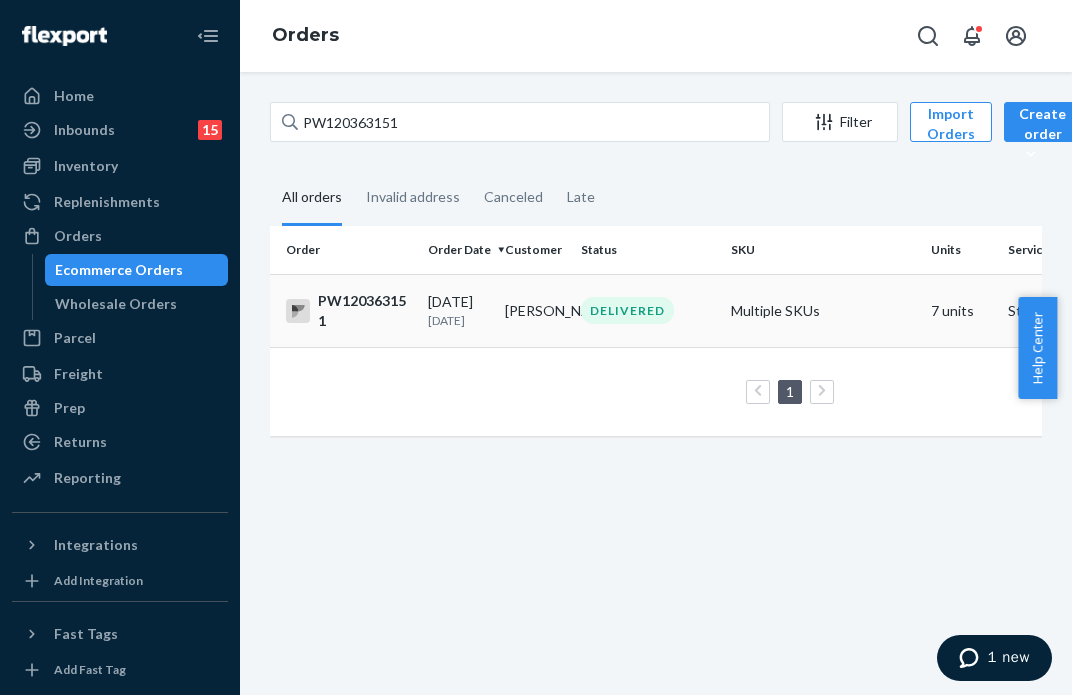 click on "DELIVERED" at bounding box center [648, 310] 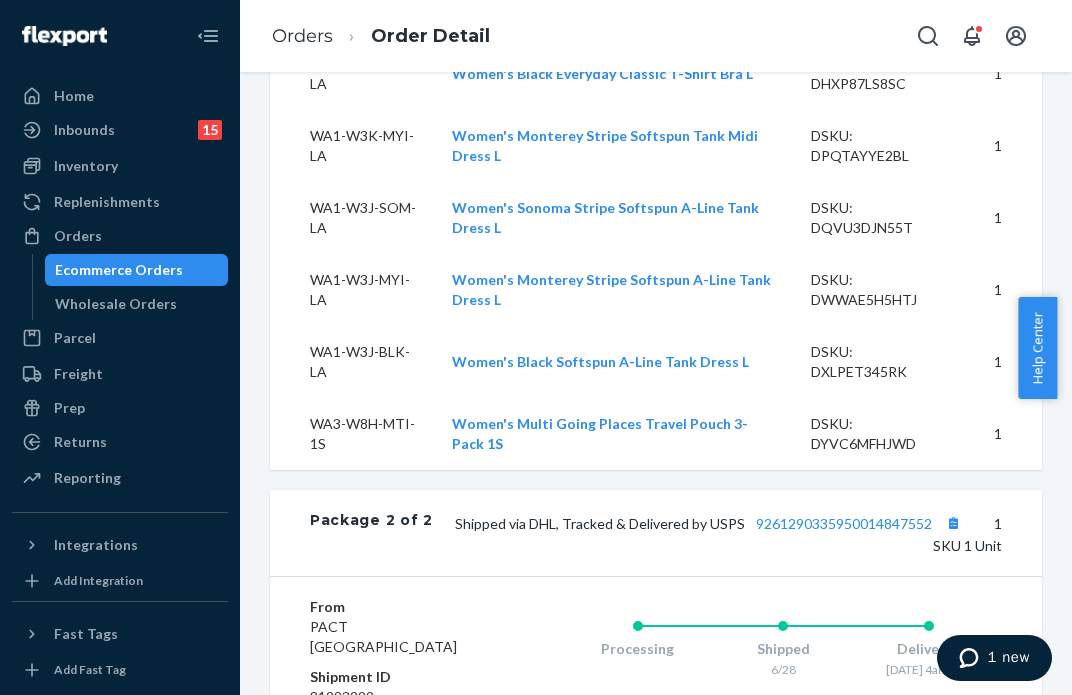 scroll, scrollTop: 1981, scrollLeft: 0, axis: vertical 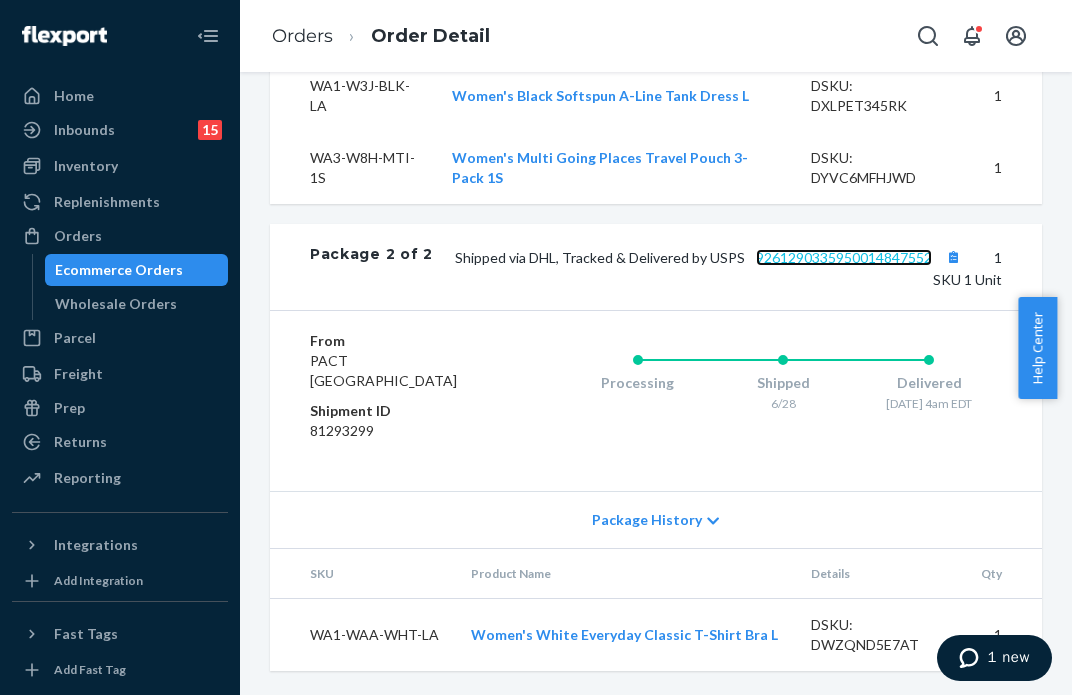 click on "9261290335950014847552" at bounding box center [844, 257] 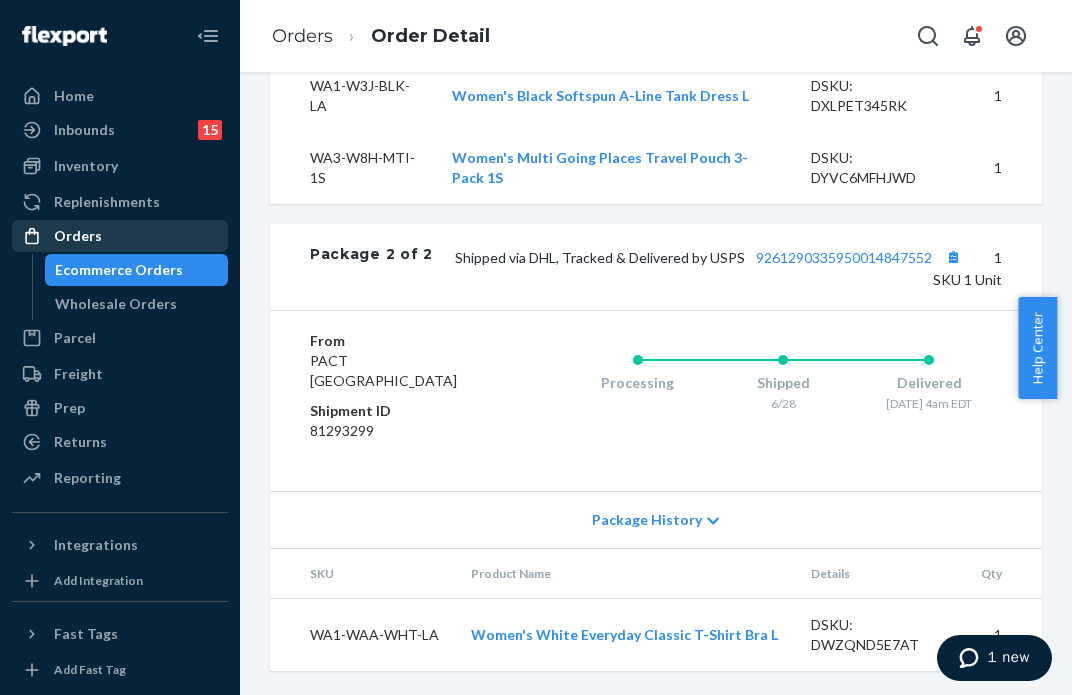 click on "Orders" at bounding box center [120, 236] 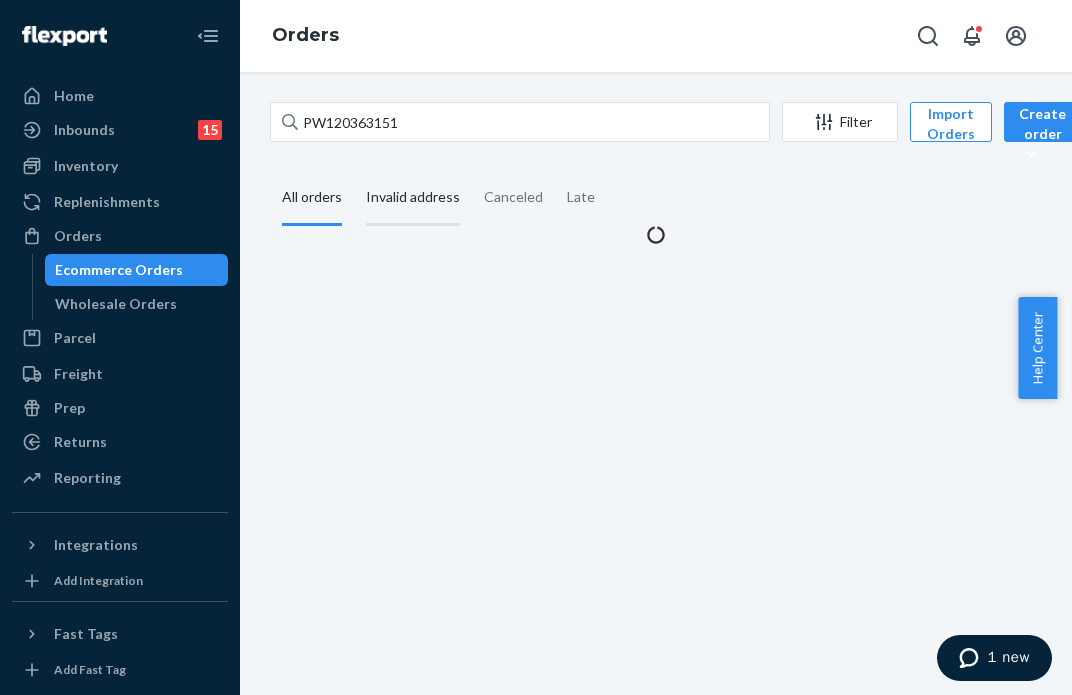 scroll, scrollTop: 0, scrollLeft: 0, axis: both 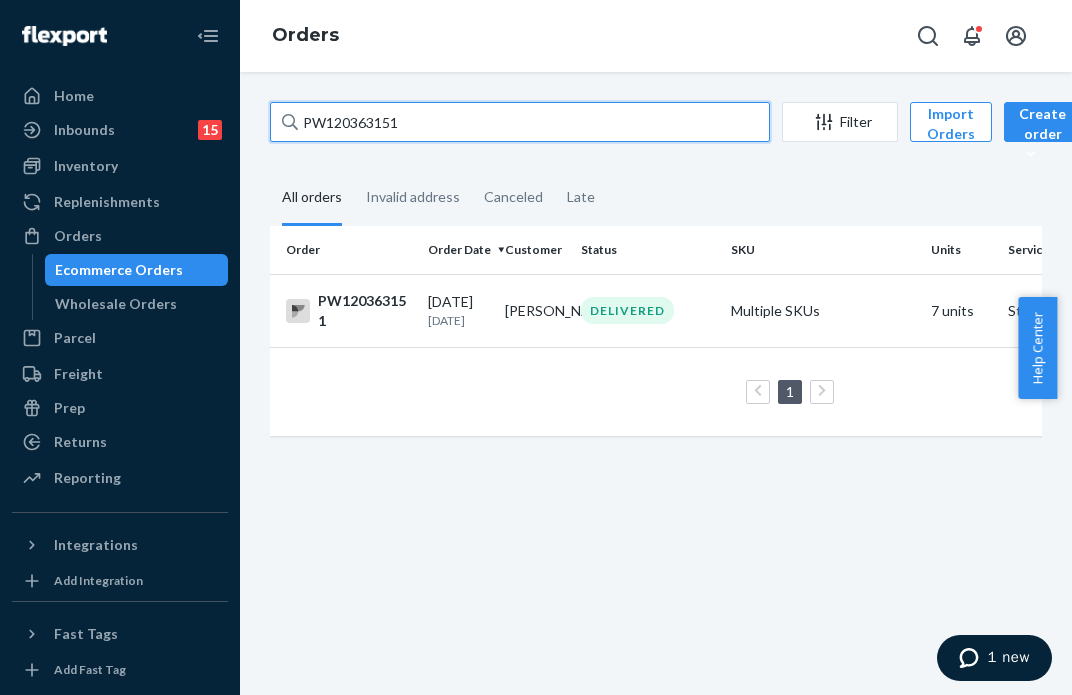 drag, startPoint x: 409, startPoint y: 114, endPoint x: 256, endPoint y: 113, distance: 153.00327 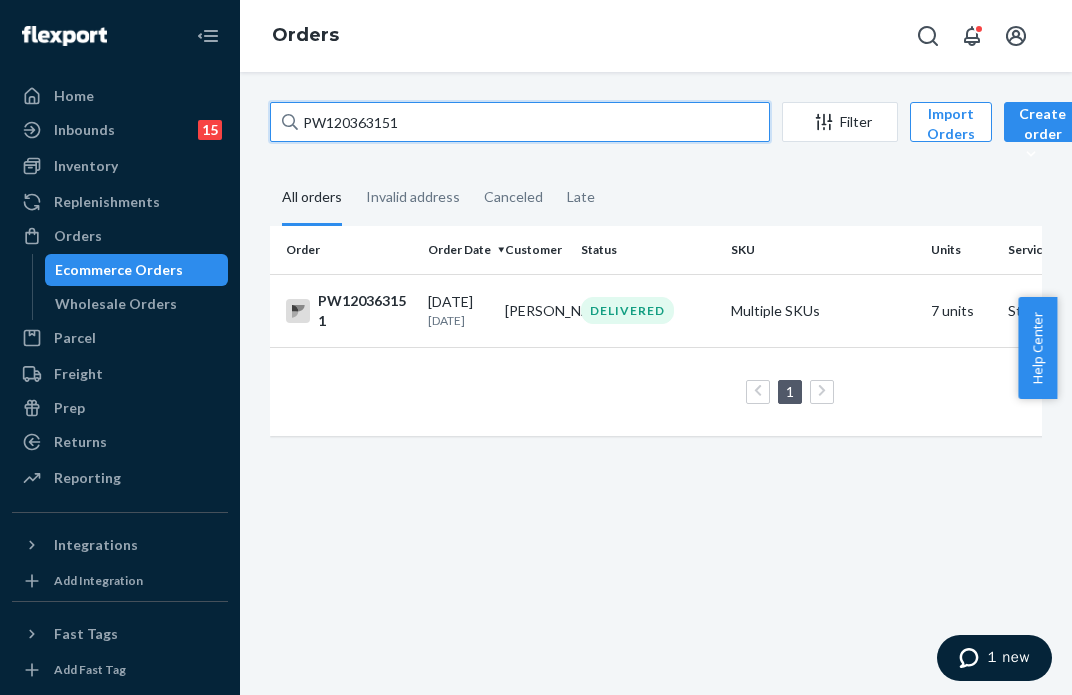 click on "PW120363151 Filter Import Orders Create order Ecommerce order Removal order All orders Invalid address Canceled Late Order Order Date Customer Status SKU Units Service Fee PW120363151 [DATE] [DATE] [PERSON_NAME] DELIVERED Multiple SKUs 7 units Standard $15.22 1 25 results per page" at bounding box center [656, 279] 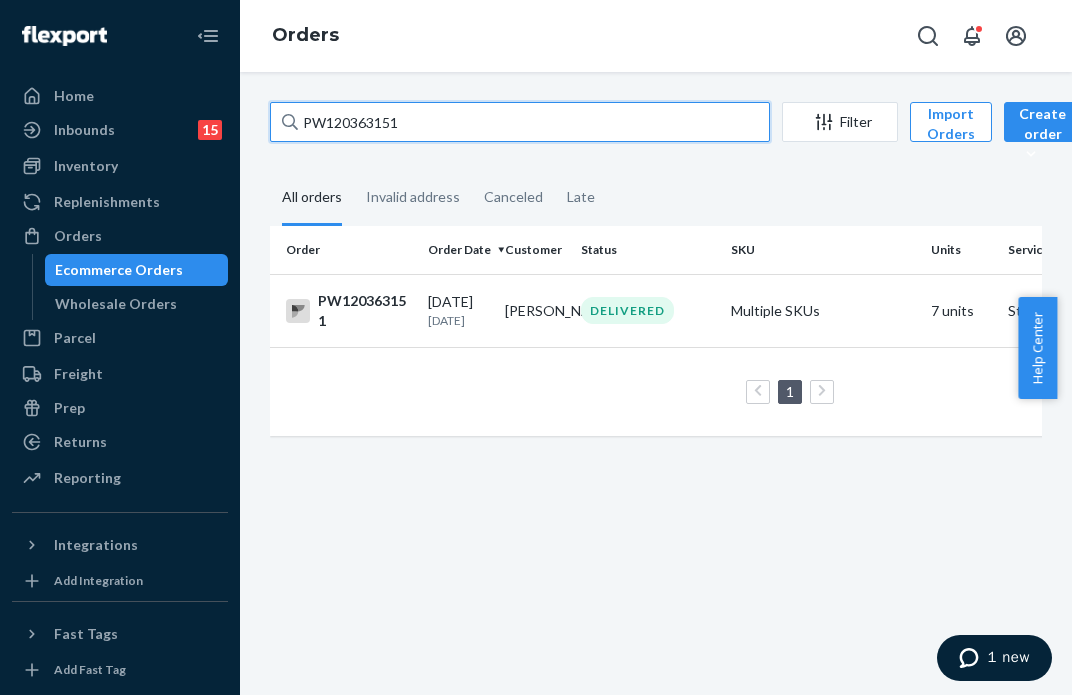 paste on "418746" 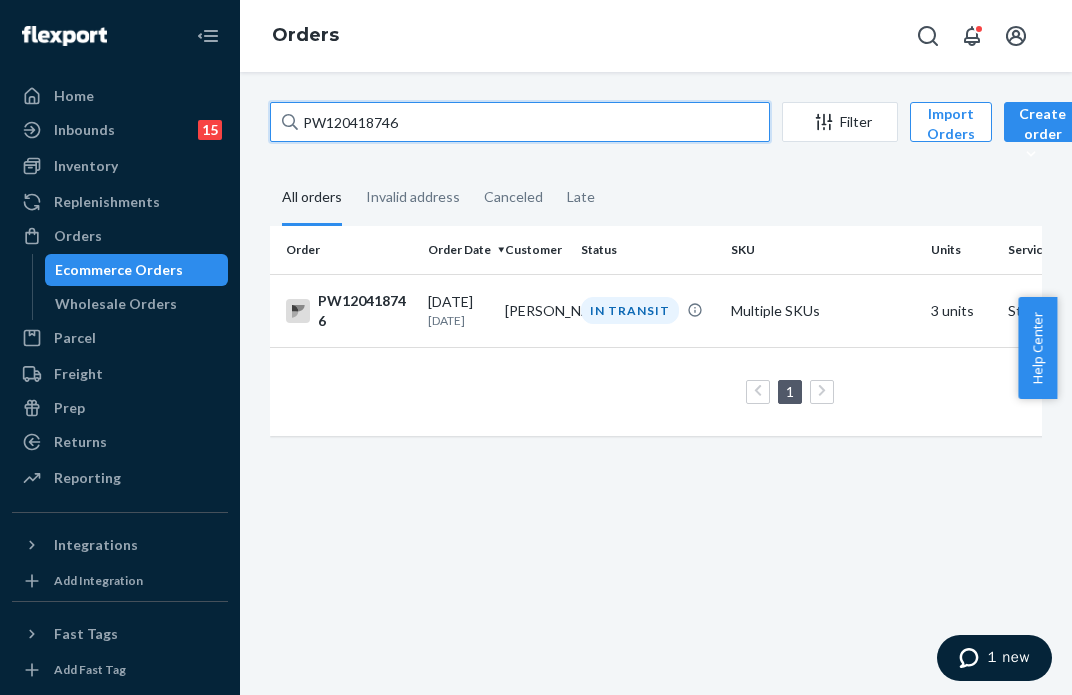 type on "PW120418746" 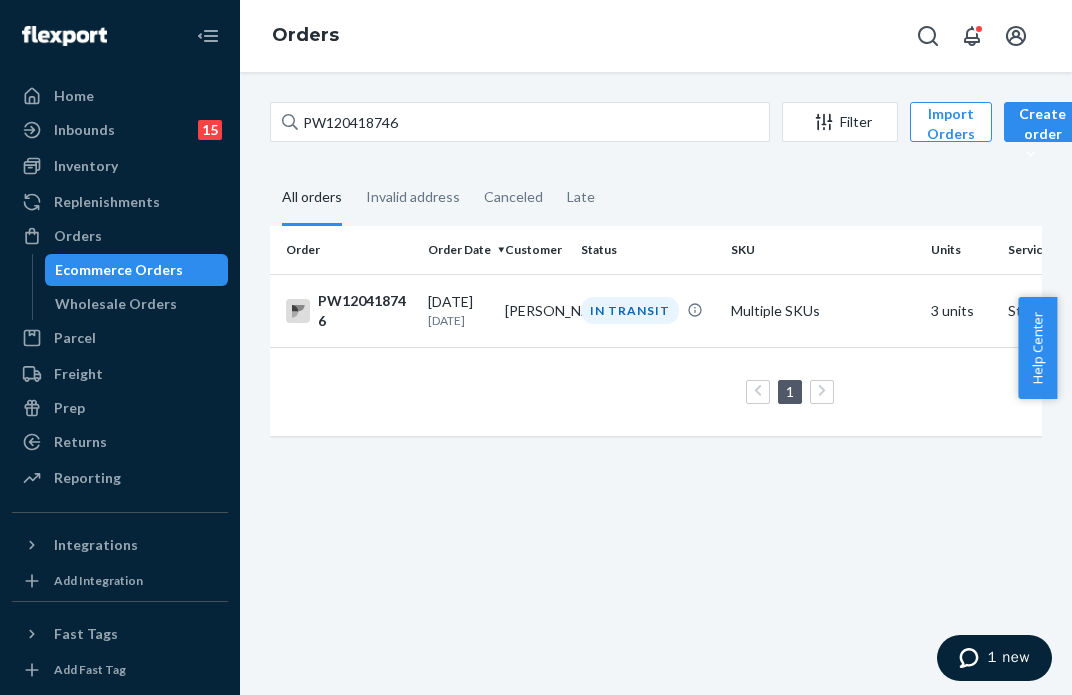 click on "1 25 results per page" at bounding box center [770, 391] 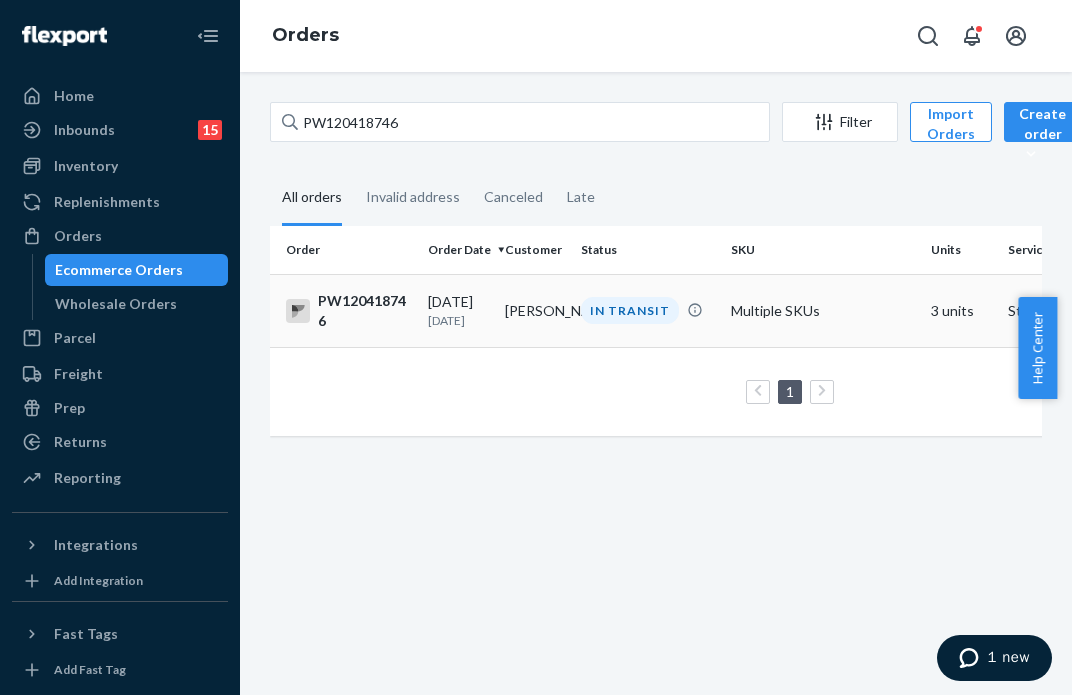 click on "[PERSON_NAME]" at bounding box center [535, 310] 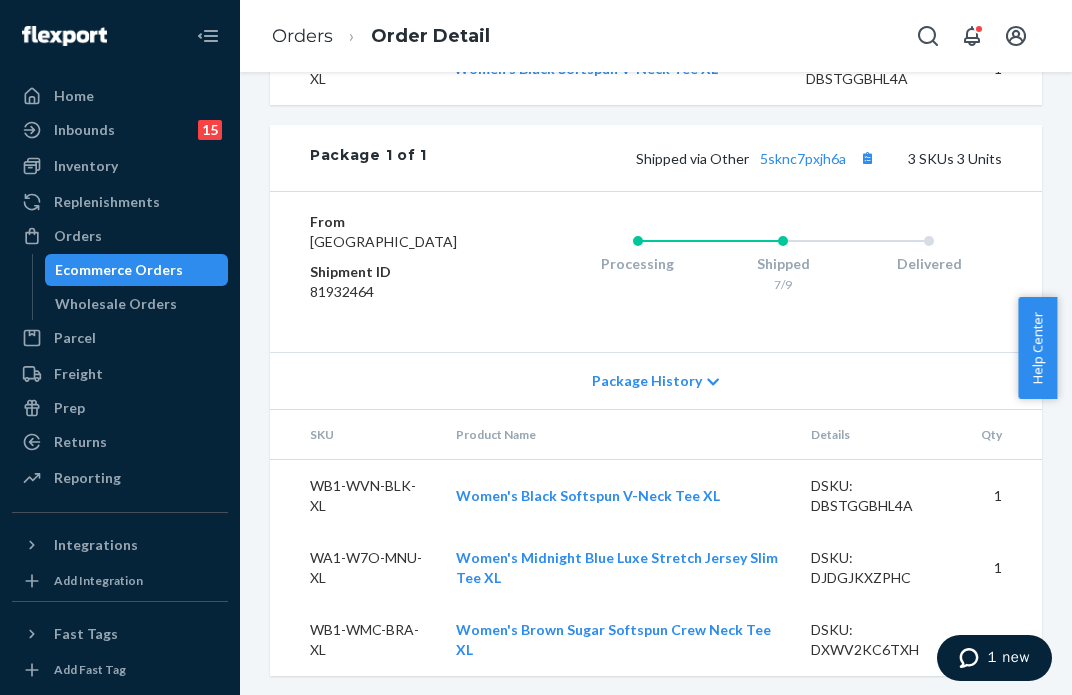 scroll, scrollTop: 991, scrollLeft: 0, axis: vertical 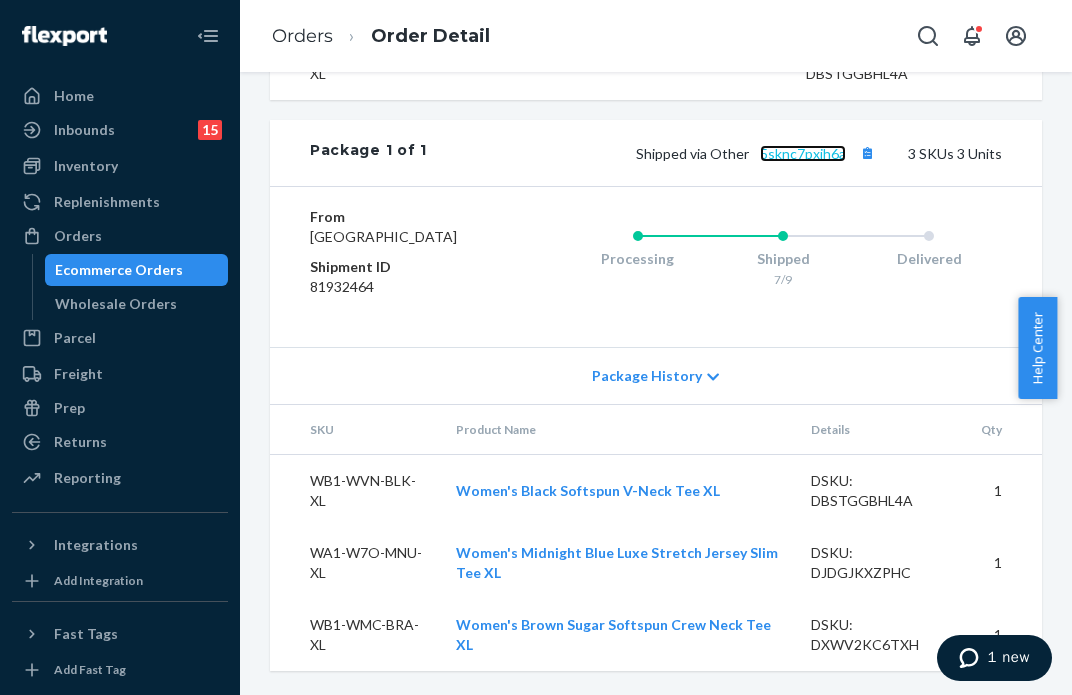 click on "5sknc7pxjh6a" at bounding box center (803, 153) 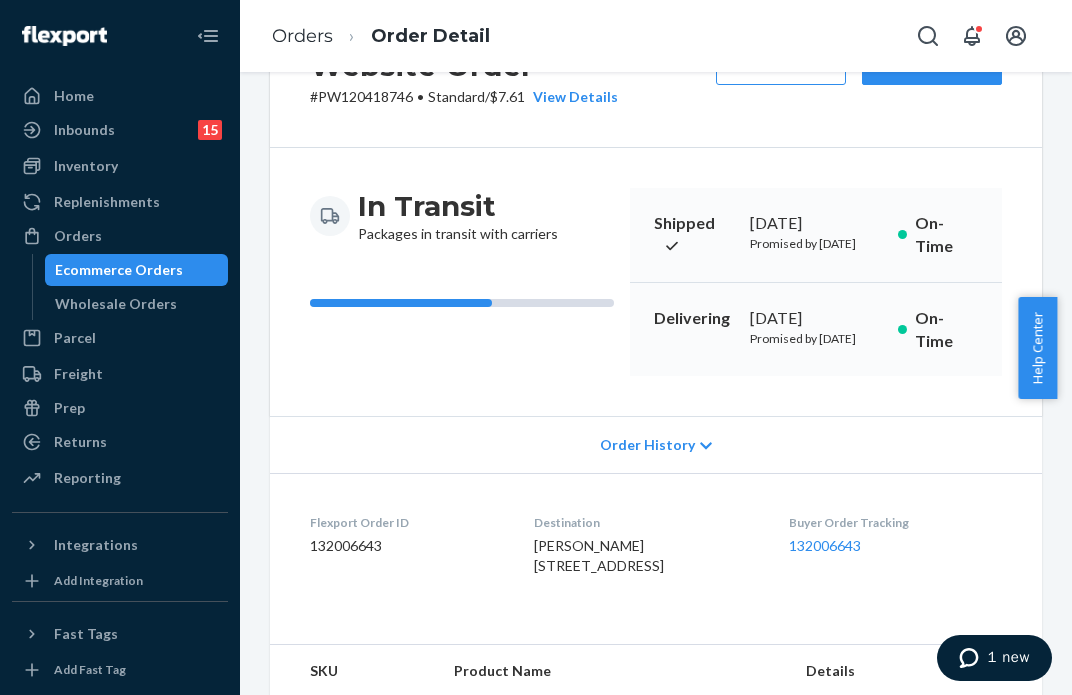scroll, scrollTop: 0, scrollLeft: 0, axis: both 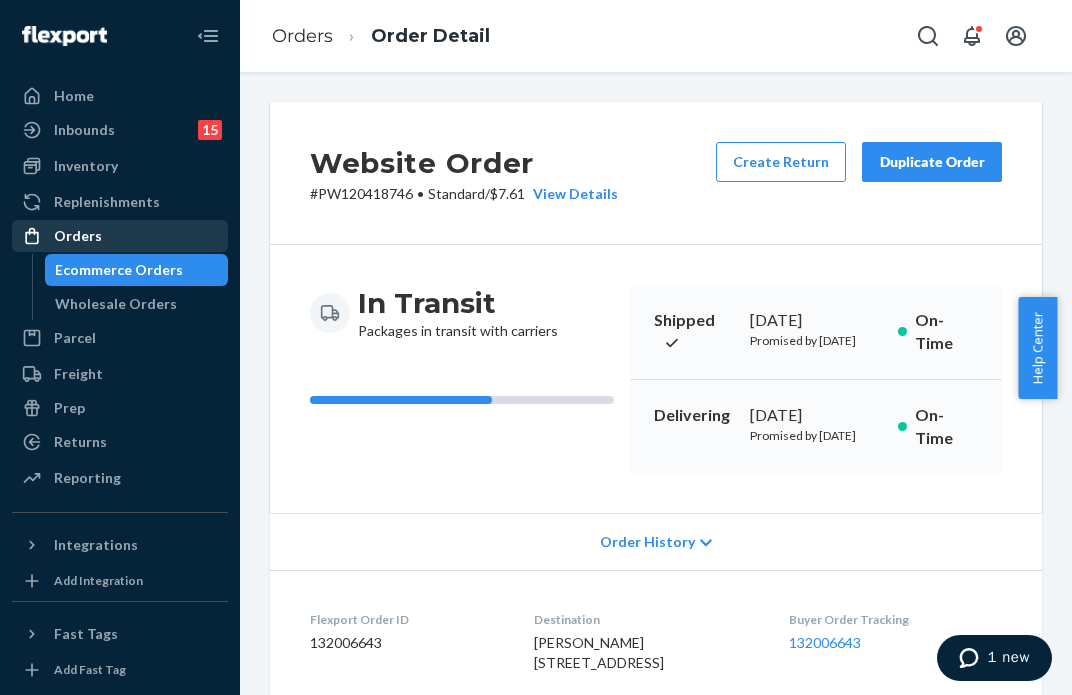 click on "Orders" at bounding box center (120, 236) 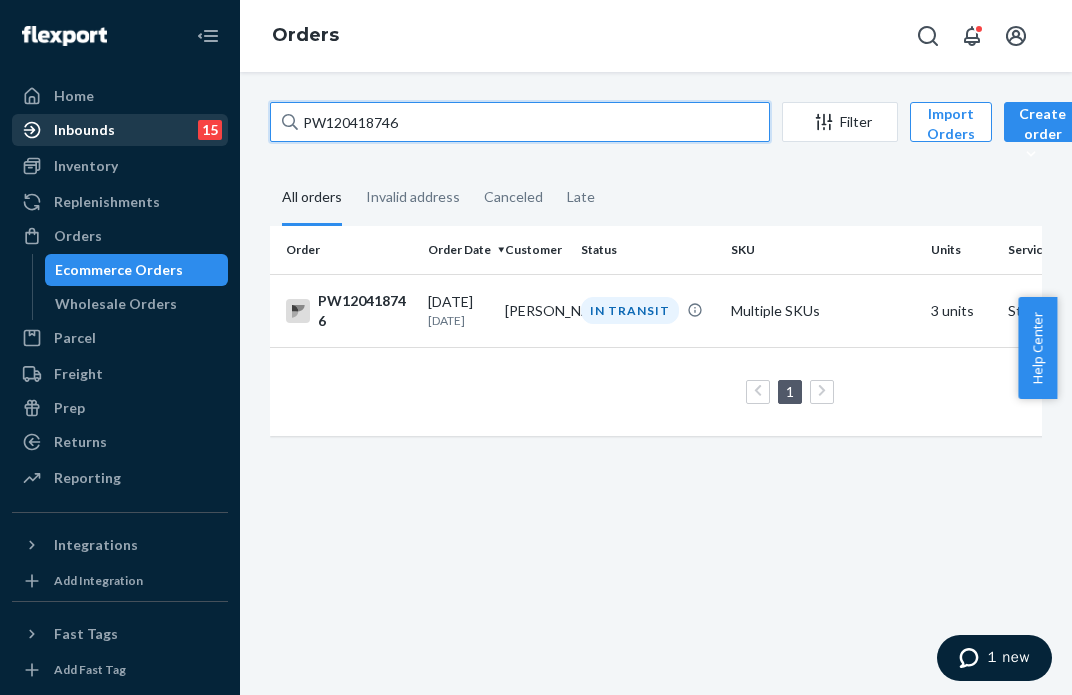 drag, startPoint x: 427, startPoint y: 129, endPoint x: 170, endPoint y: 113, distance: 257.49756 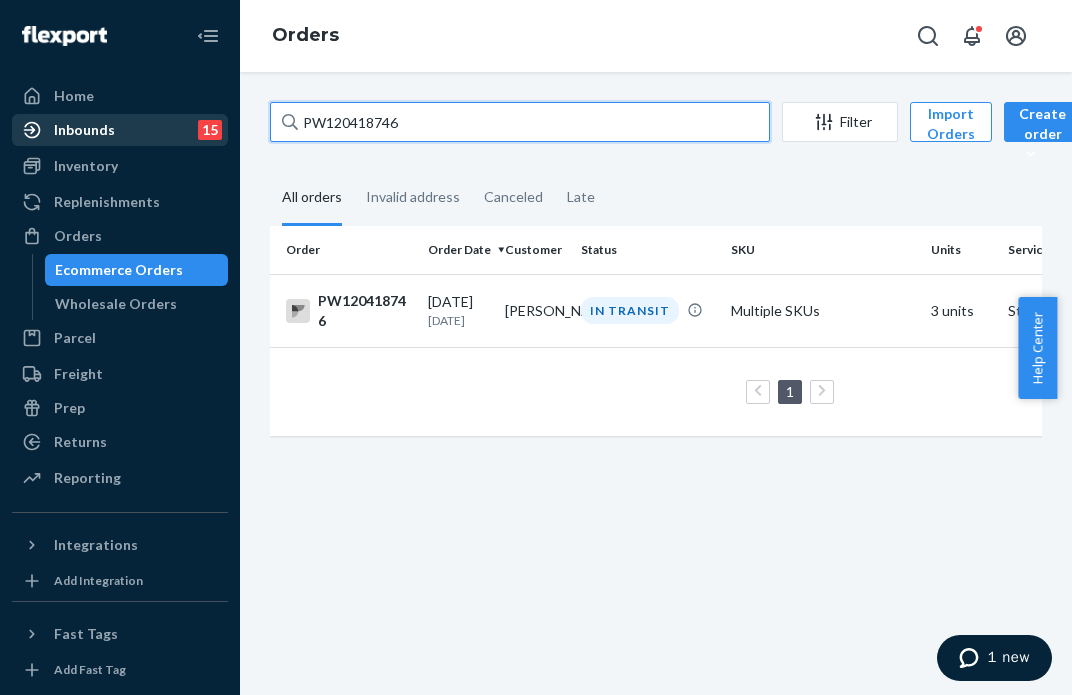 click on "Home Inbounds 15 Shipping Plans Problems 15 Inventory Products Branded Packaging Replenishments Orders Ecommerce Orders Wholesale Orders Parcel Parcel orders Integrations Freight Prep Returns All Returns Settings Packages Reporting Reports Analytics Integrations Add Integration Fast Tags Add Fast Tag Settings Talk to Support Help Center Give Feedback Orders PW120418746 Filter Import Orders Create order Ecommerce order Removal order All orders Invalid address Canceled Late Order Order Date Customer Status SKU Units Service Fee PW120418746 [DATE] [DATE] [PERSON_NAME] IN TRANSIT Multiple SKUs 3 units Standard $7.61 1 25 results per page" at bounding box center (536, 347) 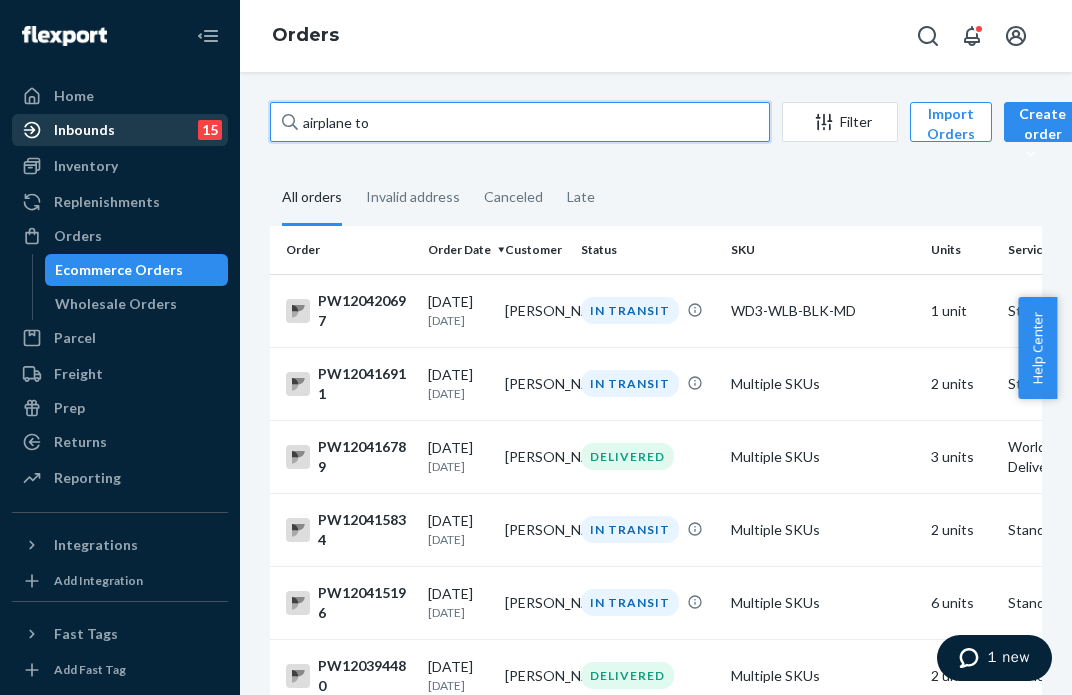 type on "airplane top" 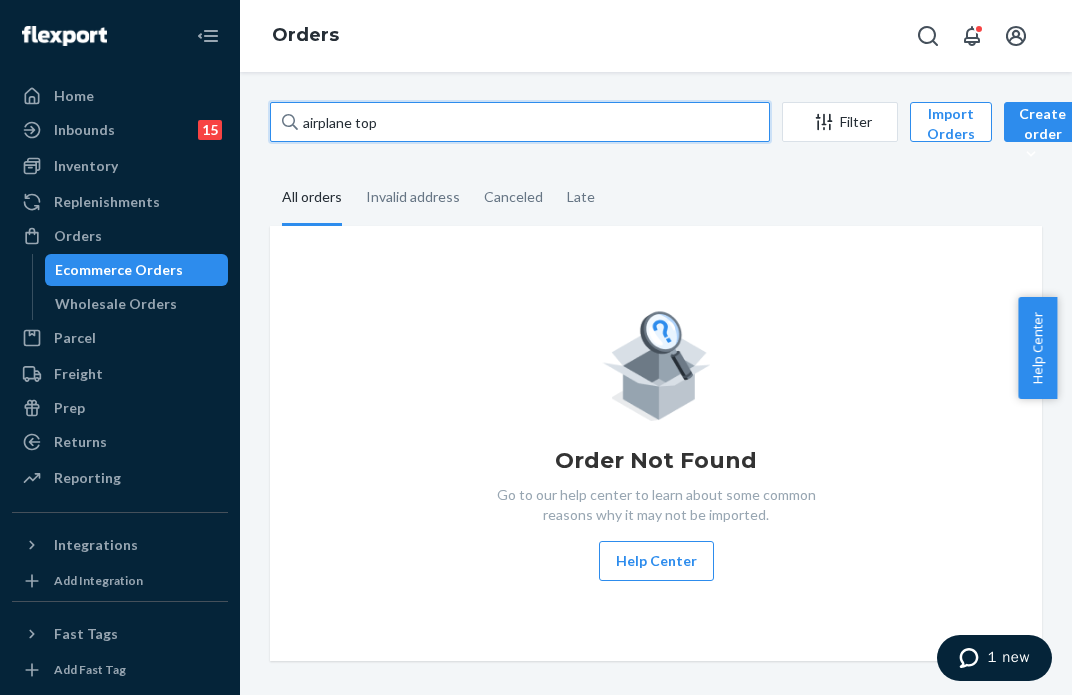 drag, startPoint x: 398, startPoint y: 127, endPoint x: 236, endPoint y: 90, distance: 166.1716 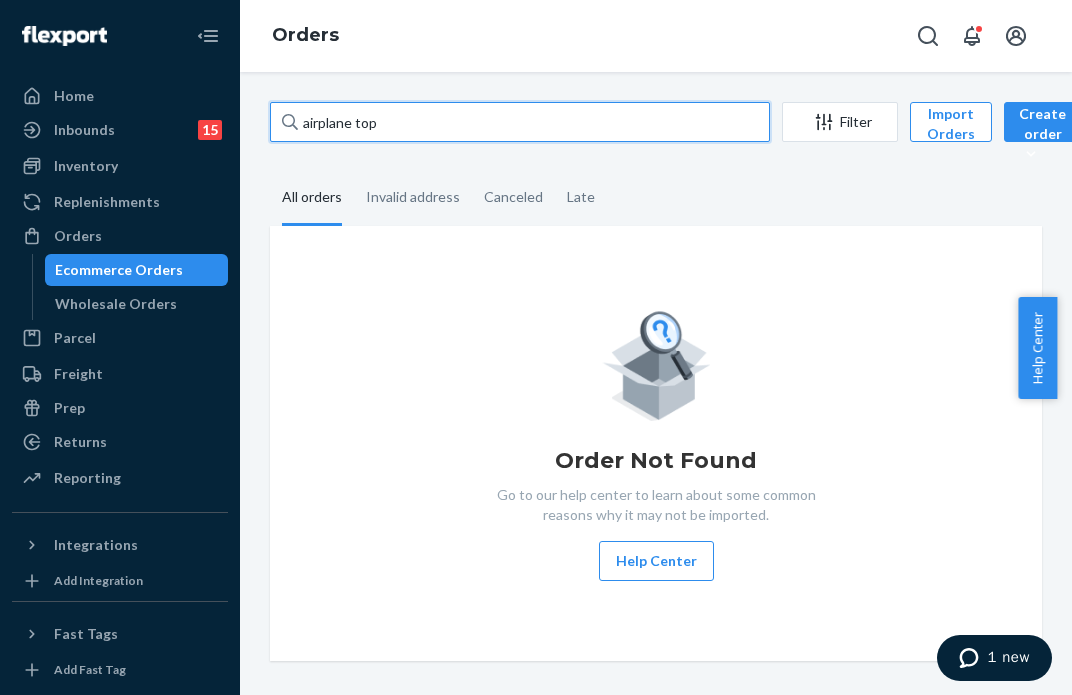 click on "Home Inbounds 15 Shipping Plans Problems 15 Inventory Products Branded Packaging Replenishments Orders Ecommerce Orders Wholesale Orders Parcel Parcel orders Integrations Freight Prep Returns All Returns Settings Packages Reporting Reports Analytics Integrations Add Integration Fast Tags Add Fast Tag Settings Talk to Support Help Center Give Feedback Orders airplane top Filter Import Orders Create order Ecommerce order Removal order All orders Invalid address Canceled Late Order Not Found Go to our help center to learn about some common reasons why it may not be imported. Help Center" at bounding box center (536, 347) 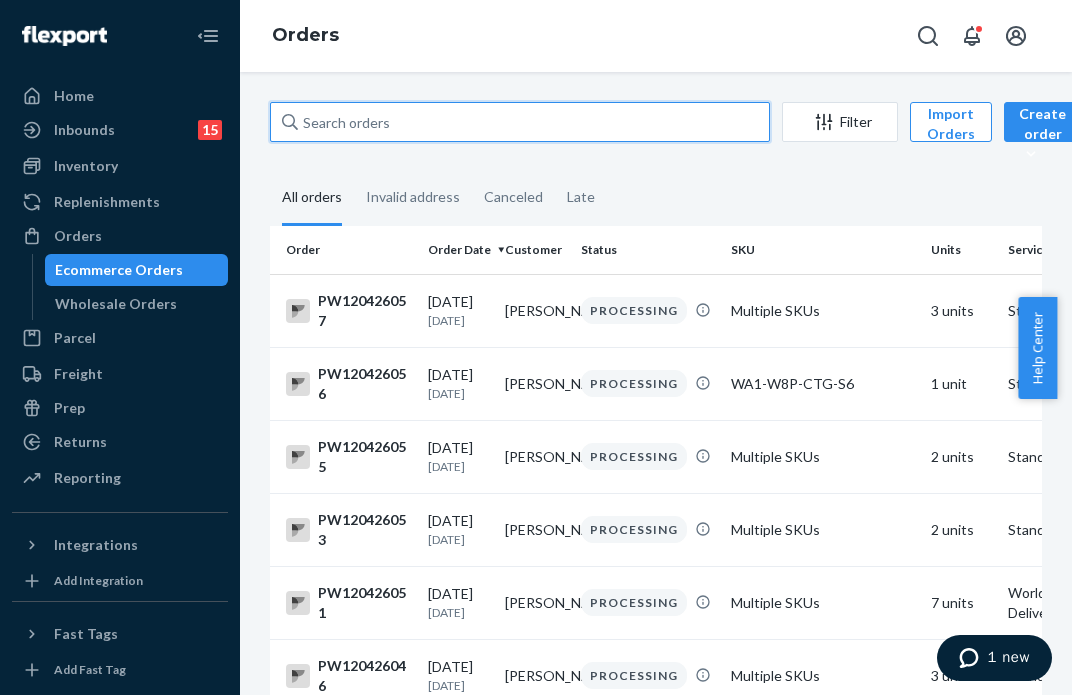 click at bounding box center [520, 122] 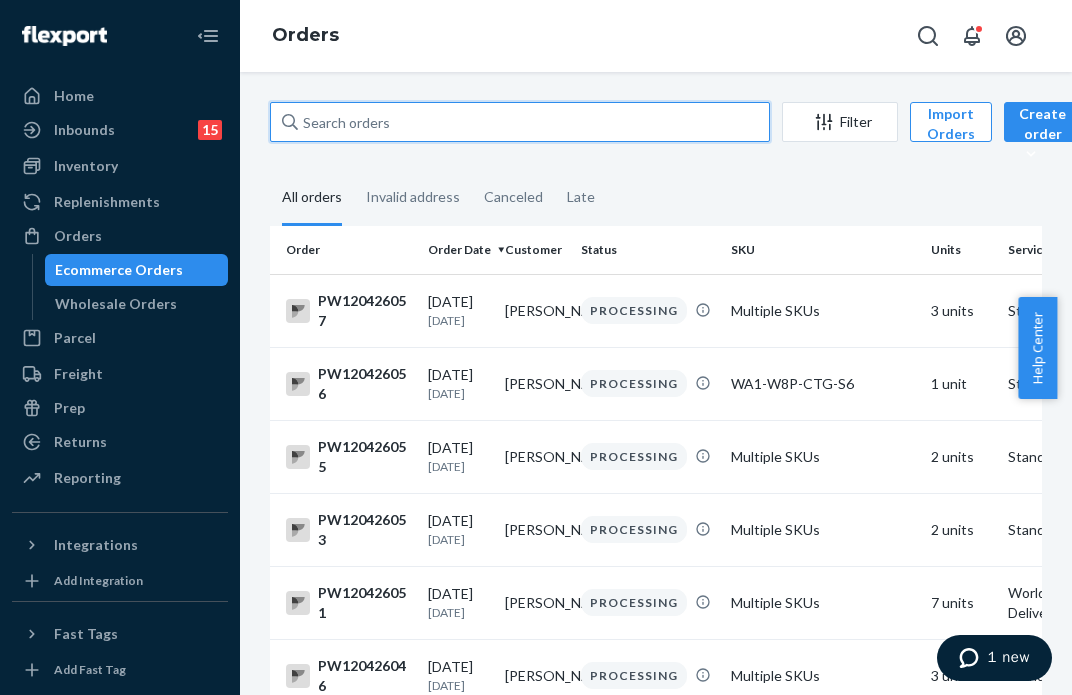 click at bounding box center (520, 122) 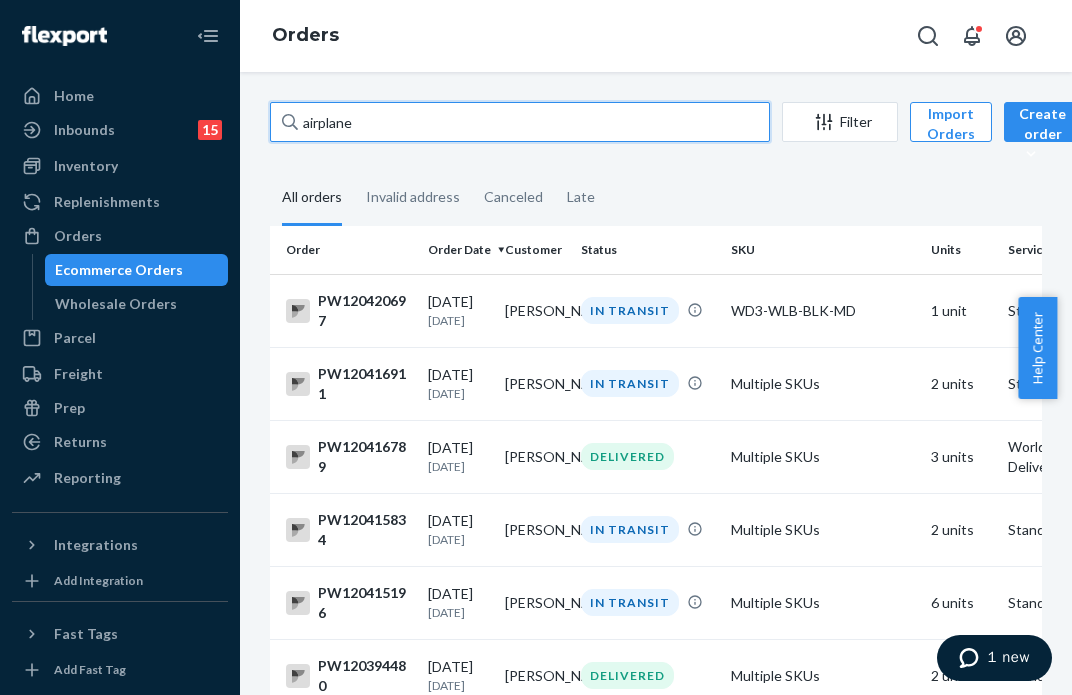 drag, startPoint x: 365, startPoint y: 119, endPoint x: 277, endPoint y: 131, distance: 88.814415 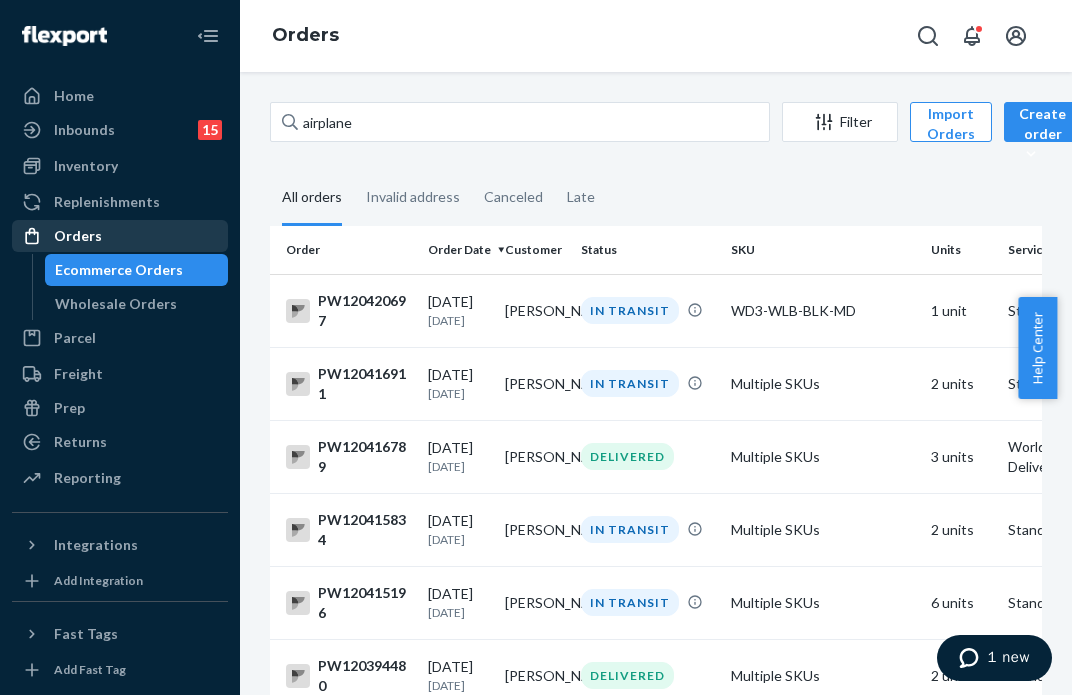 click on "Orders" at bounding box center [120, 236] 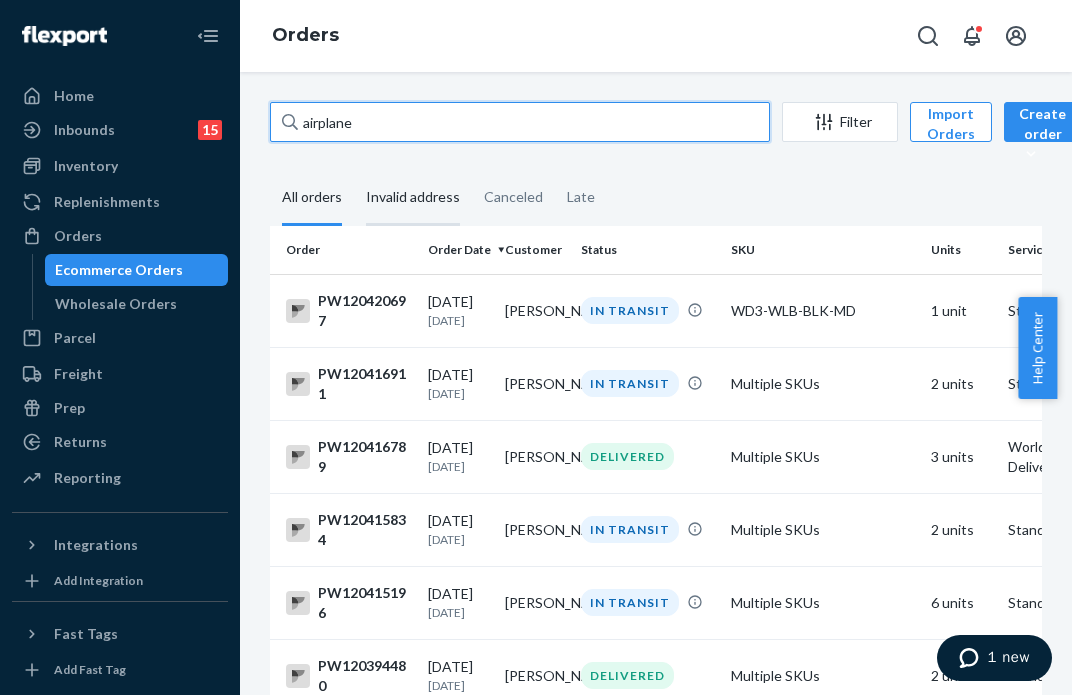 paste on "PW120394992" 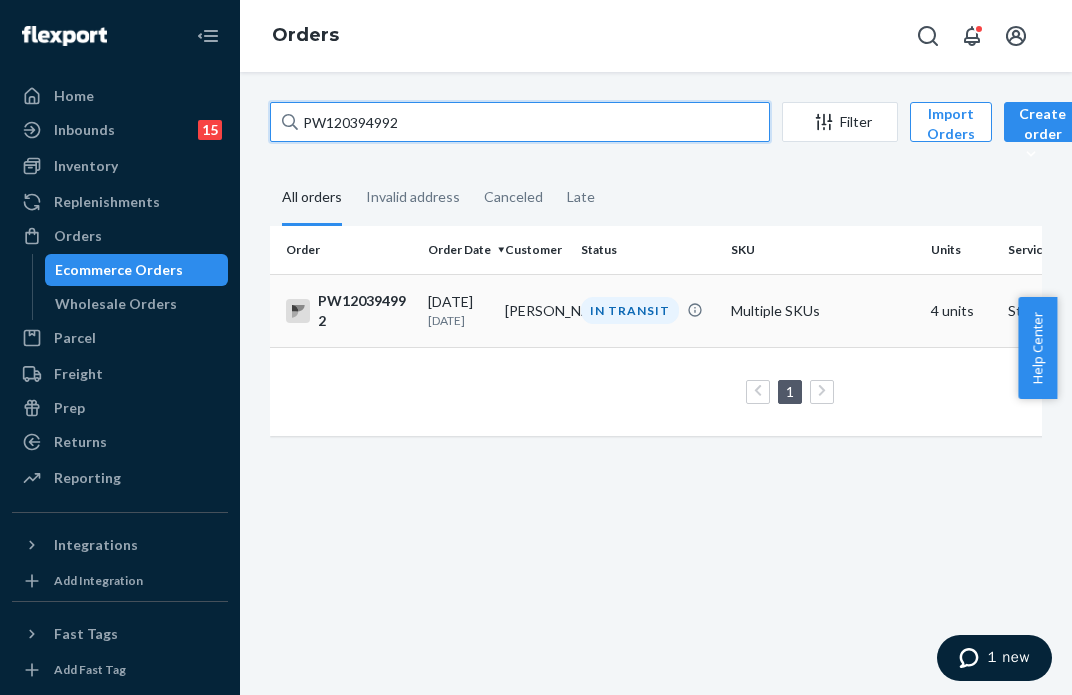 type on "PW120394992" 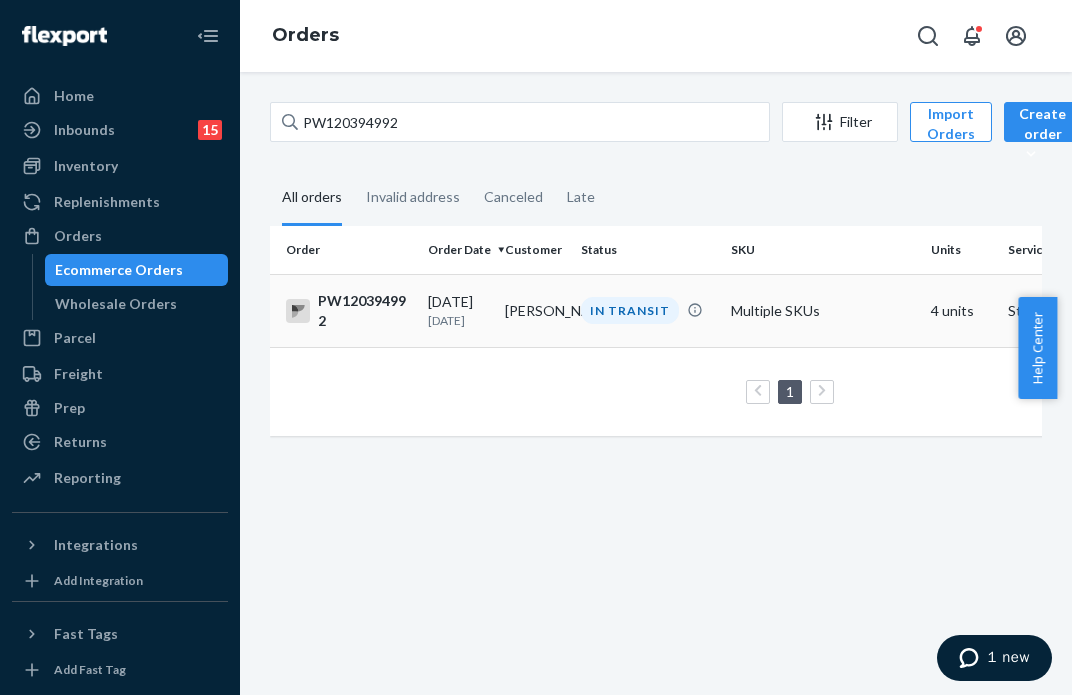 click on "[DATE] [DATE]" at bounding box center [458, 310] 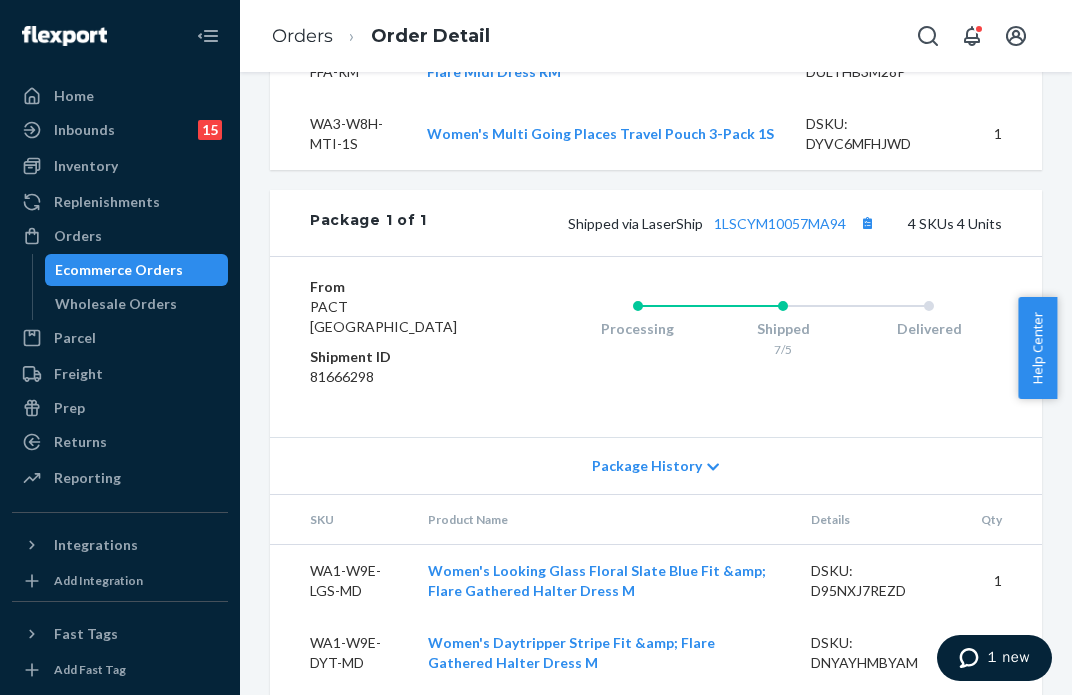 scroll, scrollTop: 835, scrollLeft: 0, axis: vertical 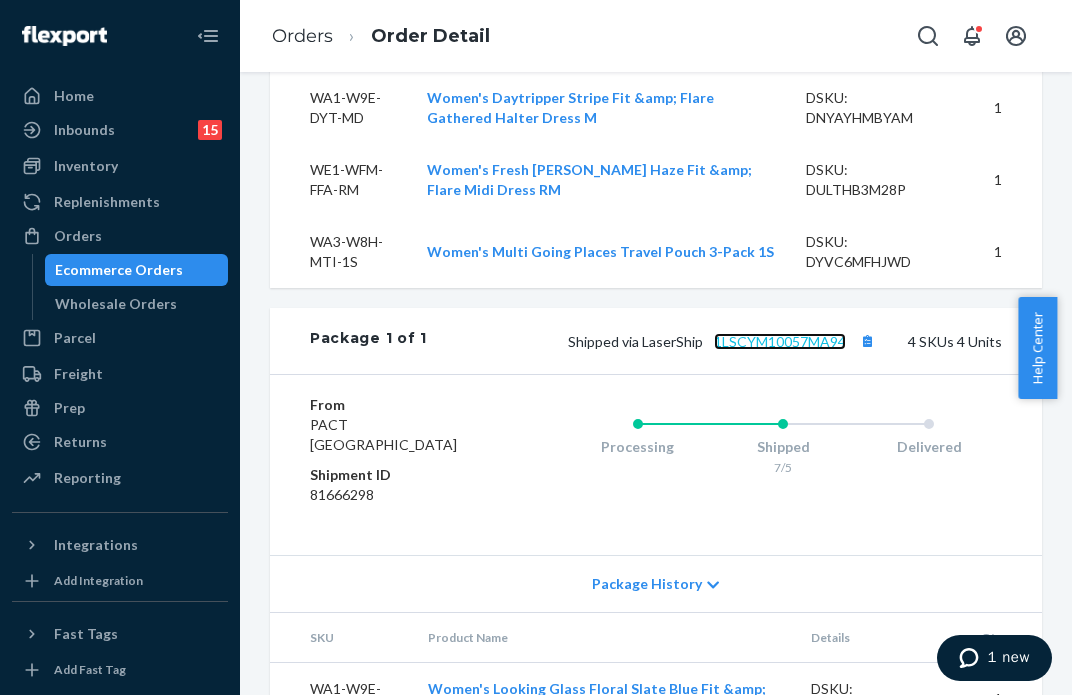 click on "1LSCYM10057MA94" at bounding box center [780, 341] 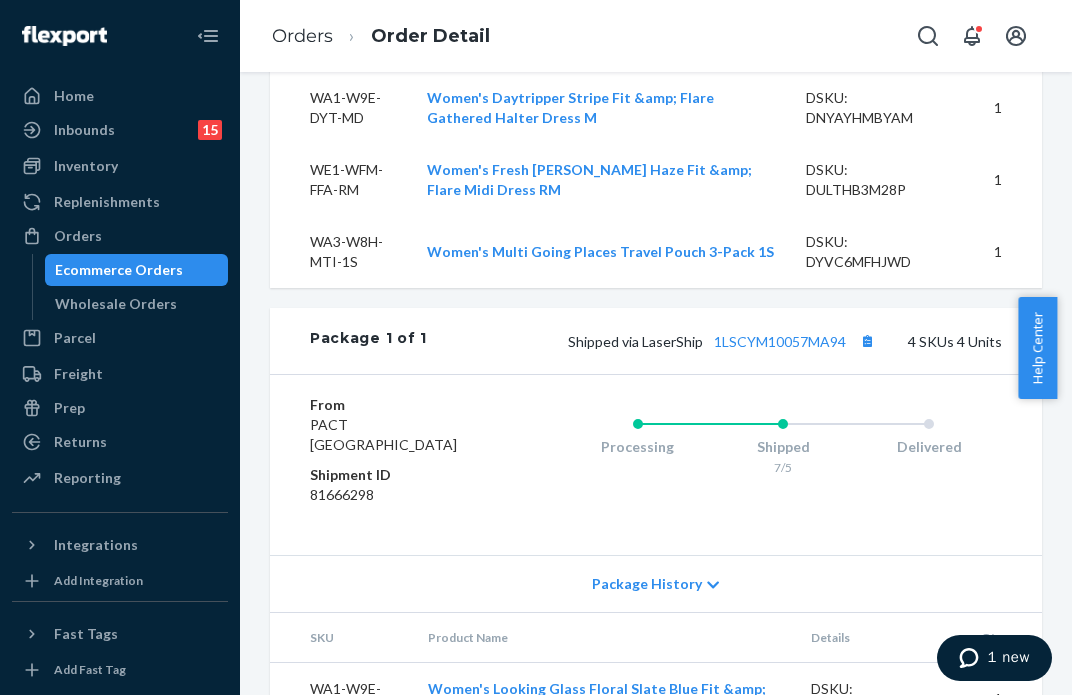 click on "Website Order # PW120394992 • Standard  /  $11.69 View Details Create Return Duplicate Order In Transit Packages in transit with carriers Shipped [DATE] Promised by [DATE] On-Time Delivering [DATE] Promised by [DATE] On-Time Order History Flexport Order ID 131630612 Destination [PERSON_NAME]
4 Killadoon Ct
[PERSON_NAME], MD 21093-1936
US Buyer Order Tracking 131630612 SKU Product Name Details Qty WA1-W9E-LGS-MD Women's Looking Glass Floral Slate Blue Fit &amp; Flare Gathered Halter Dress M DSKU: D95NXJ7REZD 1 WA1-W9E-DYT-MD Women's Daytripper Stripe Fit &amp; Flare Gathered Halter Dress M DSKU: DNYAYHMBYAM 1 WE1-WFM-FFA-RM Women's Fresh [PERSON_NAME] Haze Fit &amp; Flare Midi Dress RM DSKU: DULTHB3M28P 1 WA3-W8H-MTI-1S Women's Multi Going Places Travel Pouch 3-Pack 1S DSKU: DYVC6MFHJWD 1 Package 1 of 1 Shipped via LaserShip   1LSCYM10057MA94 4   SKUs   4   Units From PACT
[GEOGRAPHIC_DATA] Shipment ID 81666298 Processing Shipped 7/5 Delivered Package History SKU Details 1" at bounding box center [656, 109] 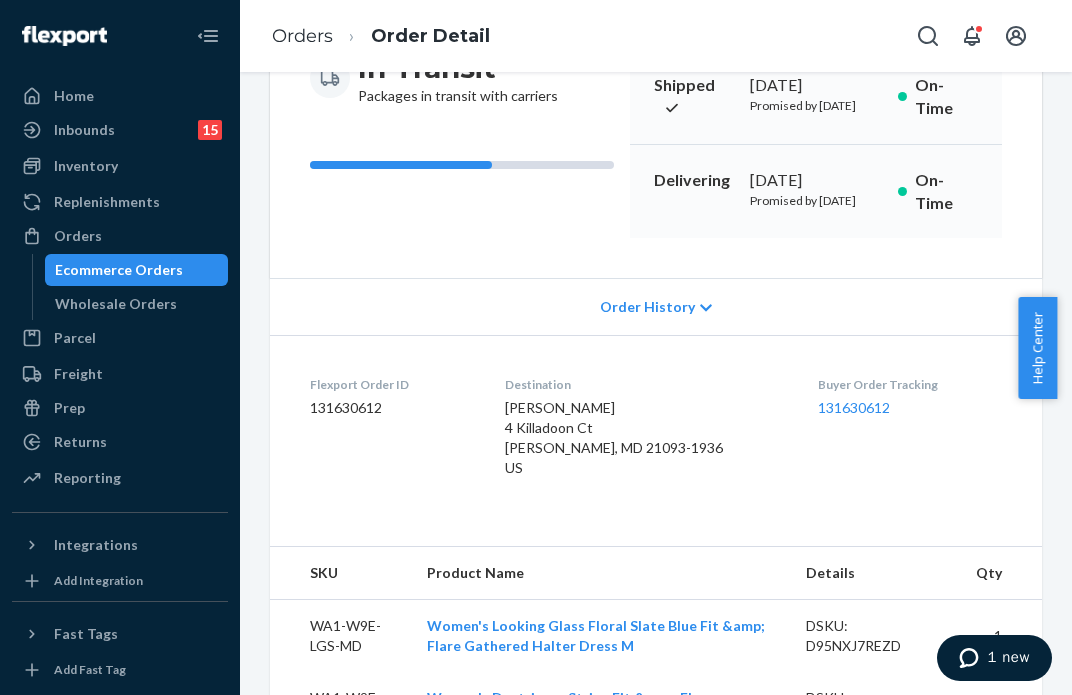 scroll, scrollTop: 0, scrollLeft: 0, axis: both 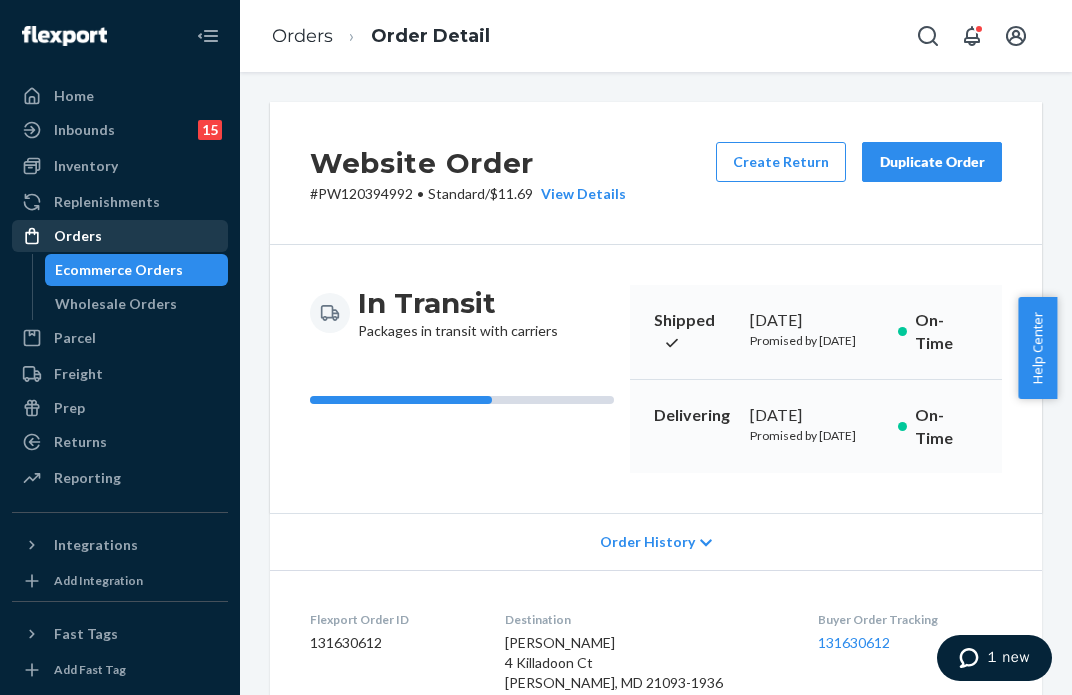 click on "Orders" at bounding box center [120, 236] 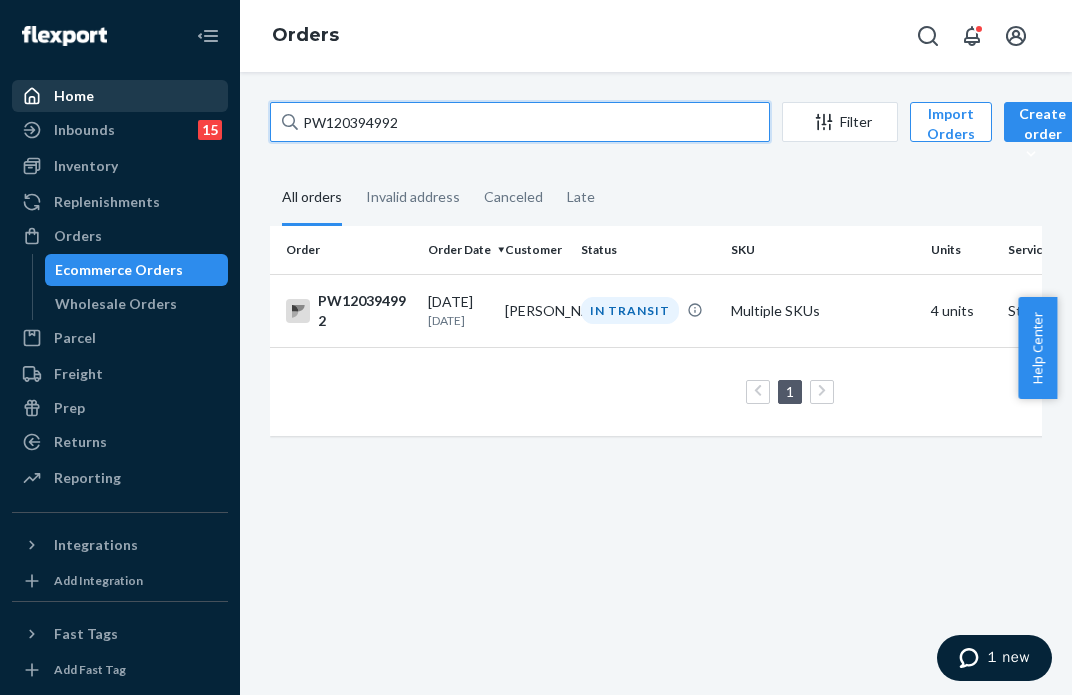 drag, startPoint x: 463, startPoint y: 121, endPoint x: 156, endPoint y: 107, distance: 307.31906 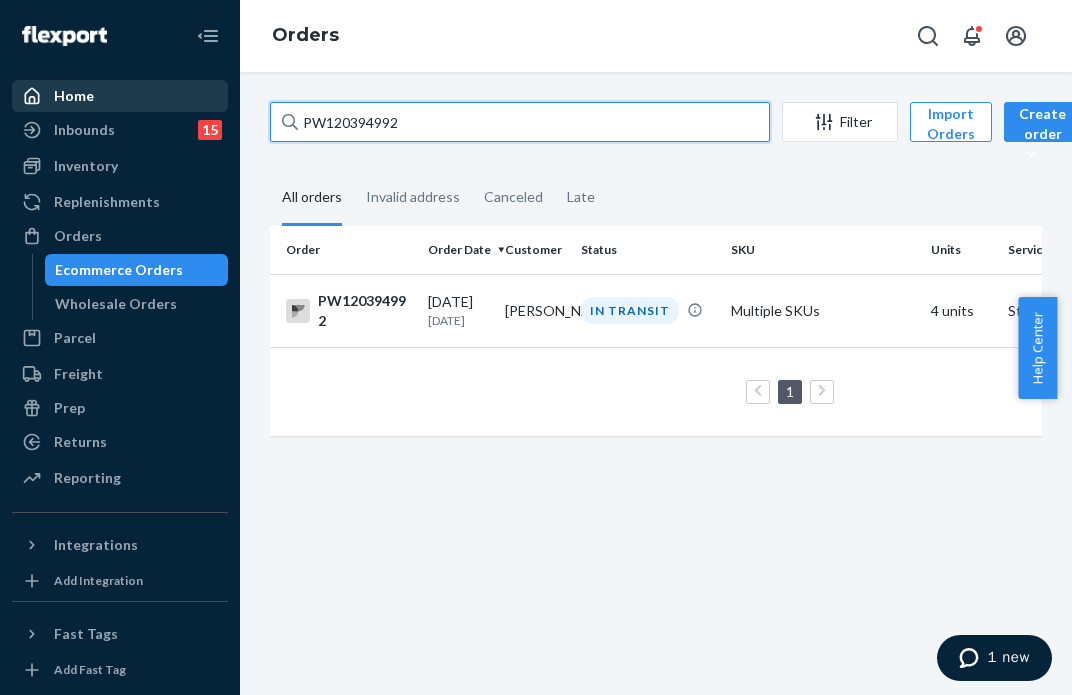 click on "Home Inbounds 15 Shipping Plans Problems 15 Inventory Products Branded Packaging Replenishments Orders Ecommerce Orders Wholesale Orders Parcel Parcel orders Integrations Freight Prep Returns All Returns Settings Packages Reporting Reports Analytics Integrations Add Integration Fast Tags Add Fast Tag Settings Talk to Support Help Center Give Feedback Orders PW120394992 Filter Import Orders Create order Ecommerce order Removal order All orders Invalid address Canceled Late Order Order Date Customer Status SKU Units Service Fee PW120394992 [DATE] [DATE] [PERSON_NAME] IN TRANSIT Multiple SKUs 4 units Standard $11.69 1 25 results per page" at bounding box center (536, 347) 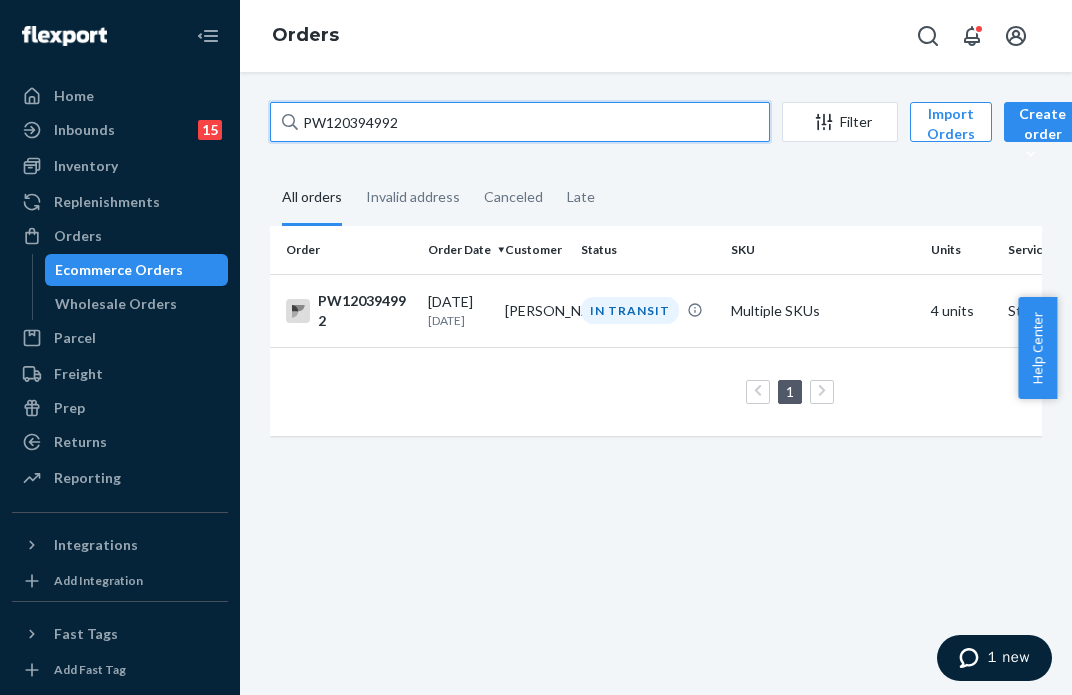 paste on "63151" 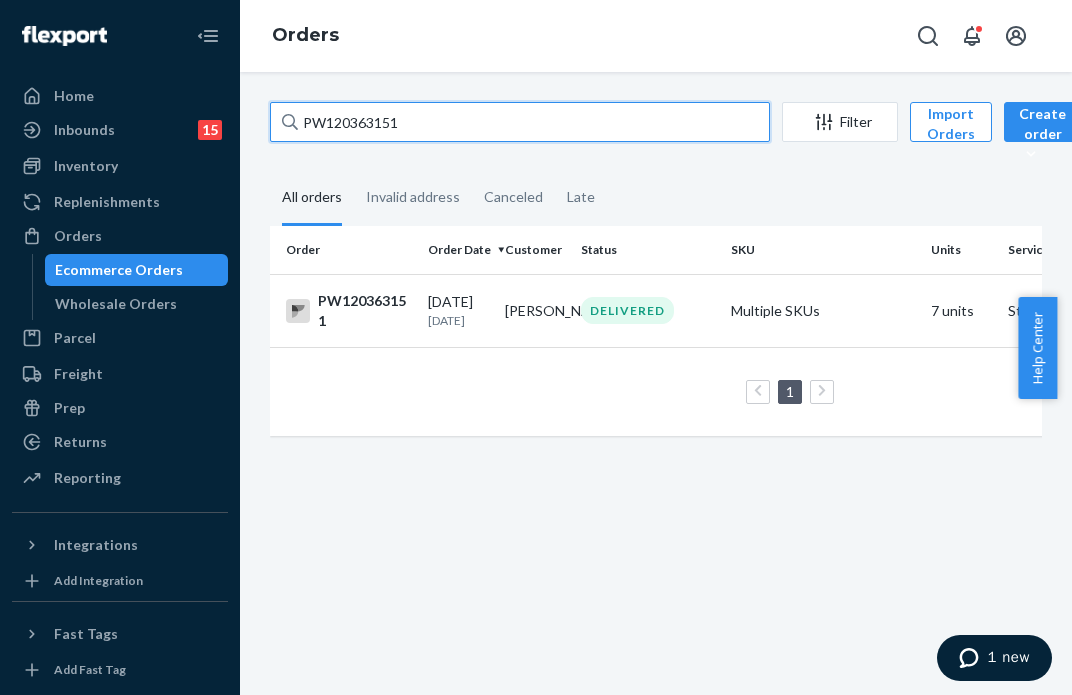type on "PW120363151" 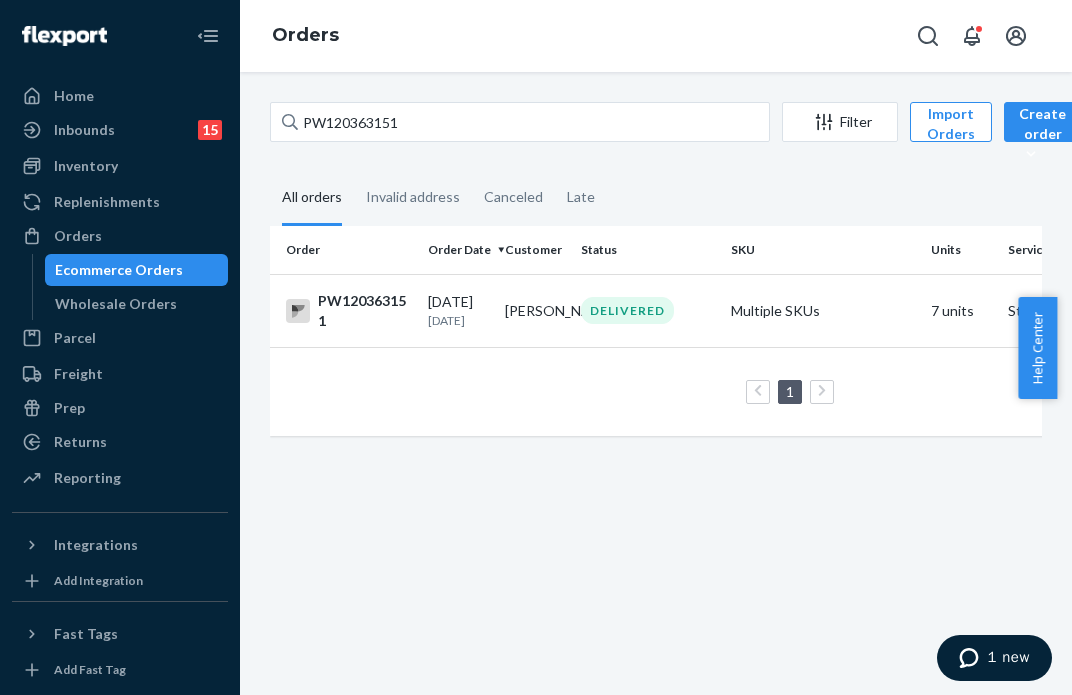 click on "DELIVERED" at bounding box center [627, 310] 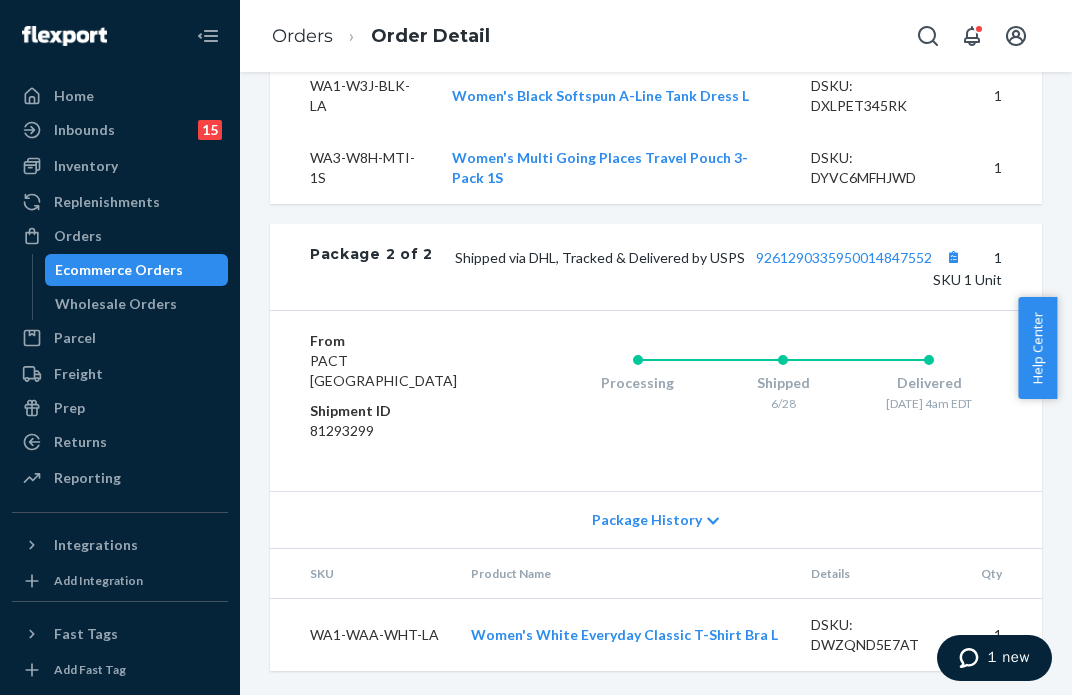 scroll, scrollTop: 1981, scrollLeft: 0, axis: vertical 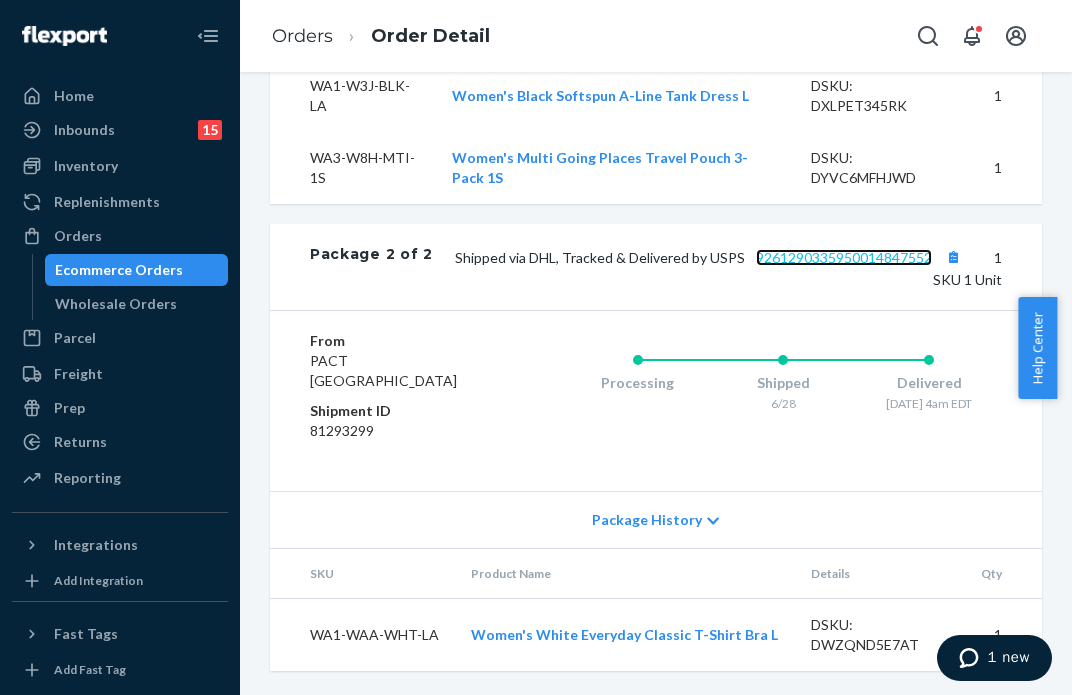 click on "9261290335950014847552" at bounding box center [844, 257] 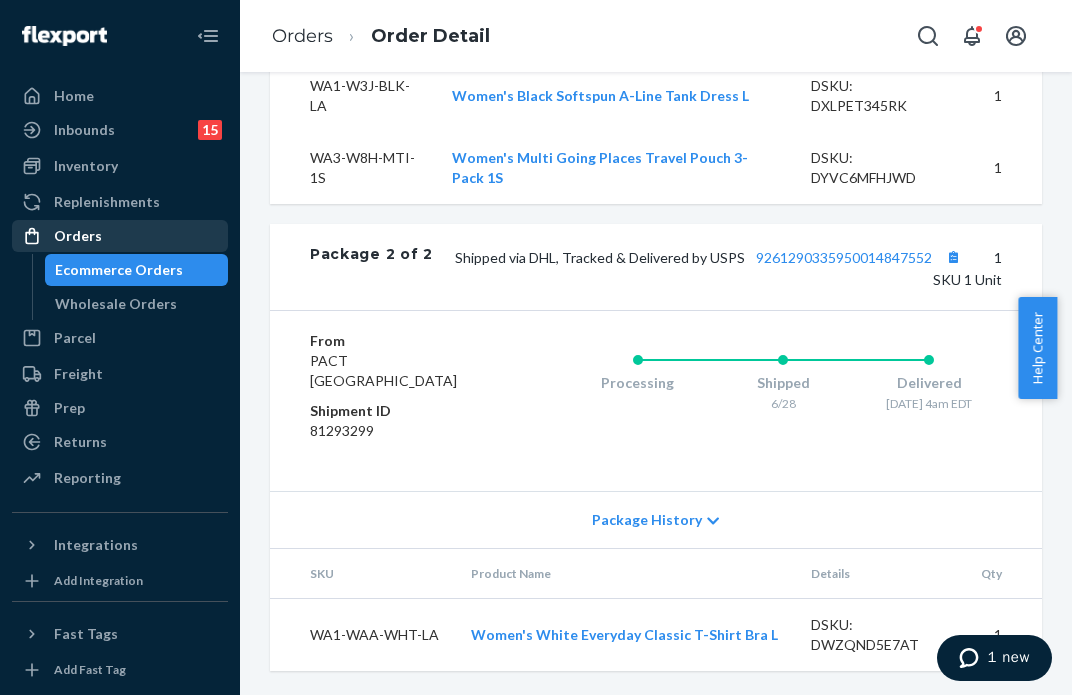 click on "Orders" at bounding box center (120, 236) 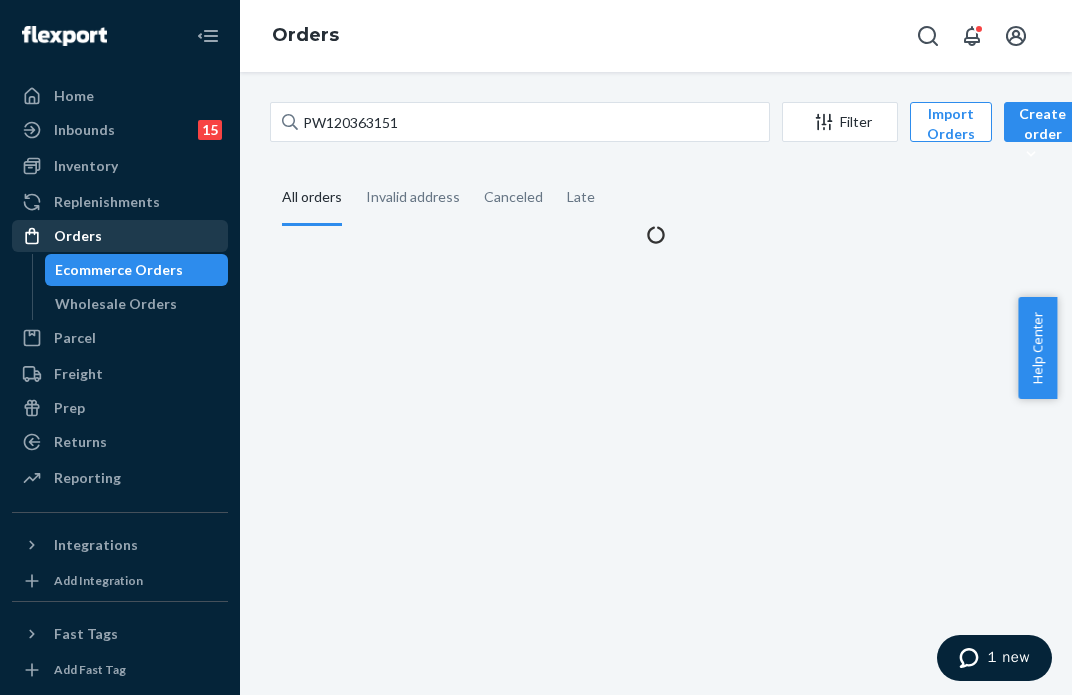 scroll, scrollTop: 0, scrollLeft: 0, axis: both 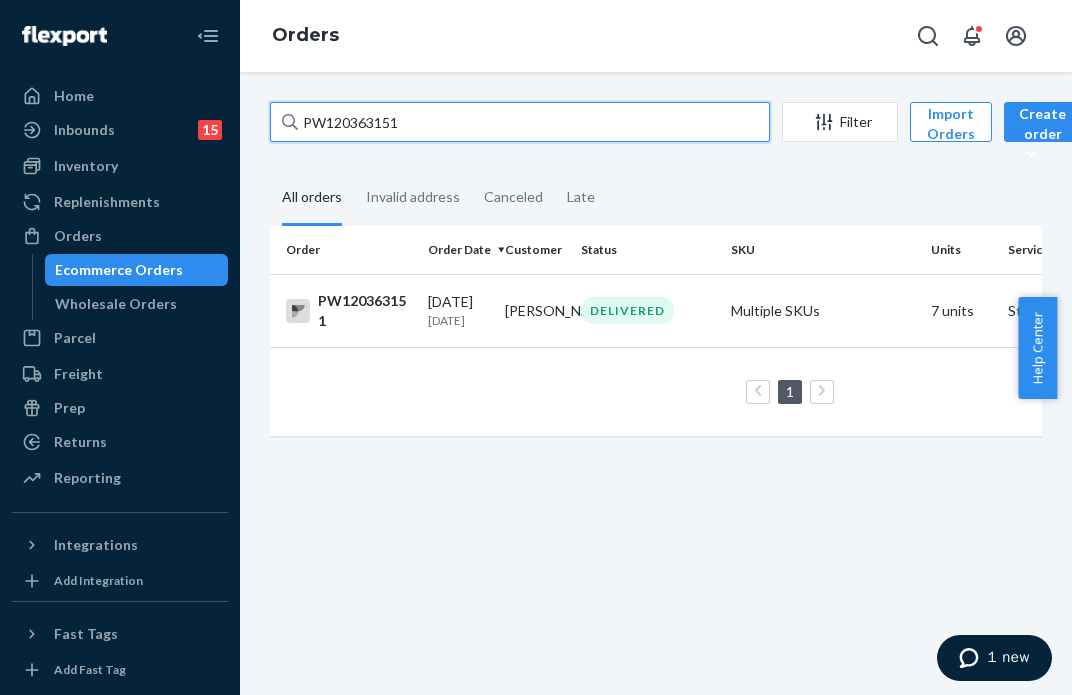 drag, startPoint x: 471, startPoint y: 112, endPoint x: 208, endPoint y: 72, distance: 266.02444 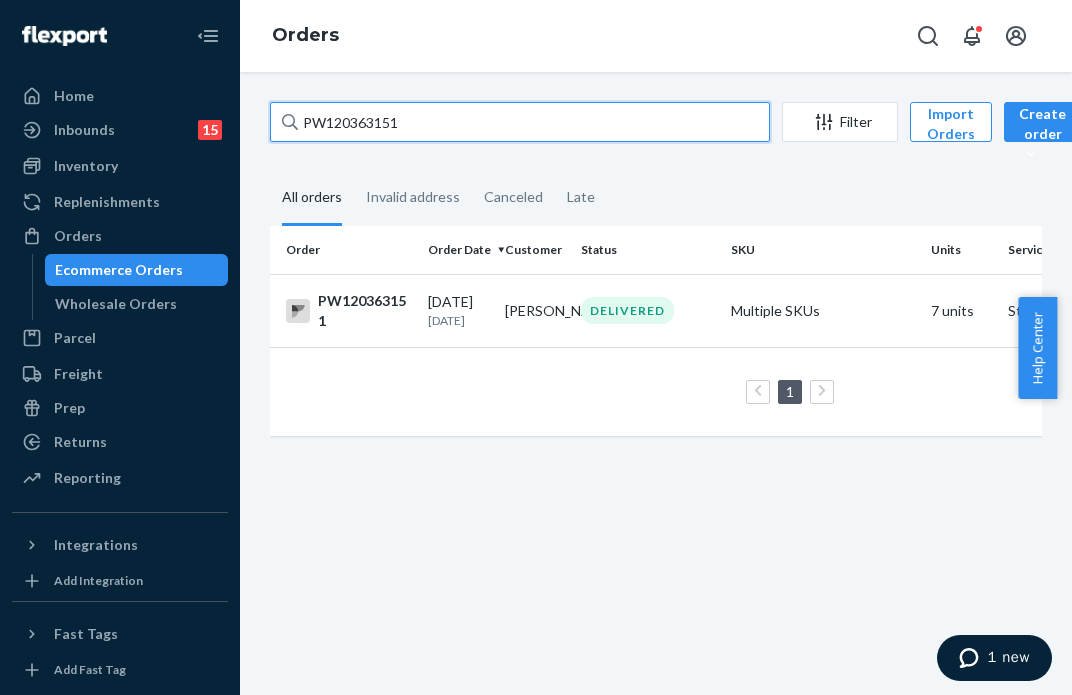 click on "Home Inbounds 15 Shipping Plans Problems 15 Inventory Products Branded Packaging Replenishments Orders Ecommerce Orders Wholesale Orders Parcel Parcel orders Integrations Freight Prep Returns All Returns Settings Packages Reporting Reports Analytics Integrations Add Integration Fast Tags Add Fast Tag Settings Talk to Support Help Center Give Feedback Orders PW120363151 Filter Import Orders Create order Ecommerce order Removal order All orders Invalid address Canceled Late Order Order Date Customer Status SKU Units Service Fee PW120363151 [DATE] [DATE] [PERSON_NAME] DELIVERED Multiple SKUs 7 units Standard $15.22 1 25 results per page" at bounding box center (536, 347) 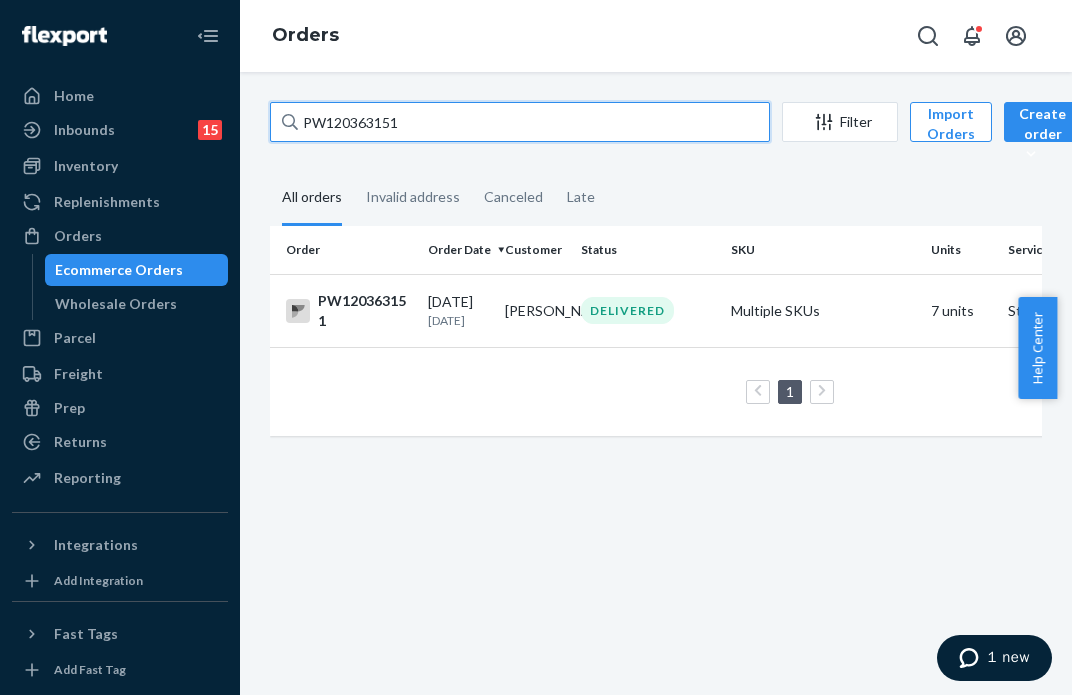 paste on "402253" 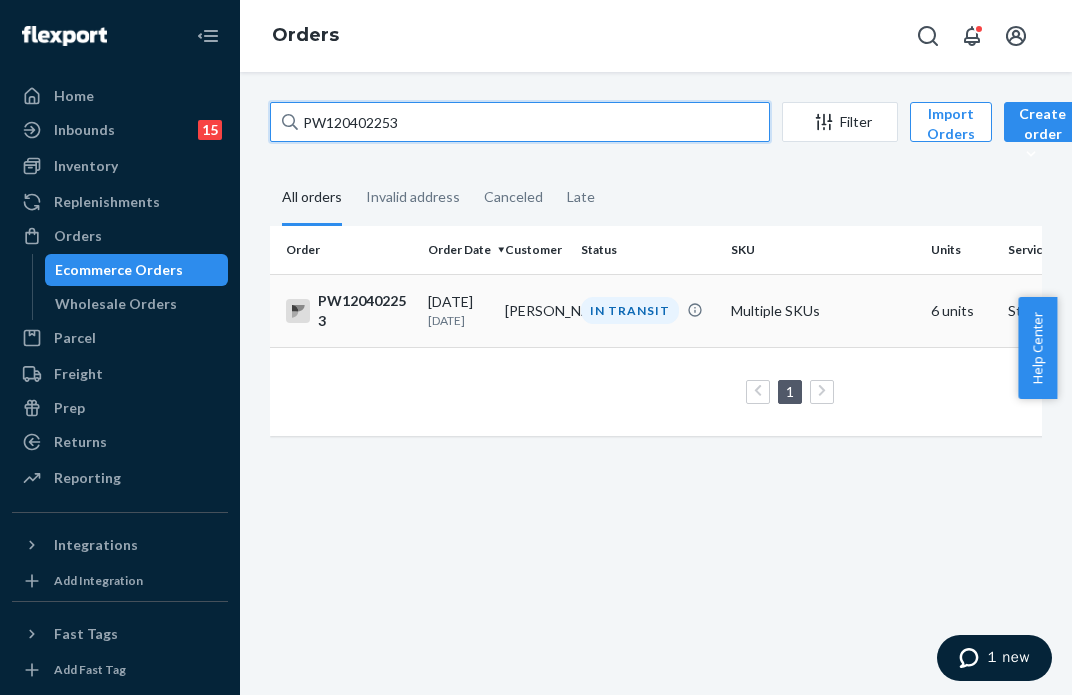 type on "PW120402253" 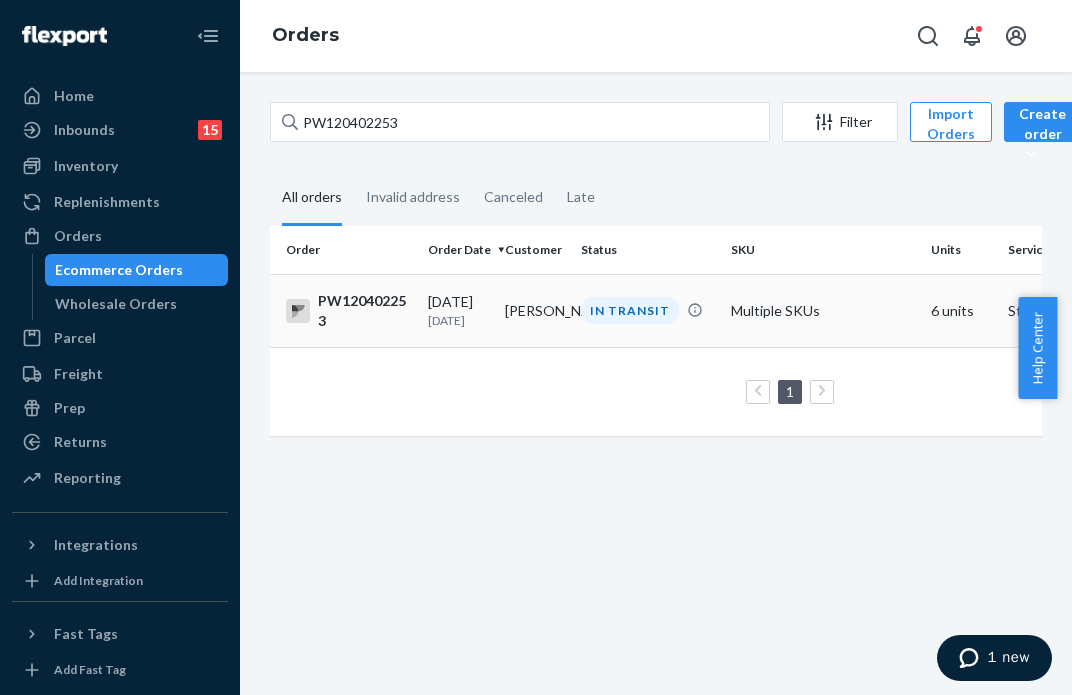 click on "[PERSON_NAME]" at bounding box center (535, 310) 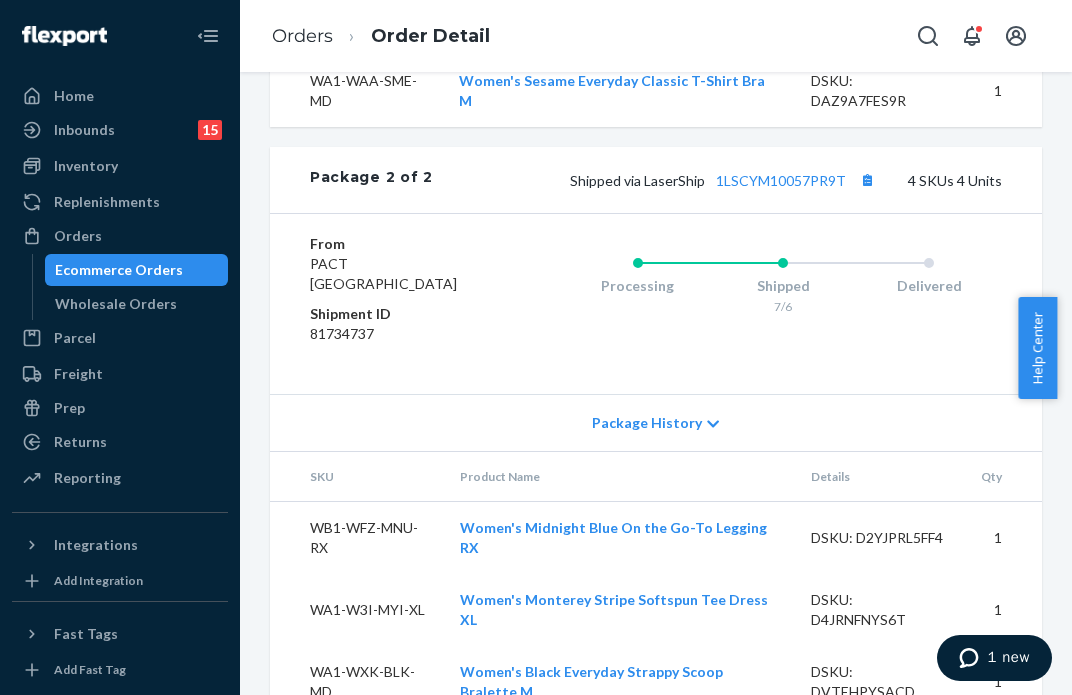 scroll, scrollTop: 1600, scrollLeft: 0, axis: vertical 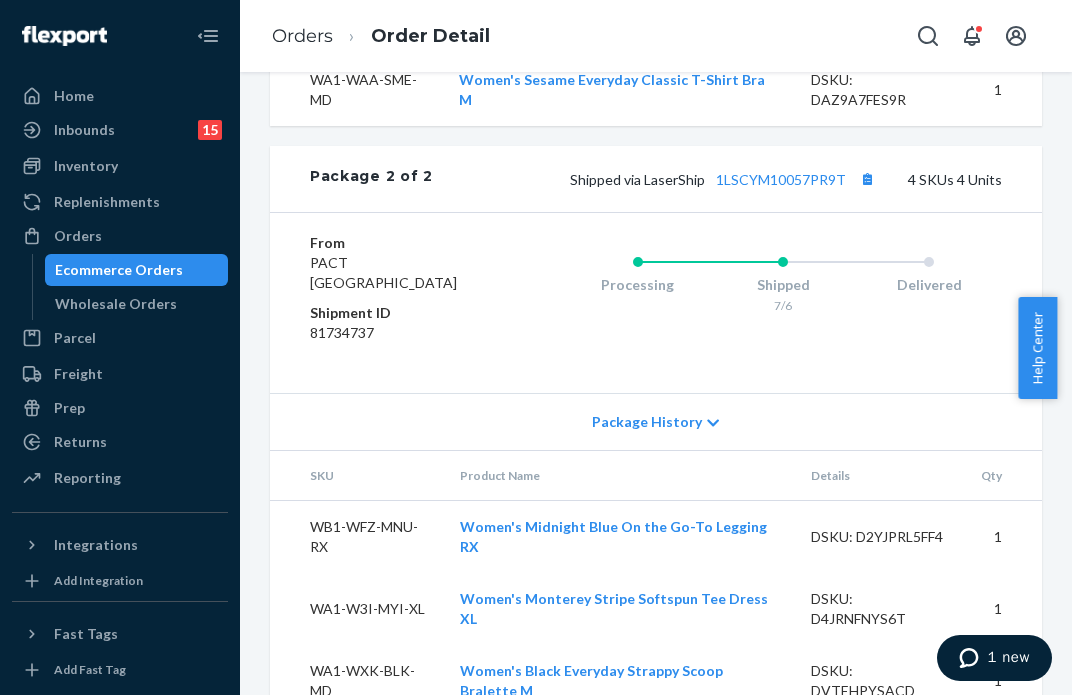click on "Shipped via LaserShip   1LSCYM10057PR9T 4   SKUs   4   Units" at bounding box center (717, 179) 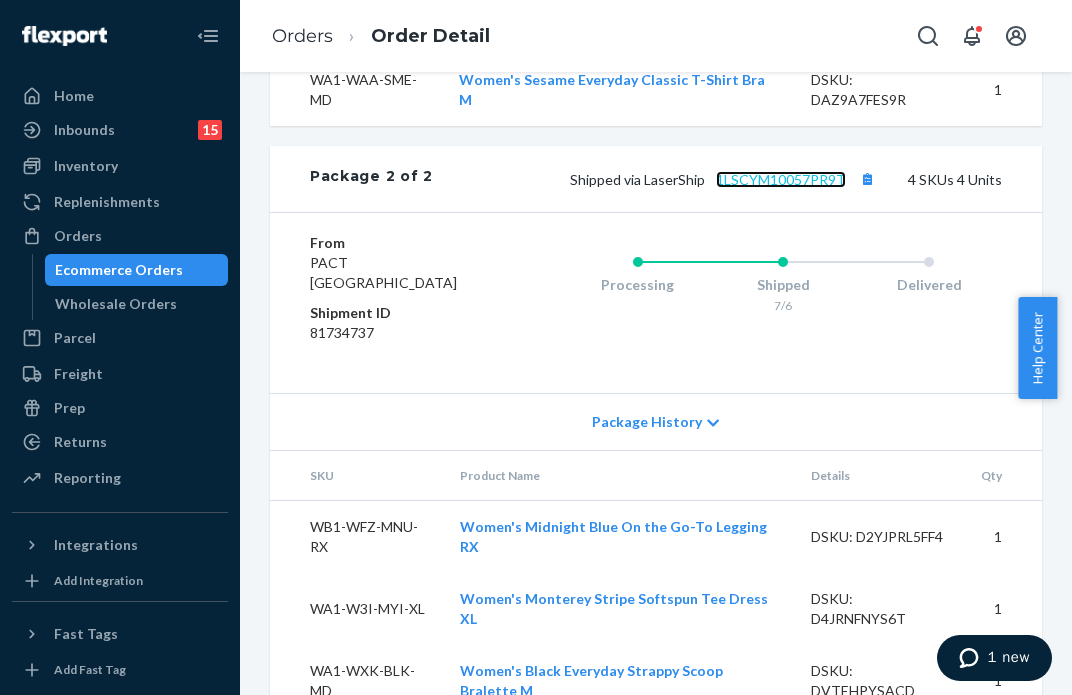 click on "1LSCYM10057PR9T" at bounding box center (781, 179) 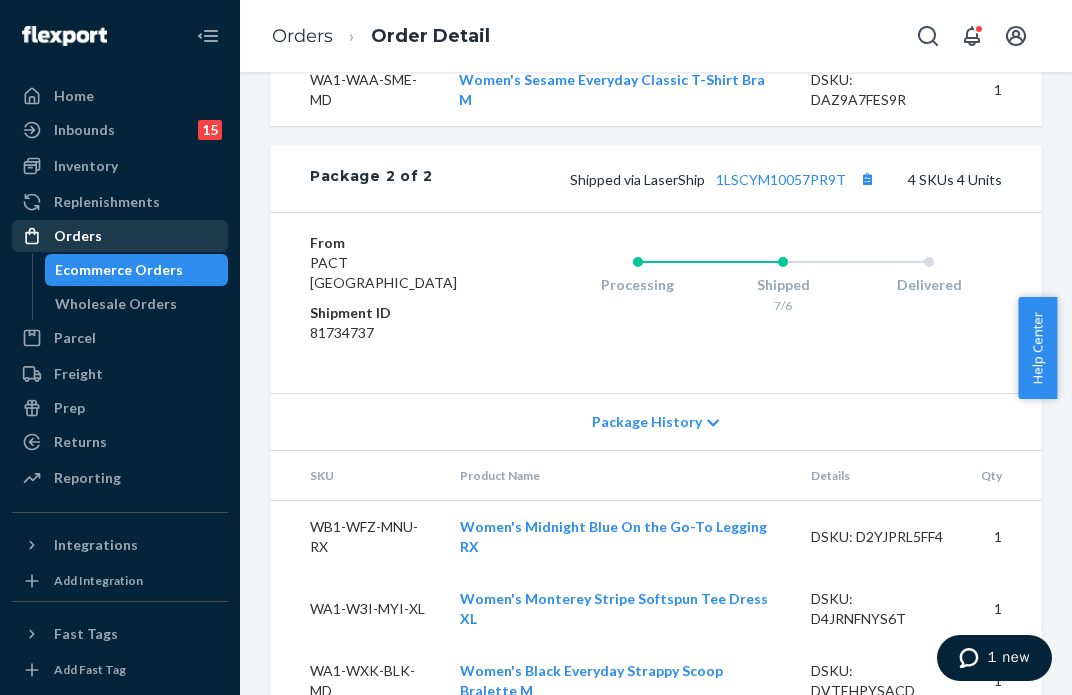 click on "Orders" at bounding box center (120, 236) 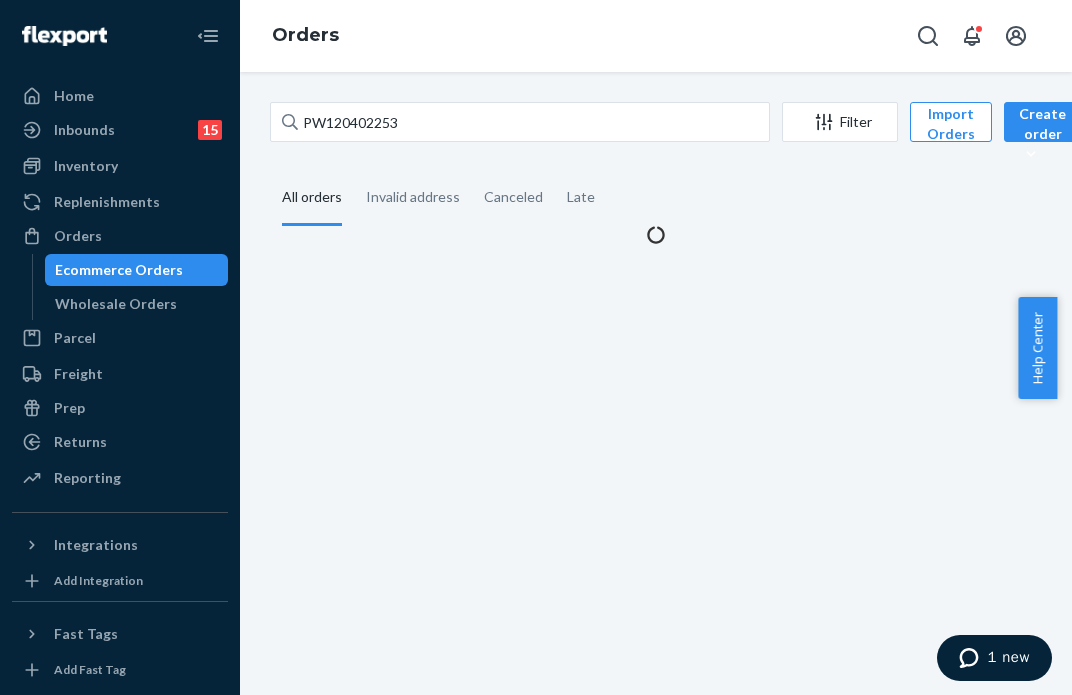 scroll, scrollTop: 0, scrollLeft: 0, axis: both 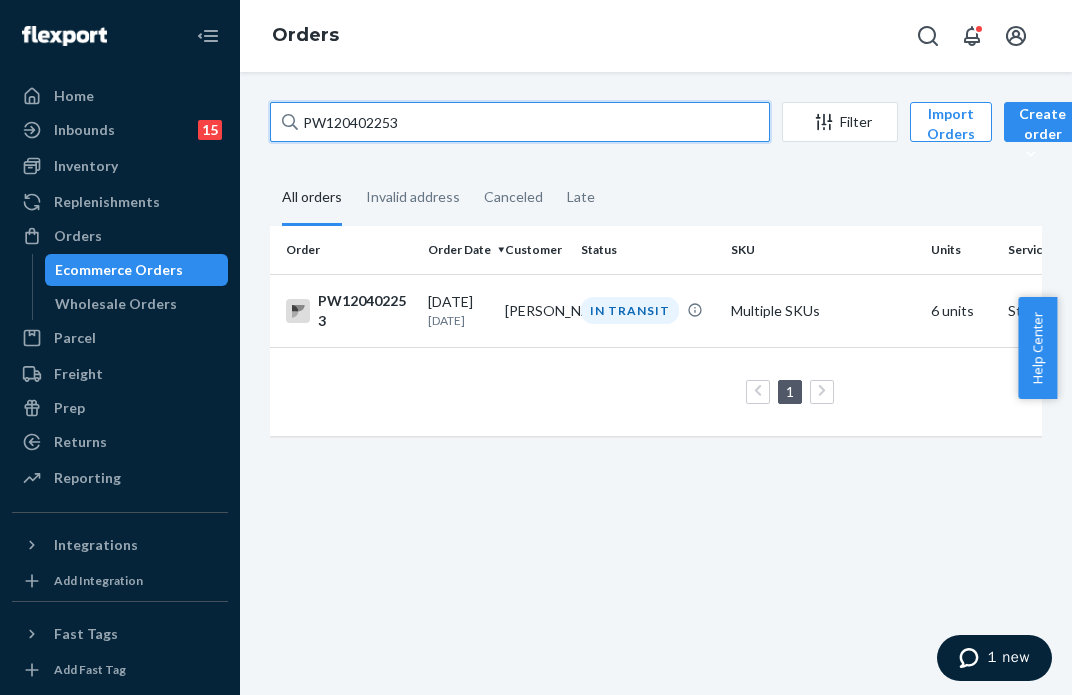 drag, startPoint x: 401, startPoint y: 117, endPoint x: 221, endPoint y: 120, distance: 180.025 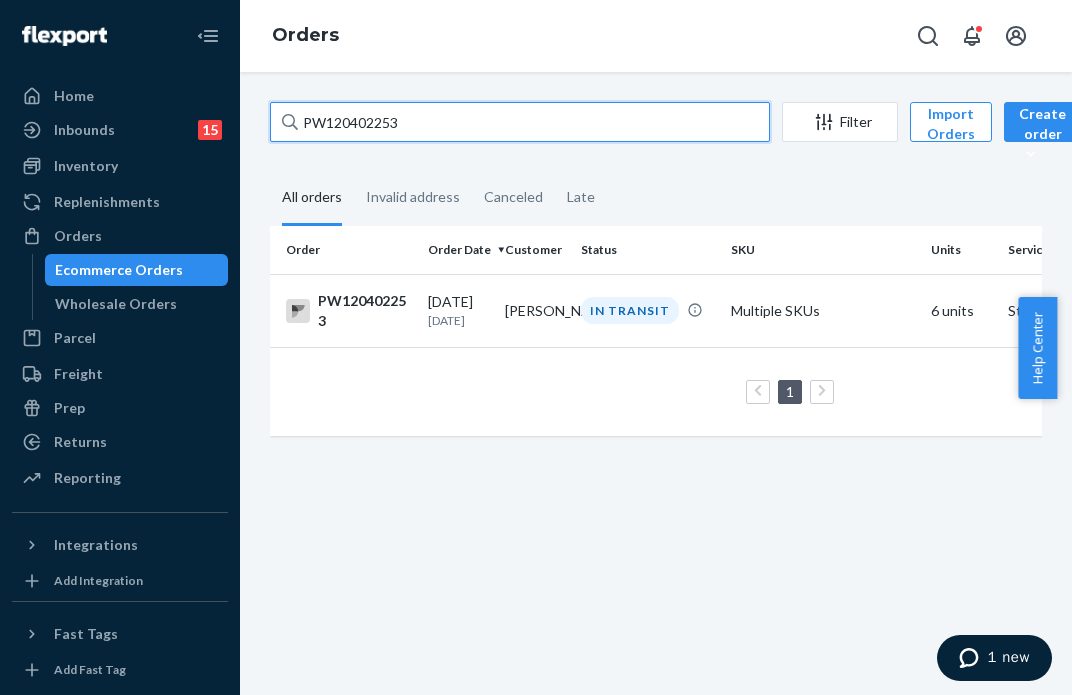 click on "Home Inbounds 15 Shipping Plans Problems 15 Inventory Products Branded Packaging Replenishments Orders Ecommerce Orders Wholesale Orders Parcel Parcel orders Integrations Freight Prep Returns All Returns Settings Packages Reporting Reports Analytics Integrations Add Integration Fast Tags Add Fast Tag Settings Talk to Support Help Center Give Feedback Orders PW120402253 Filter Import Orders Create order Ecommerce order Removal order All orders Invalid address Canceled Late Order Order Date Customer Status SKU Units Service Fee PW120402253 [DATE] [DATE] [PERSON_NAME] IN TRANSIT Multiple SKUs 6 units Standard $18.67 1 25 results per page" at bounding box center (536, 347) 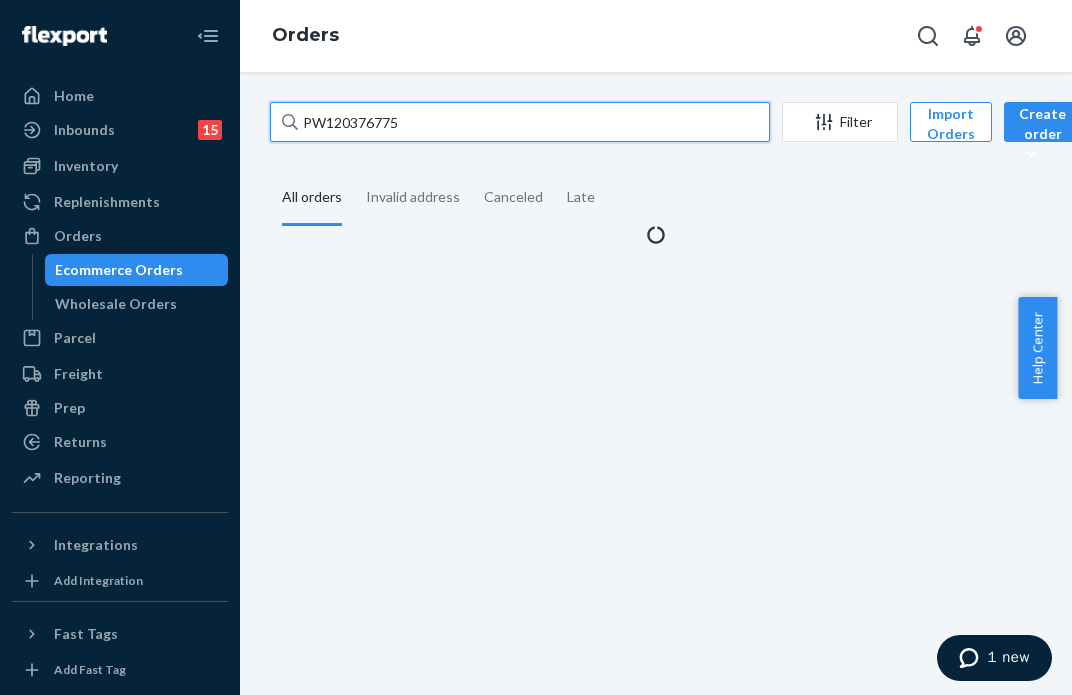type on "PW120376775" 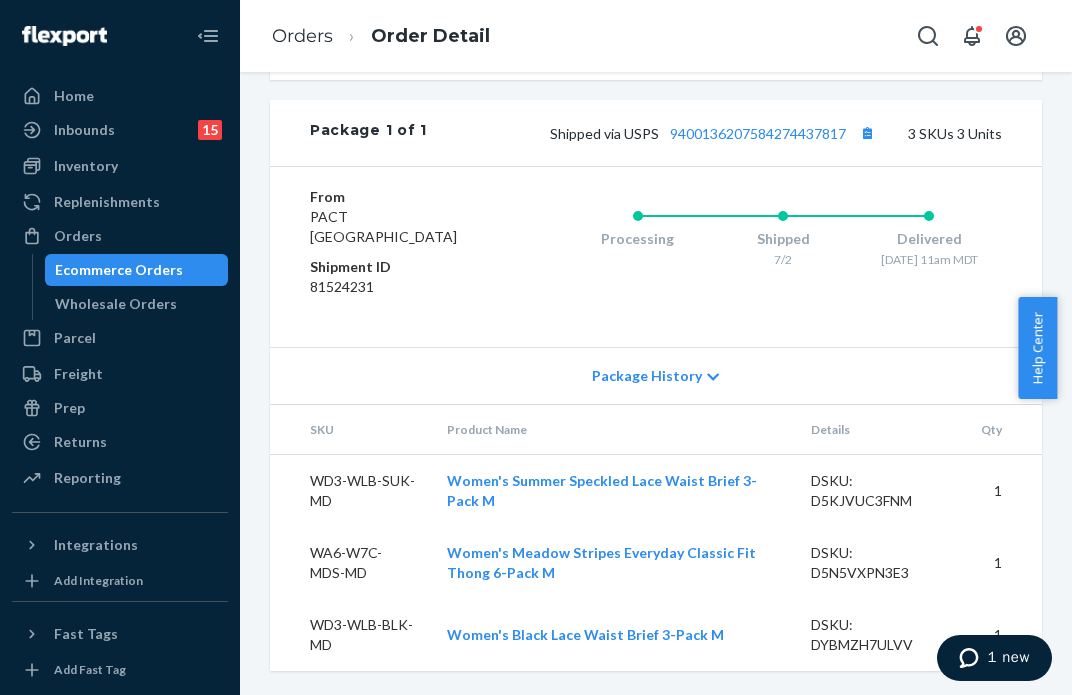 scroll, scrollTop: 1011, scrollLeft: 0, axis: vertical 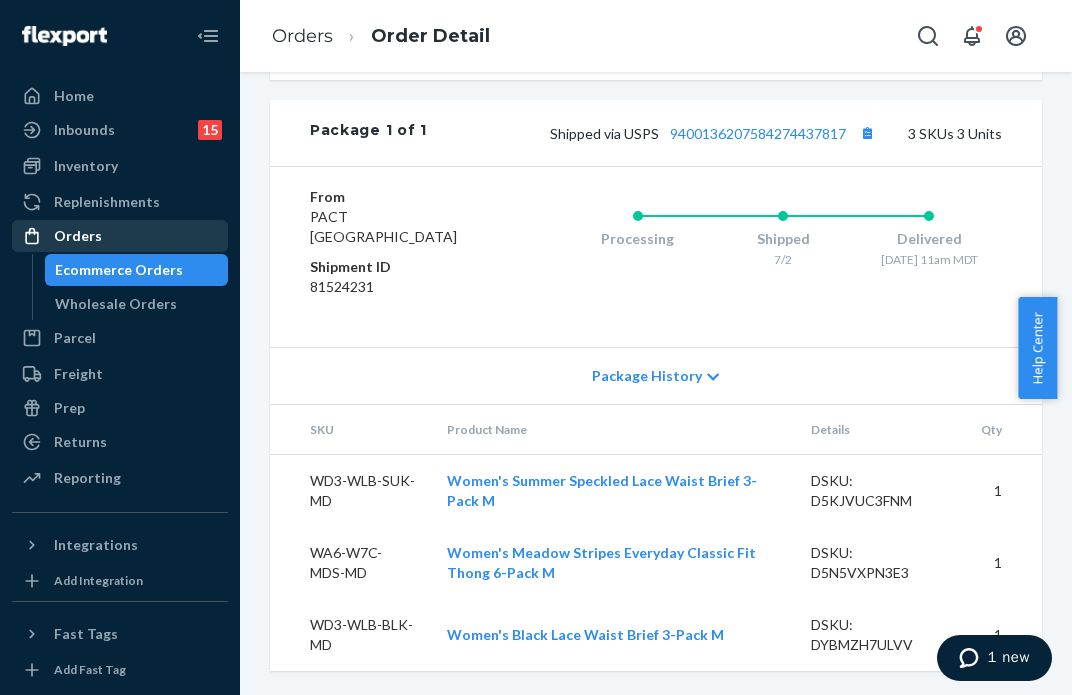 click on "Orders" at bounding box center (120, 236) 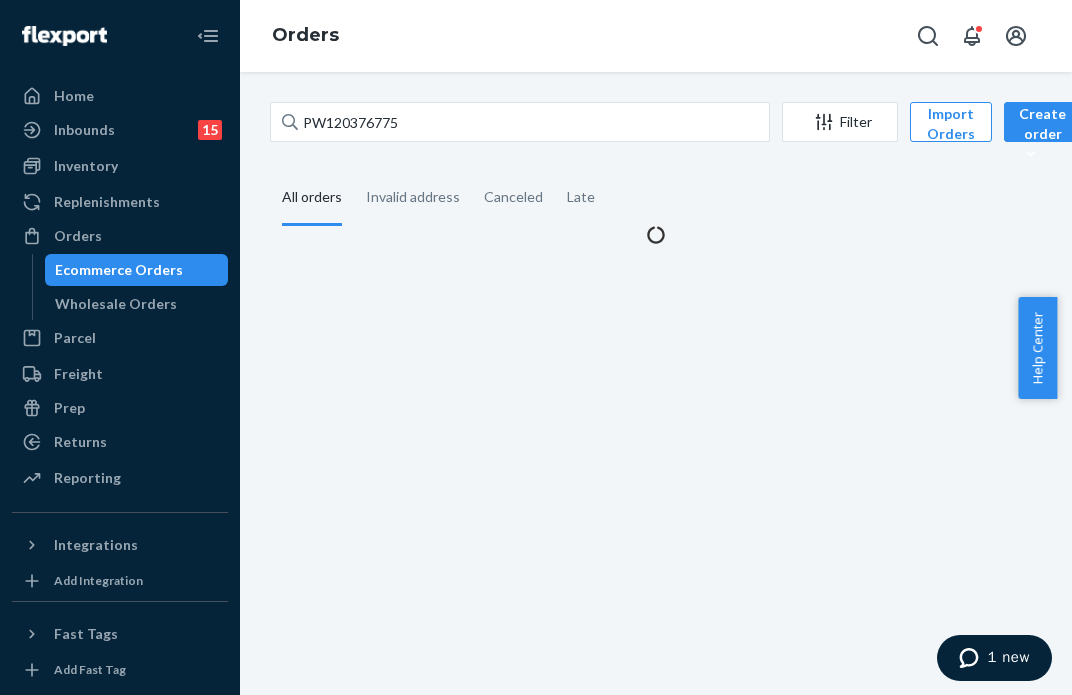 scroll, scrollTop: 0, scrollLeft: 0, axis: both 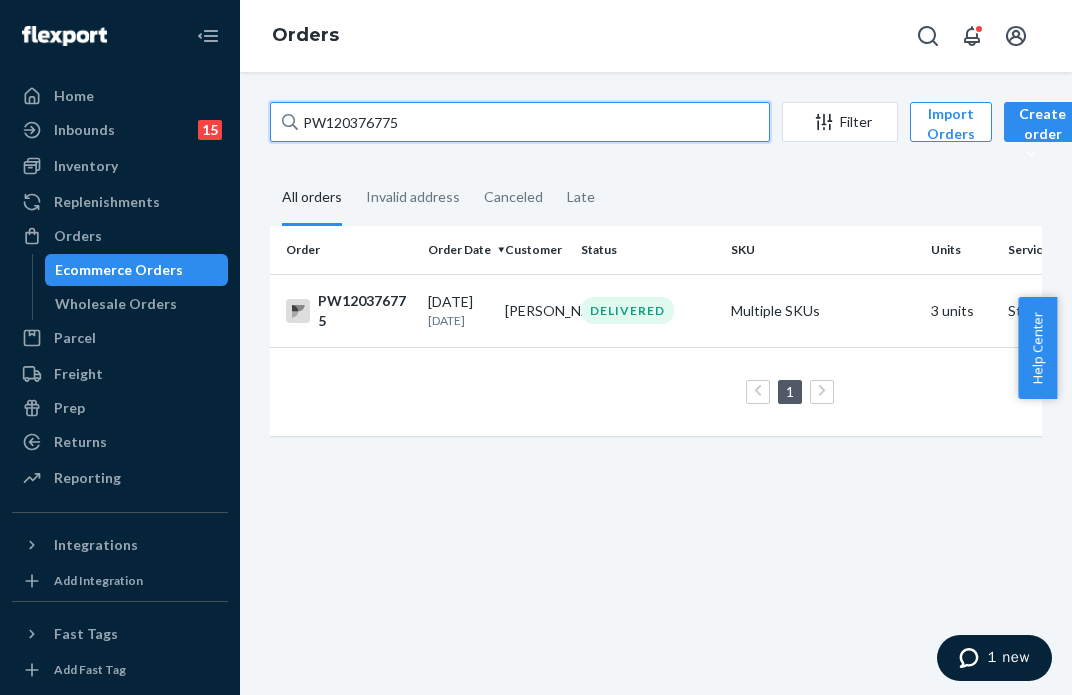 drag, startPoint x: 412, startPoint y: 110, endPoint x: 216, endPoint y: 112, distance: 196.01021 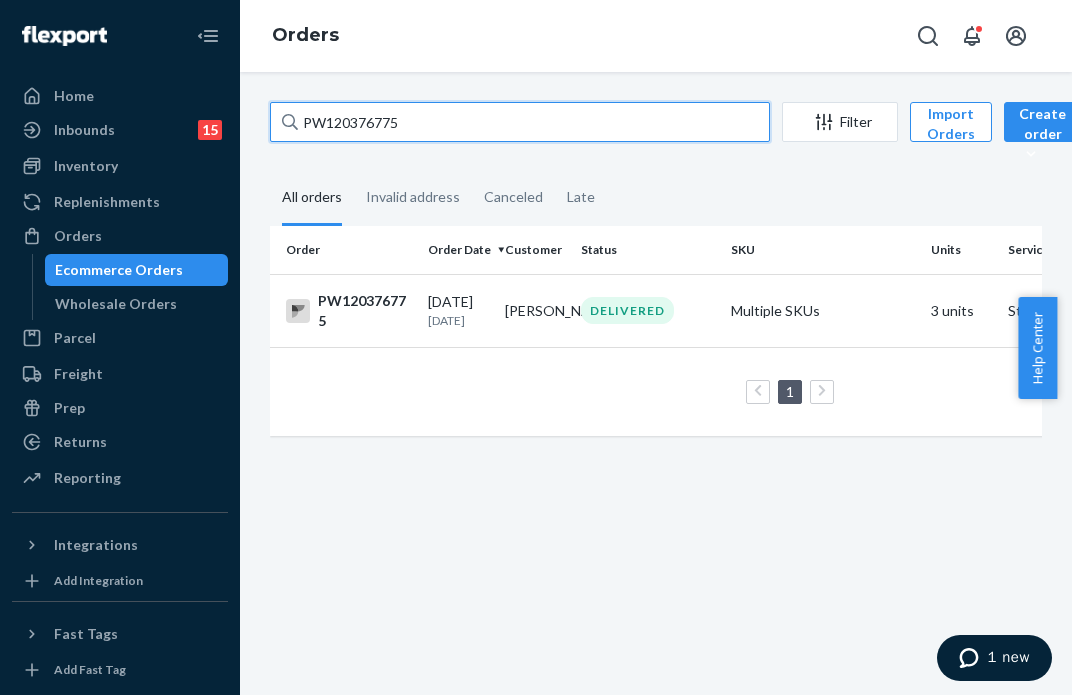 click on "Home Inbounds 15 Shipping Plans Problems 15 Inventory Products Branded Packaging Replenishments Orders Ecommerce Orders Wholesale Orders Parcel Parcel orders Integrations Freight Prep Returns All Returns Settings Packages Reporting Reports Analytics Integrations Add Integration Fast Tags Add Fast Tag Settings Talk to Support Help Center Give Feedback Orders PW120376775 Filter Import Orders Create order Ecommerce order Removal order All orders Invalid address Canceled Late Order Order Date Customer Status SKU Units Service Fee PW120376775 [DATE] [DATE] [PERSON_NAME] DELIVERED Multiple SKUs 3 units Standard $8.46 1 25 results per page" at bounding box center [536, 347] 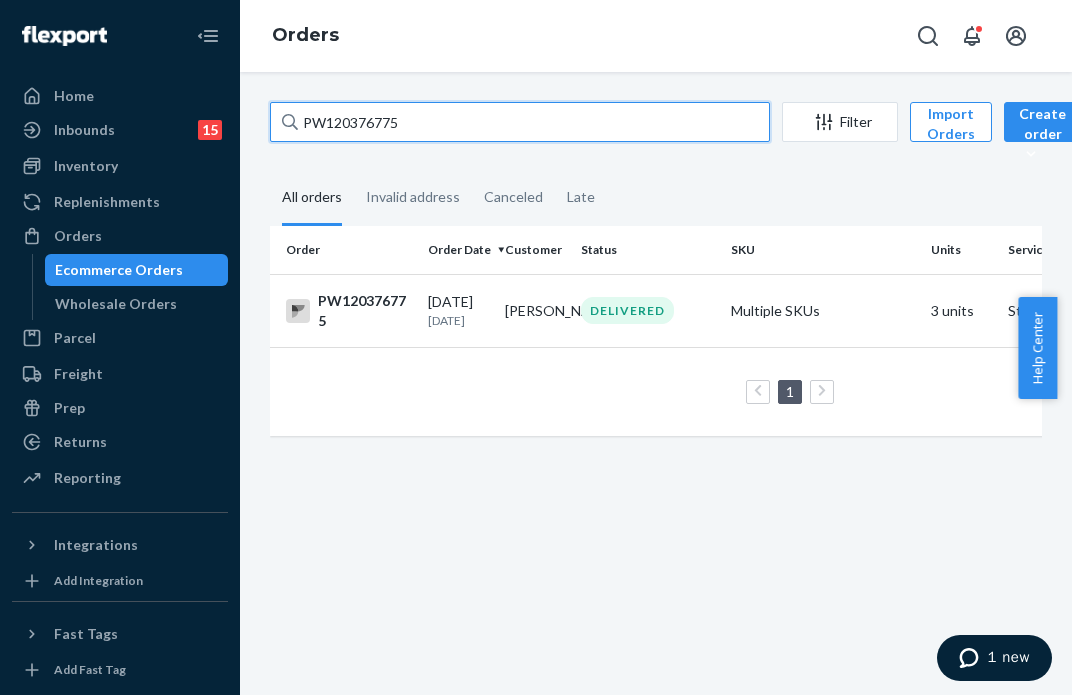 paste on "1578" 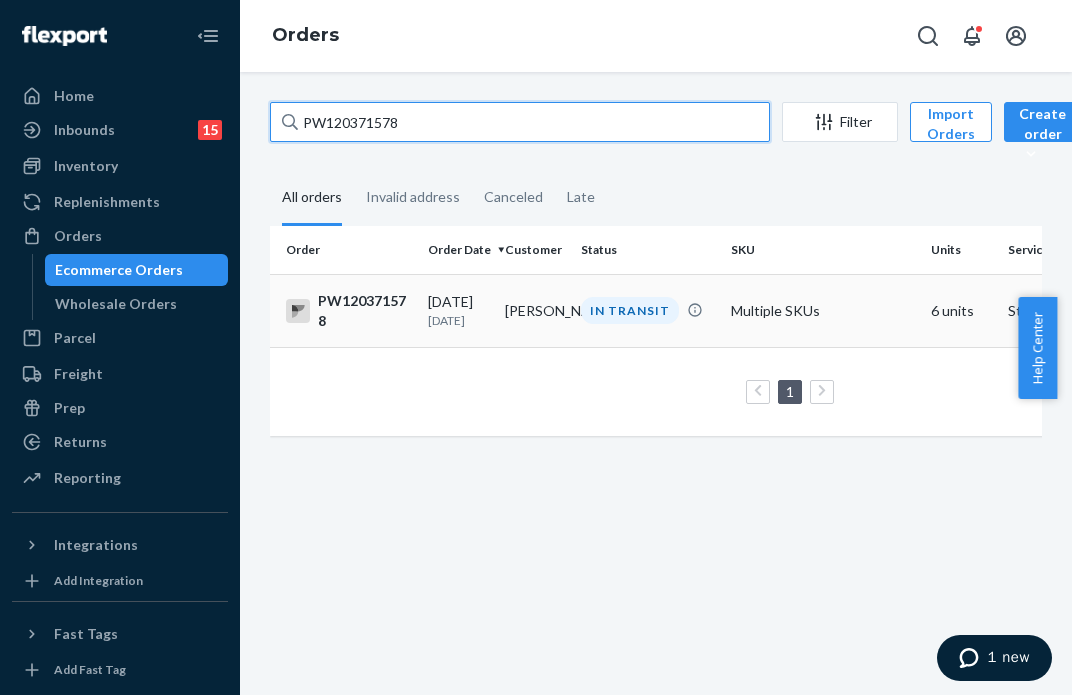 type on "PW120371578" 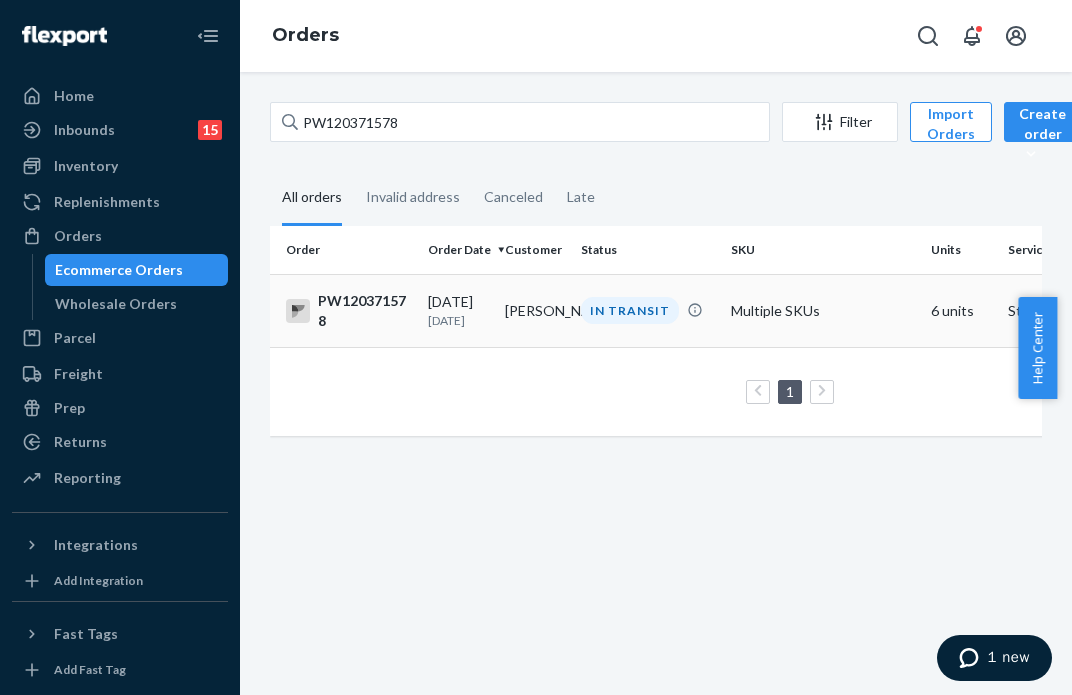 click on "IN TRANSIT" at bounding box center (630, 310) 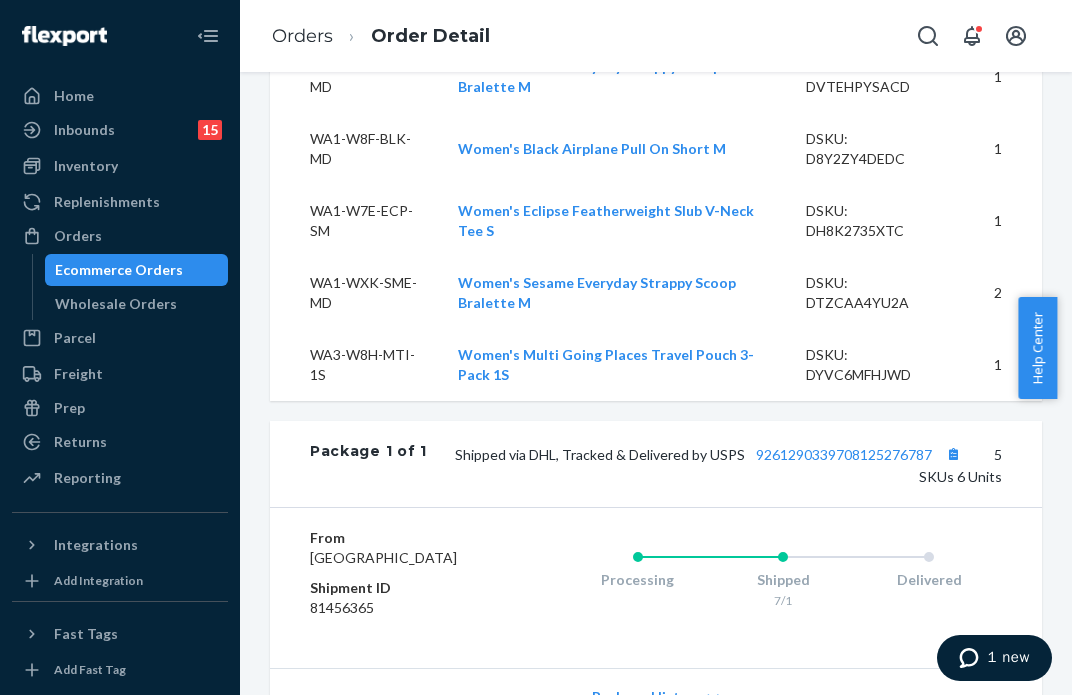 scroll, scrollTop: 1000, scrollLeft: 0, axis: vertical 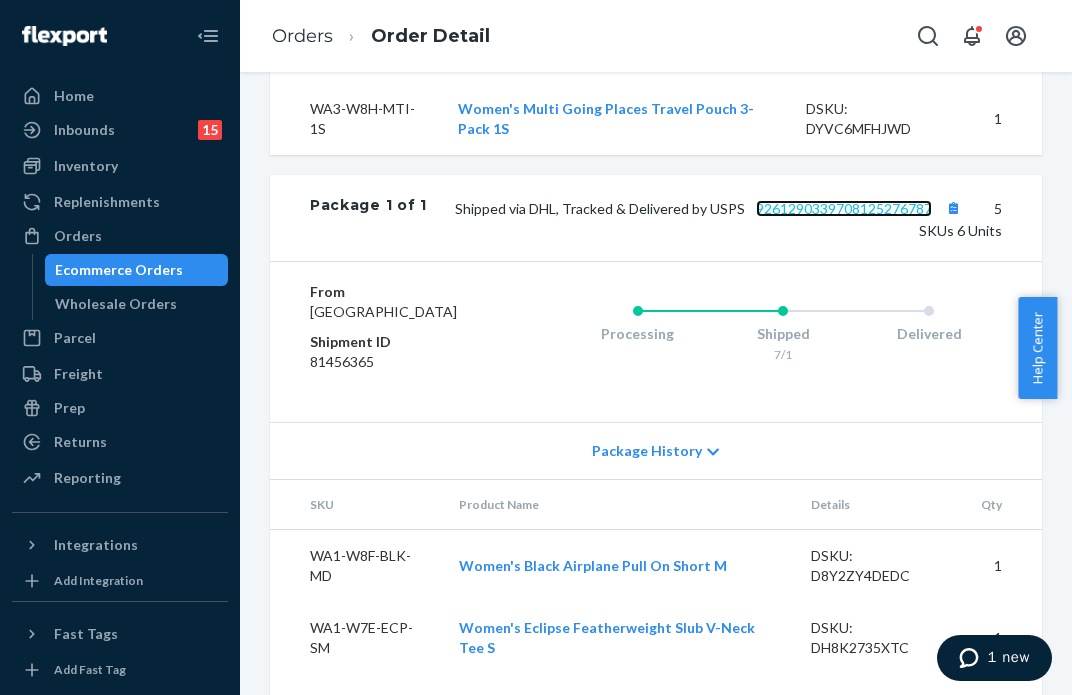 click on "9261290339708125276787" at bounding box center [844, 208] 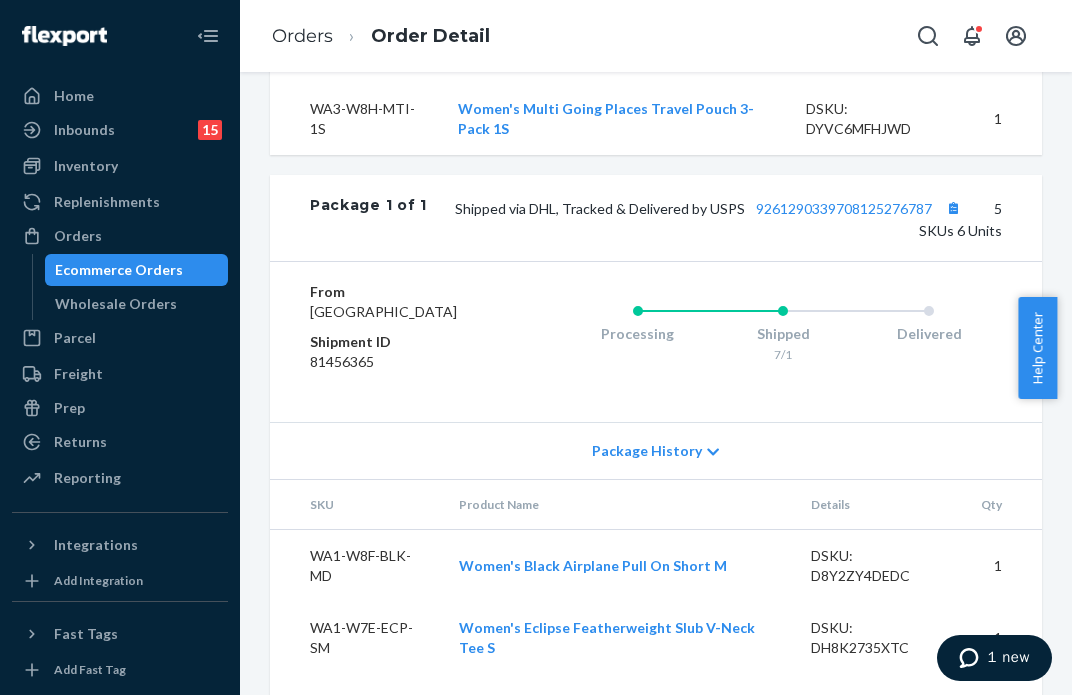 scroll, scrollTop: 999, scrollLeft: 0, axis: vertical 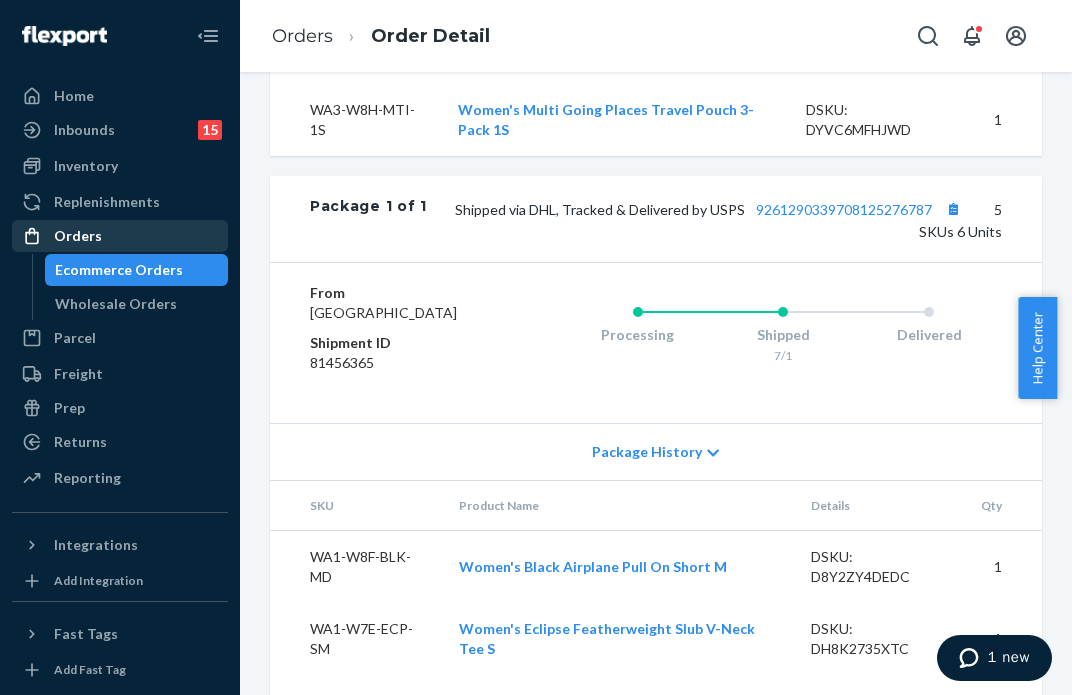 click on "Orders" at bounding box center [78, 236] 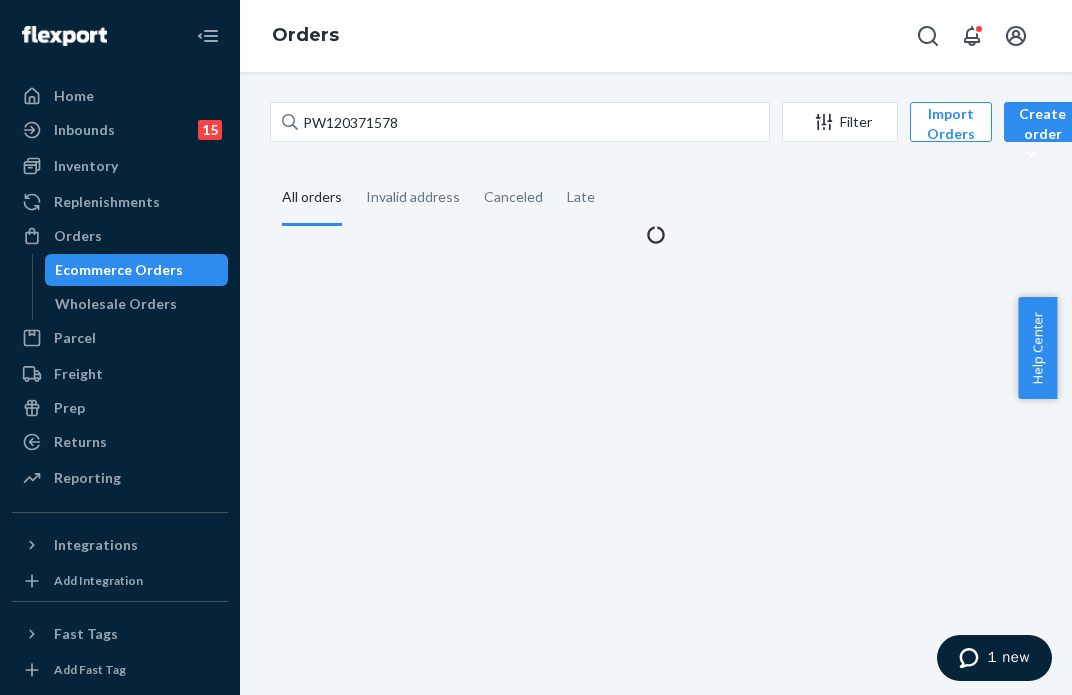 scroll, scrollTop: 0, scrollLeft: 0, axis: both 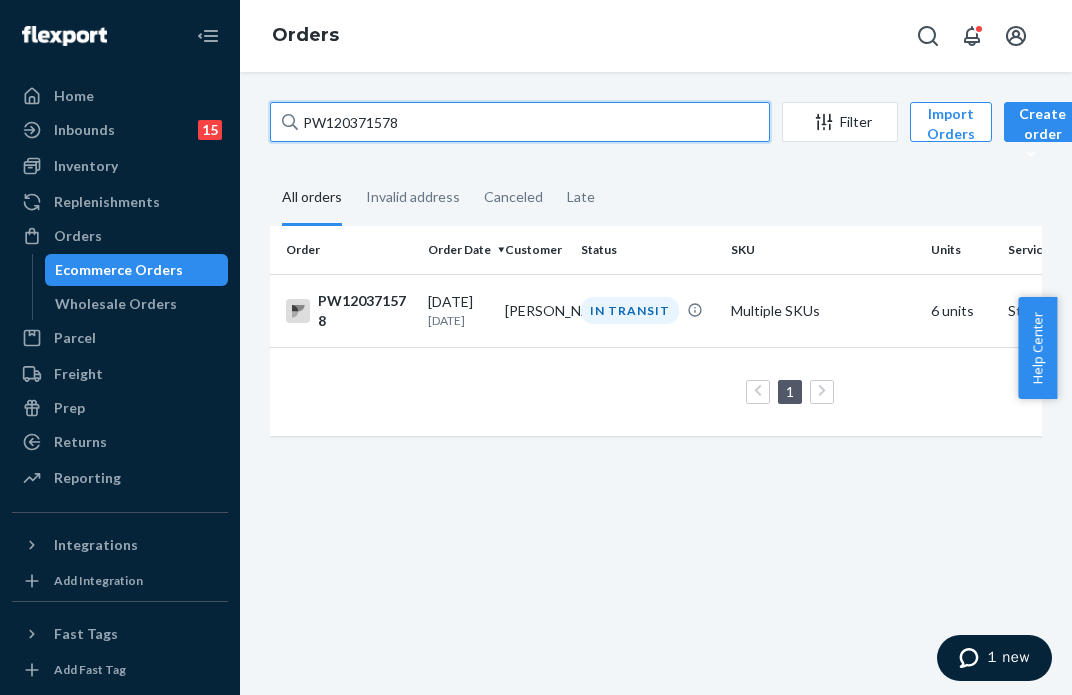 drag, startPoint x: 445, startPoint y: 104, endPoint x: 167, endPoint y: 65, distance: 280.7223 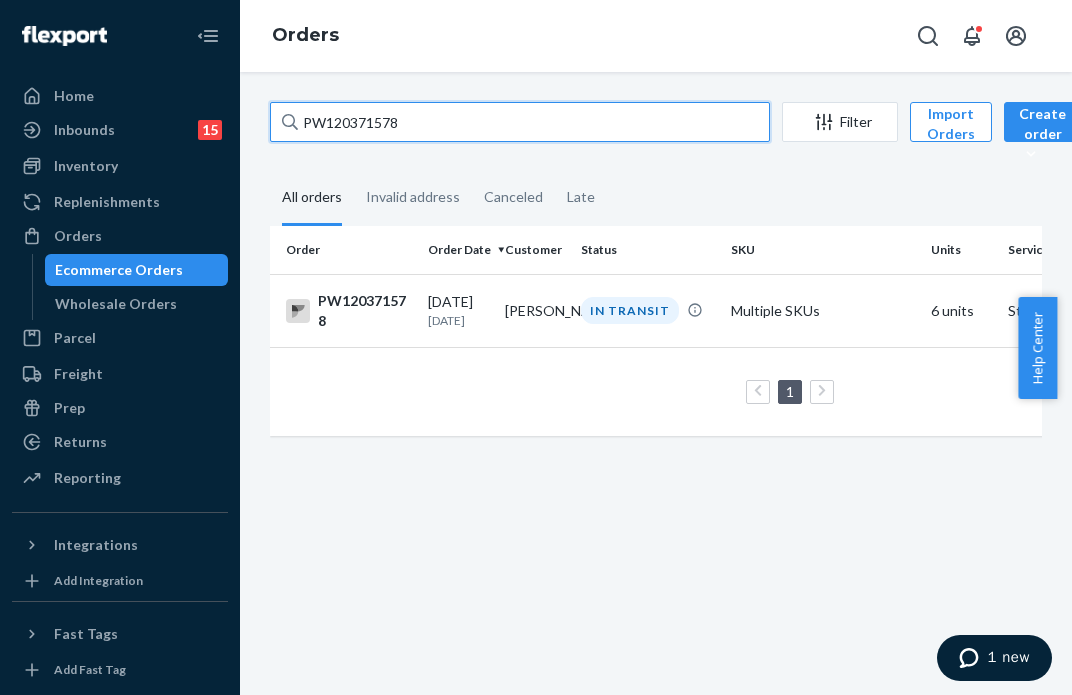 click on "Home Inbounds 15 Shipping Plans Problems 15 Inventory Products Branded Packaging Replenishments Orders Ecommerce Orders Wholesale Orders Parcel Parcel orders Integrations Freight Prep Returns All Returns Settings Packages Reporting Reports Analytics Integrations Add Integration Fast Tags Add Fast Tag Settings Talk to Support Help Center Give Feedback Orders PW120371578 Filter Import Orders Create order Ecommerce order Removal order All orders Invalid address Canceled Late Order Order Date Customer Status SKU Units Service Fee PW120371578 [DATE] [DATE] [PERSON_NAME] IN TRANSIT Multiple SKUs 6 units Standard $8.86 1 25 results per page" at bounding box center (536, 347) 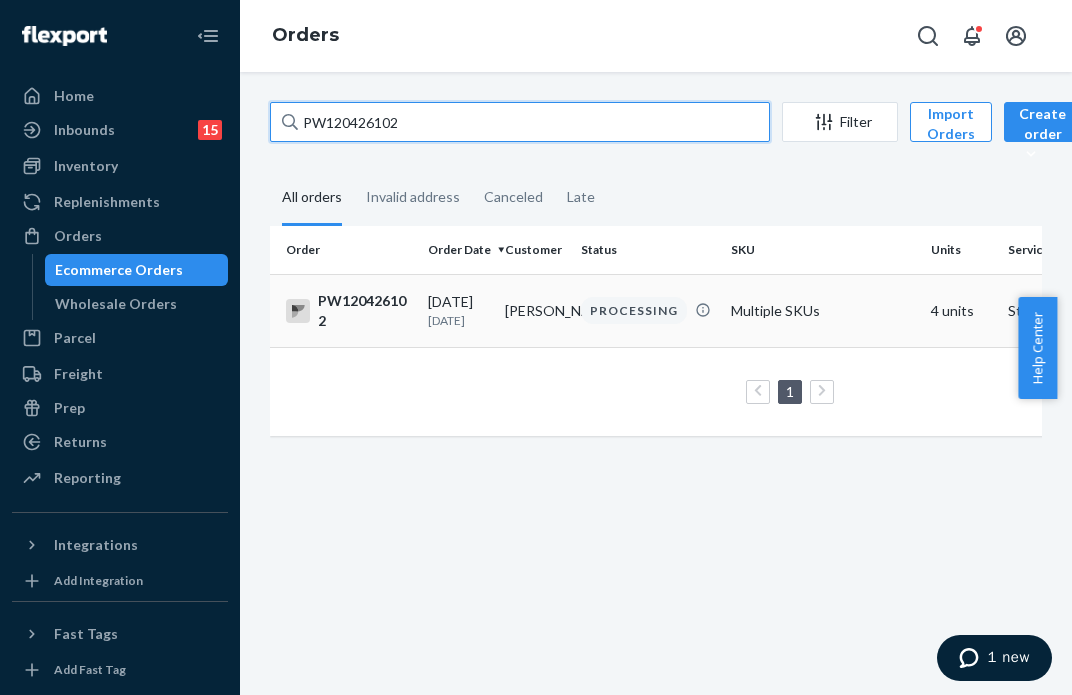 type on "PW120426102" 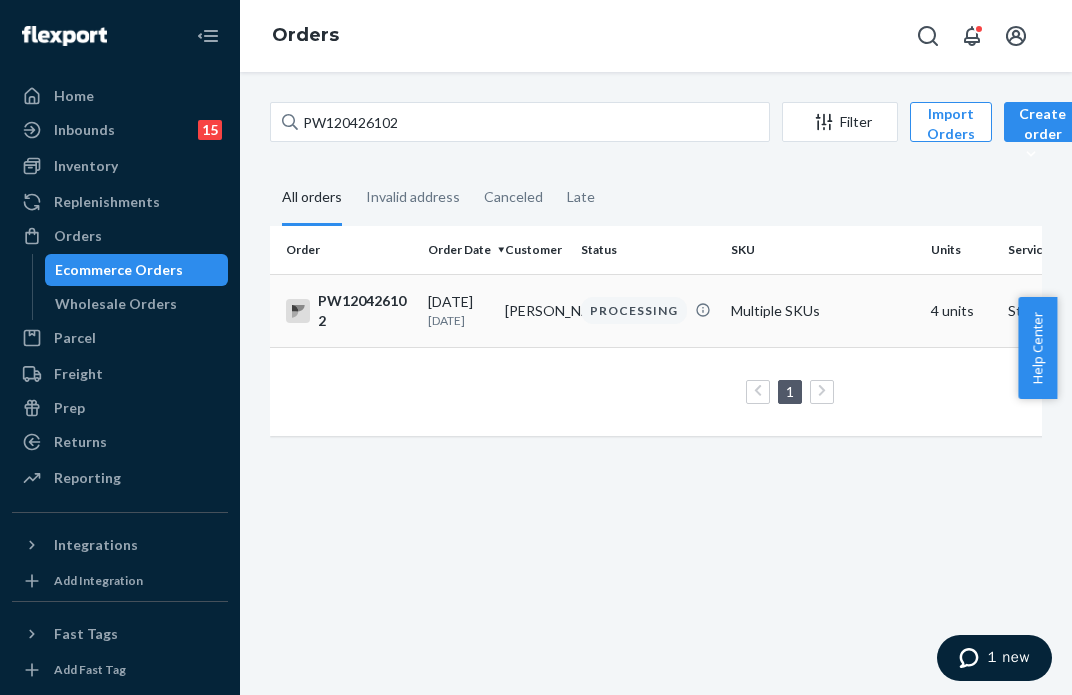 click on "PROCESSING" at bounding box center [634, 310] 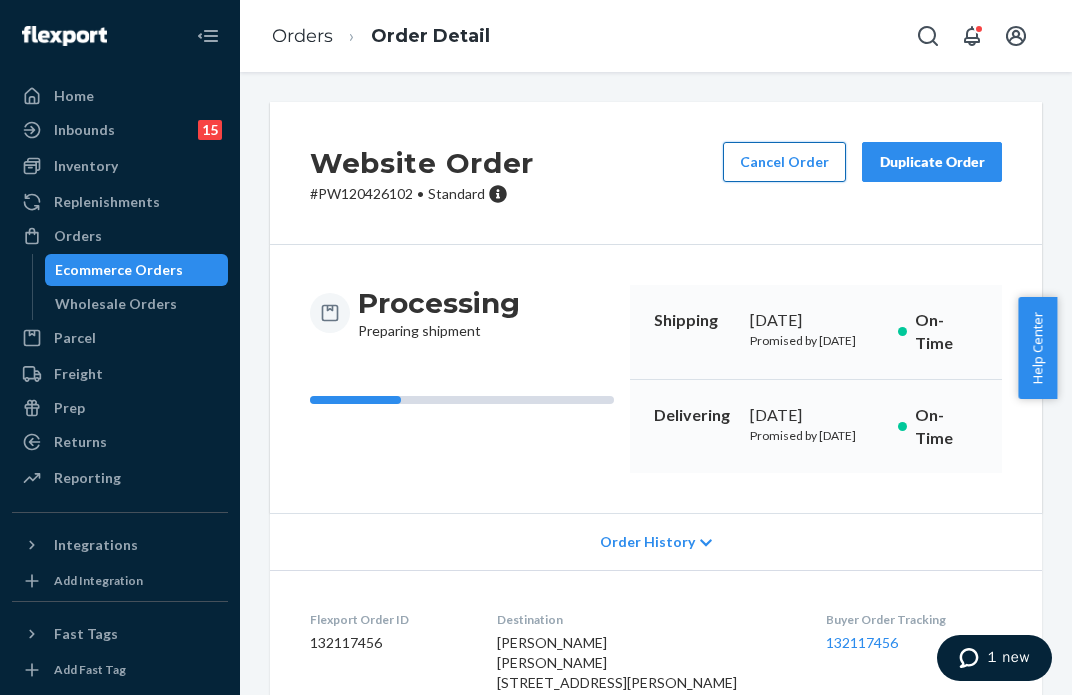 click on "Cancel Order" at bounding box center [784, 162] 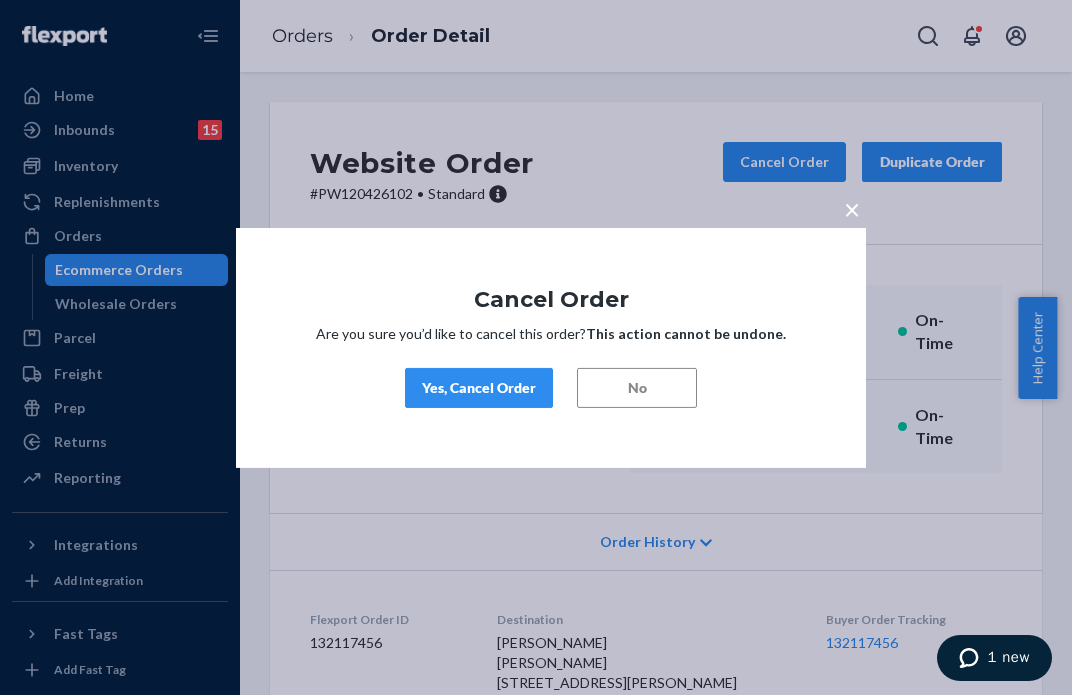 click on "Yes, Cancel Order" at bounding box center (479, 388) 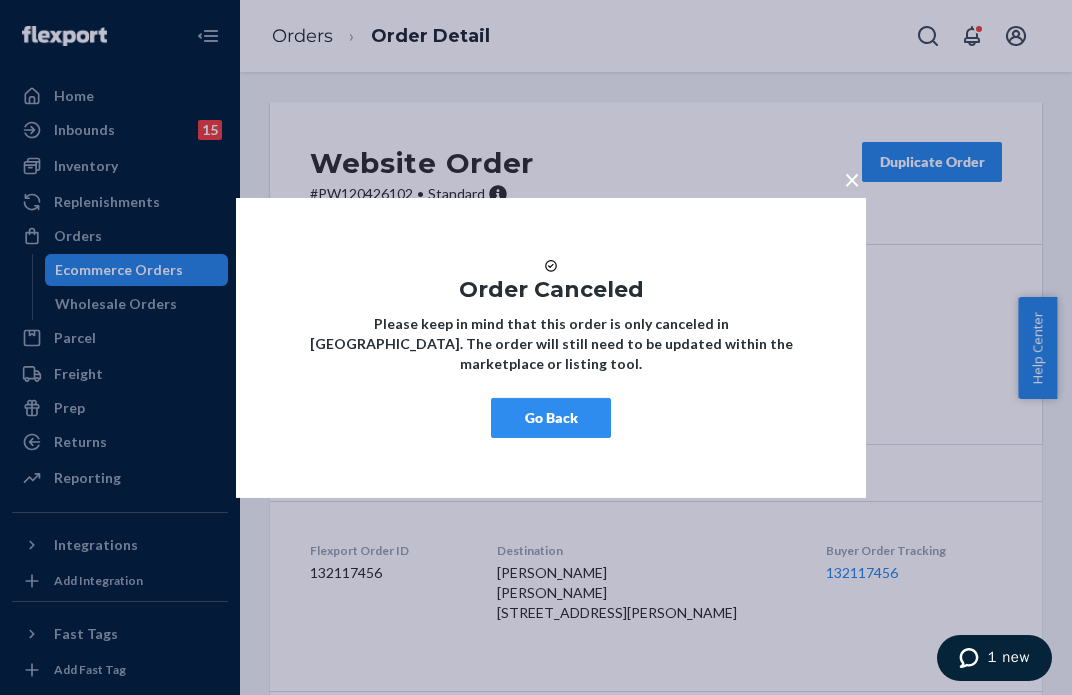 drag, startPoint x: 543, startPoint y: 439, endPoint x: 516, endPoint y: 435, distance: 27.294687 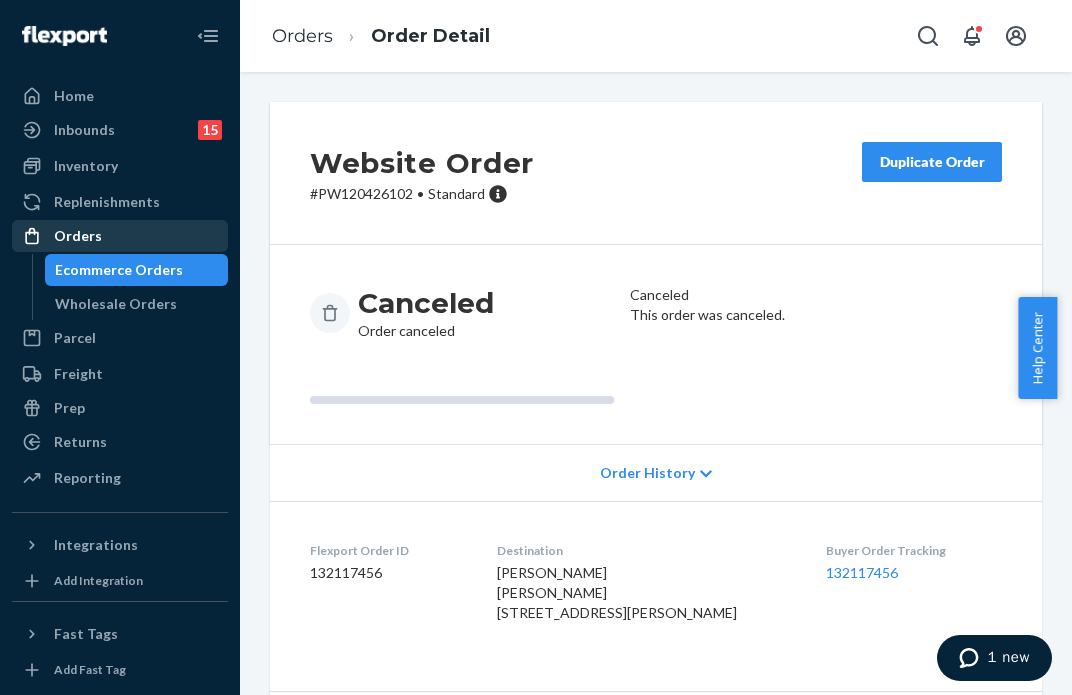 click on "Orders" at bounding box center (120, 236) 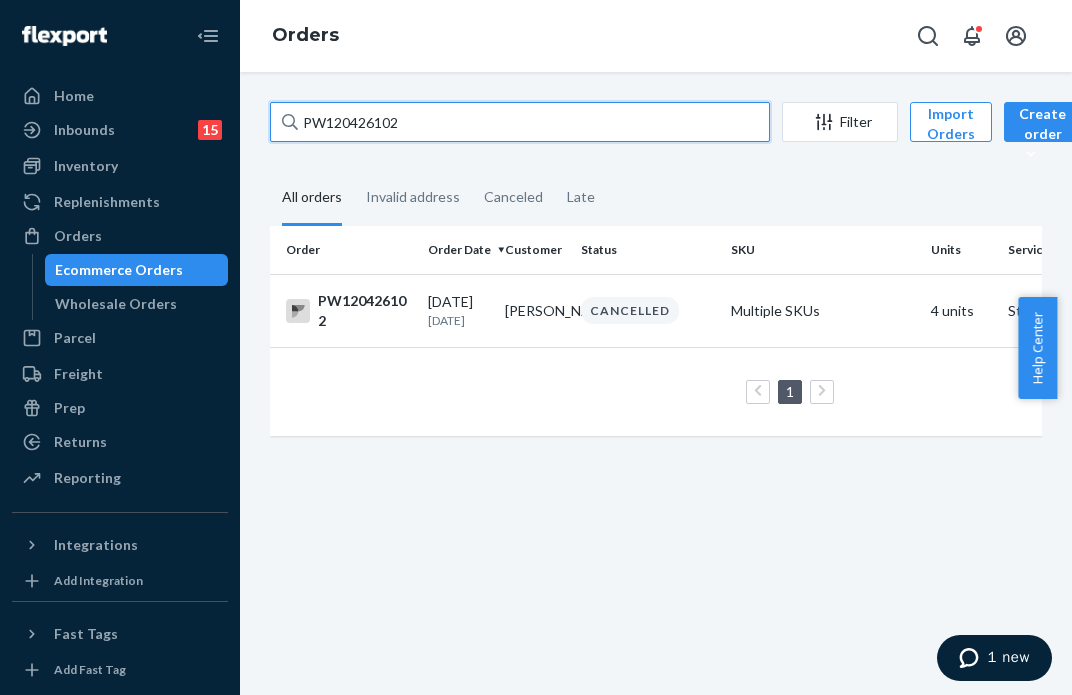 drag, startPoint x: 420, startPoint y: 123, endPoint x: 231, endPoint y: 79, distance: 194.05412 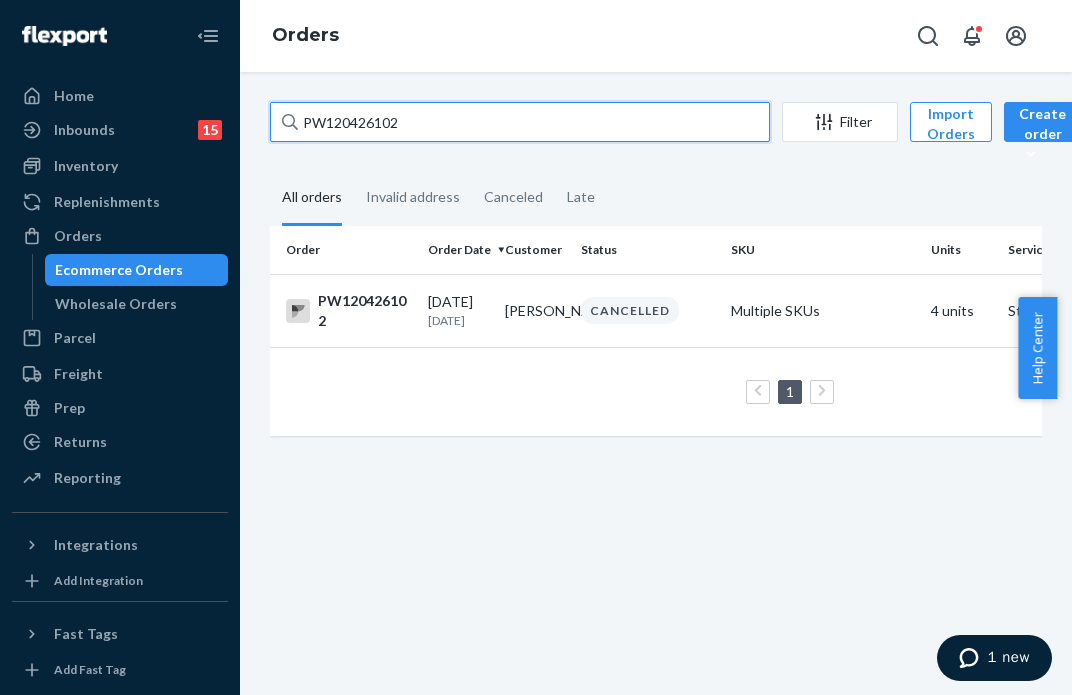 click on "Home Inbounds 15 Shipping Plans Problems 15 Inventory Products Branded Packaging Replenishments Orders Ecommerce Orders Wholesale Orders Parcel Parcel orders Integrations Freight Prep Returns All Returns Settings Packages Reporting Reports Analytics Integrations Add Integration Fast Tags Add Fast Tag Settings Talk to Support Help Center Give Feedback Orders PW120426102 Filter Import Orders Create order Ecommerce order Removal order All orders Invalid address Canceled Late Order Order Date Customer Status SKU Units Service Fee PW120426102 [DATE] [DATE] [PERSON_NAME] CANCELLED Multiple SKUs 4 units Standard 1 25 results per page" at bounding box center (536, 347) 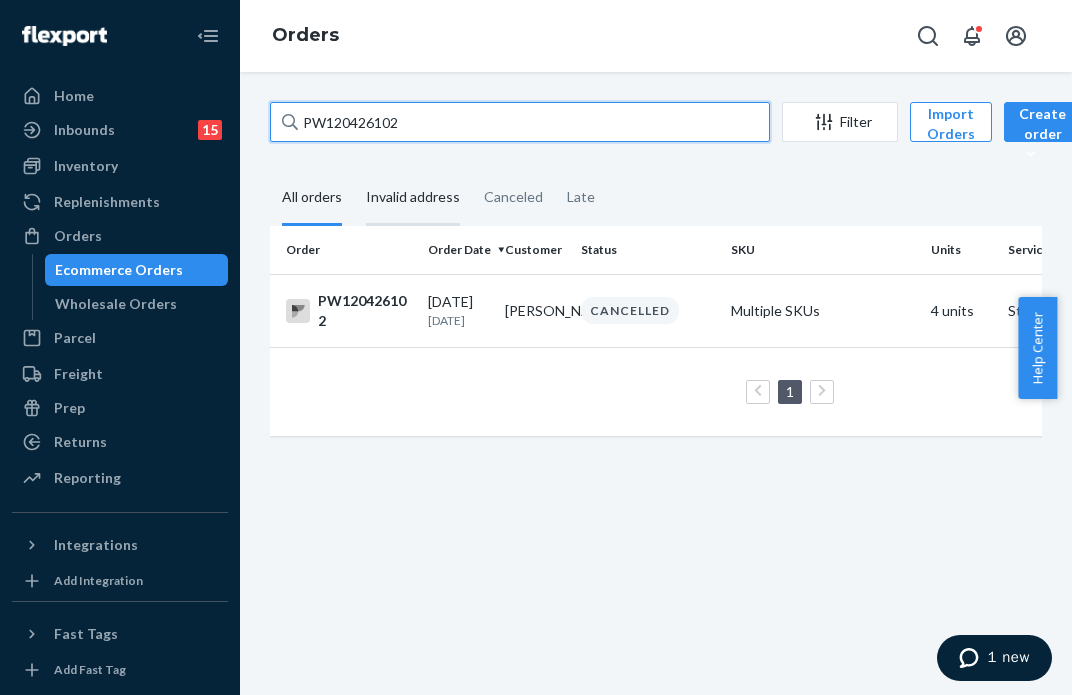 paste on "39443" 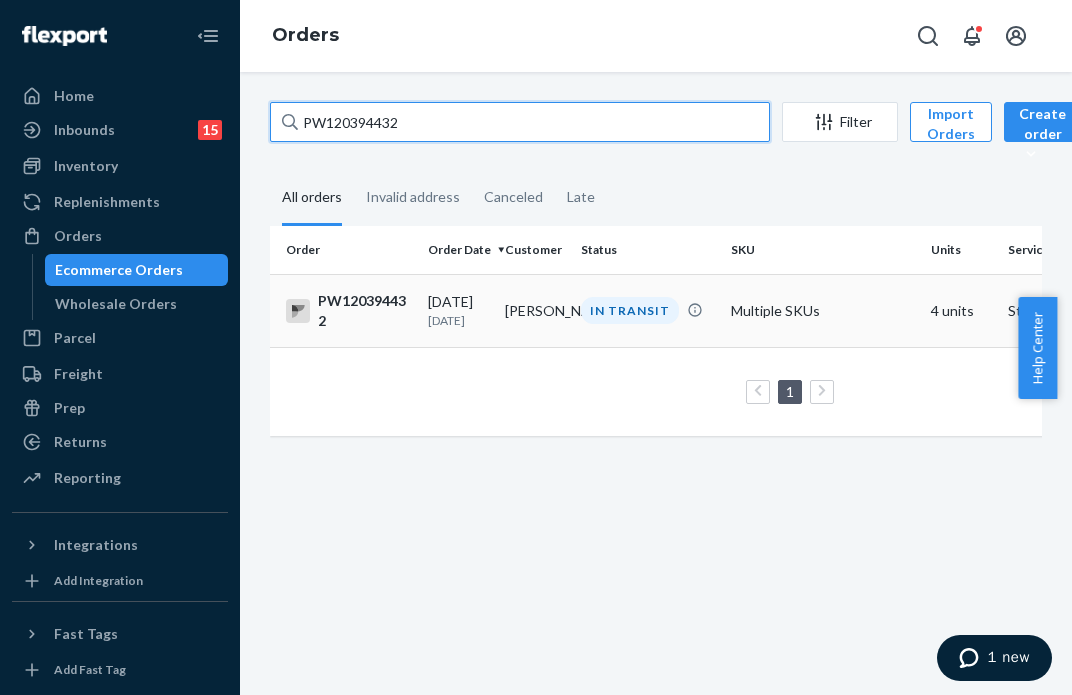 type on "PW120394432" 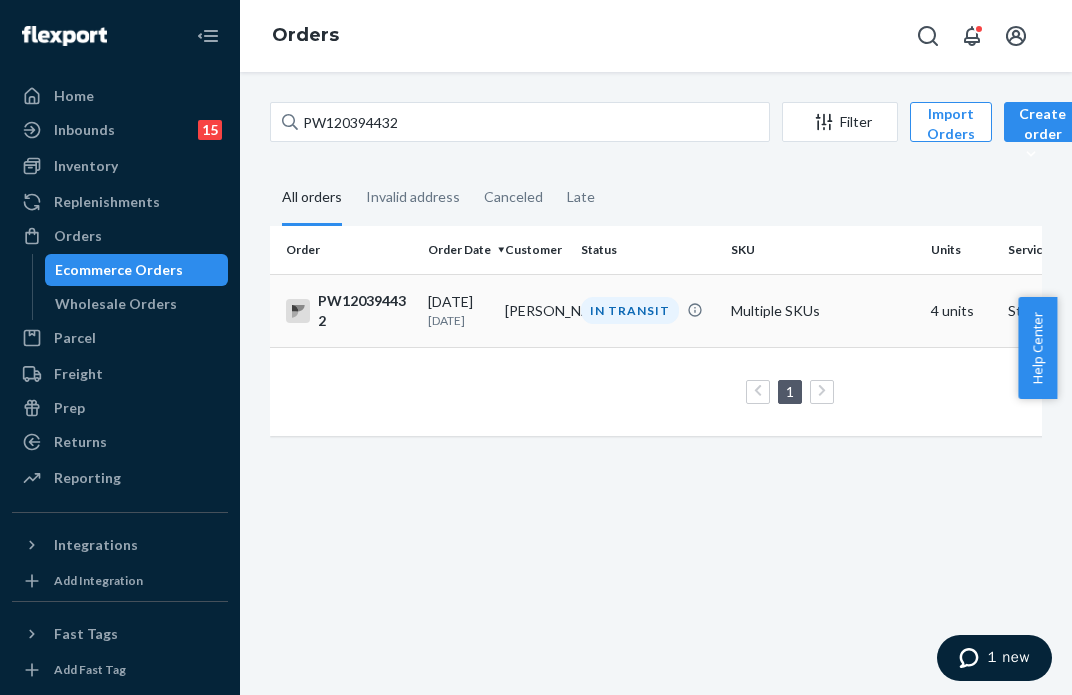 click on "IN TRANSIT" at bounding box center [648, 310] 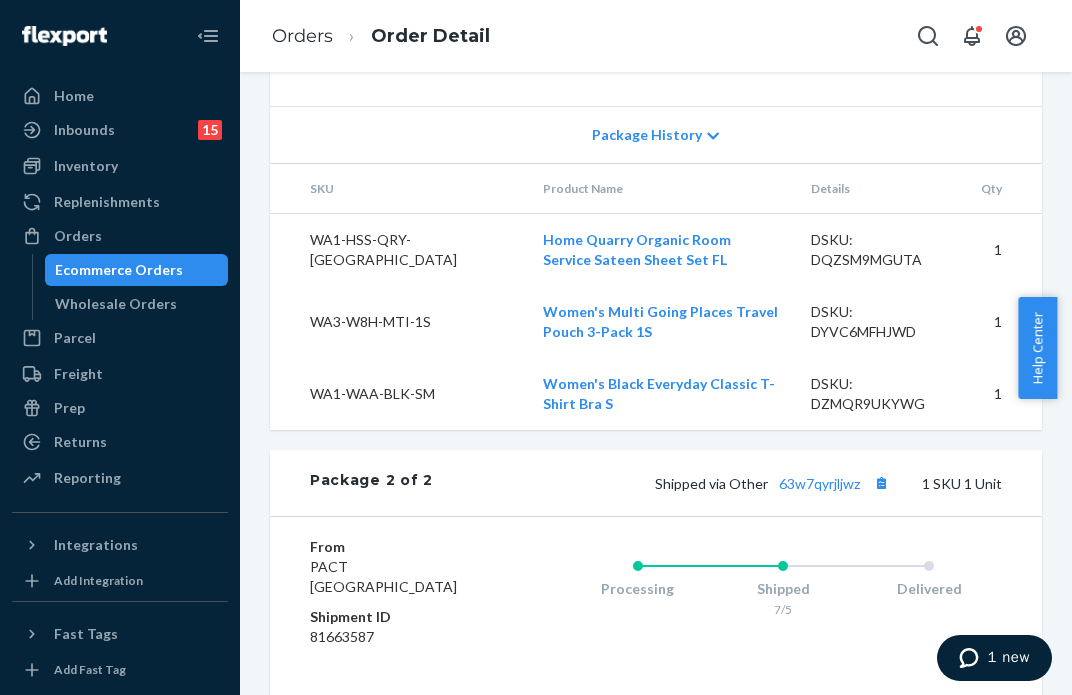 scroll, scrollTop: 1500, scrollLeft: 0, axis: vertical 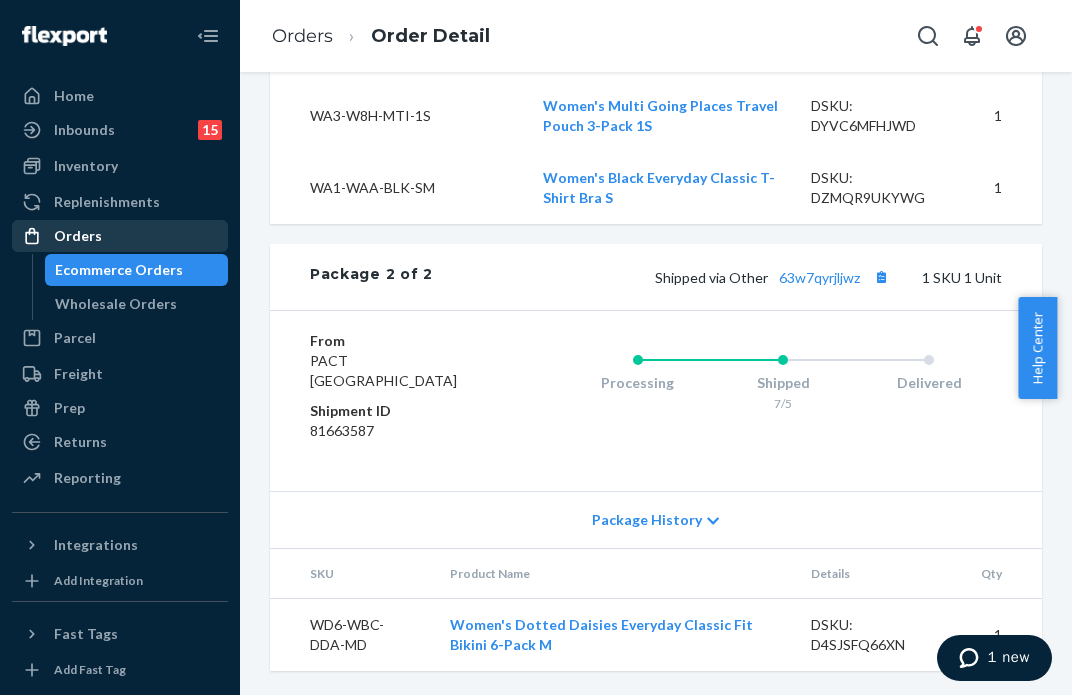 click on "Orders" at bounding box center [120, 236] 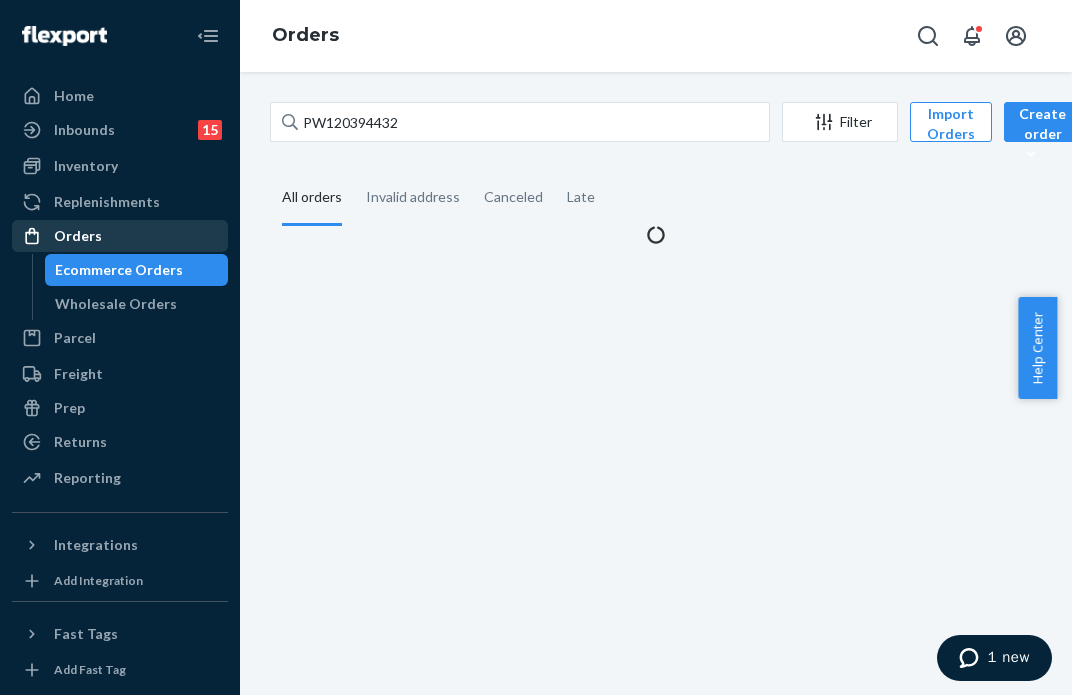 scroll, scrollTop: 0, scrollLeft: 0, axis: both 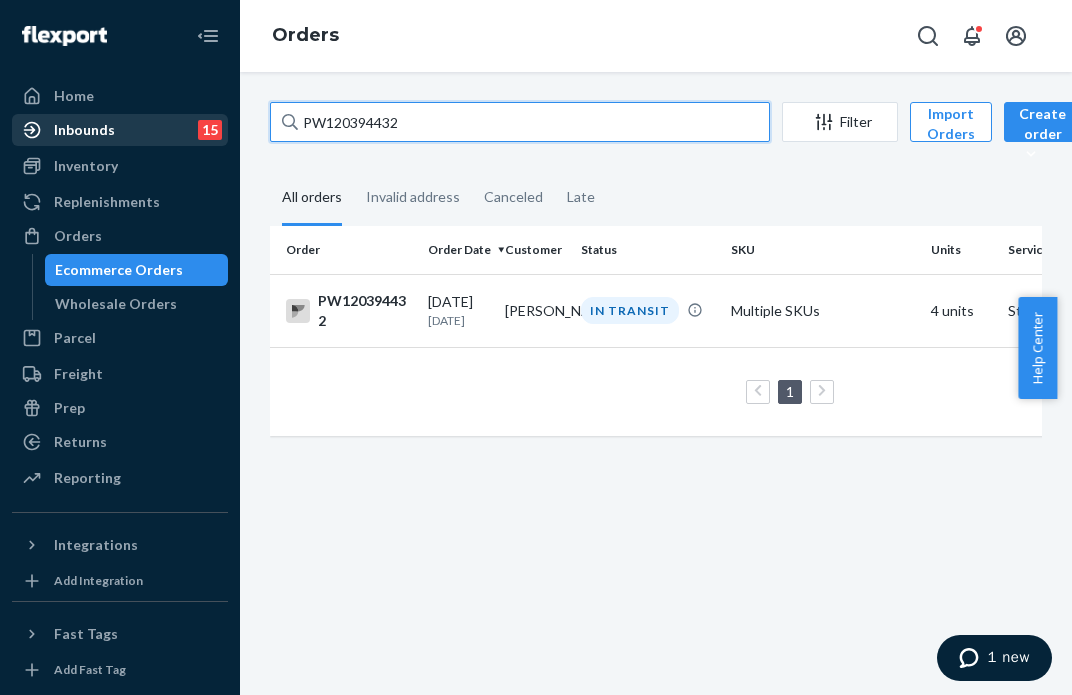 drag, startPoint x: 440, startPoint y: 126, endPoint x: 194, endPoint y: 115, distance: 246.24582 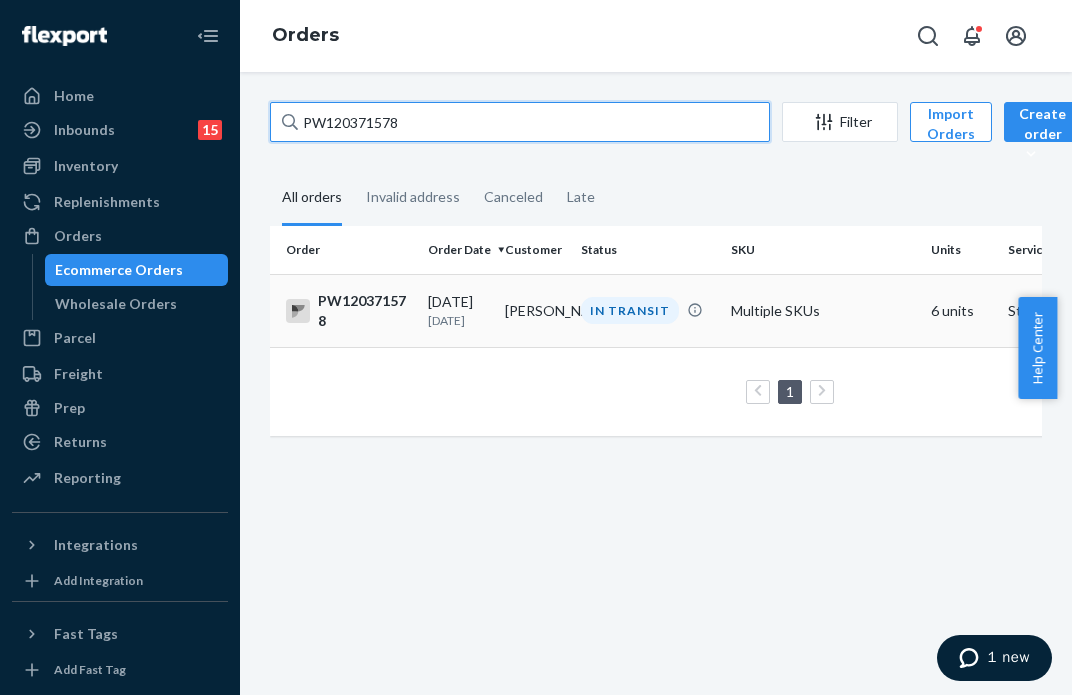 type on "PW120371578" 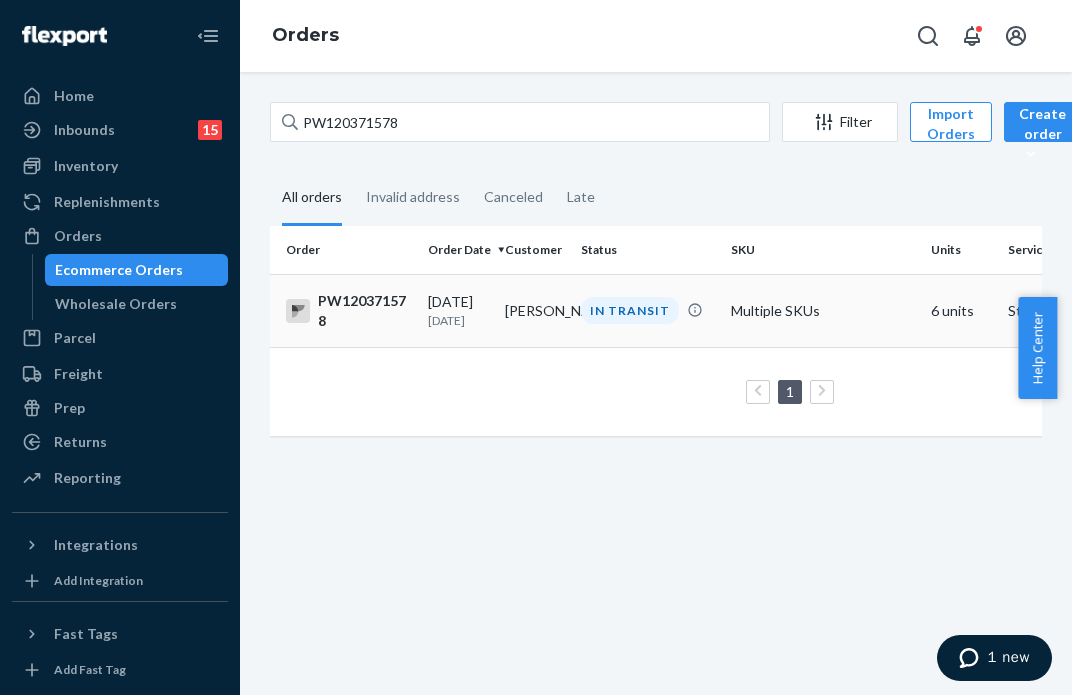 click on "IN TRANSIT" at bounding box center [648, 310] 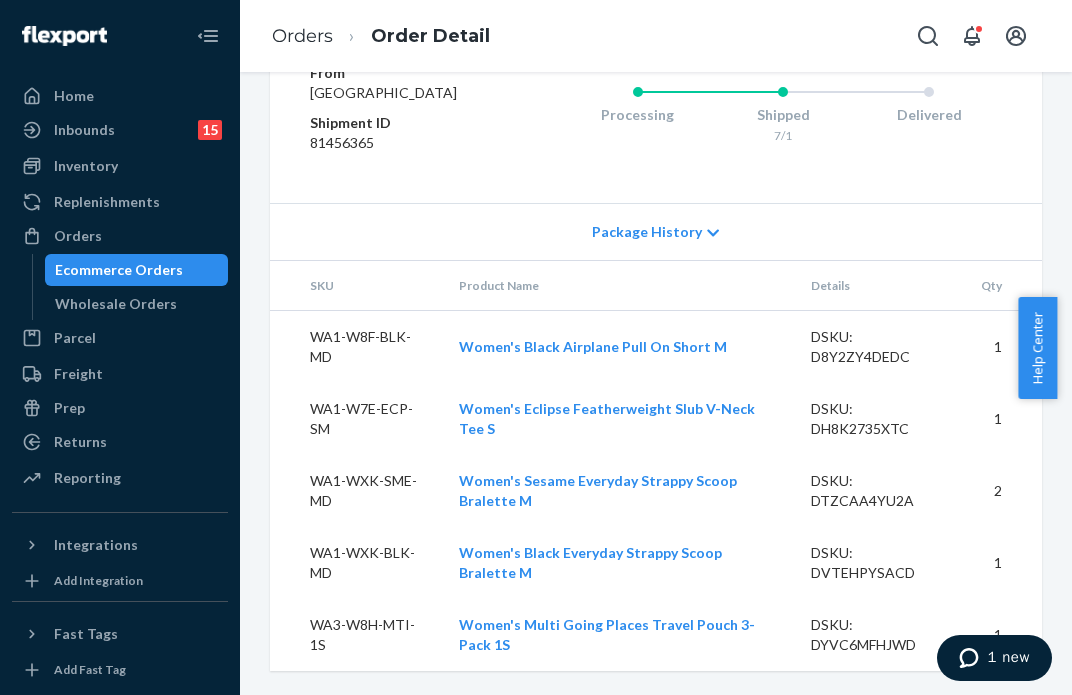 scroll, scrollTop: 1099, scrollLeft: 0, axis: vertical 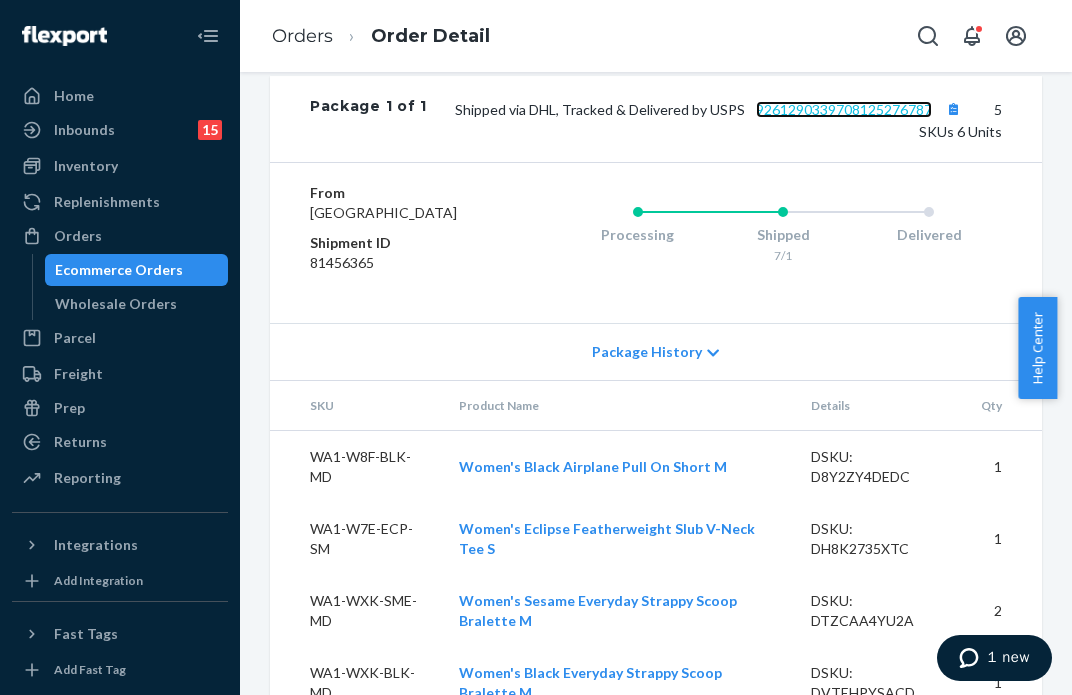 click on "9261290339708125276787" at bounding box center (844, 109) 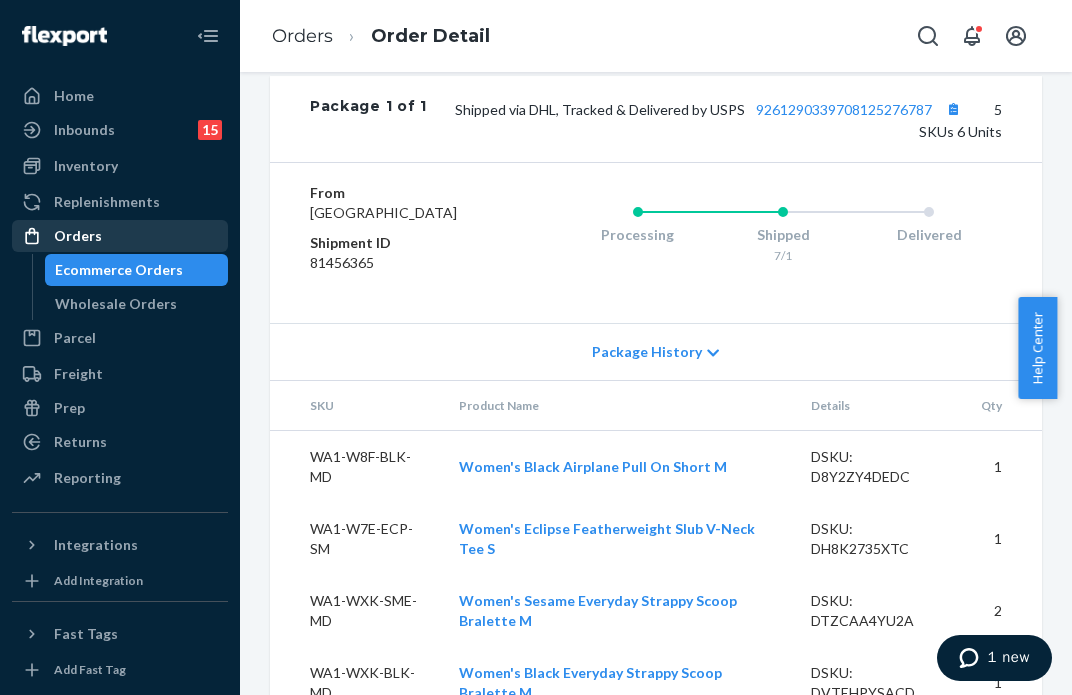 click on "Orders" at bounding box center [120, 236] 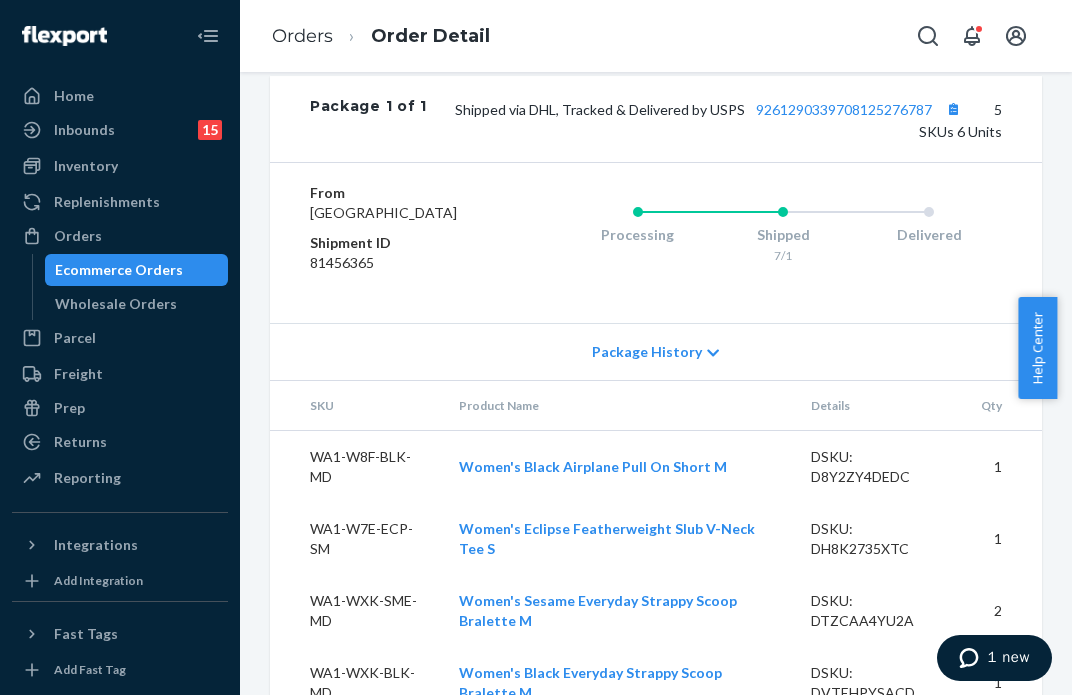 scroll, scrollTop: 0, scrollLeft: 0, axis: both 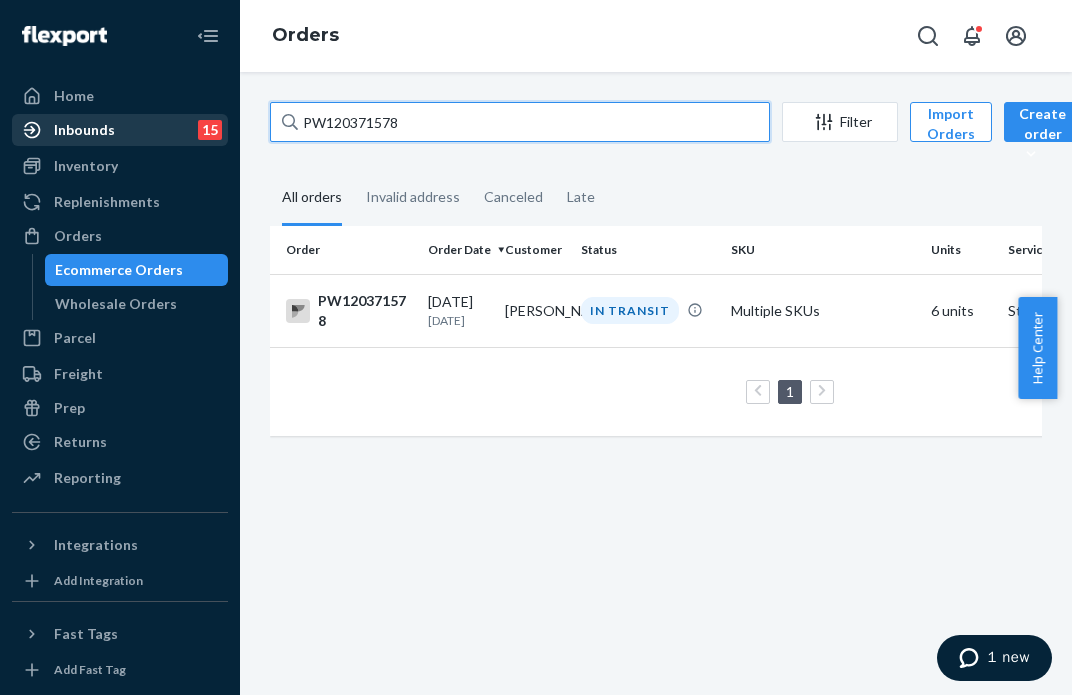 drag, startPoint x: 455, startPoint y: 137, endPoint x: 115, endPoint y: 115, distance: 340.71103 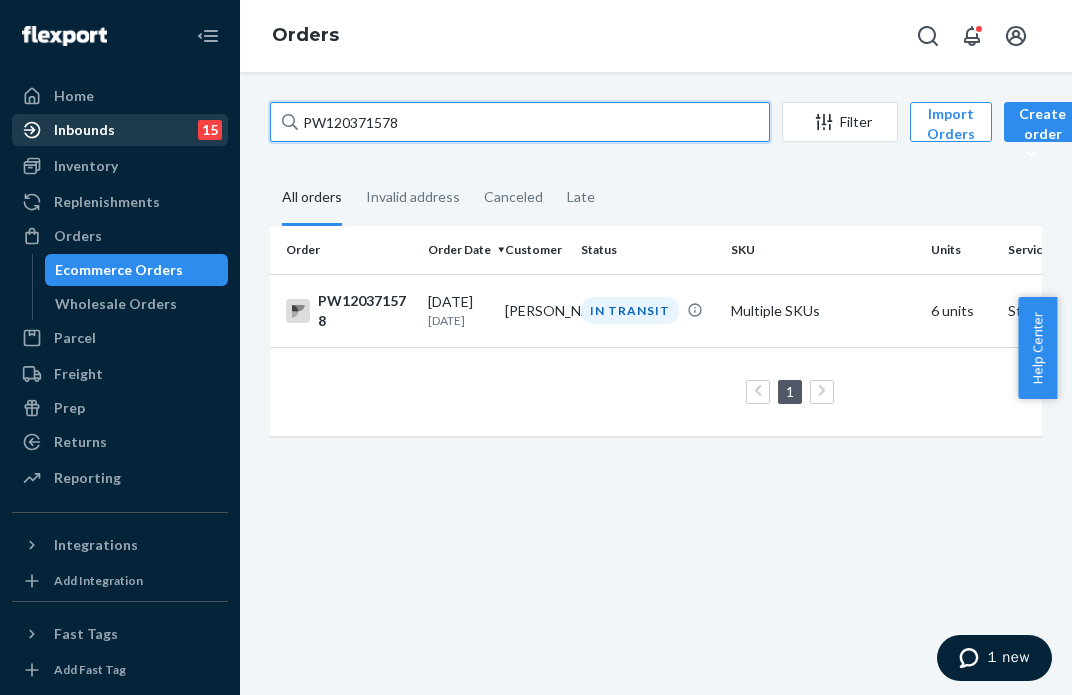 click on "Home Inbounds 15 Shipping Plans Problems 15 Inventory Products Branded Packaging Replenishments Orders Ecommerce Orders Wholesale Orders Parcel Parcel orders Integrations Freight Prep Returns All Returns Settings Packages Reporting Reports Analytics Integrations Add Integration Fast Tags Add Fast Tag Settings Talk to Support Help Center Give Feedback Orders PW120371578 Filter Import Orders Create order Ecommerce order Removal order All orders Invalid address Canceled Late Order Order Date Customer Status SKU Units Service Fee PW120371578 [DATE] [DATE] [PERSON_NAME] IN TRANSIT Multiple SKUs 6 units Standard $8.86 1 25 results per page" at bounding box center (536, 347) 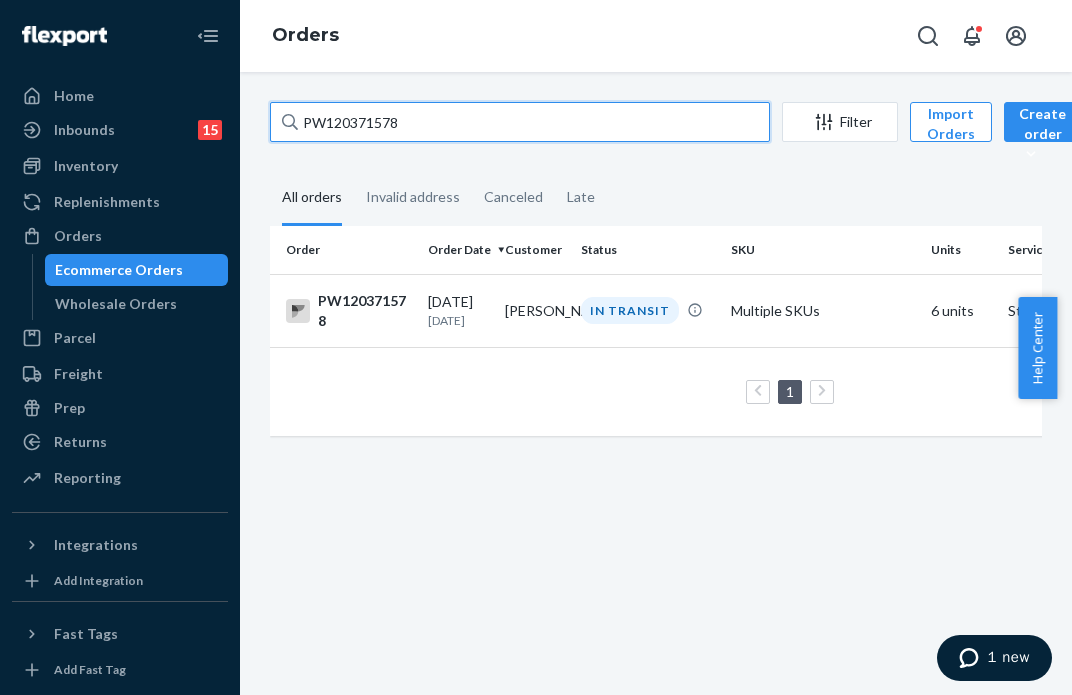 paste on "6775" 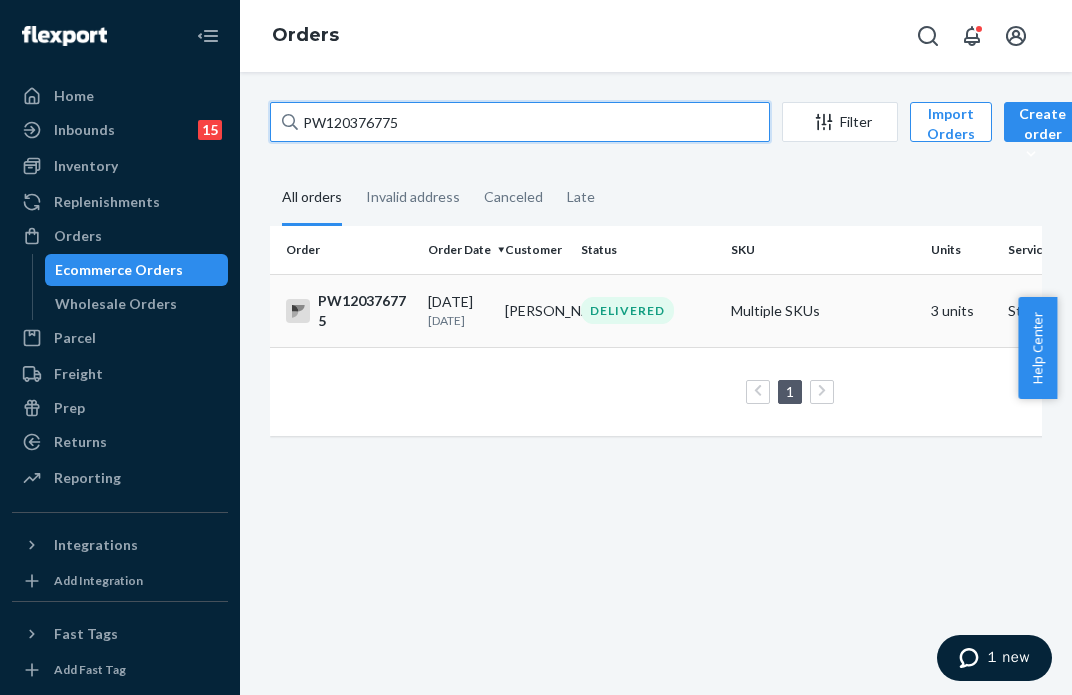 type on "PW120376775" 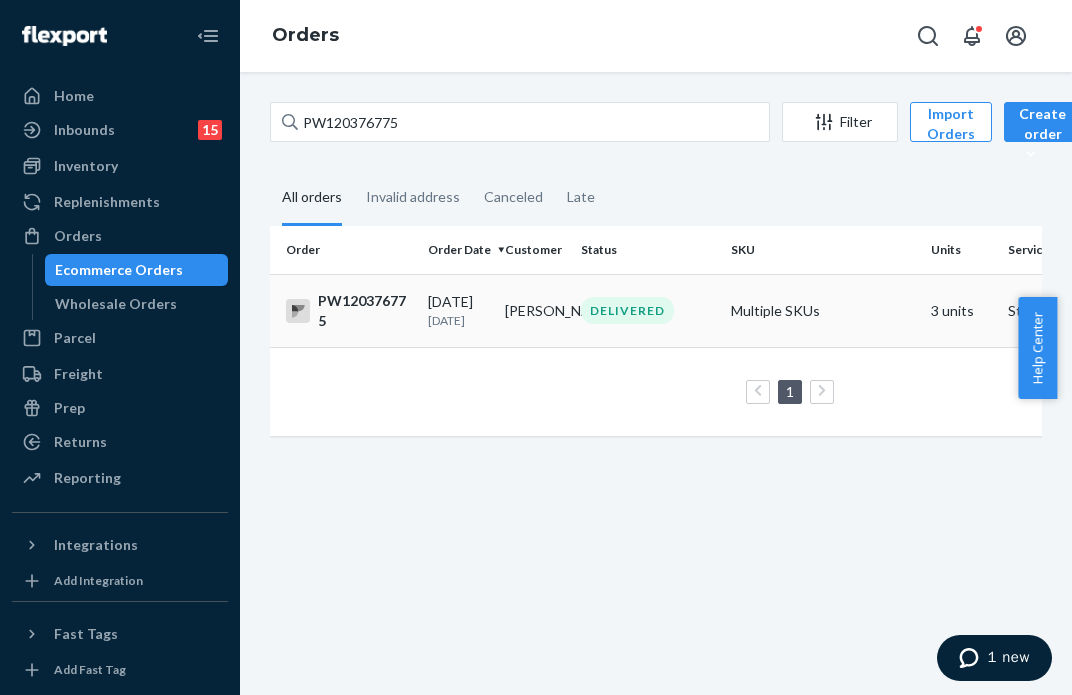 click on "[PERSON_NAME]" at bounding box center (535, 310) 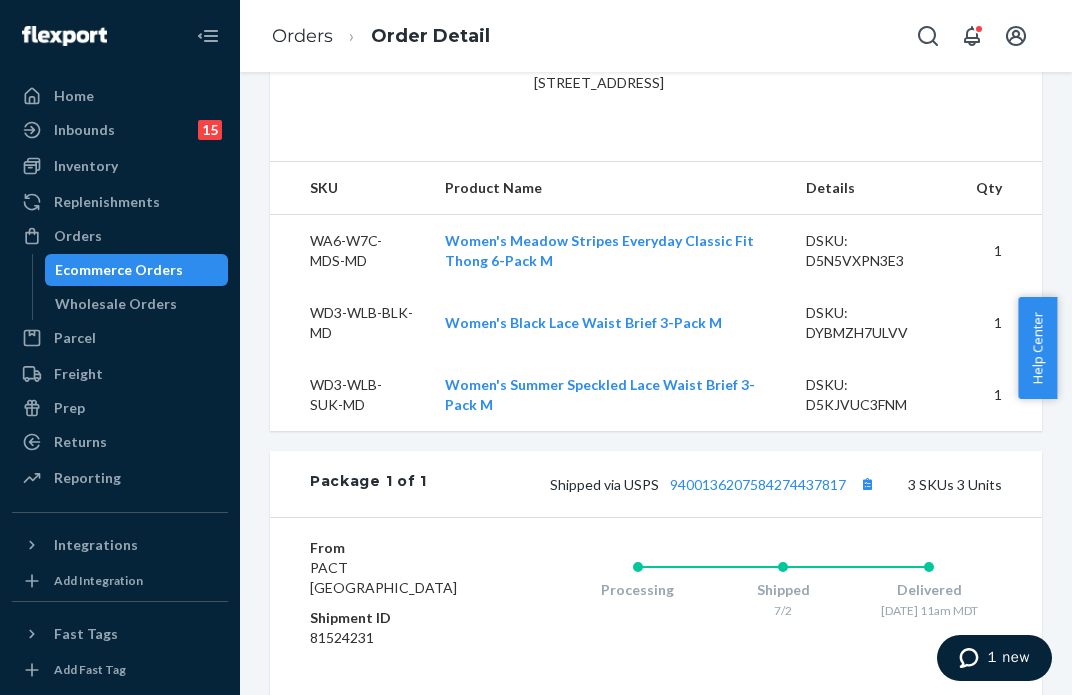 scroll, scrollTop: 1011, scrollLeft: 0, axis: vertical 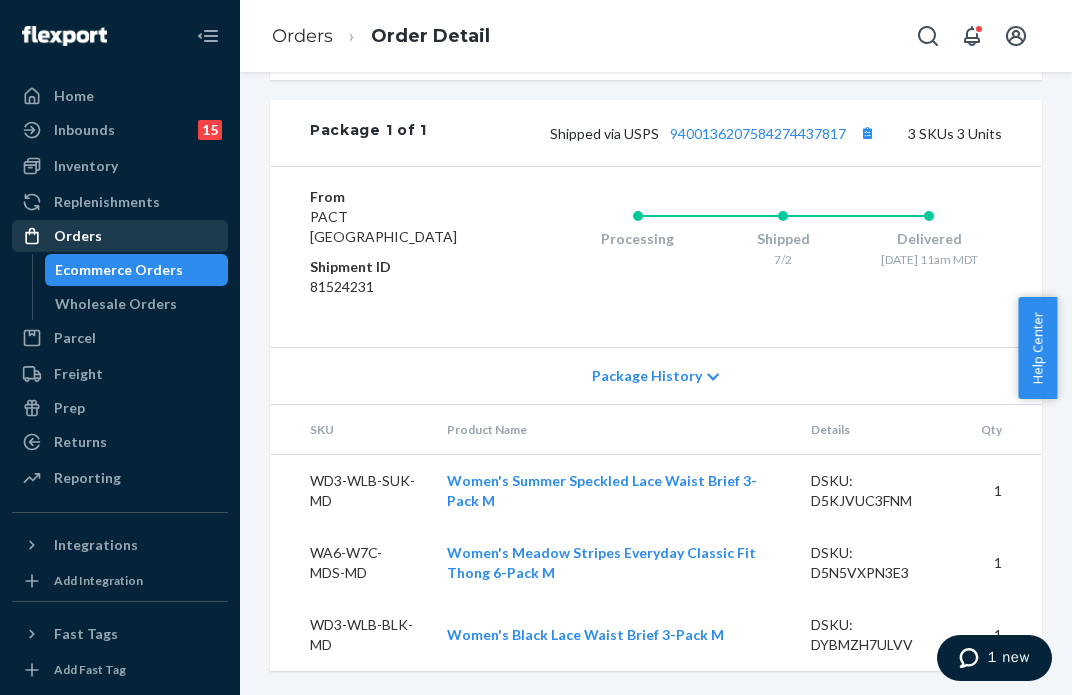 click on "Orders" at bounding box center (78, 236) 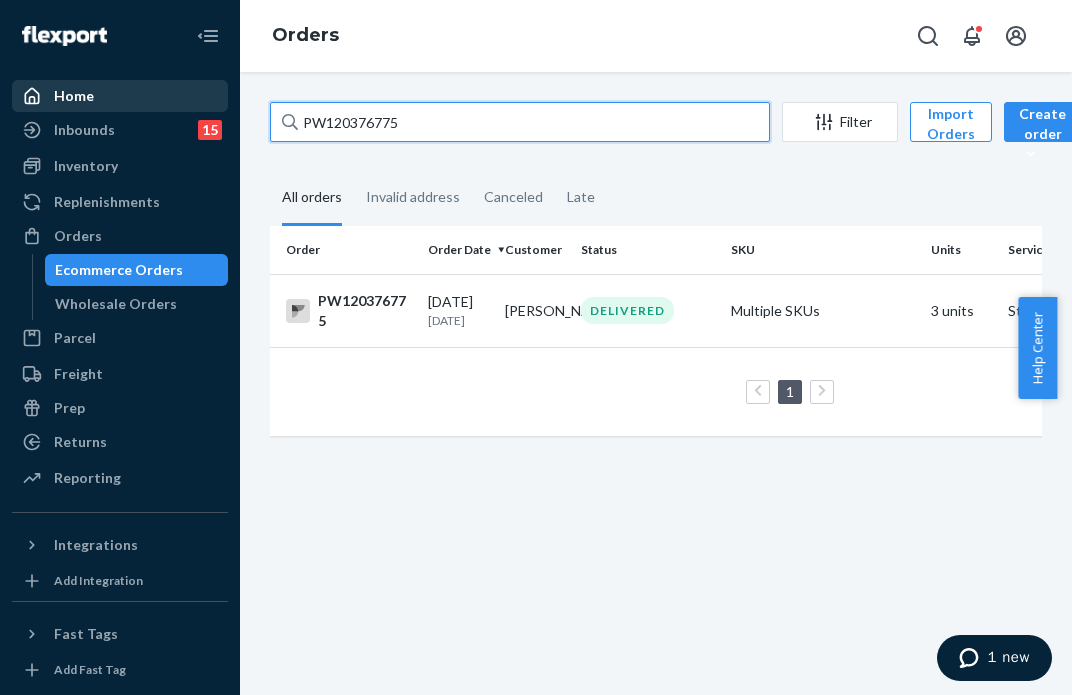 drag, startPoint x: 393, startPoint y: 112, endPoint x: 60, endPoint y: 80, distance: 334.534 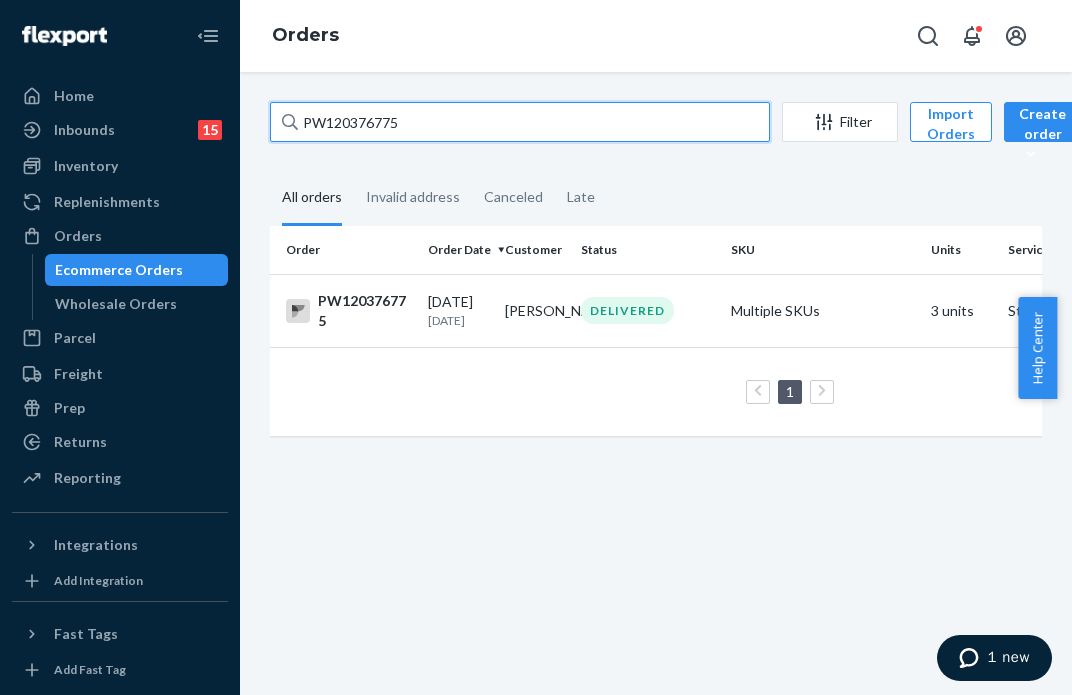 paste on "402253" 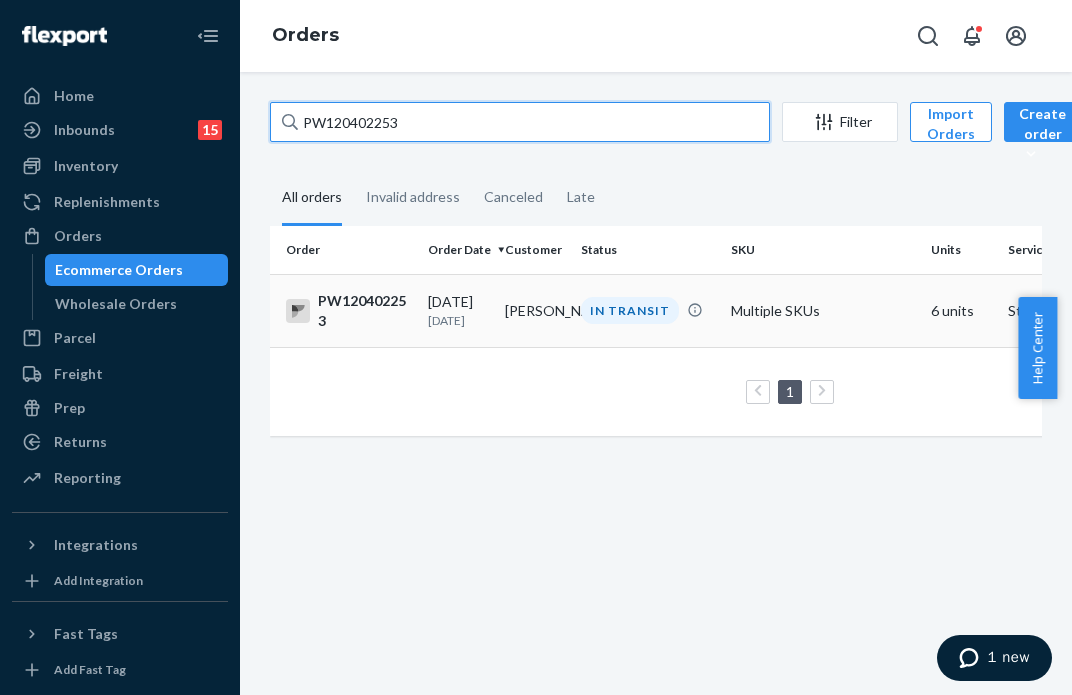 type on "PW120402253" 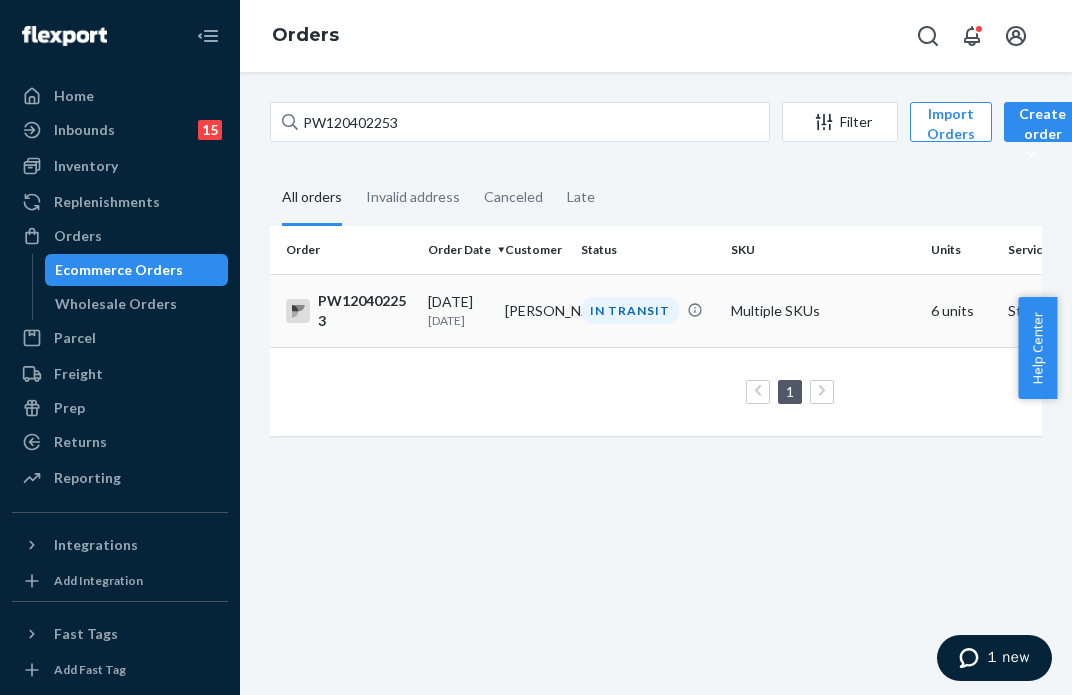 click on "IN TRANSIT" at bounding box center (630, 310) 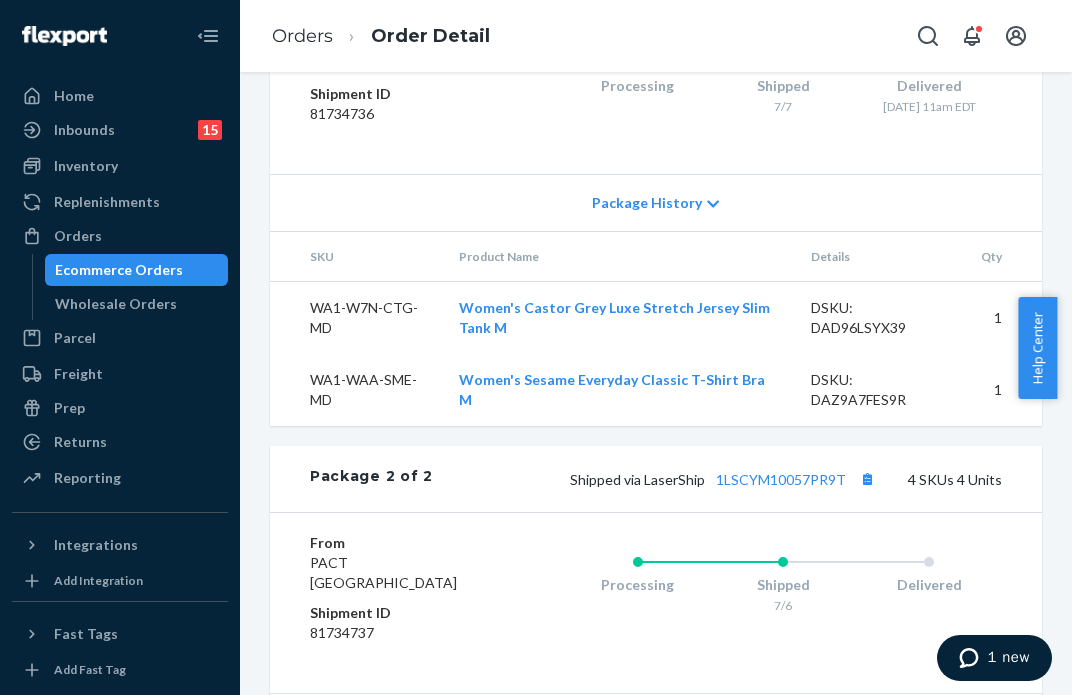 scroll, scrollTop: 1600, scrollLeft: 0, axis: vertical 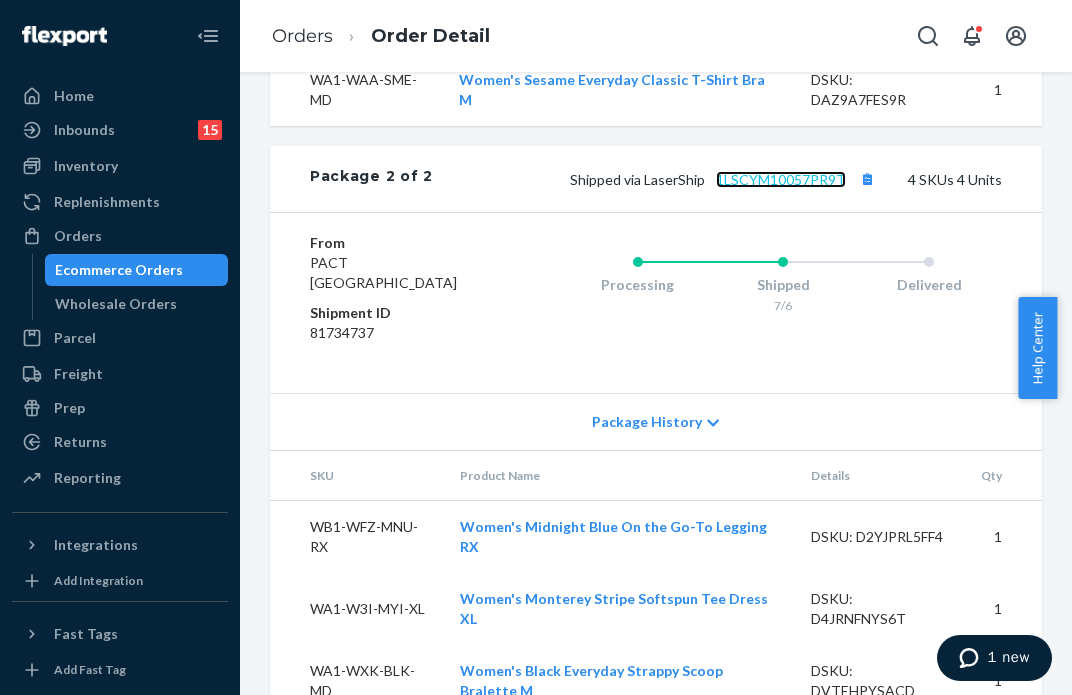 click on "1LSCYM10057PR9T" at bounding box center [781, 179] 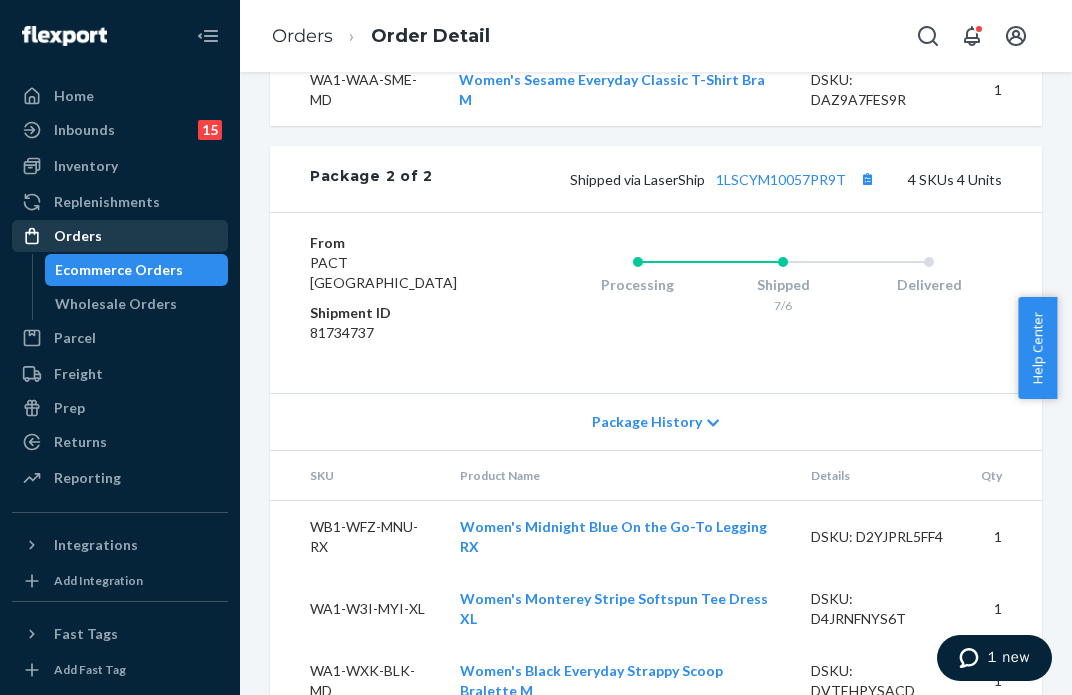 click on "Orders" at bounding box center [120, 236] 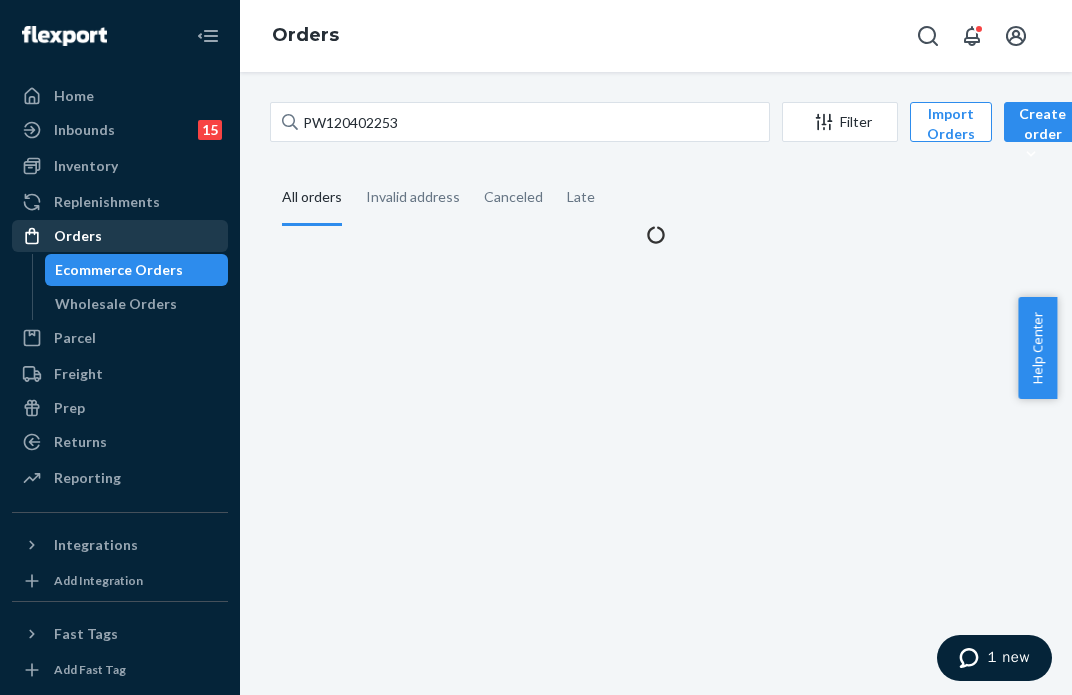 scroll, scrollTop: 0, scrollLeft: 0, axis: both 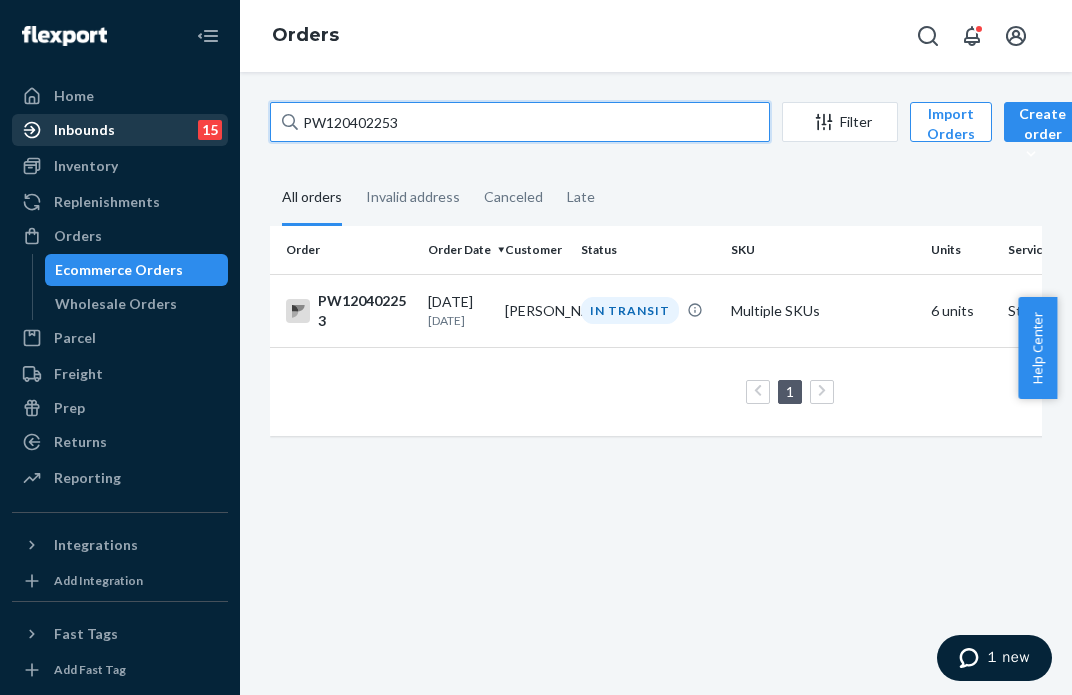 drag, startPoint x: 424, startPoint y: 129, endPoint x: 194, endPoint y: 117, distance: 230.31284 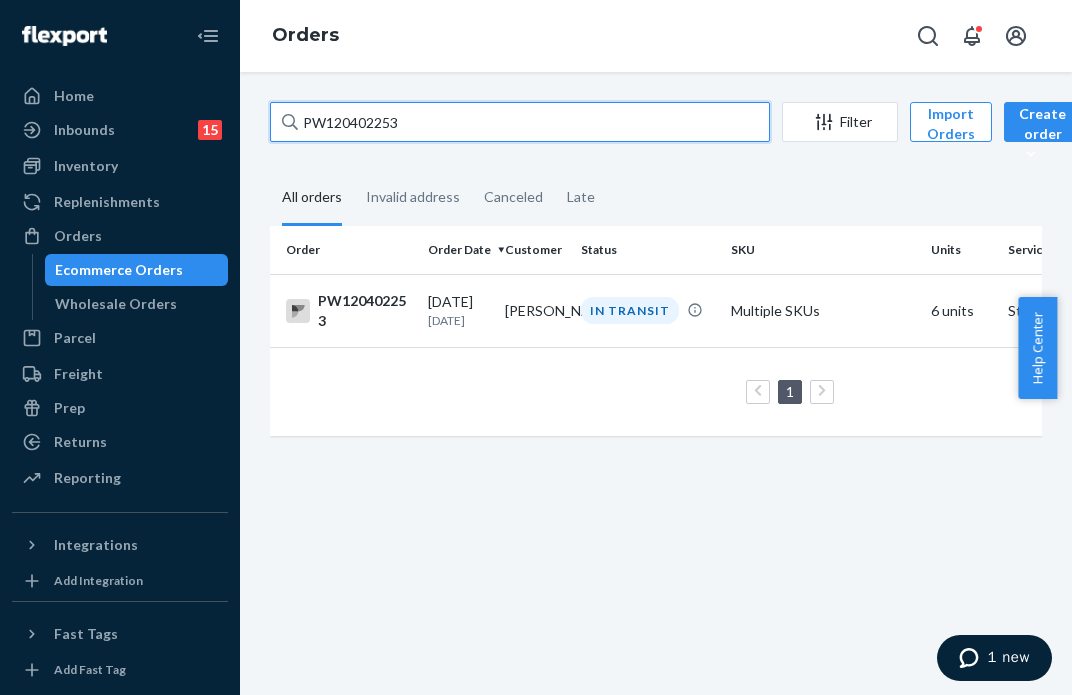 paste on "141" 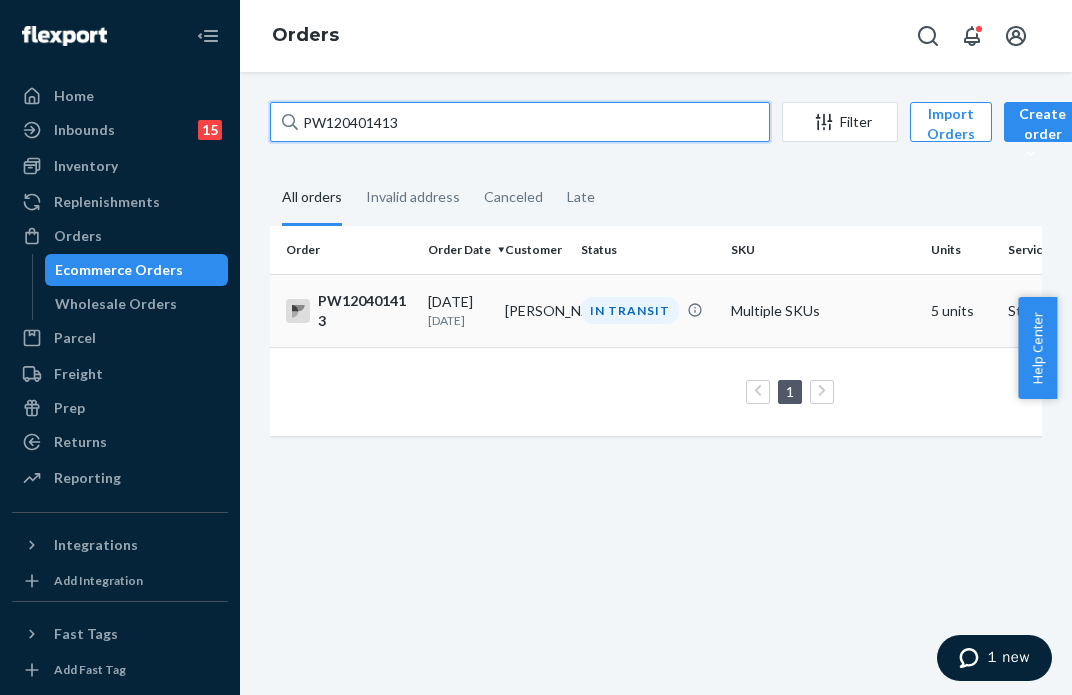 type on "PW120401413" 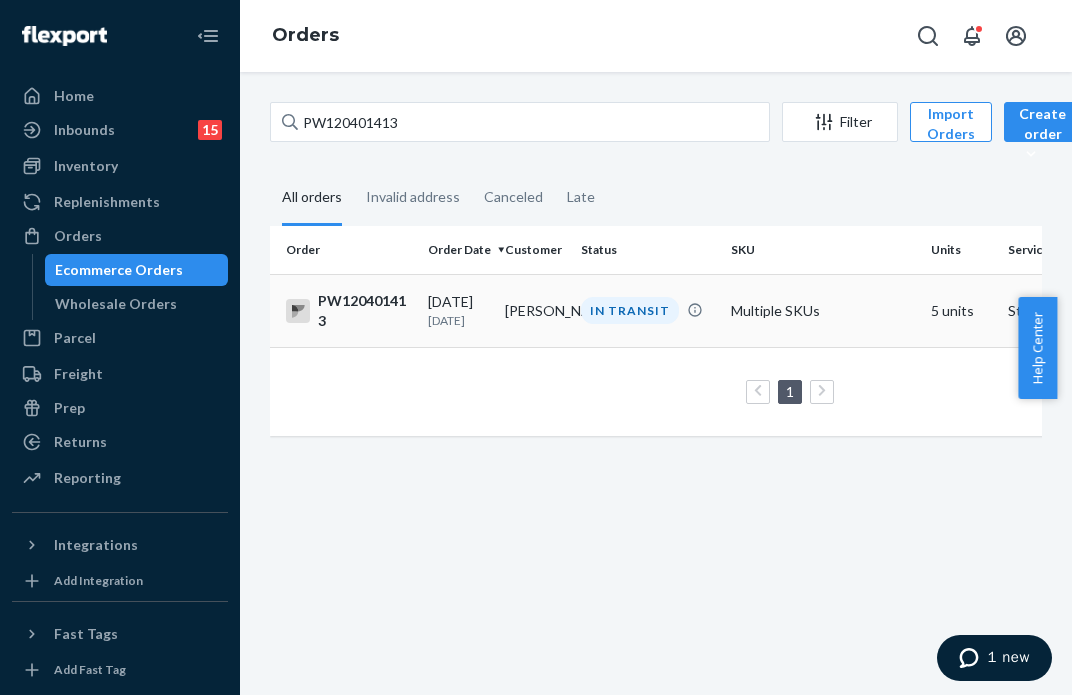 click on "IN TRANSIT" at bounding box center [630, 310] 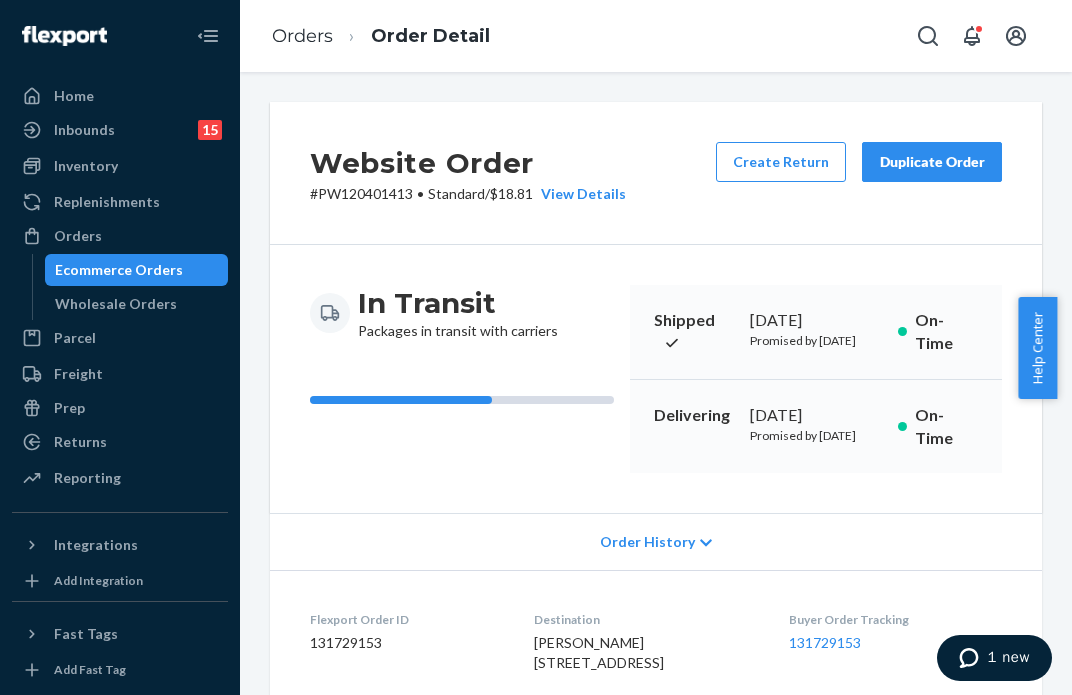 click on "Website Order # PW120401413 • Standard  /  $18.81 View Details Create Return Duplicate Order In Transit Packages in transit with carriers Shipped [DATE] Promised by [DATE] On-Time Delivering [DATE] Promised by [DATE] On-Time Order History Flexport Order ID 131729153 Destination [PERSON_NAME]
[STREET_ADDRESS] Buyer Order Tracking 131729153 SKU Product Name Details Qty WA1-W8G-KHG-3X Women's Khaki Green Canopy Linen Blend Pleated Trouser 3XL DSKU: D5PSD9KBP7E 1 WA1-W8G-BLK-3X Women's Black Canopy Linen Blend Pleated Trouser 3XL DSKU: D5U83RMULBQ 1 WA1-W7L-KHG-3X Women's Khaki Green Canopy Linen Blend Wrap Skirt 3XL DSKU: DXST7KFKW45 1 WA1-W7L-BLK-3X Women's Black Canopy Linen Blend Wrap Skirt 3XL DSKU: DT4R6NKHRX3 1 WA3-W8H-MTI-1S Women's Multi Going Places Travel Pouch 3-Pack 1S DSKU: DYVC6MFHJWD 1 Package 1 of 2 Shipped via DHL, Tracked & Delivered by USPS   9261290339708126376899 2   SKUs   2   Units From [GEOGRAPHIC_DATA] Shipment ID 7/6 1" at bounding box center [656, 1193] 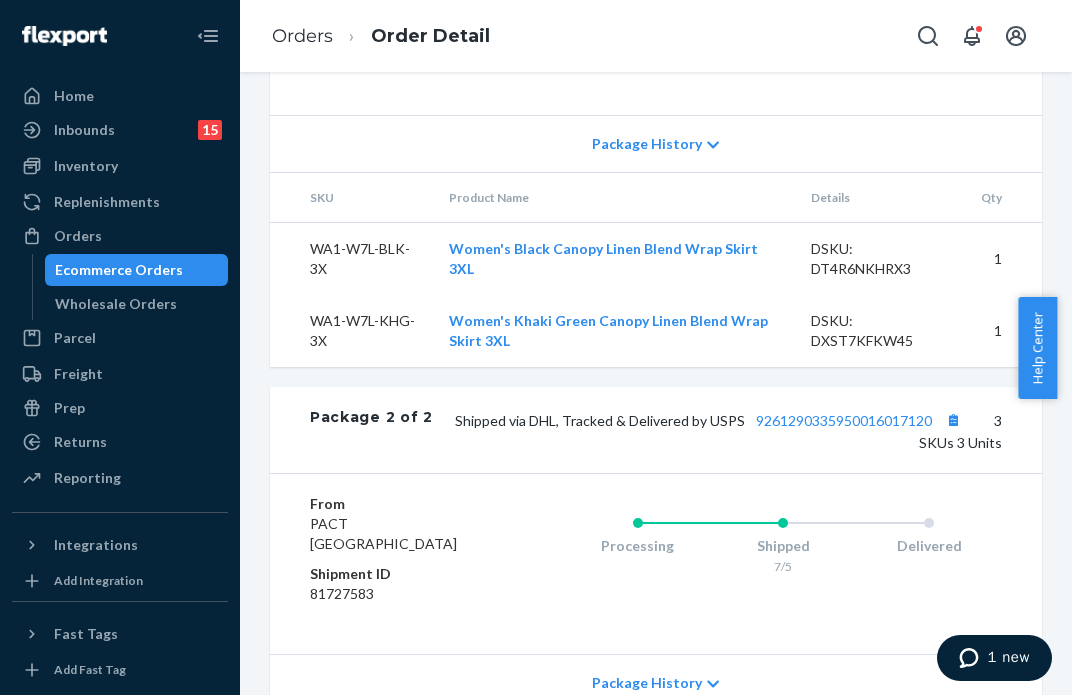 scroll, scrollTop: 1500, scrollLeft: 0, axis: vertical 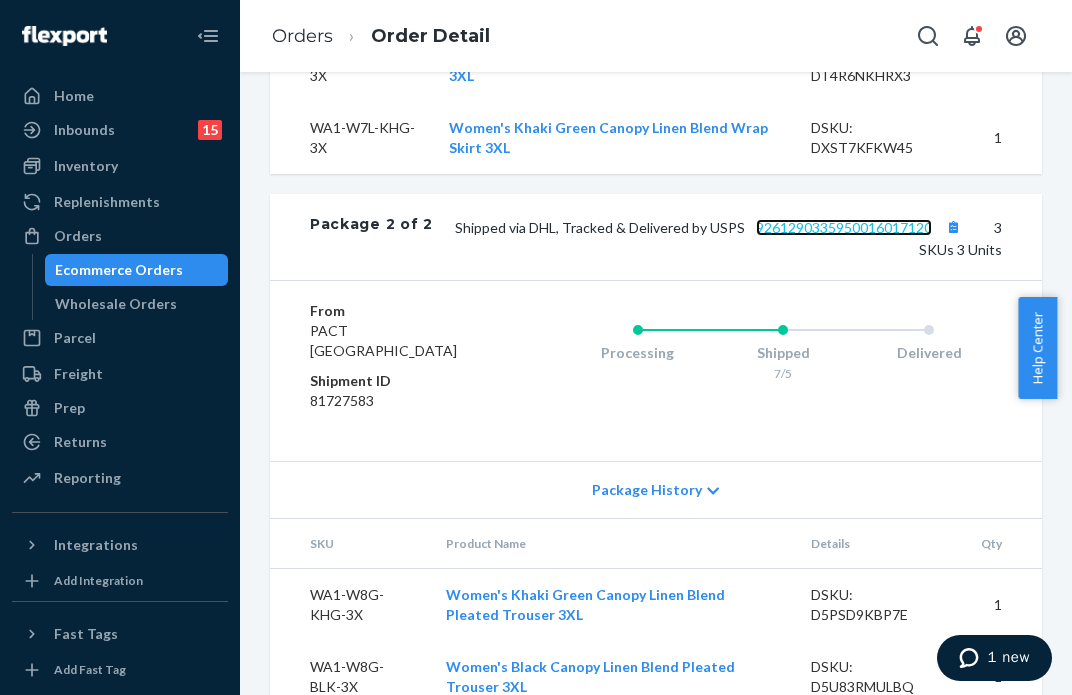 click on "9261290335950016017120" at bounding box center [844, 227] 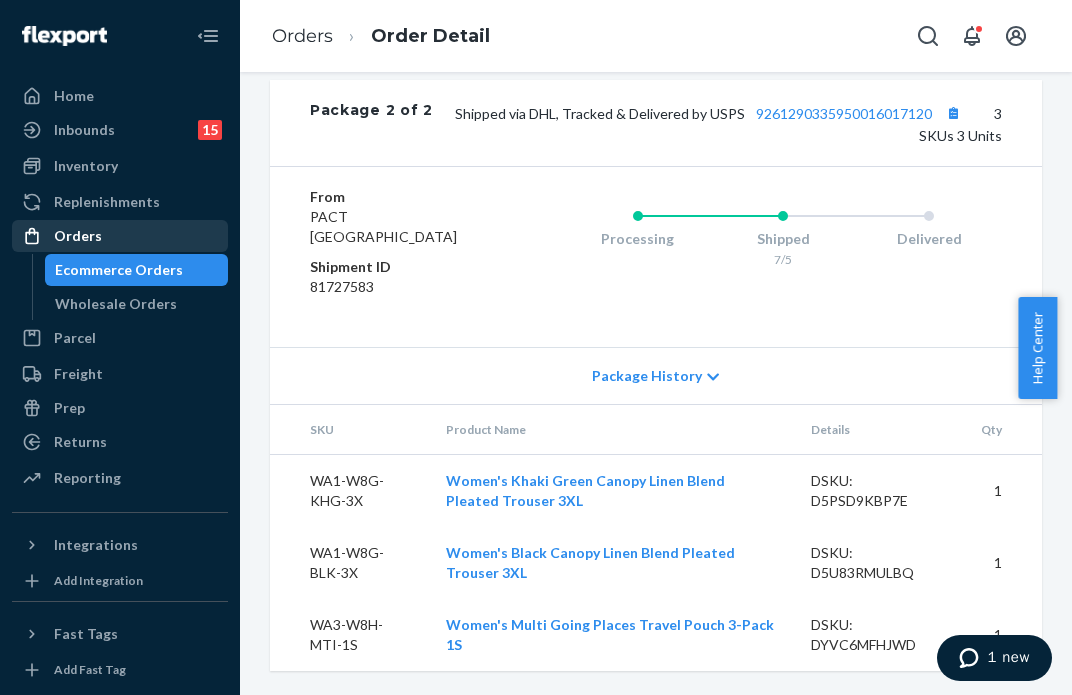 click on "Orders" at bounding box center [120, 236] 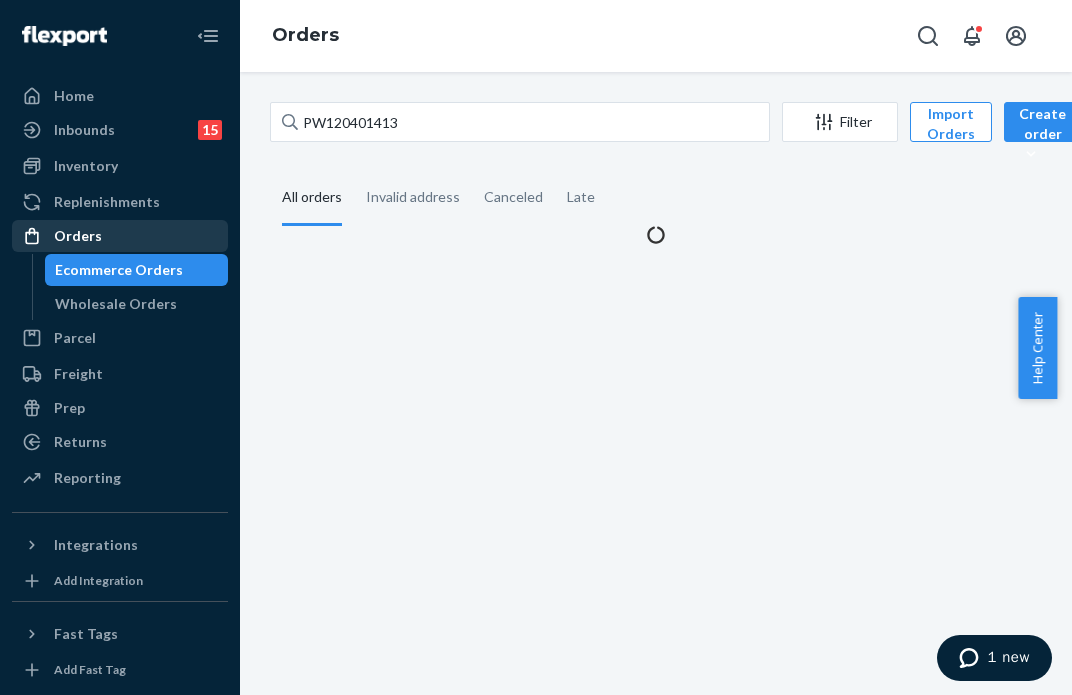 scroll, scrollTop: 0, scrollLeft: 0, axis: both 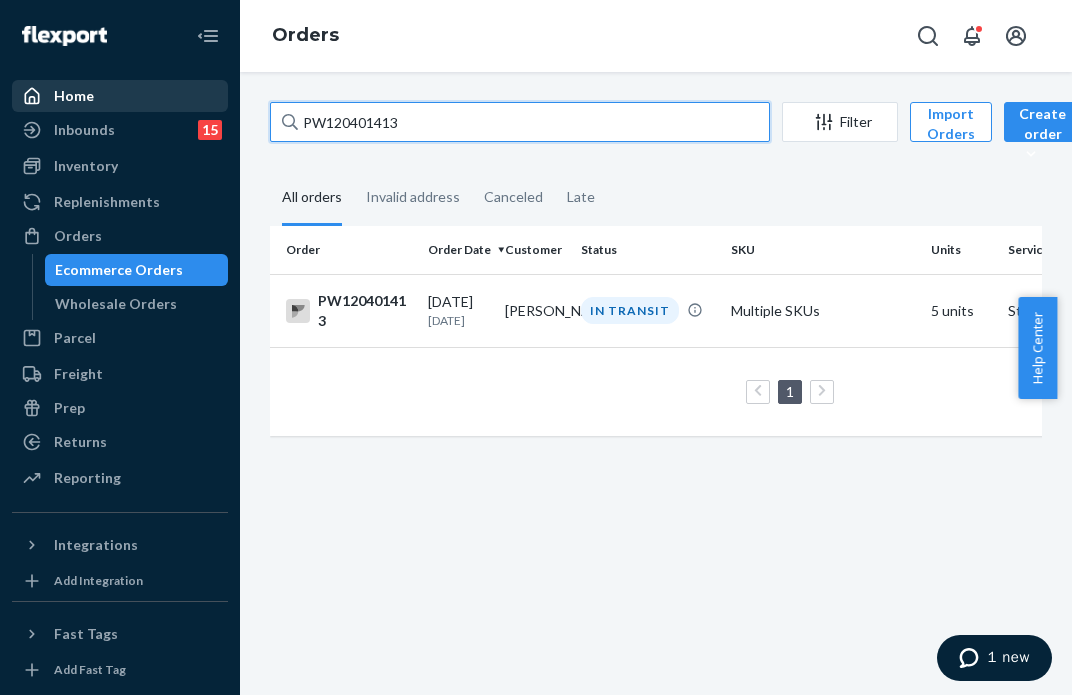 drag, startPoint x: 258, startPoint y: 110, endPoint x: 174, endPoint y: 103, distance: 84.29116 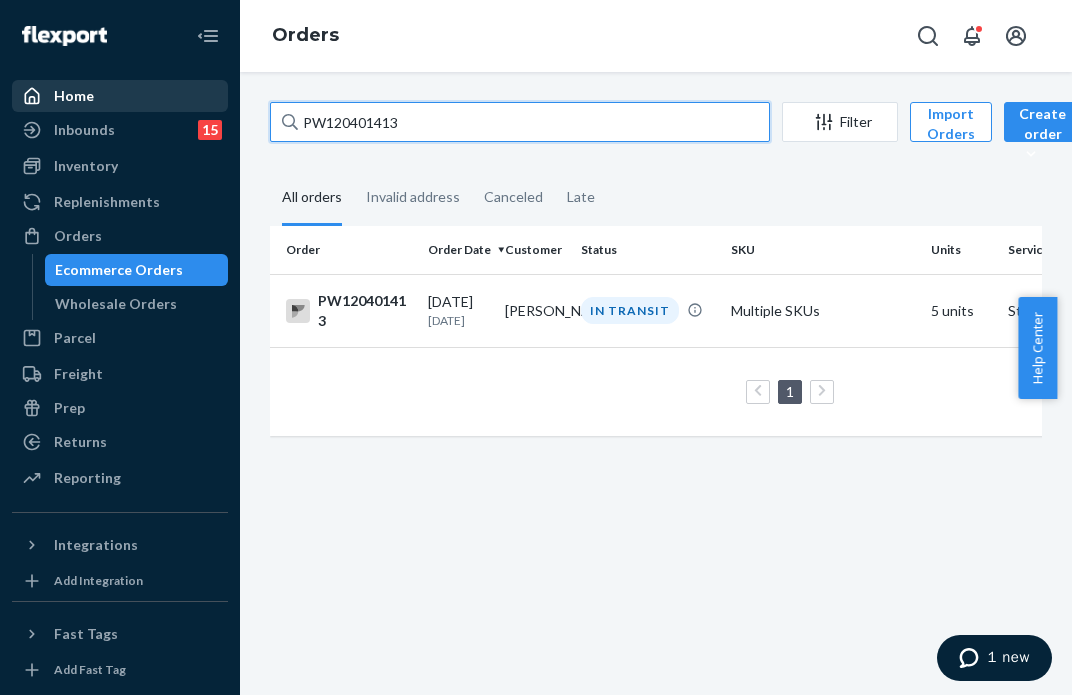 click on "Home Inbounds 15 Shipping Plans Problems 15 Inventory Products Branded Packaging Replenishments Orders Ecommerce Orders Wholesale Orders Parcel Parcel orders Integrations Freight Prep Returns All Returns Settings Packages Reporting Reports Analytics Integrations Add Integration Fast Tags Add Fast Tag Settings Talk to Support Help Center Give Feedback Orders PW120401413 Filter Import Orders Create order Ecommerce order Removal order All orders Invalid address Canceled Late Order Order Date Customer Status SKU Units Service Fee PW120401413 [DATE] [DATE] [PERSON_NAME] IN TRANSIT Multiple SKUs 5 units Standard $18.81 1 25 results per page" at bounding box center [536, 347] 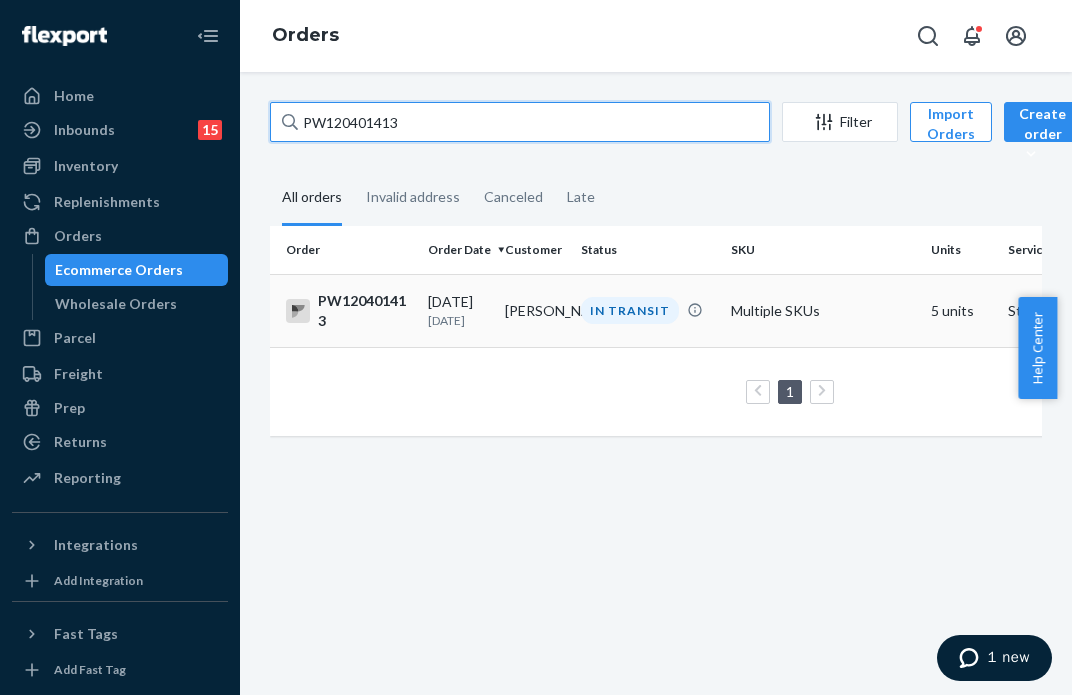 paste on "386291" 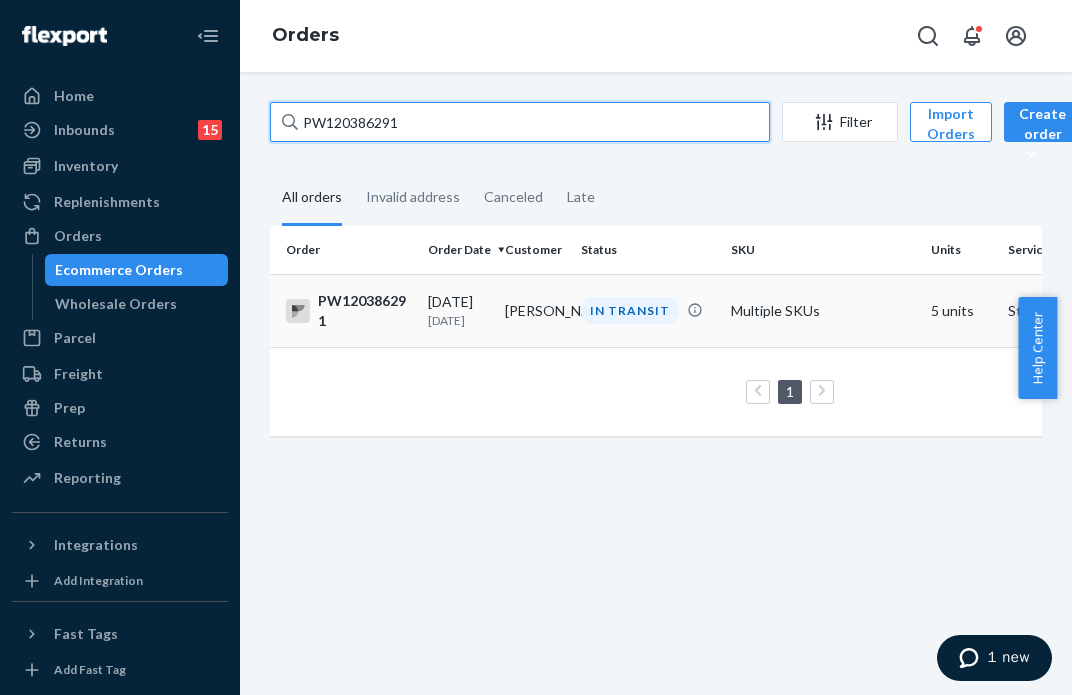 type on "PW120386291" 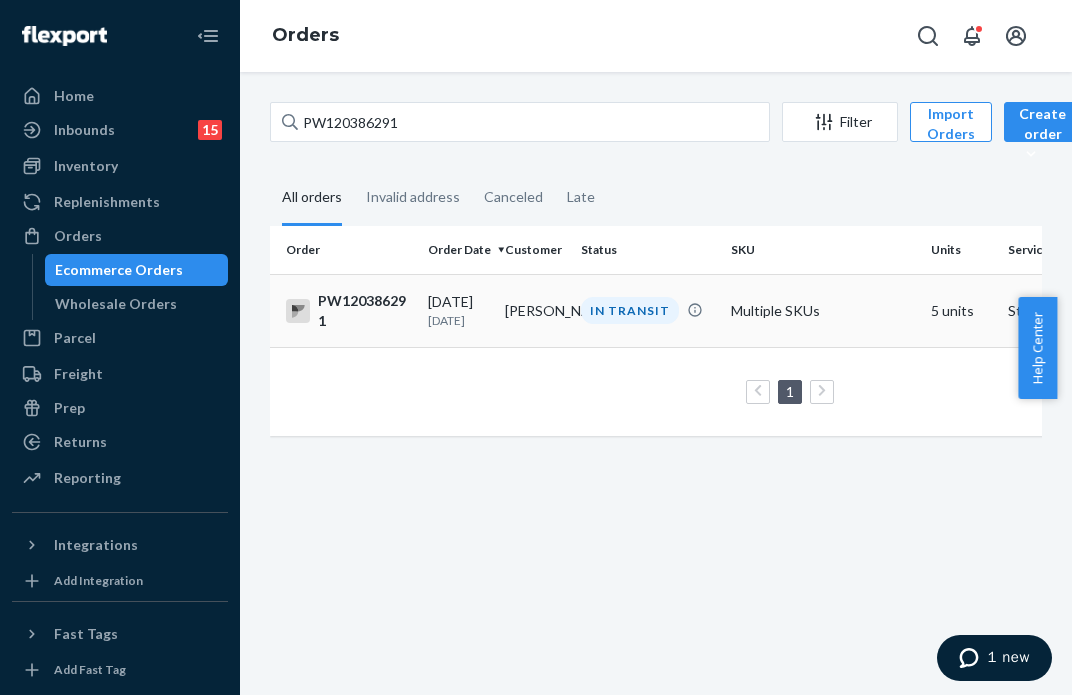 click on "IN TRANSIT" at bounding box center [648, 310] 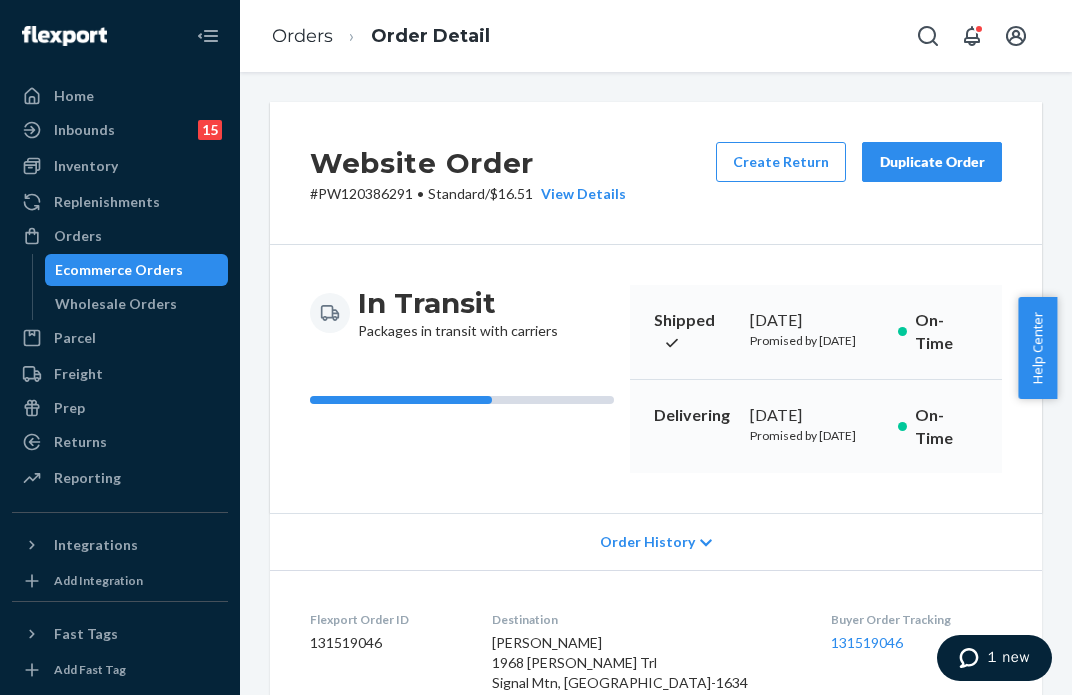 click on "Website Order # PW120386291 • Standard  /  $16.51 View Details Create Return Duplicate Order In Transit Packages in transit with carriers Shipped [DATE] Promised by [DATE] On-Time Delivering [DATE] Promised by [DATE] On-Time Order History Flexport Order ID 131519046 Destination [PERSON_NAME]
1968 [PERSON_NAME] Trl
[GEOGRAPHIC_DATA]-1634
US Buyer Order Tracking 131519046 SKU Product Name Details Qty WA1-W7E-WHT-MD Women's White Featherweight Slub V-Neck Tee M DSKU: DCSSDMXDQDD 1 WE1-WFM-ECP-HM Women's Eclipse Fit &amp; Flare Midi Dress HM DSKU: D2TQ5HXUNET 1 WA1-W7L-KHG-MD Women's Khaki Green Canopy Linen Blend Wrap Skirt M DSKU: D347QMK7FQP 1 WA1-W3B-KHG-MD Women's Khaki Green Canopy Linen Blend Button-Front Dress M DSKU: D5D4MADSS68 1 WA3-W8H-MTI-1S Women's Multi Going Places Travel Pouch 3-Pack 1S DSKU: DYVC6MFHJWD 1 Package 1 of 2 Shipped via DHL, Tracked & Delivered by USPS   9261290339708125951844 2   SKUs   2   Units From [GEOGRAPHIC_DATA] Shipment ID 81598831 Processing 1" at bounding box center [656, 383] 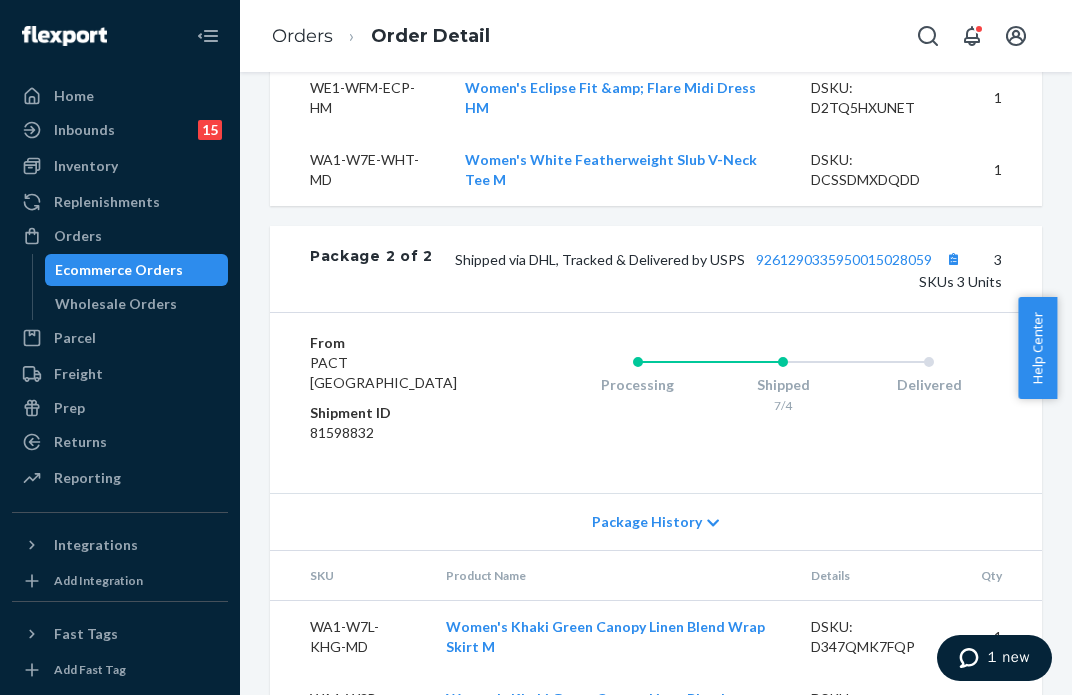 scroll, scrollTop: 1400, scrollLeft: 0, axis: vertical 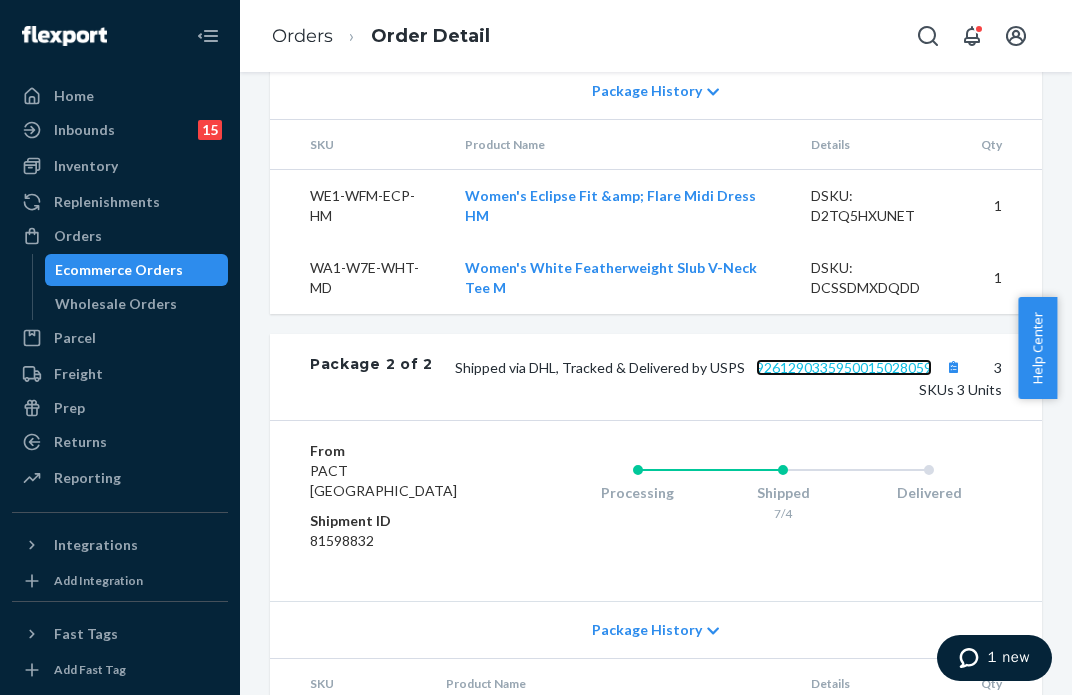 click on "9261290335950015028059" at bounding box center [844, 367] 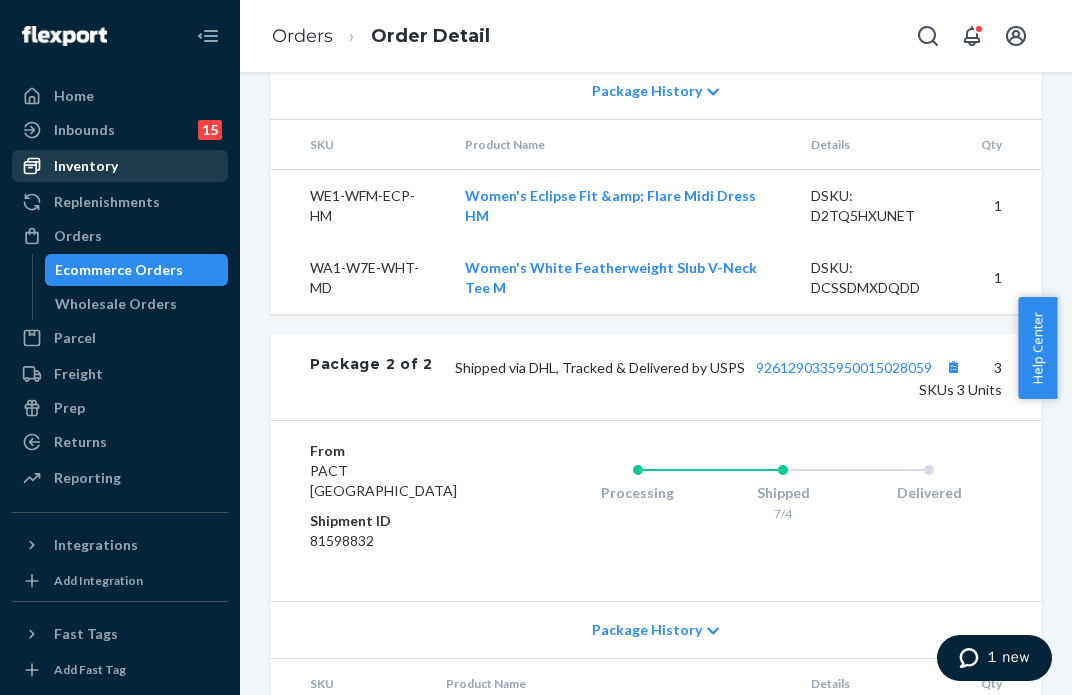 click on "Inventory" at bounding box center [86, 166] 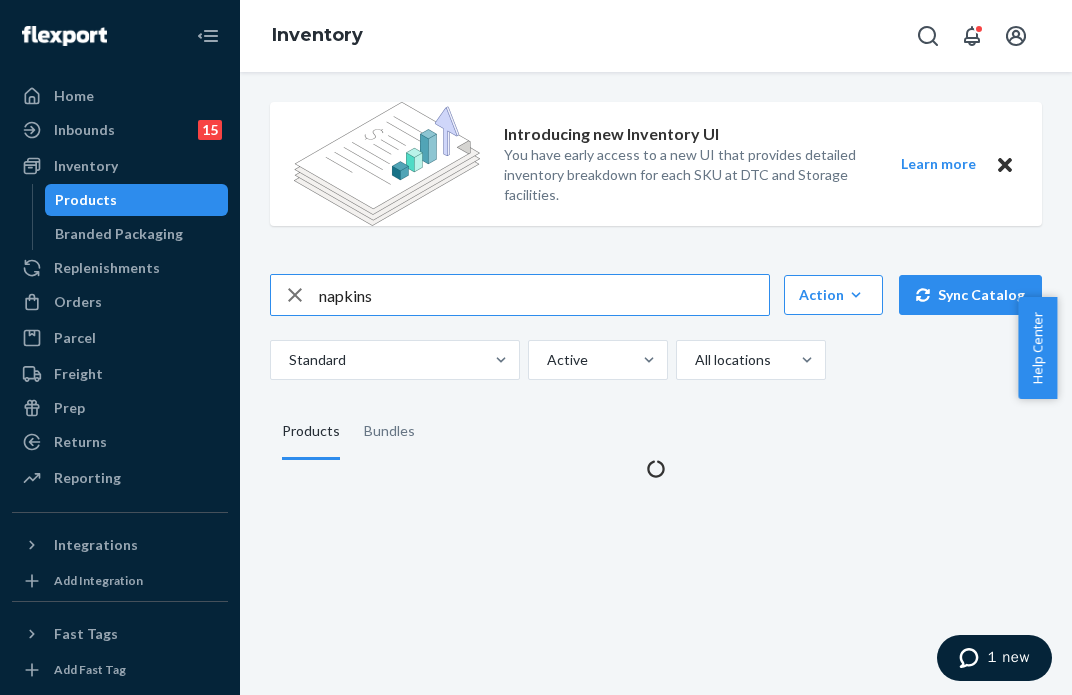 scroll, scrollTop: 0, scrollLeft: 0, axis: both 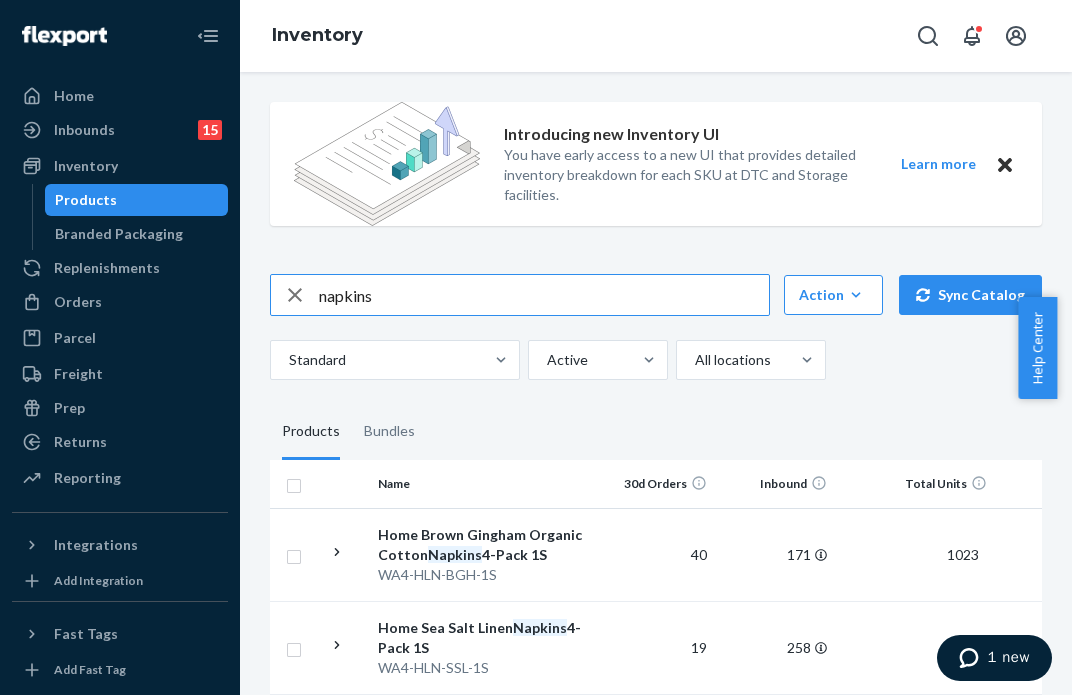 drag, startPoint x: 369, startPoint y: 298, endPoint x: 255, endPoint y: 285, distance: 114.73883 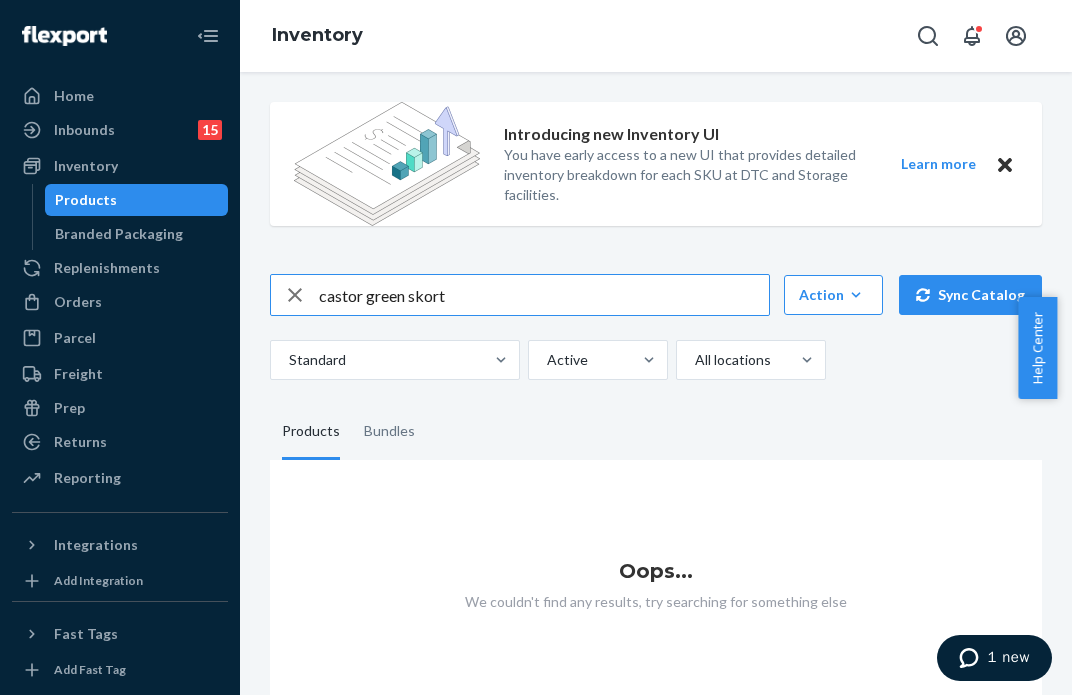 drag, startPoint x: 412, startPoint y: 291, endPoint x: 288, endPoint y: 258, distance: 128.31601 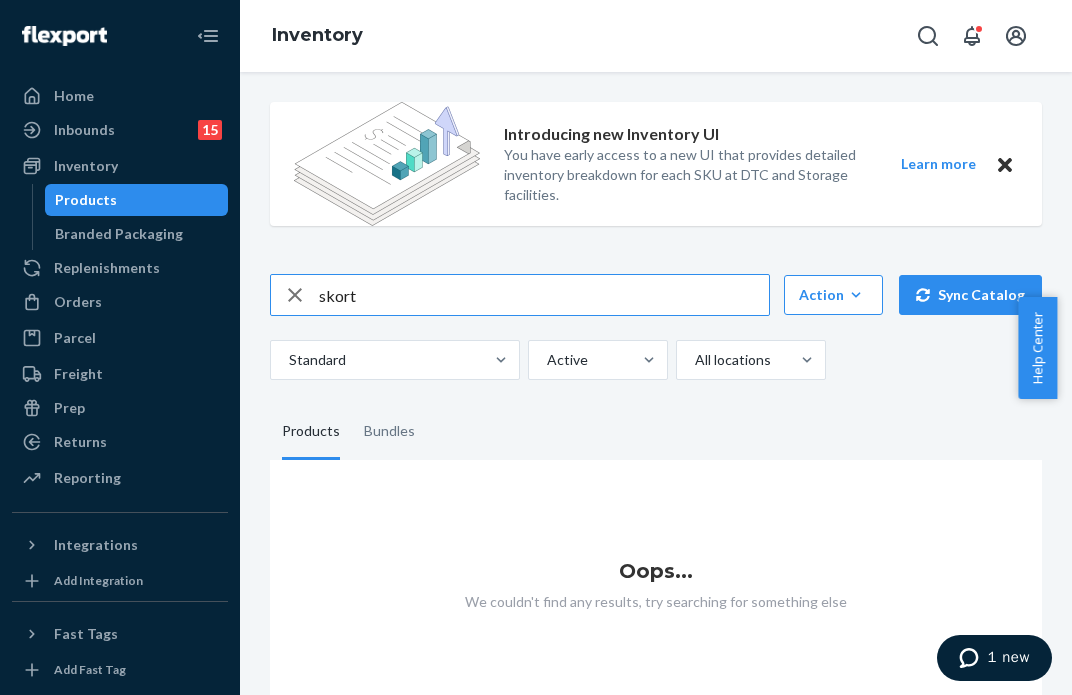type on "skort" 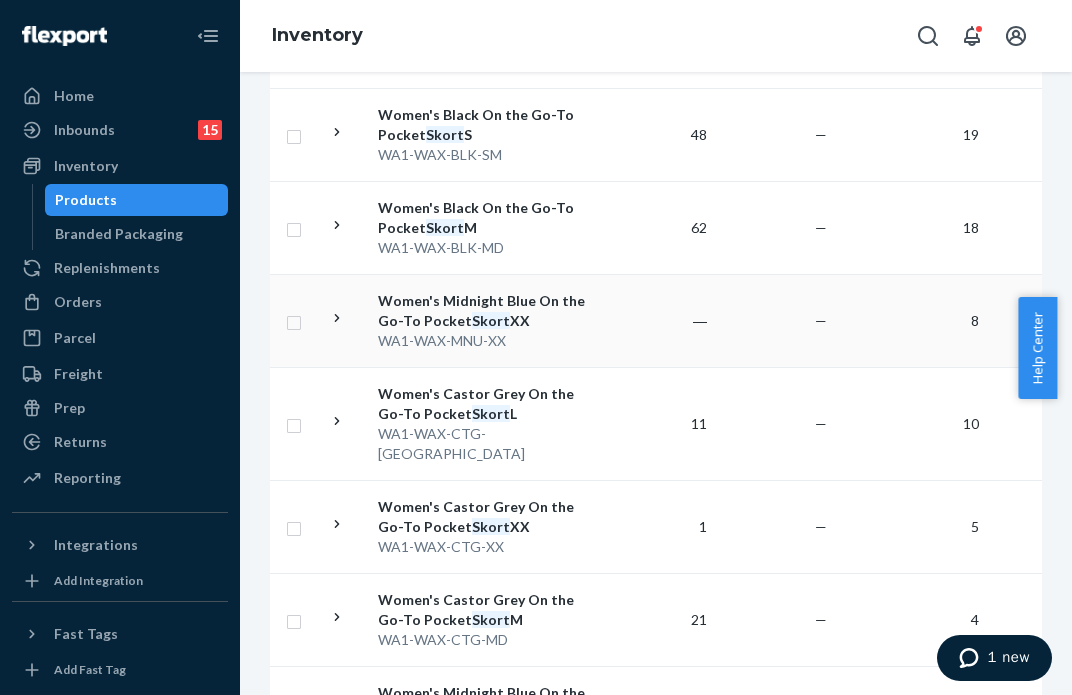 scroll, scrollTop: 600, scrollLeft: 0, axis: vertical 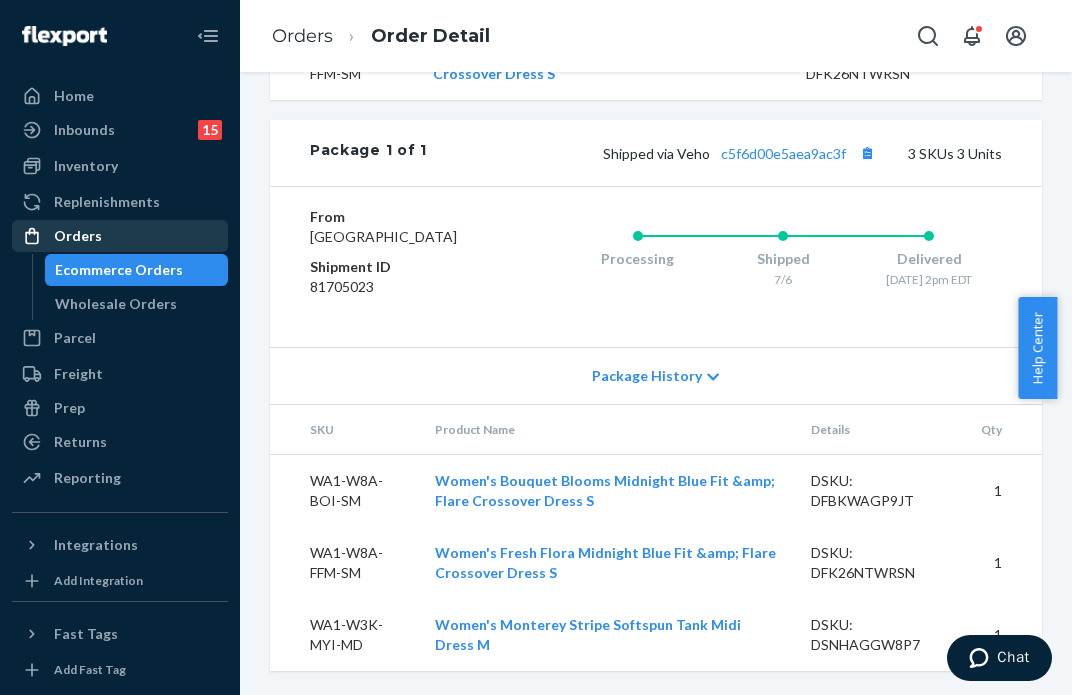 click on "Orders" at bounding box center [120, 236] 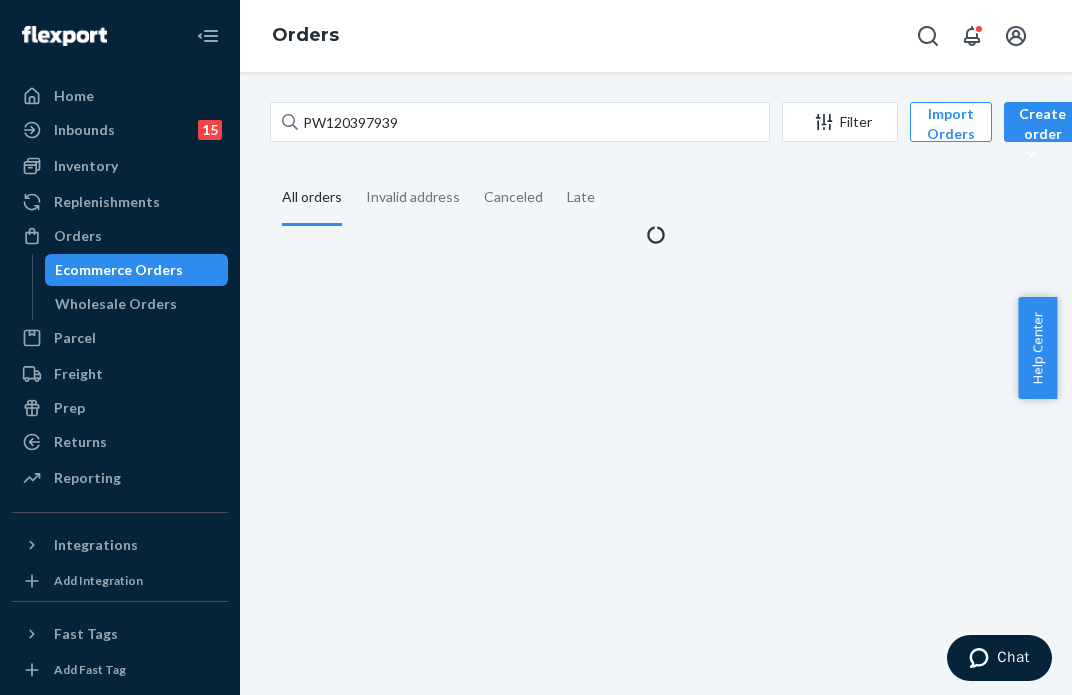 scroll, scrollTop: 0, scrollLeft: 0, axis: both 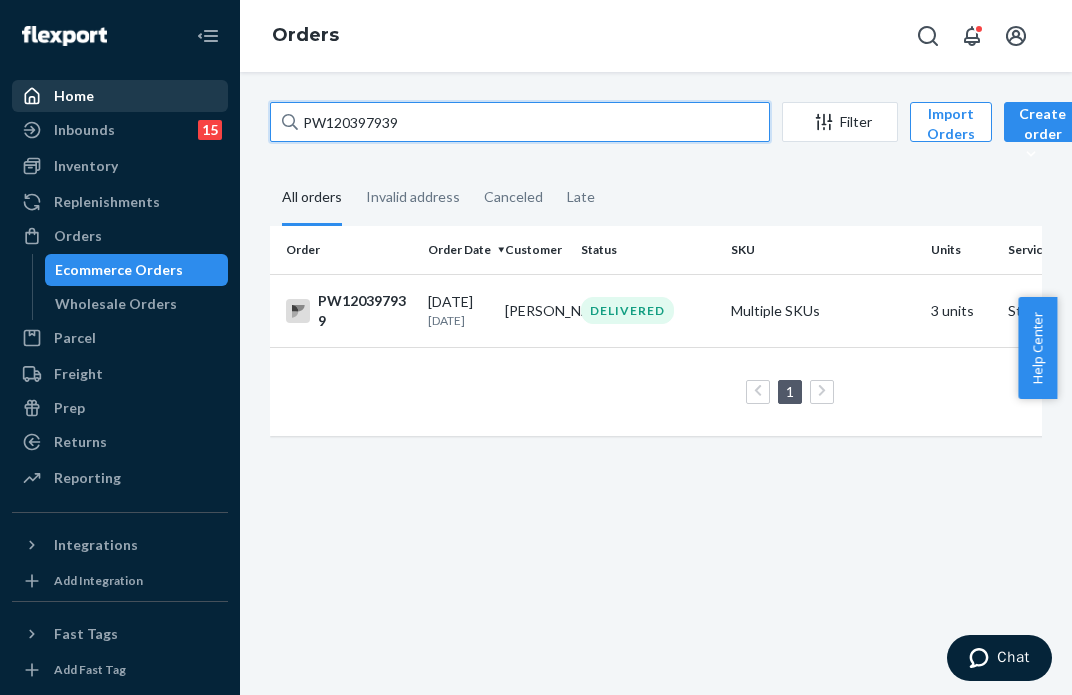 drag, startPoint x: 520, startPoint y: 114, endPoint x: 163, endPoint y: 111, distance: 357.0126 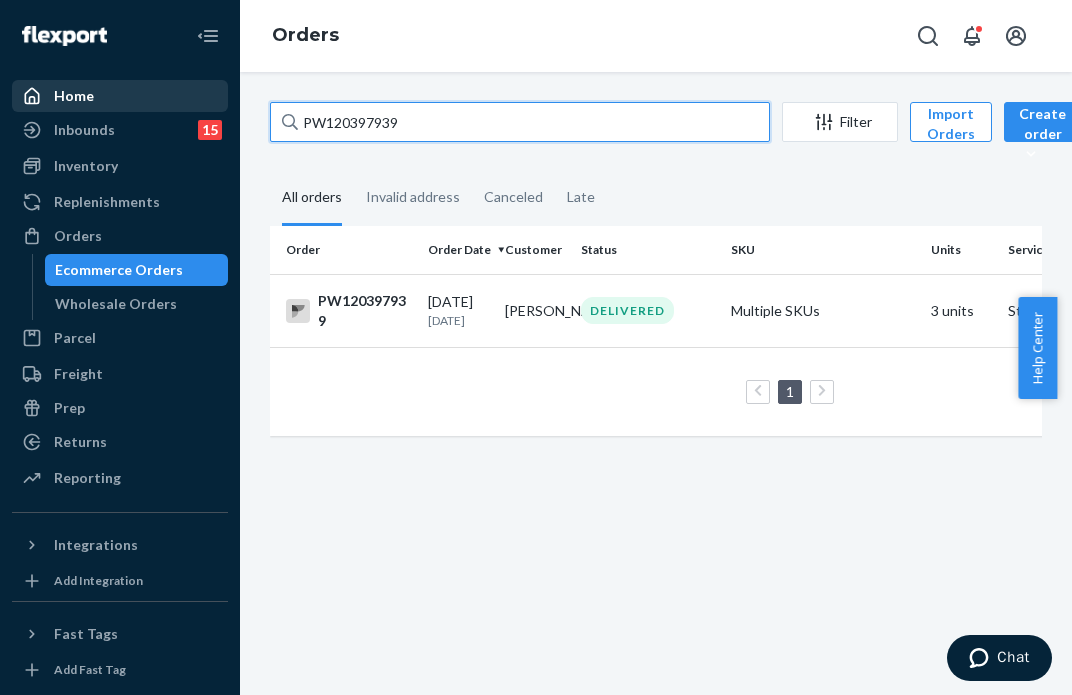 click on "Home Inbounds 15 Shipping Plans Problems 15 Inventory Products Branded Packaging Replenishments Orders Ecommerce Orders Wholesale Orders Parcel Parcel orders Integrations Freight Prep Returns All Returns Settings Packages Reporting Reports Analytics Integrations Add Integration Fast Tags Add Fast Tag Settings Talk to Support Help Center Give Feedback Orders PW120397939 Filter Import Orders Create order Ecommerce order Removal order All orders Invalid address Canceled Late Order Order Date Customer Status SKU Units Service Fee PW120397939 07/05/2025 5 days ago Sarah Eppley DELIVERED Multiple SKUs 3 units Standard Loading.... 1 25 results per page" at bounding box center (536, 347) 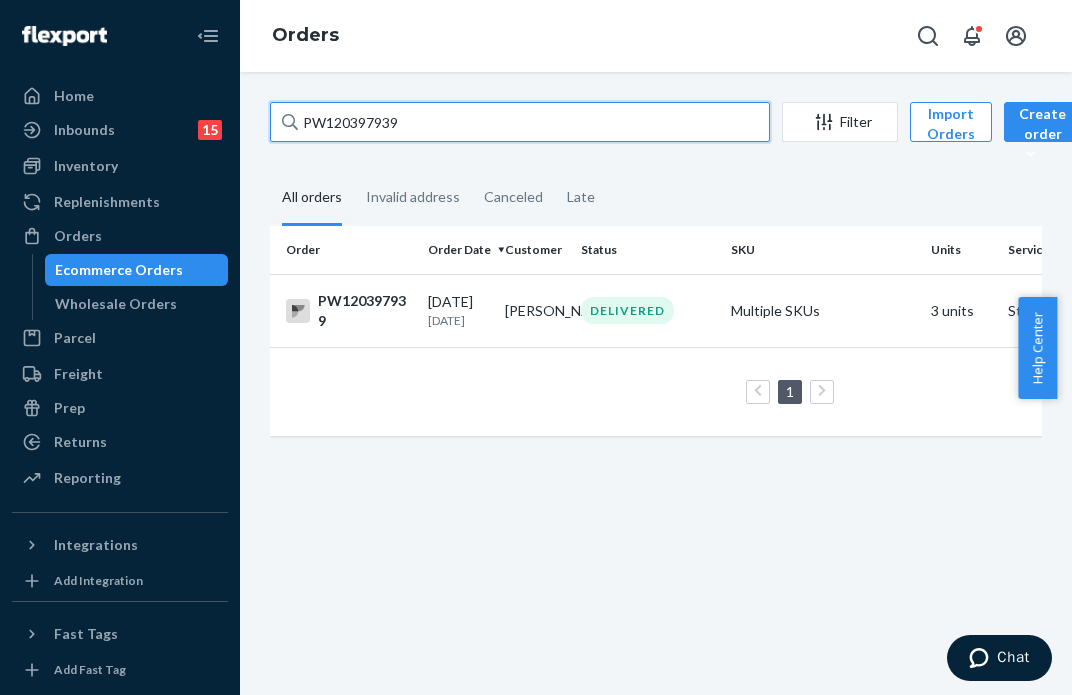 paste on "87727" 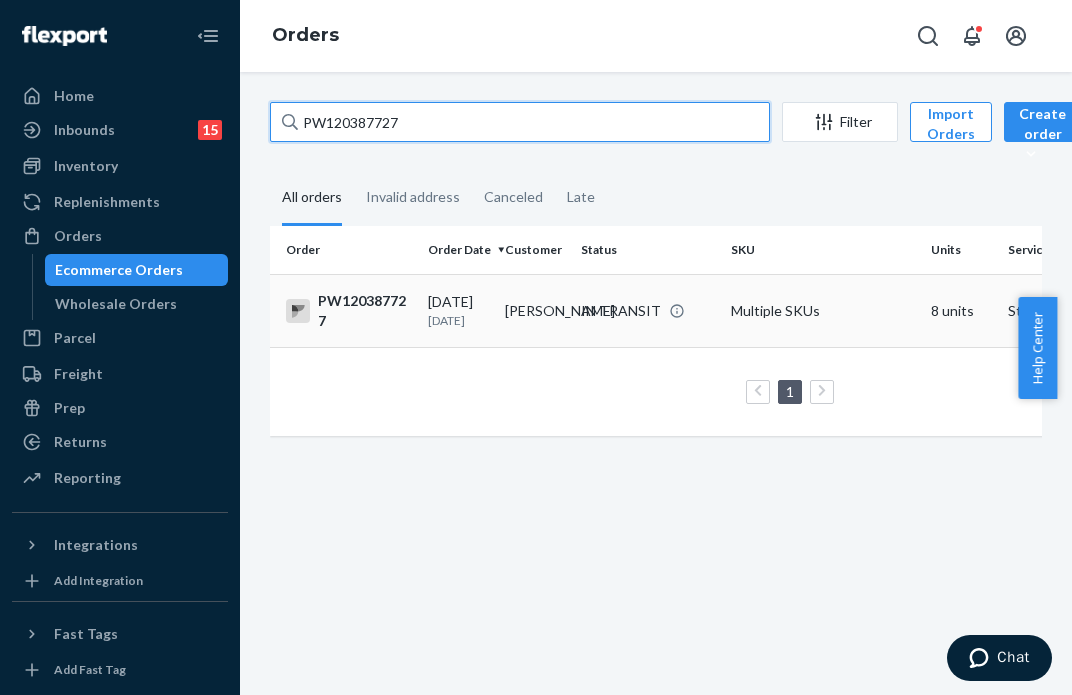 type on "PW120387727" 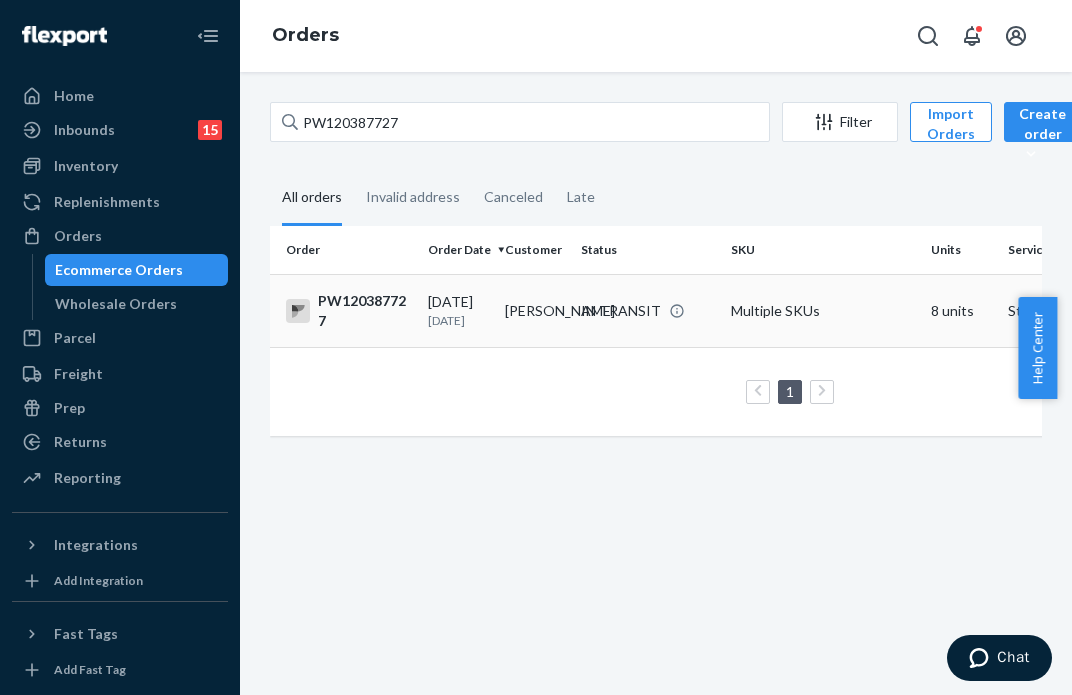 click on "IN TRANSIT" at bounding box center [648, 310] 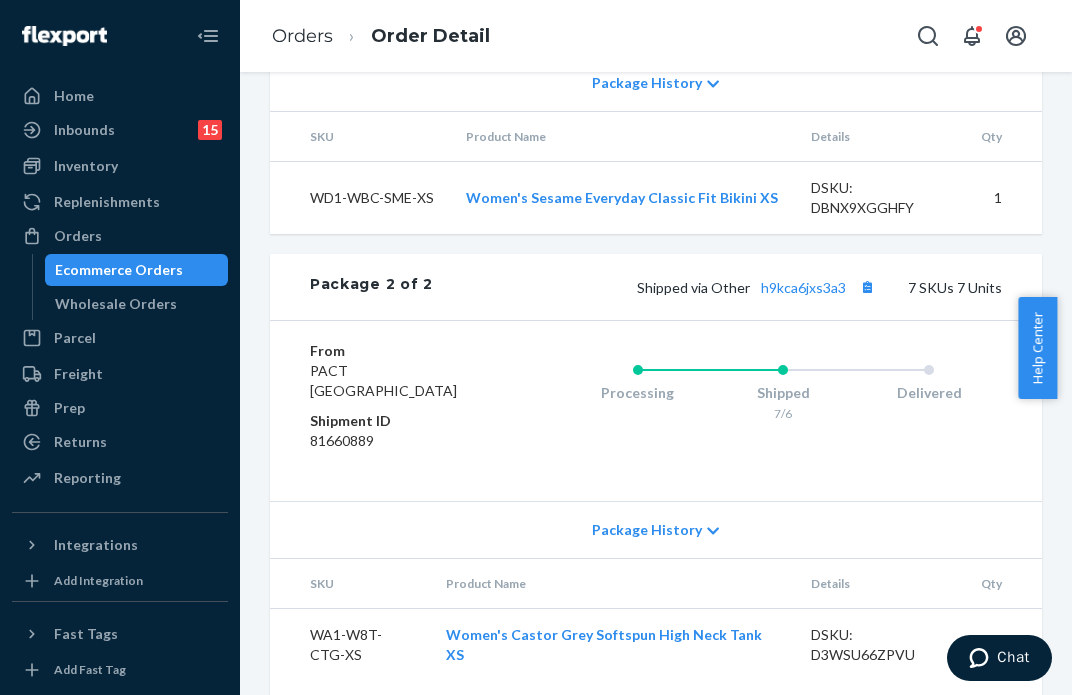 scroll, scrollTop: 1600, scrollLeft: 0, axis: vertical 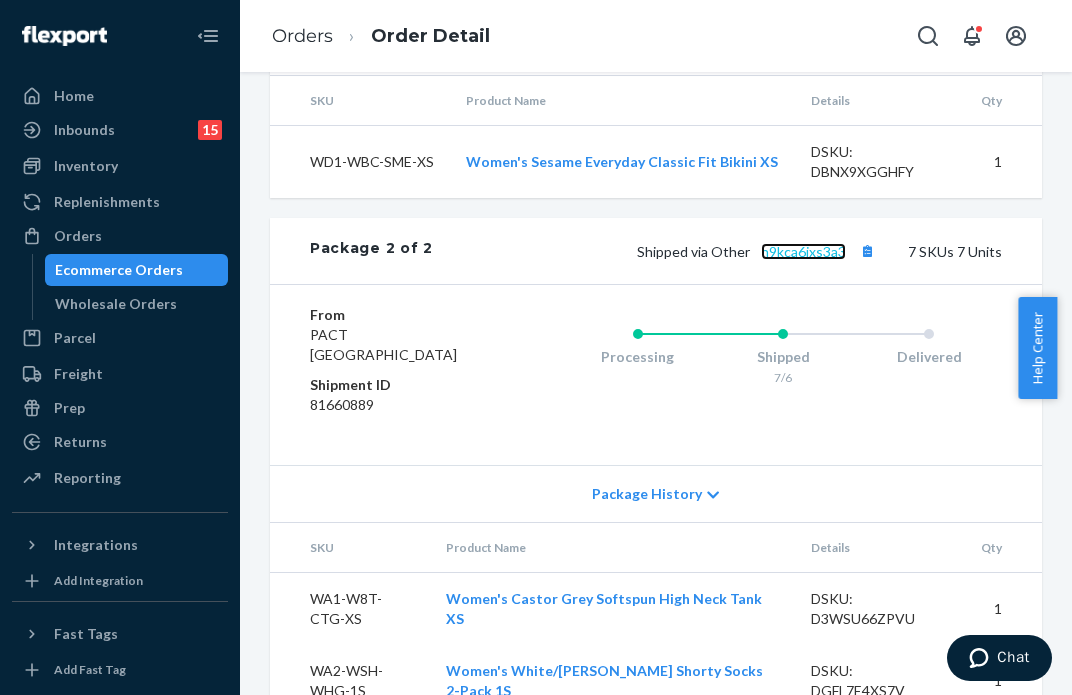 click on "h9kca6jxs3a3" at bounding box center [803, 251] 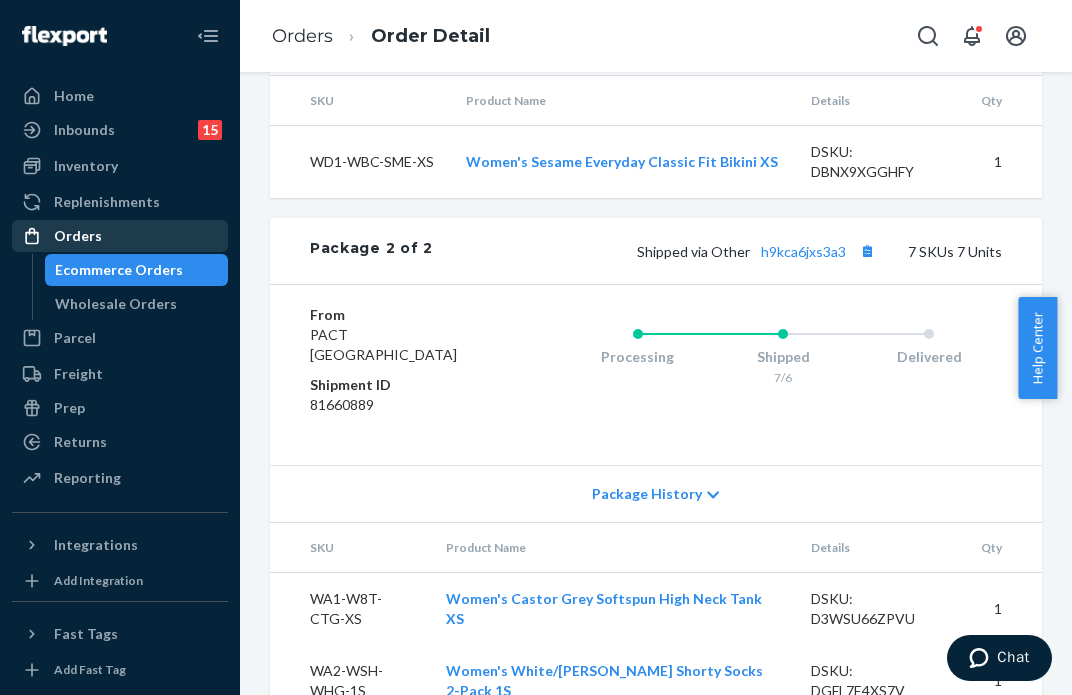 click on "Orders" at bounding box center (120, 236) 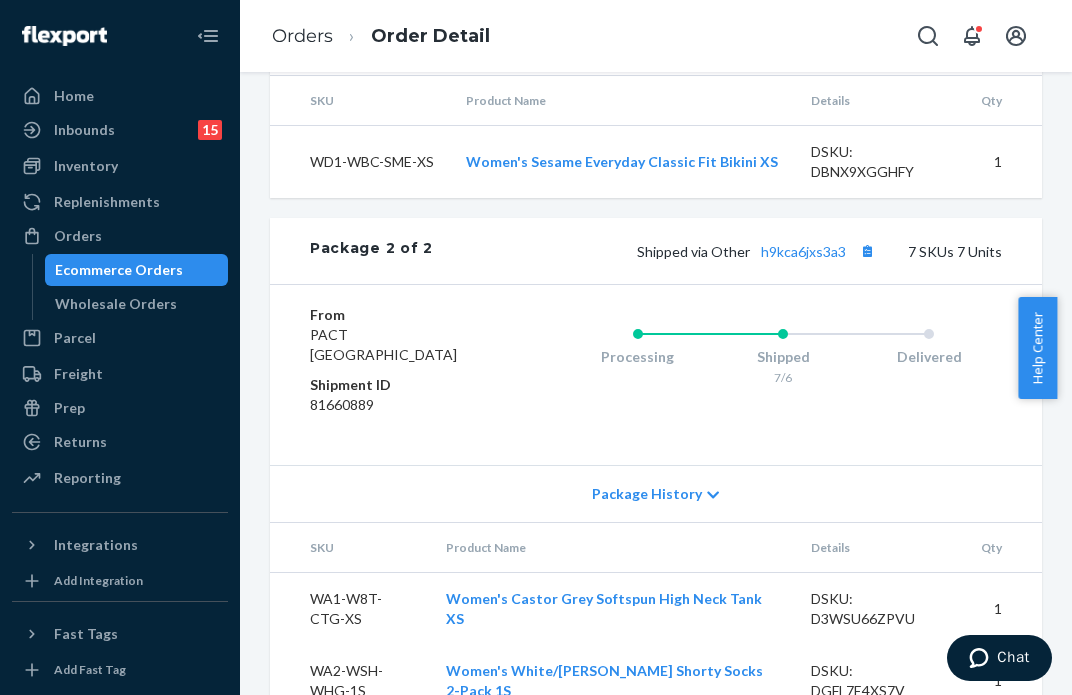 scroll, scrollTop: 0, scrollLeft: 0, axis: both 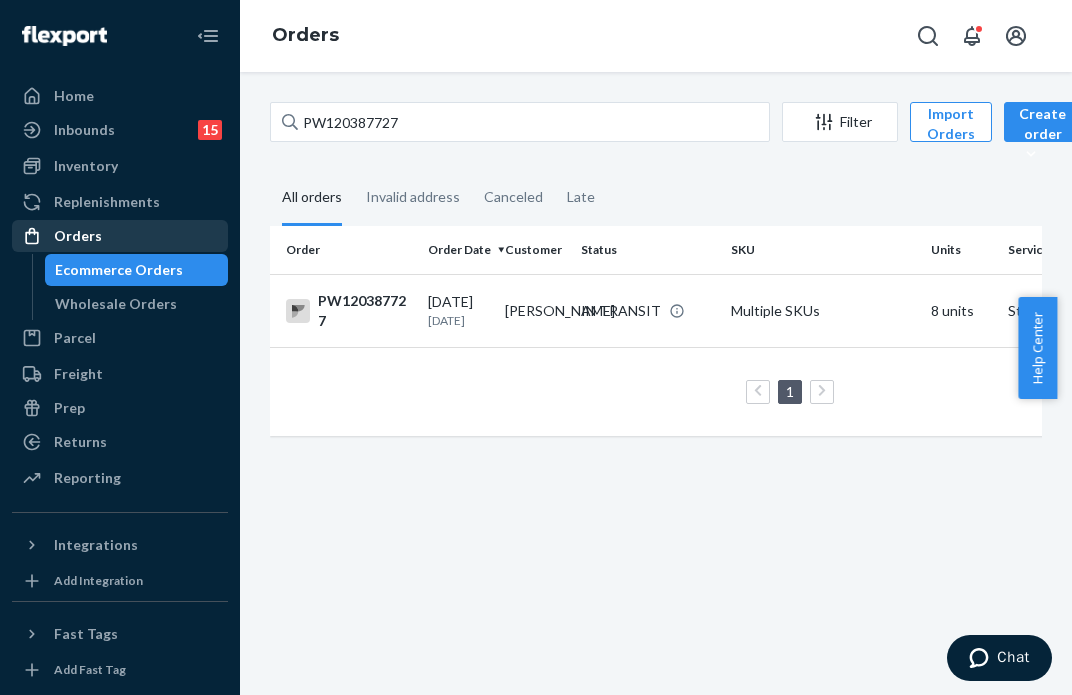 click on "Orders" at bounding box center [120, 236] 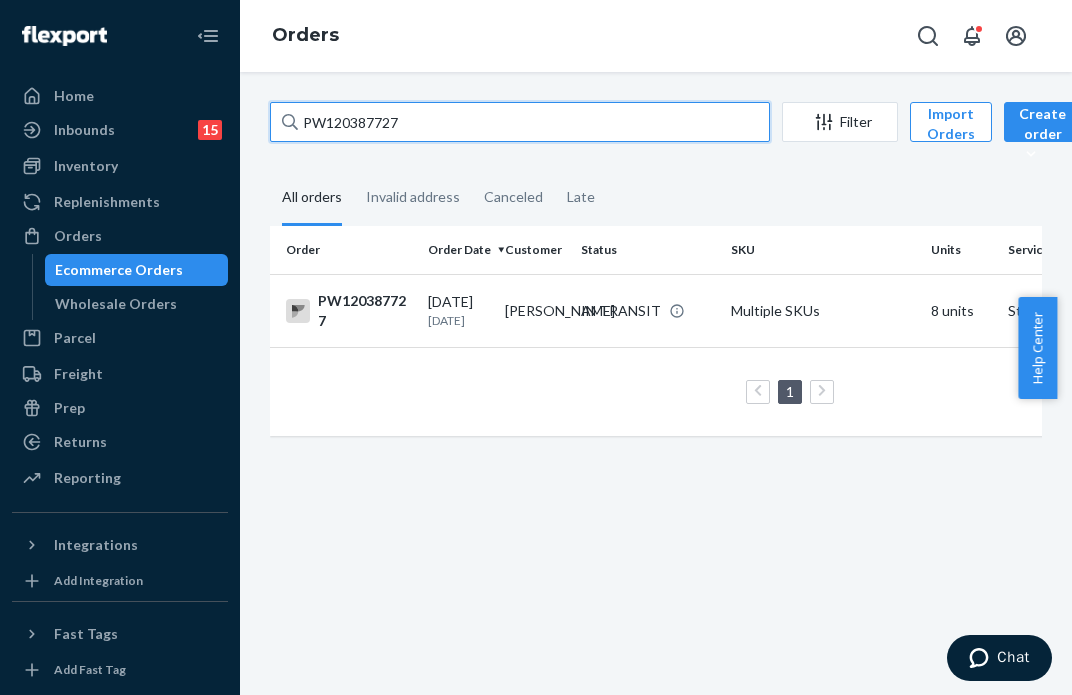 drag, startPoint x: 426, startPoint y: 108, endPoint x: 252, endPoint y: 121, distance: 174.48495 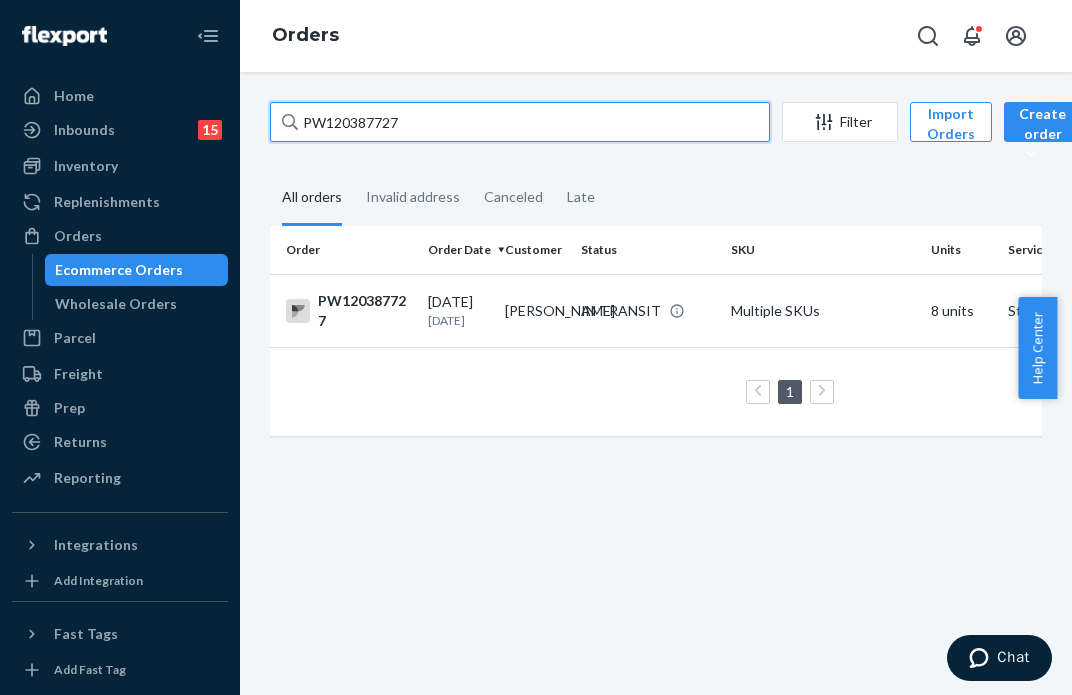 click on "PW120387727 Filter Import Orders Create order Ecommerce order Removal order All orders Invalid address Canceled Late Order Order Date Customer Status SKU Units Service Fee PW120387727 07/03/2025 7 days ago Lorraine Jiang IN TRANSIT Multiple SKUs 8 units Standard $17.93 1 25 results per page" at bounding box center (656, 383) 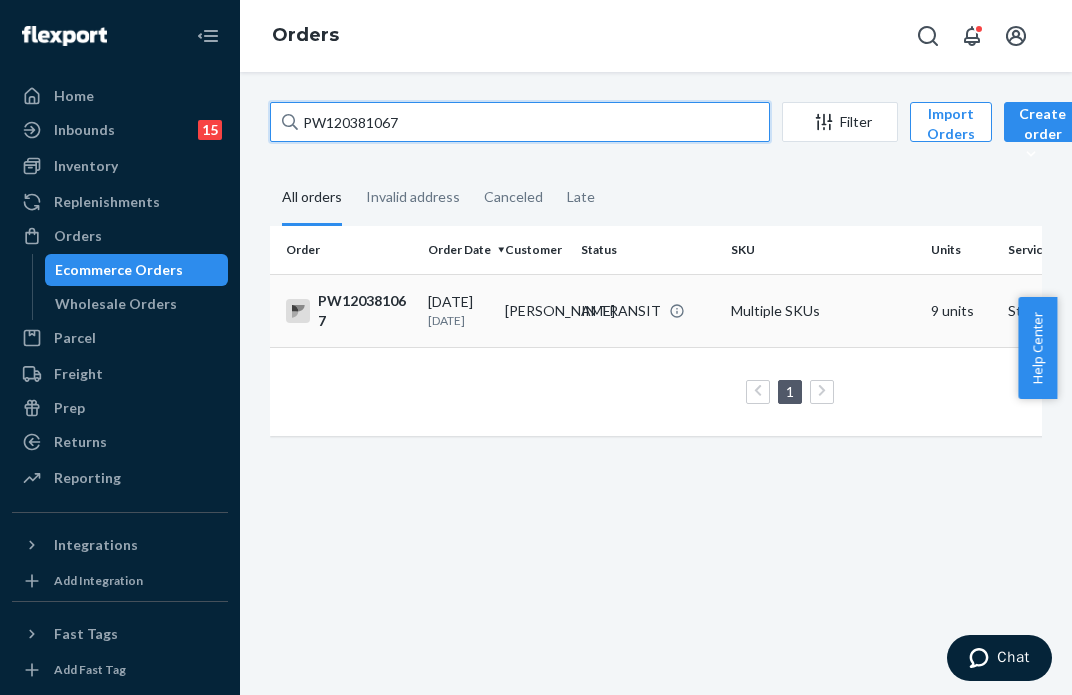 type on "PW120381067" 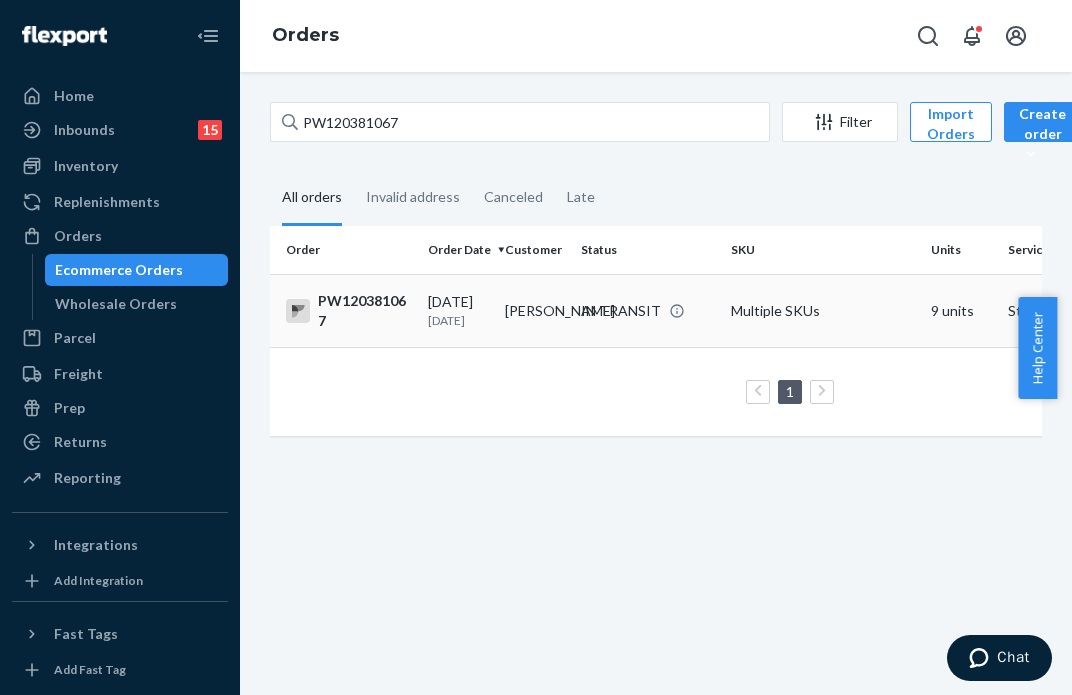 click on "IN TRANSIT" at bounding box center (621, 311) 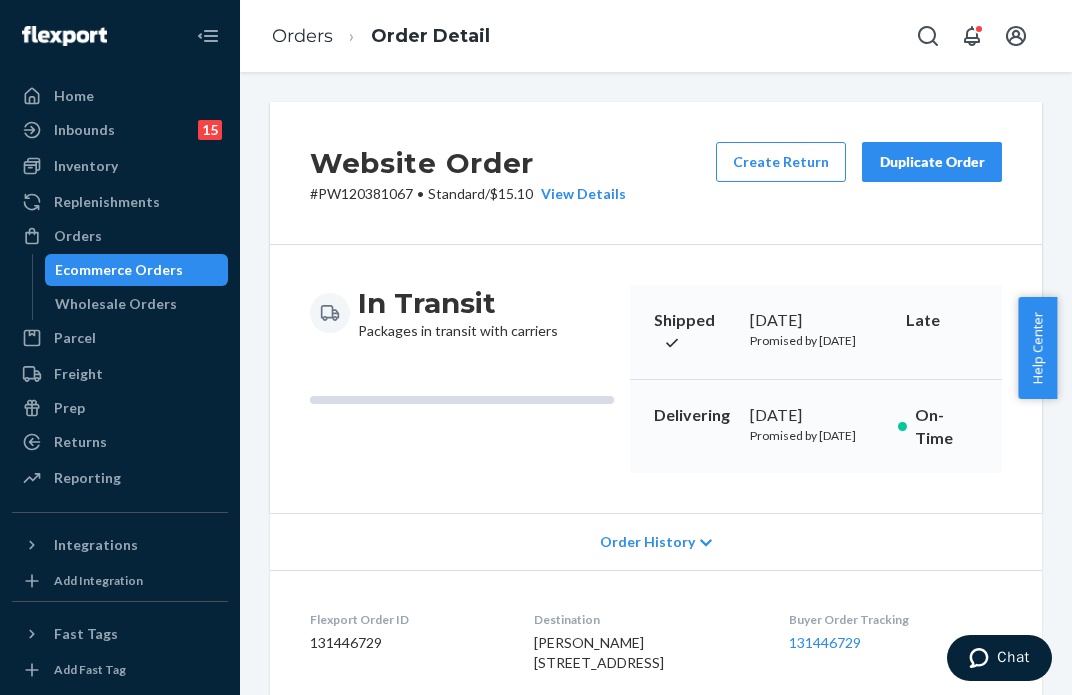 click on "In Transit Packages in transit with carriers Shipped July 4, 2025 Promised by July 3, 2025 Late Delivering July 13, 2025 Promised by July 15, 2025 On-Time" at bounding box center [656, 379] 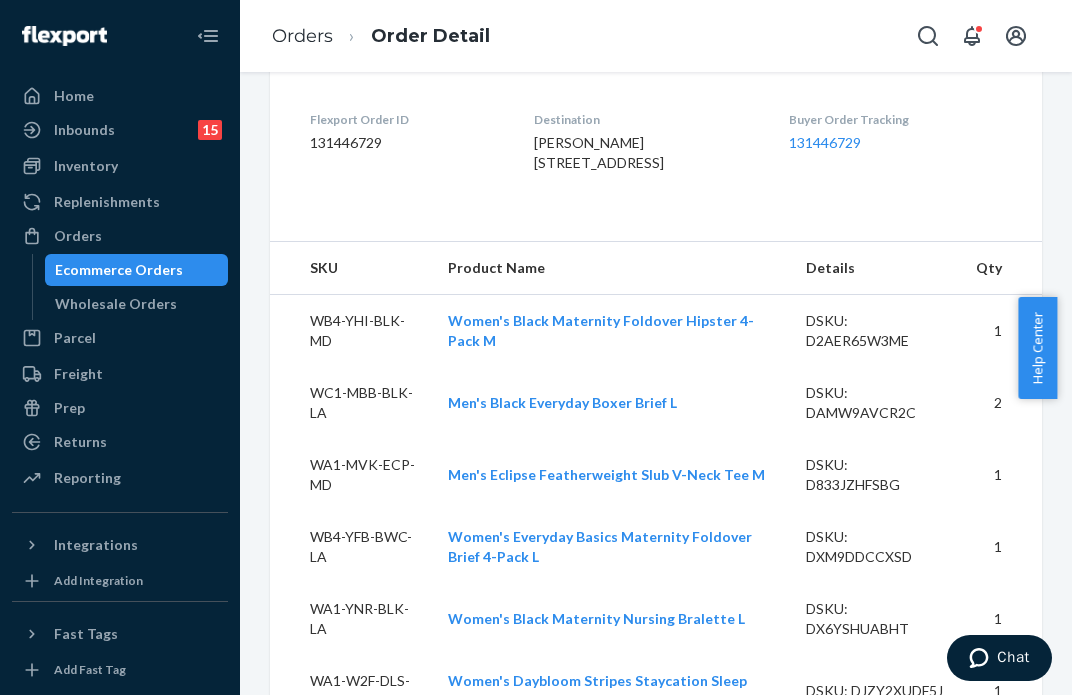 scroll, scrollTop: 0, scrollLeft: 0, axis: both 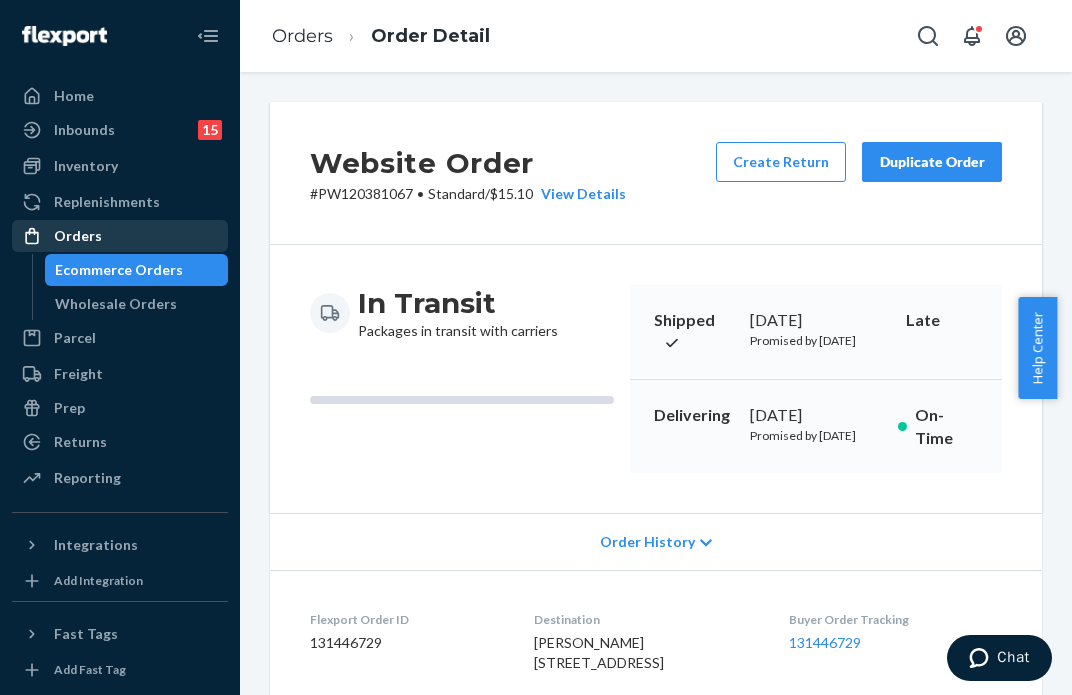 click on "Orders" at bounding box center (78, 236) 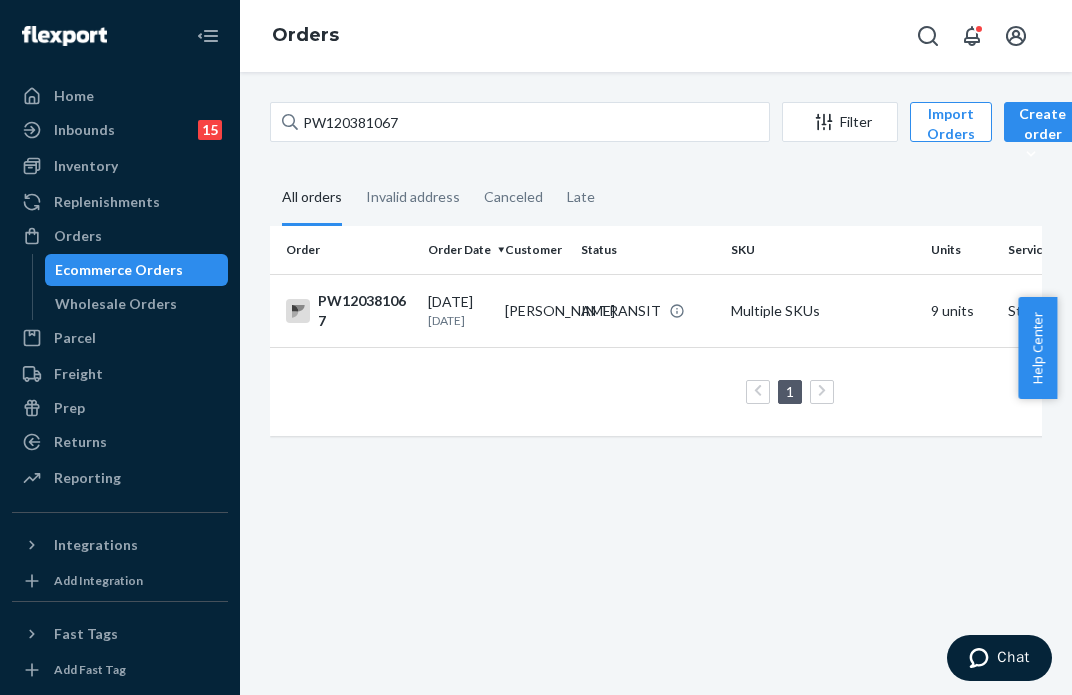 drag, startPoint x: 93, startPoint y: 238, endPoint x: 141, endPoint y: 219, distance: 51.62364 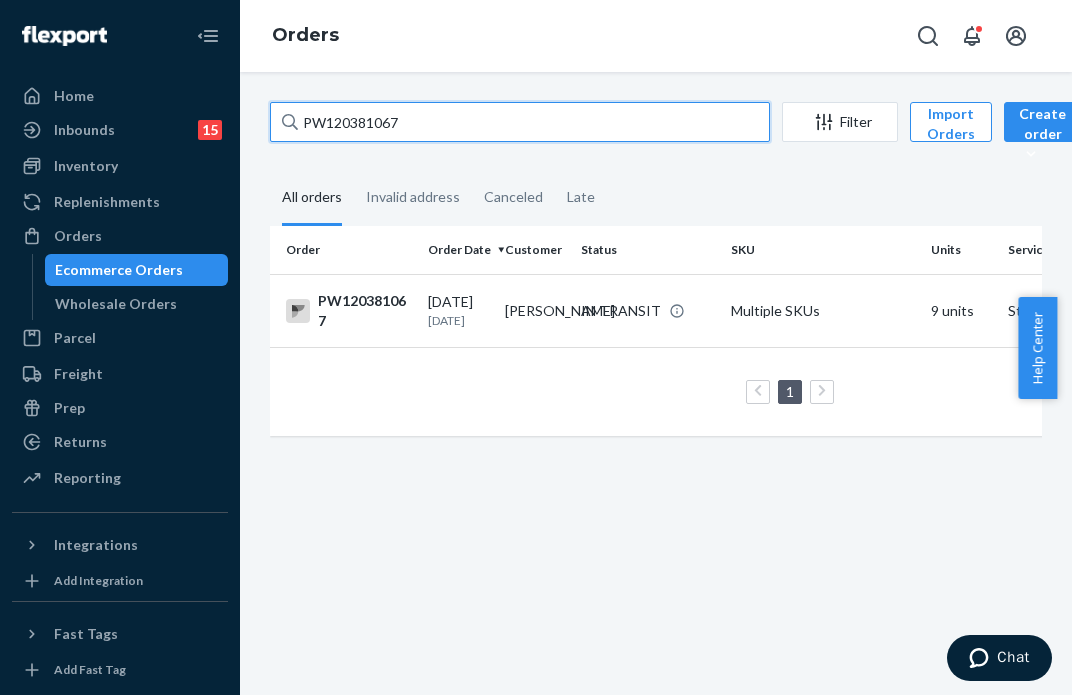 drag, startPoint x: 272, startPoint y: 108, endPoint x: 70, endPoint y: 112, distance: 202.0396 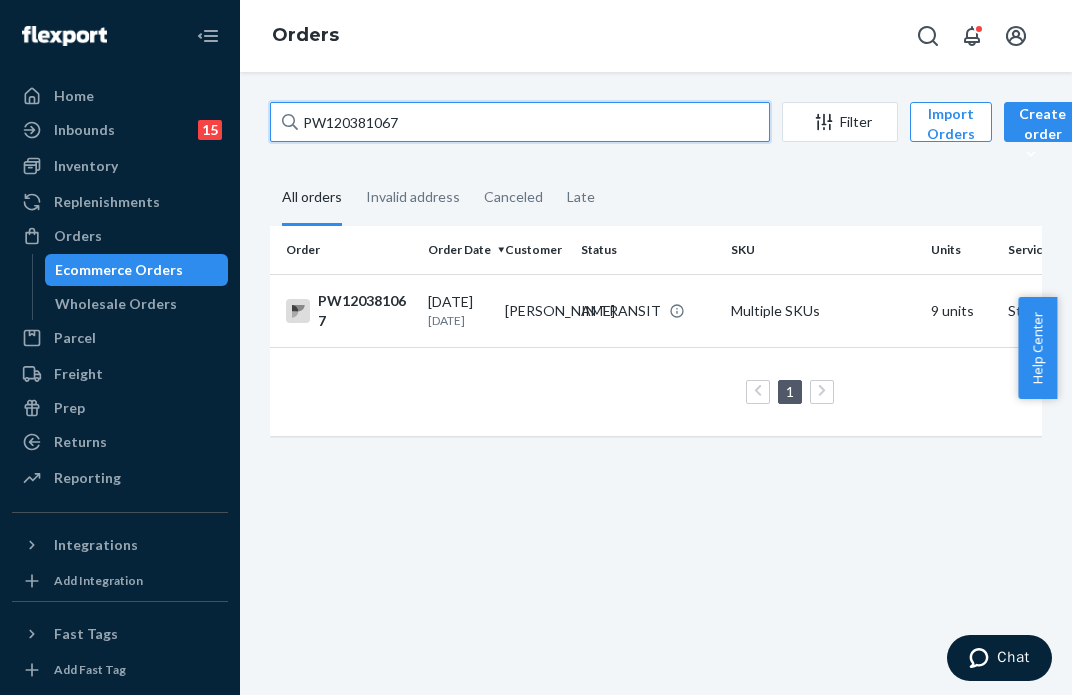 click on "Home Inbounds 15 Shipping Plans Problems 15 Inventory Products Branded Packaging Replenishments Orders Ecommerce Orders Wholesale Orders Parcel Parcel orders Integrations Freight Prep Returns All Returns Settings Packages Reporting Reports Analytics Integrations Add Integration Fast Tags Add Fast Tag Settings Talk to Support Help Center Give Feedback Orders PW120381067 Filter Import Orders Create order Ecommerce order Removal order All orders Invalid address Canceled Late Order Order Date Customer Status SKU Units Service Fee PW120381067 [DATE] [DATE] [PERSON_NAME] IN TRANSIT Multiple SKUs 9 units Standard $15.10 1 25 results per page" at bounding box center (536, 347) 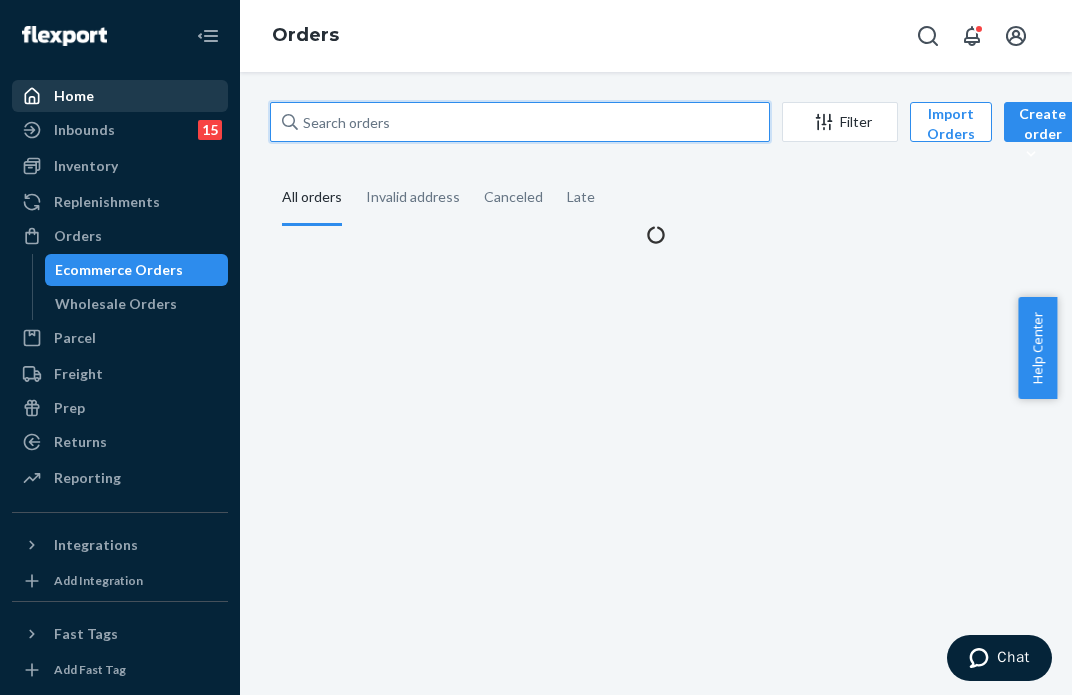 paste on "PW120411772" 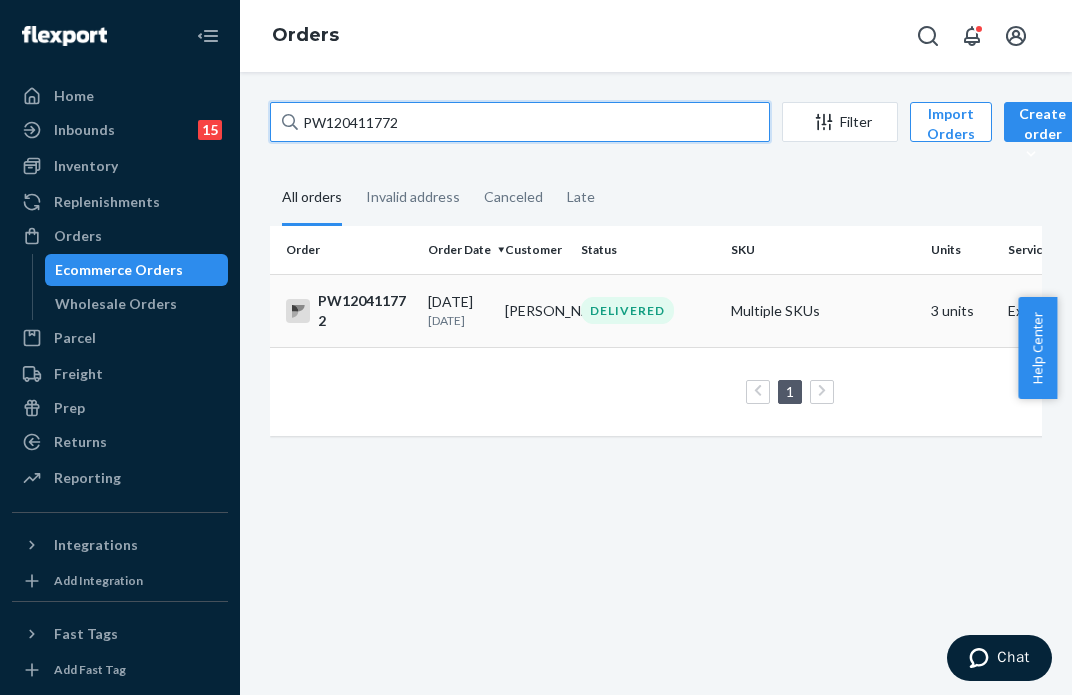 type on "PW120411772" 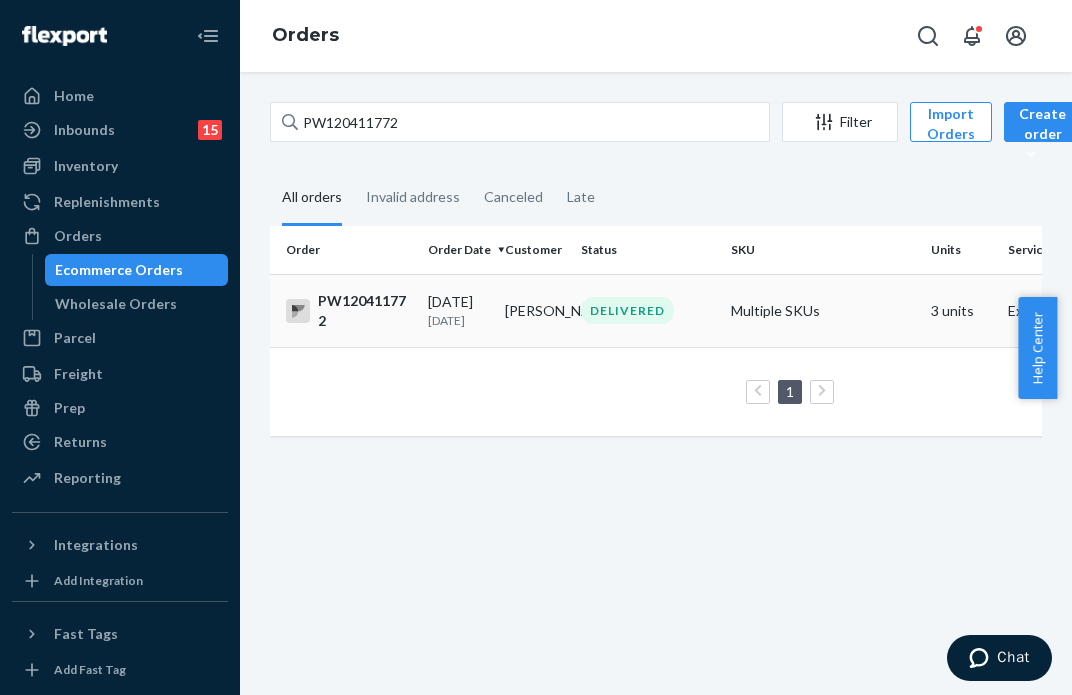 click on "DELIVERED" at bounding box center [648, 310] 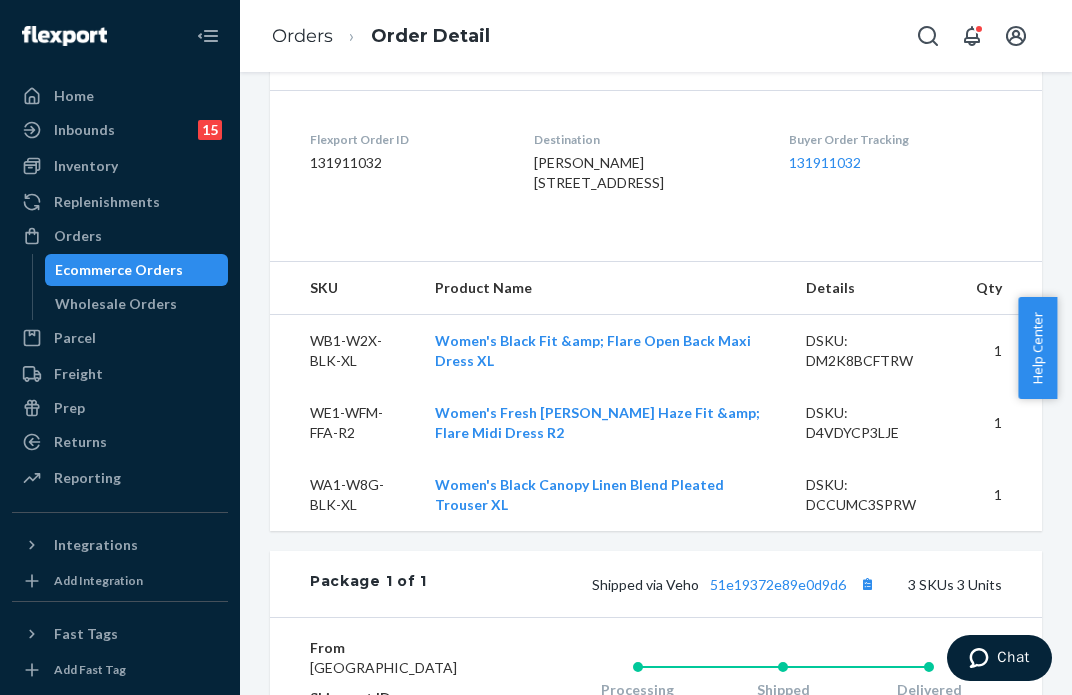 scroll, scrollTop: 1011, scrollLeft: 0, axis: vertical 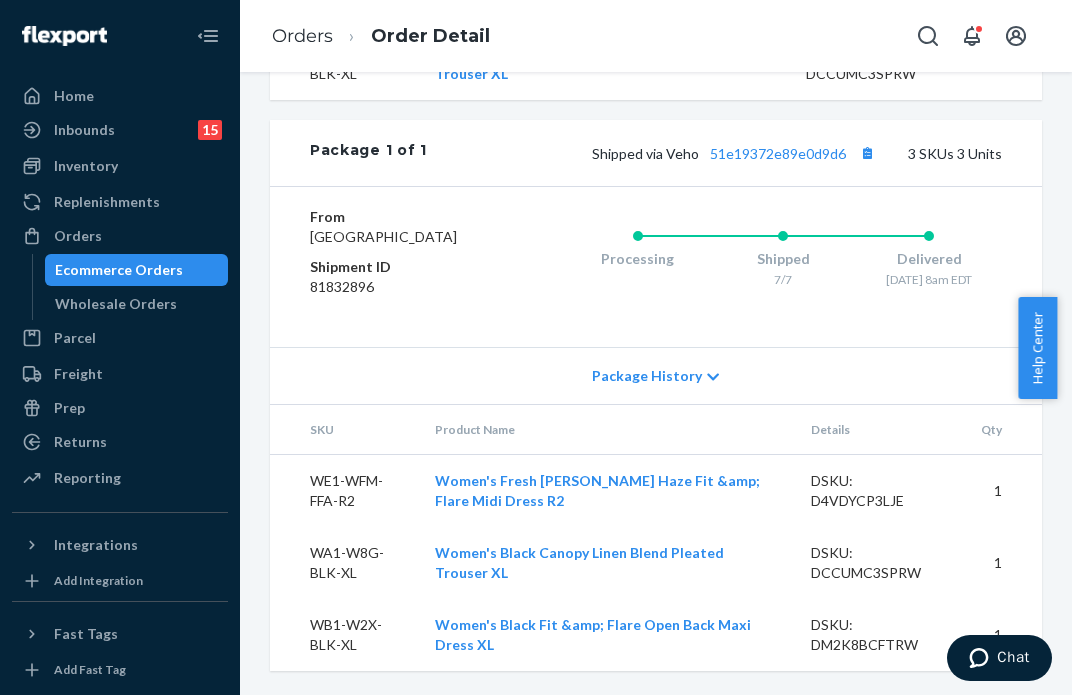 click on "Website Order # PW120411772 • Expedited 3 Day  /  $13.33 View Details Submit Claim Create Return Duplicate Order Delivered All packages delivered to recipient Shipped July 7, 2025 Promised by July 7, 2025 On-Time Delivered July 10, 2025 Promised by July 10, 2025 On-Time Order History Flexport Order ID 131911032 Destination Roberta Skinner
9520 Aqua Ln
Odessa, FL 33556-4800
US Buyer Order Tracking 131911032 SKU Product Name Details Qty WB1-W2X-BLK-XL Women's Black Fit &amp; Flare Open Back Maxi Dress XL DSKU: DM2K8BCFTRW 1 WE1-WFM-FFA-R2 Women's Fresh Flora Lavender Haze Fit &amp; Flare Midi Dress R2 DSKU: D4VDYCP3LJE 1 WA1-W8G-BLK-XL Women's Black Canopy Linen Blend Pleated Trouser XL DSKU: DCCUMC3SPRW 1 Package 1 of 1 Shipped via Veho   51e19372e89e0d9d6 3   SKUs   3   Units From PACT
Phillipsburg, NJ 08865 Shipment ID 81832896 Processing Shipped 7/7 Delivered 7/10 - 8am EDT Package History SKU Product Name Details Qty WE1-WFM-FFA-R2 Women's Fresh Flora Lavender Haze Fit &amp; Flare Midi Dress R2 1 1 1" at bounding box center (656, 383) 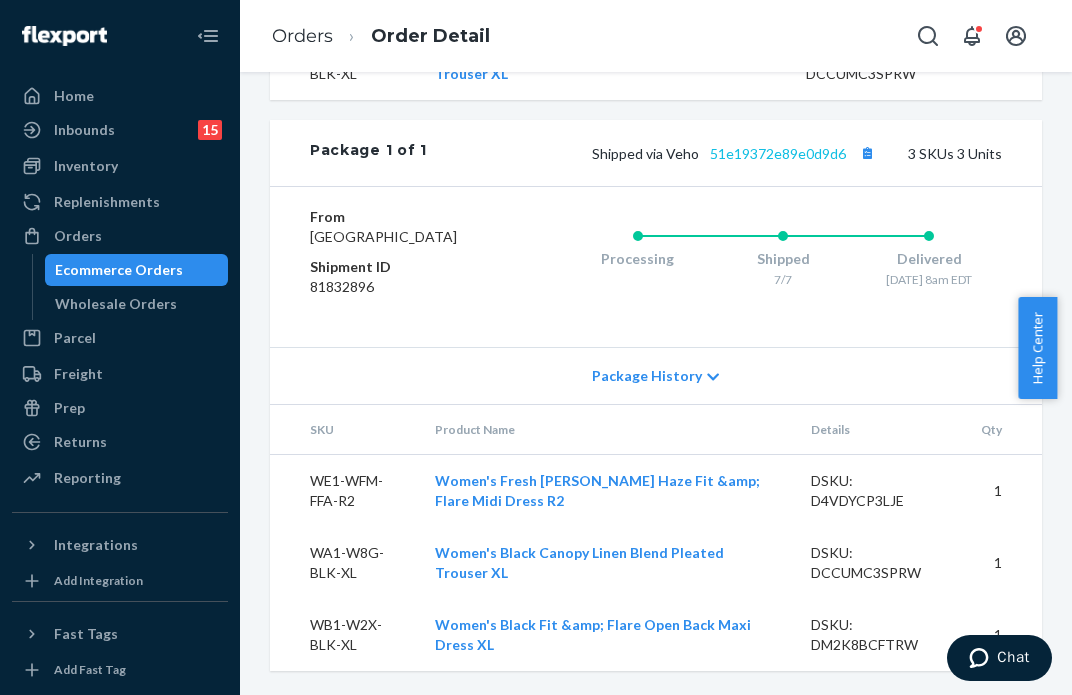 click on "Shipped via Veho   51e19372e89e0d9d6 3   SKUs   3   Units" at bounding box center [714, 153] 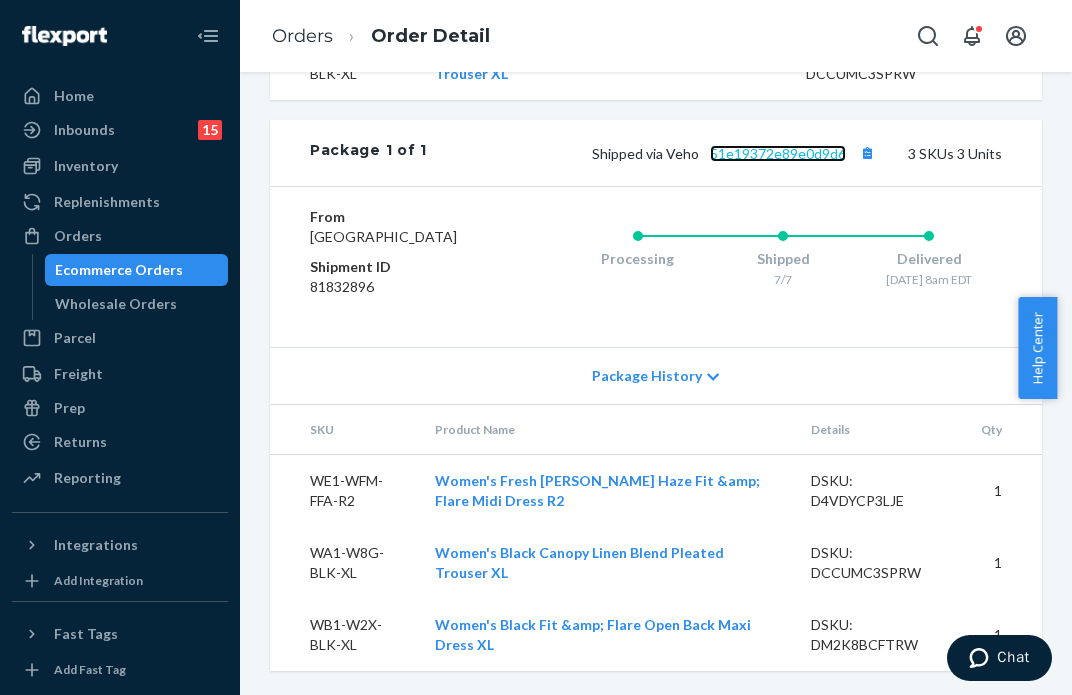 click on "51e19372e89e0d9d6" at bounding box center (778, 153) 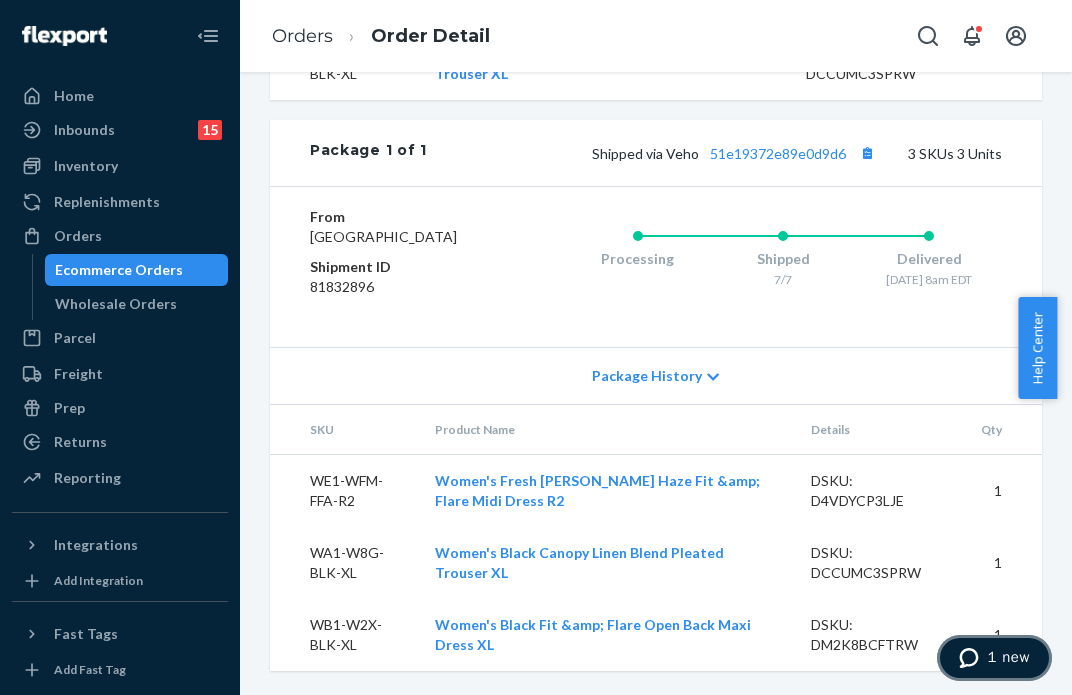 click on "1 new" at bounding box center [994, 658] 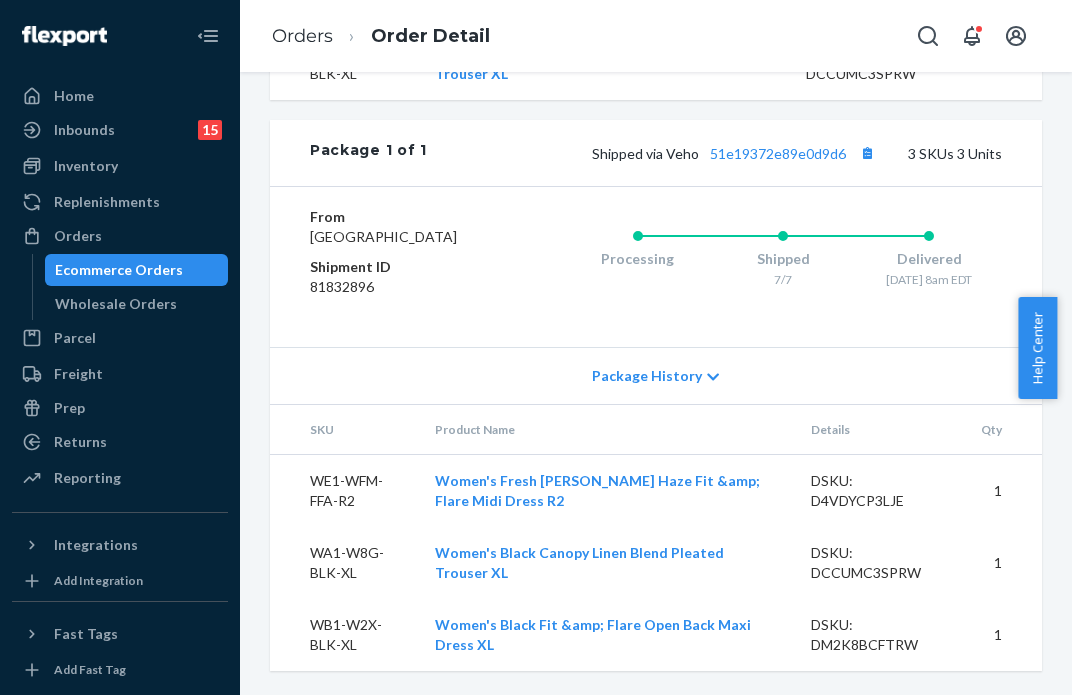 scroll, scrollTop: 0, scrollLeft: 0, axis: both 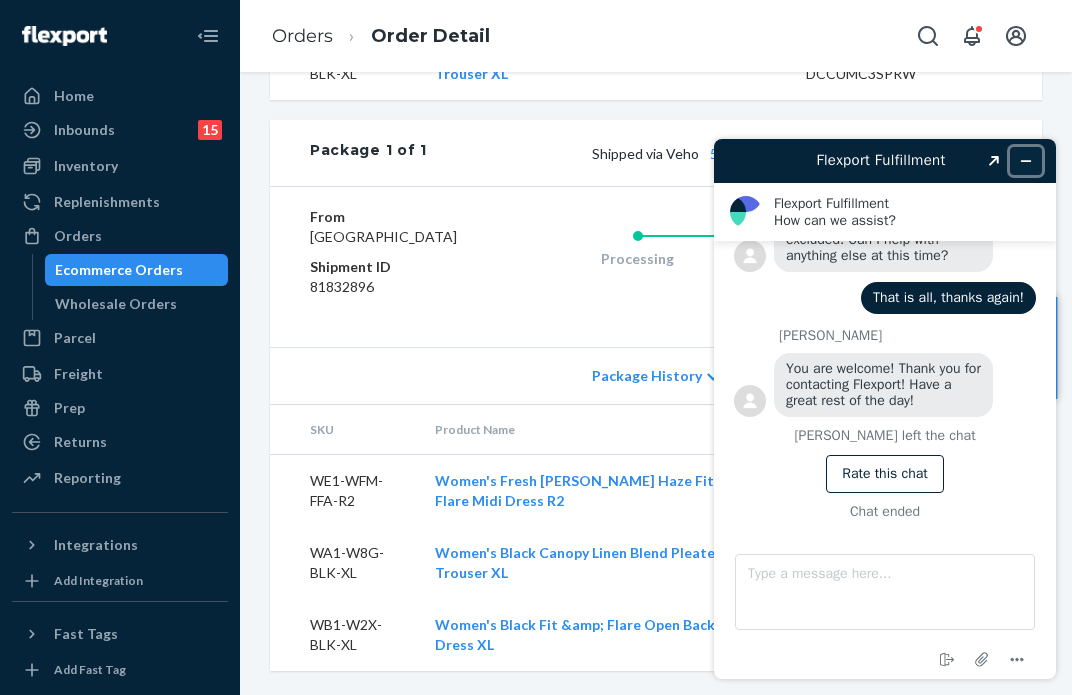 click 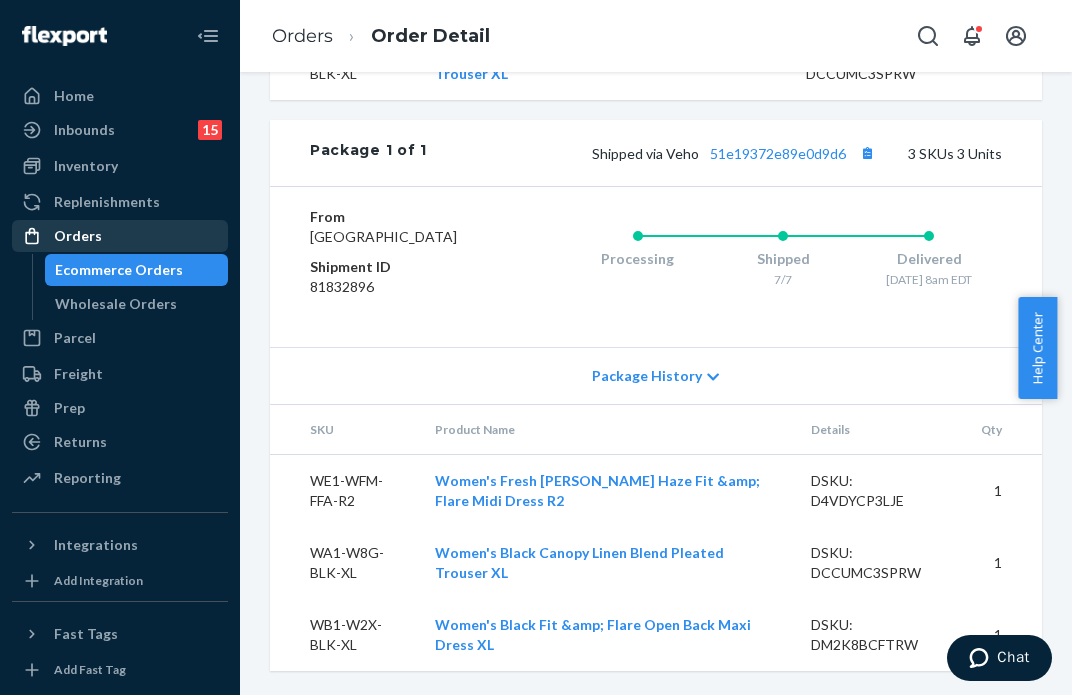 click on "Orders" at bounding box center [120, 236] 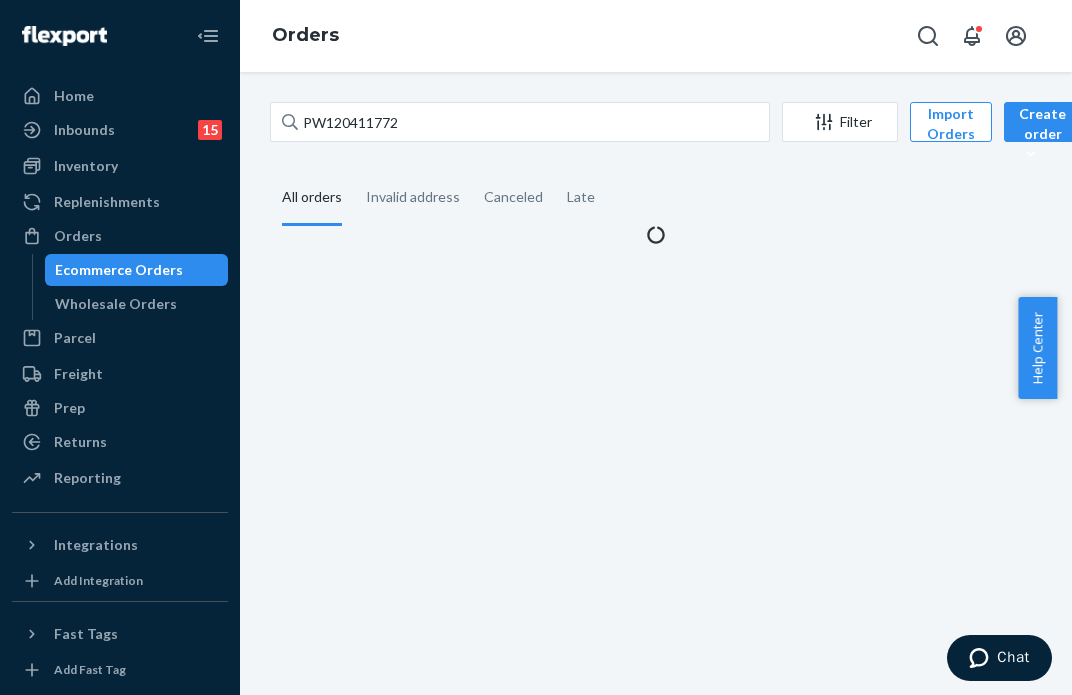 scroll, scrollTop: 0, scrollLeft: 0, axis: both 